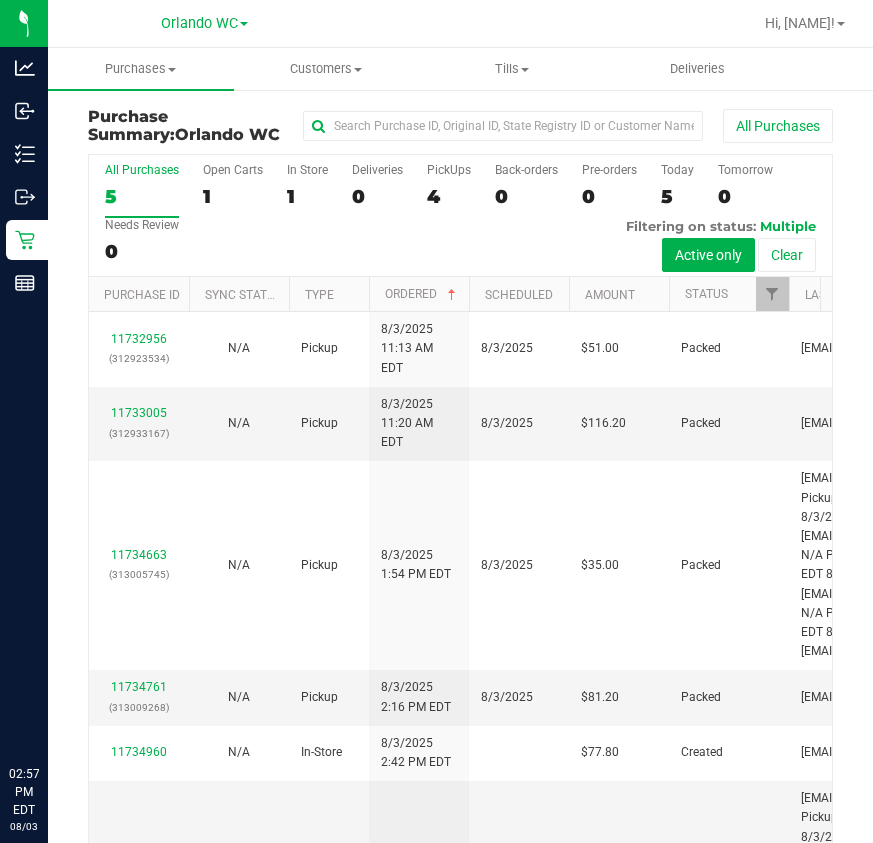 scroll, scrollTop: 0, scrollLeft: 0, axis: both 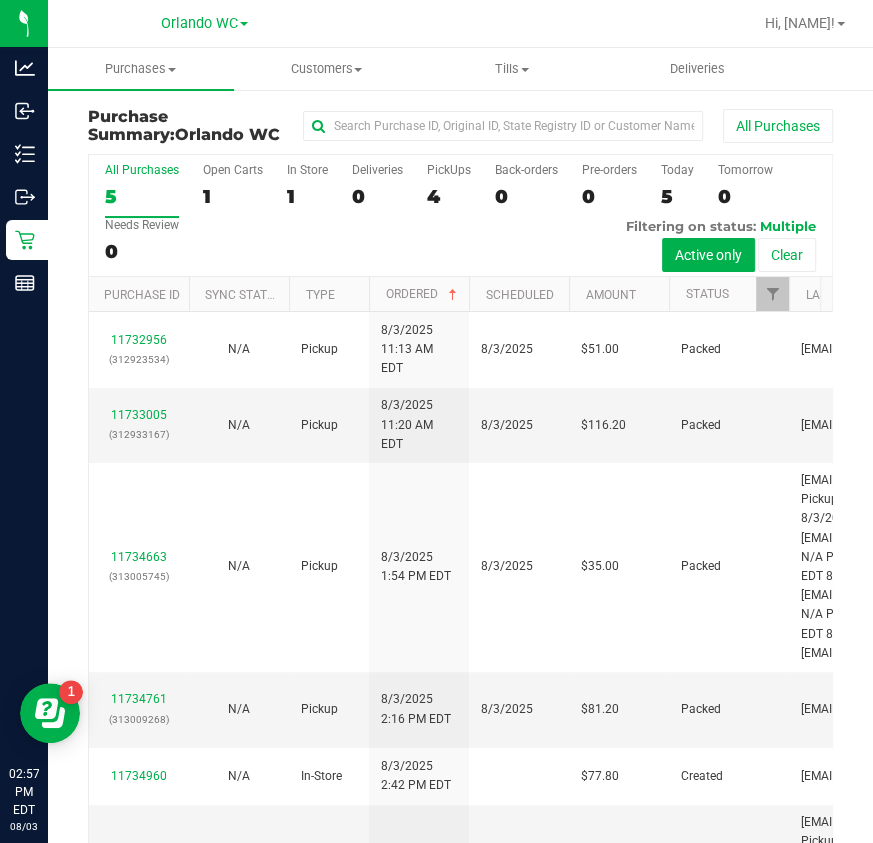 click on "5" at bounding box center [142, 196] 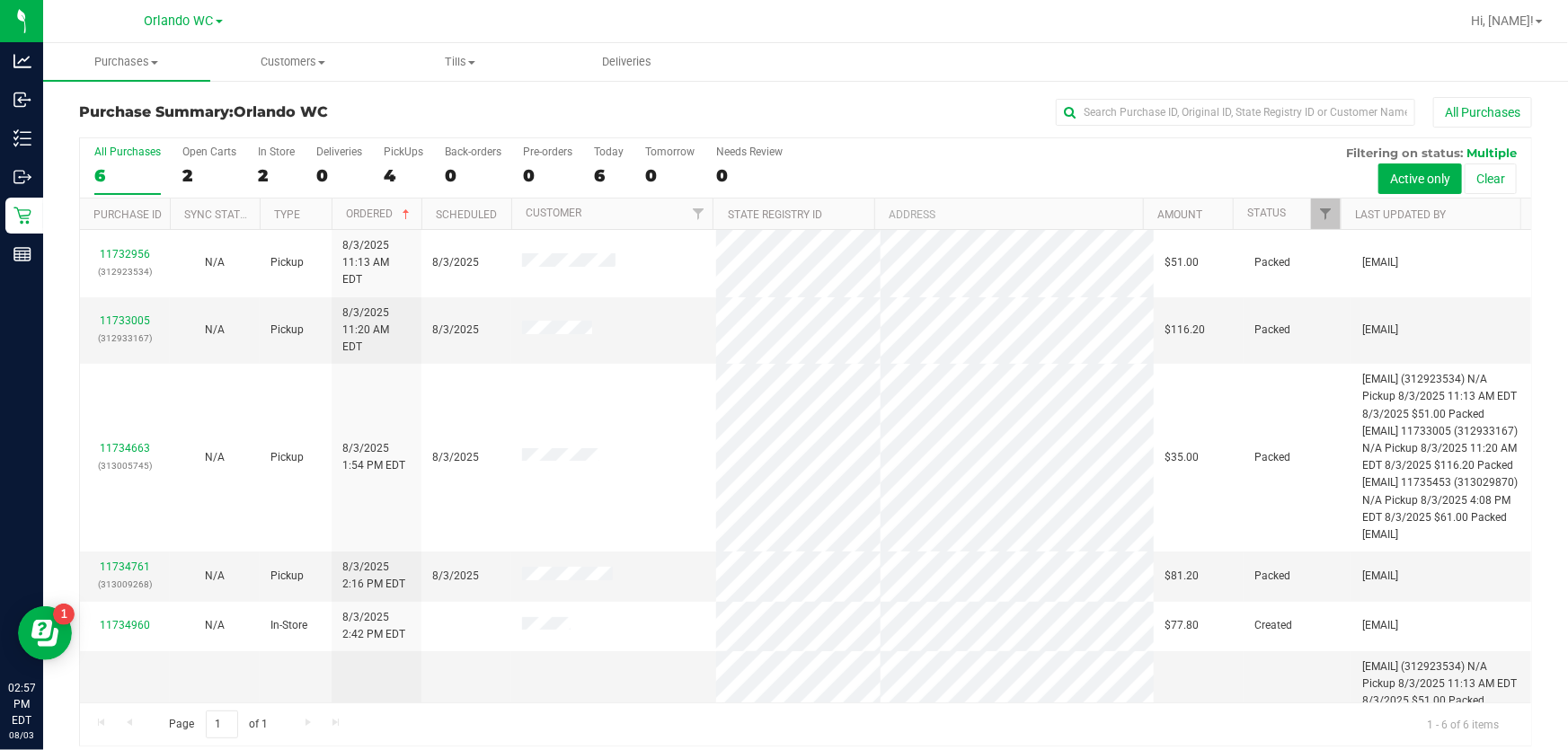 click on "11732956
(312923534)
N/A
Pickup 8/3/2025 11:13 AM EDT 8/3/2025
$51.00
Packed [EMAIL]
11733005
(312933167)
N/A
Pickup 8/3/2025 11:20 AM EDT 8/3/2025
$116.20
Packed [EMAIL]
11734663
(313005745)
N/A
Pickup 8/3/2025 1:54 PM EDT 8/3/2025
$35.00
Packed [EMAIL]
11734761" at bounding box center [805, 466] 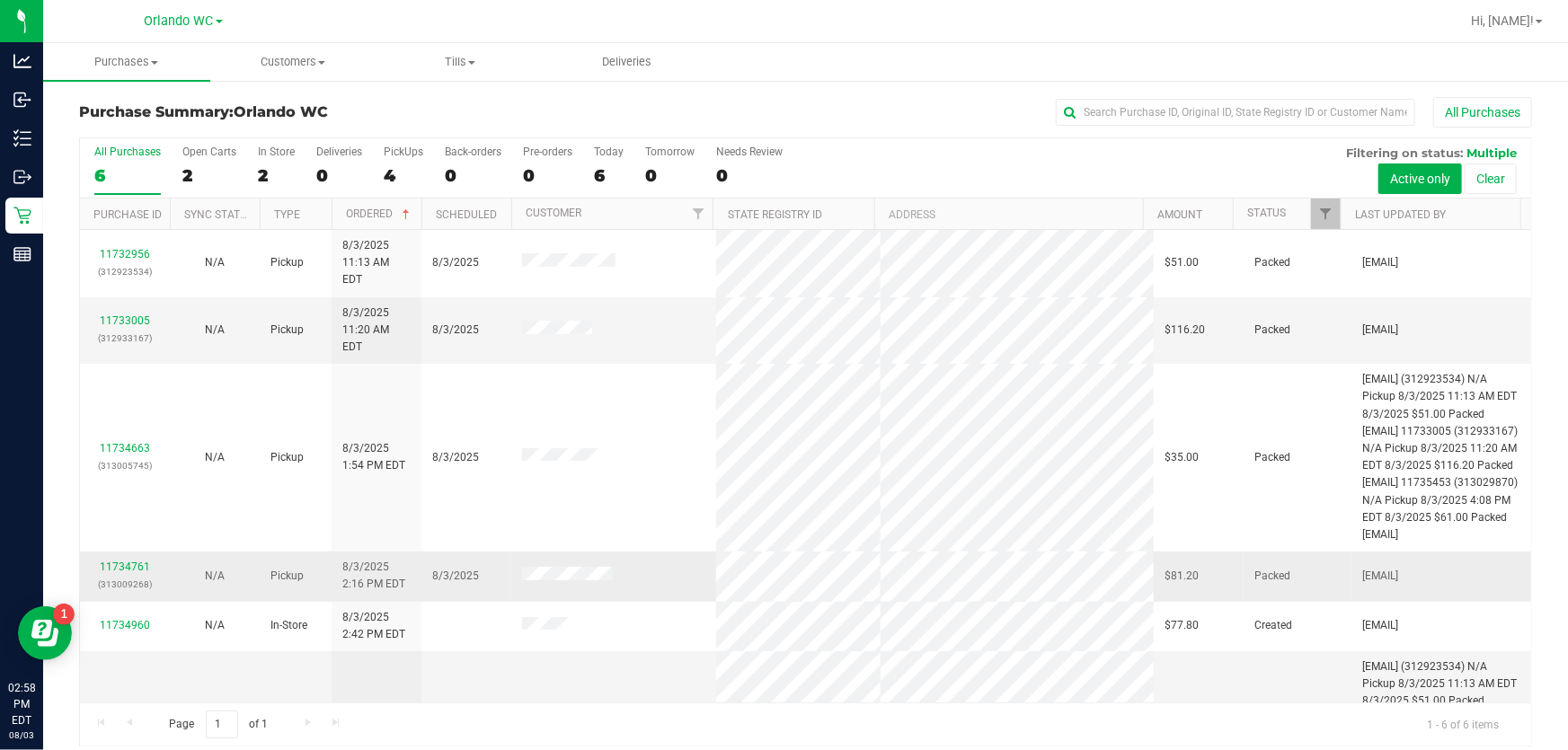 scroll, scrollTop: 13, scrollLeft: 0, axis: vertical 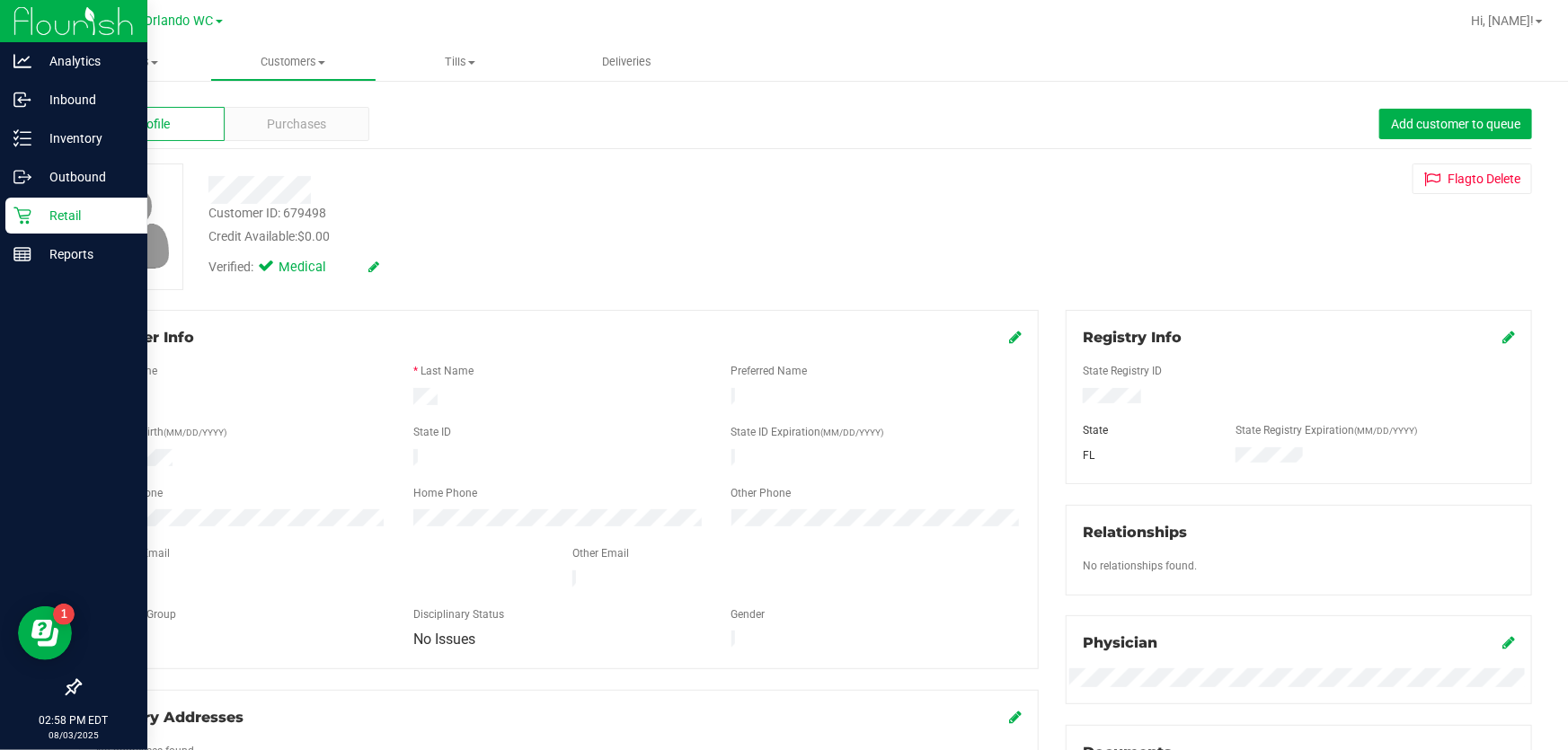 click 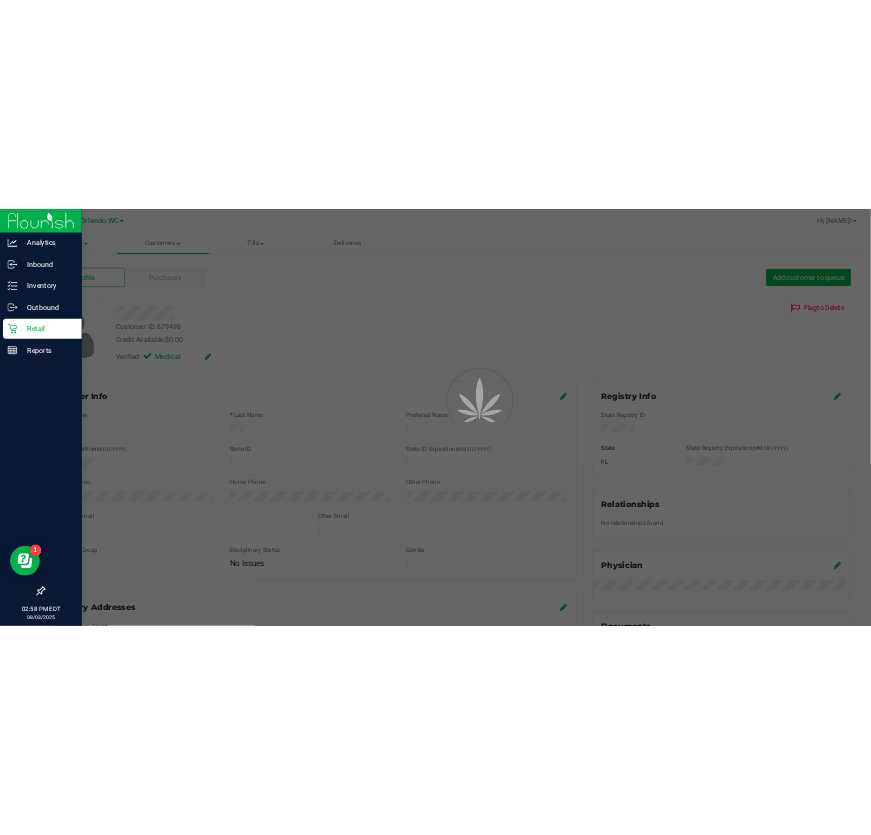 scroll, scrollTop: 0, scrollLeft: 0, axis: both 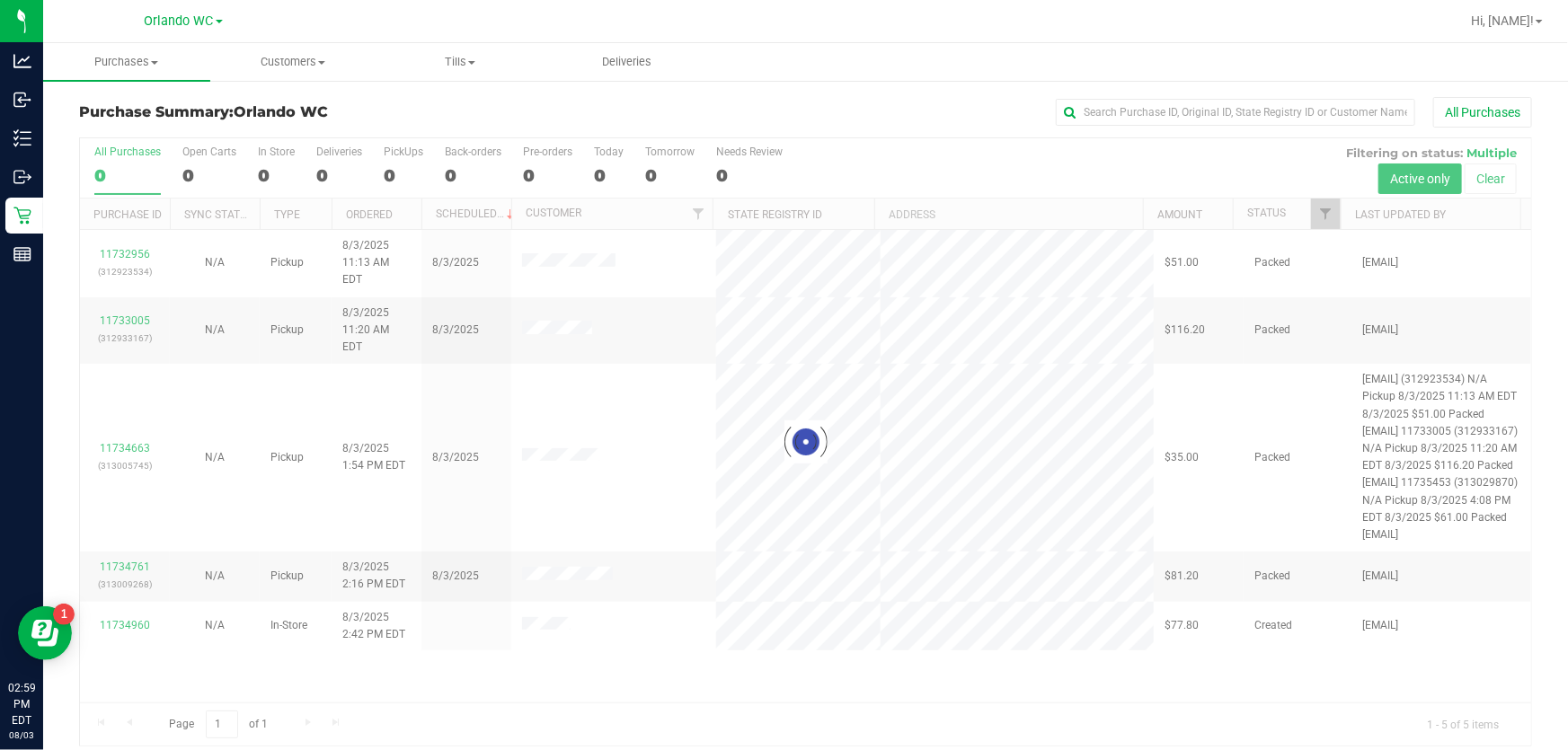 click on "Purchase Summary:
Orlando WC" at bounding box center (321, 112) 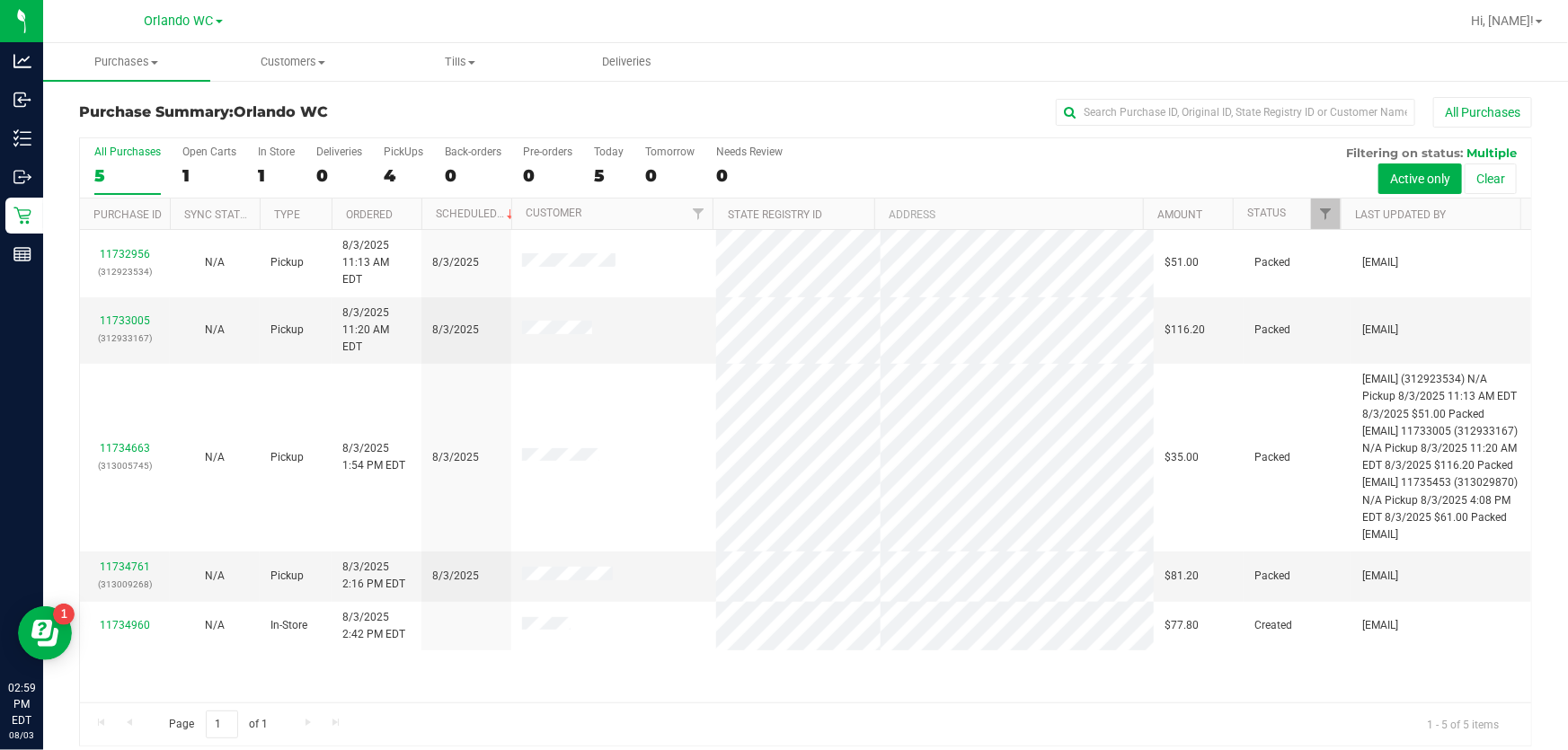 click on "11732956
(312923534)
N/A
Pickup 8/3/2025 11:13 AM EDT 8/3/2025
$51.00
Packed mharvey@liveparallel.com
11733005
(312933167)
N/A
Pickup 8/3/2025 11:20 AM EDT 8/3/2025
$116.20
Packed mharvey@liveparallel.com
11734663
(313005745)
N/A
Pickup 8/3/2025 1:54 PM EDT 8/3/2025
$35.00
Packed edodich@liveparallel.com
11734761" at bounding box center (805, 466) 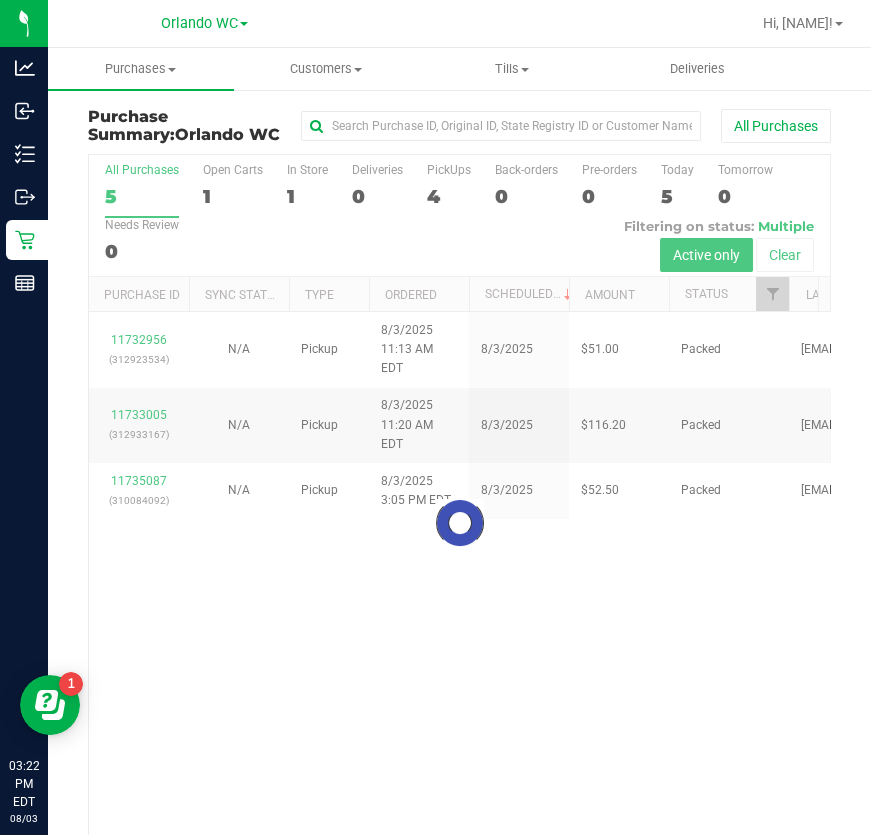 click at bounding box center [459, 522] 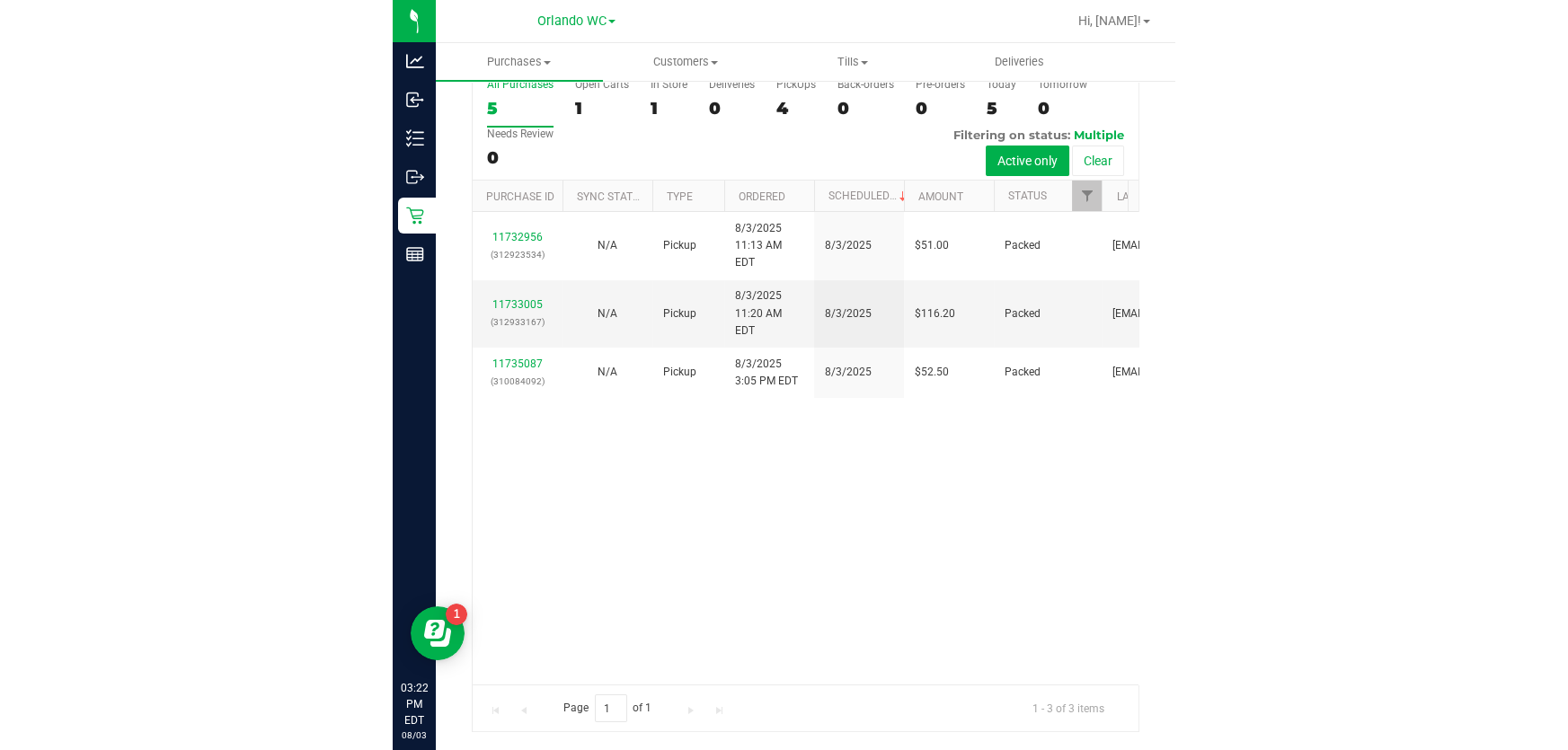 scroll, scrollTop: 0, scrollLeft: 0, axis: both 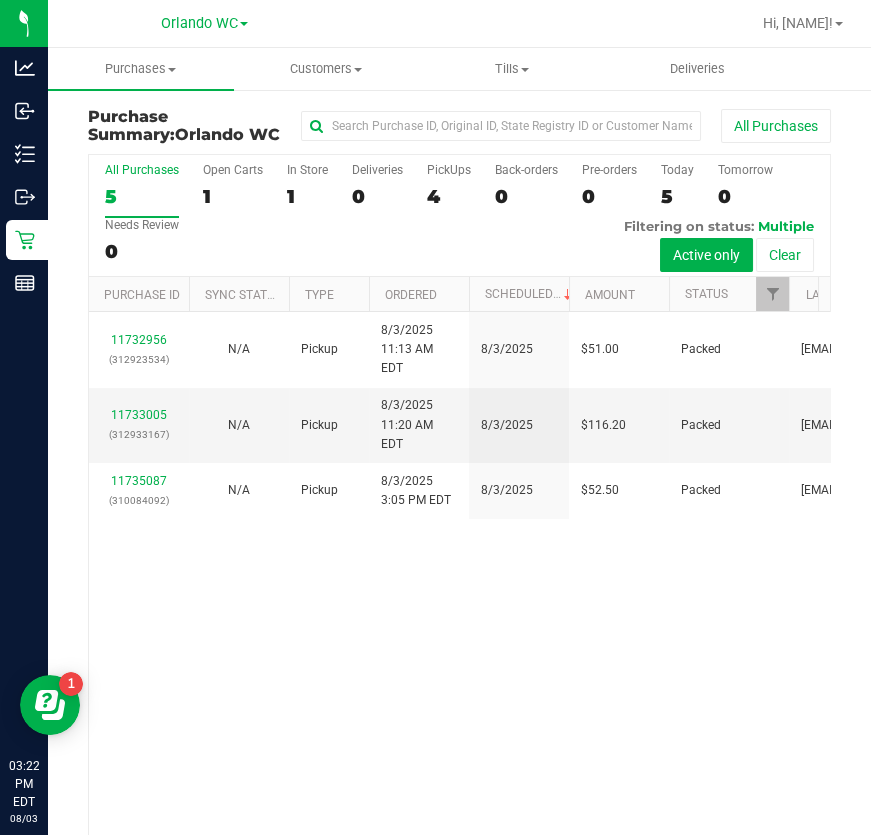click on "All Purchases" at bounding box center [142, 170] 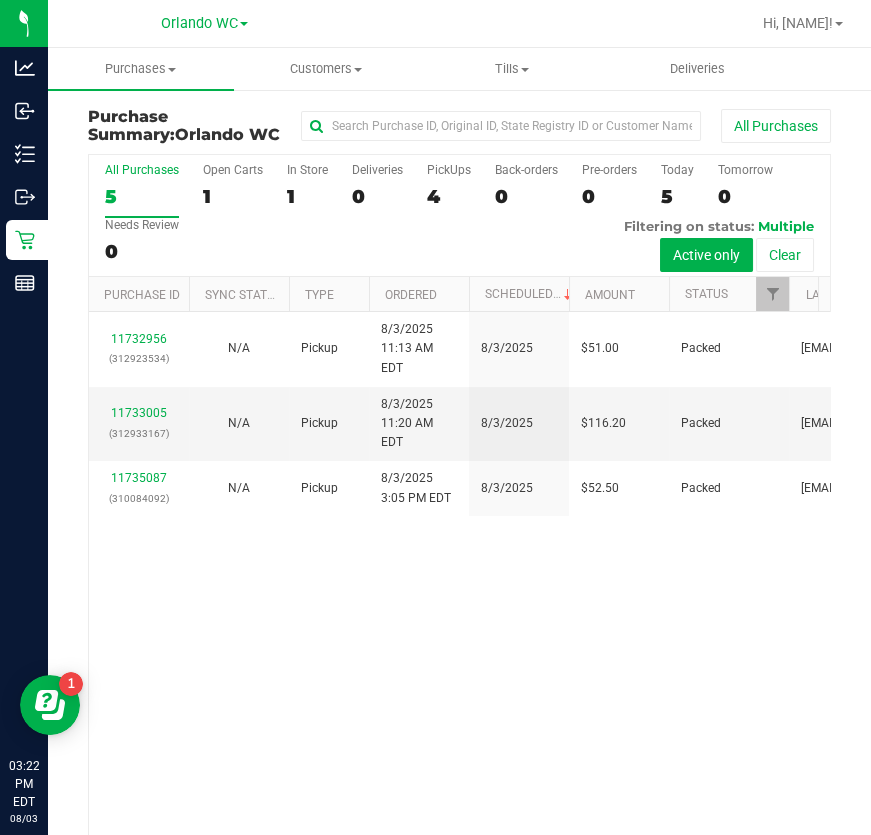 click on "11732956
(312923534)
N/A
Pickup 8/3/2025 11:13 AM EDT 8/3/2025
$51.00
Packed mharvey@liveparallel.com
11733005
(312933167)
N/A
Pickup 8/3/2025 11:20 AM EDT 8/3/2025
$116.20
Packed mharvey@liveparallel.com
11735087
(310084092)
N/A
Pickup 8/3/2025 3:05 PM EDT 8/3/2025
$52.50
Packed mharvey@liveparallel.com" at bounding box center [459, 575] 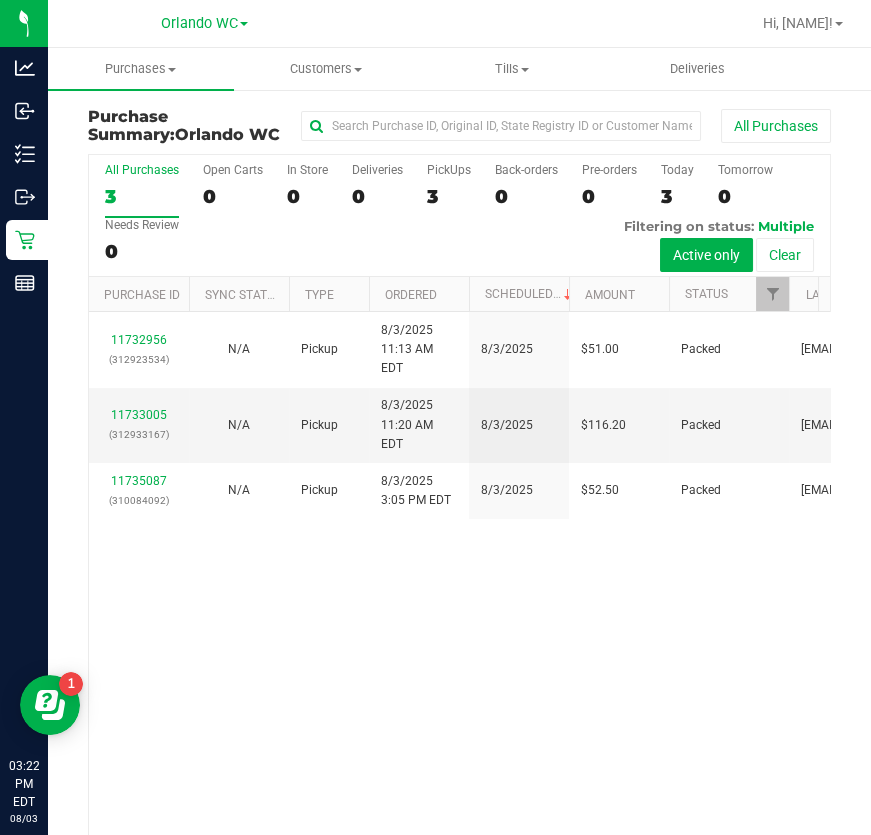click on "3" at bounding box center (142, 196) 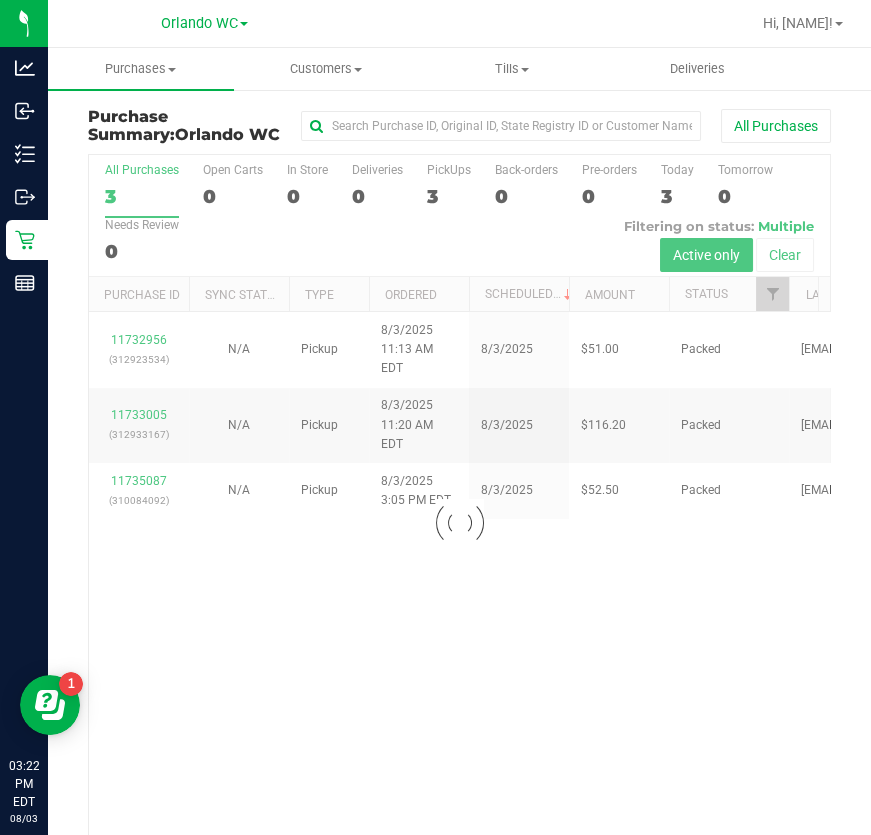 click at bounding box center [459, 522] 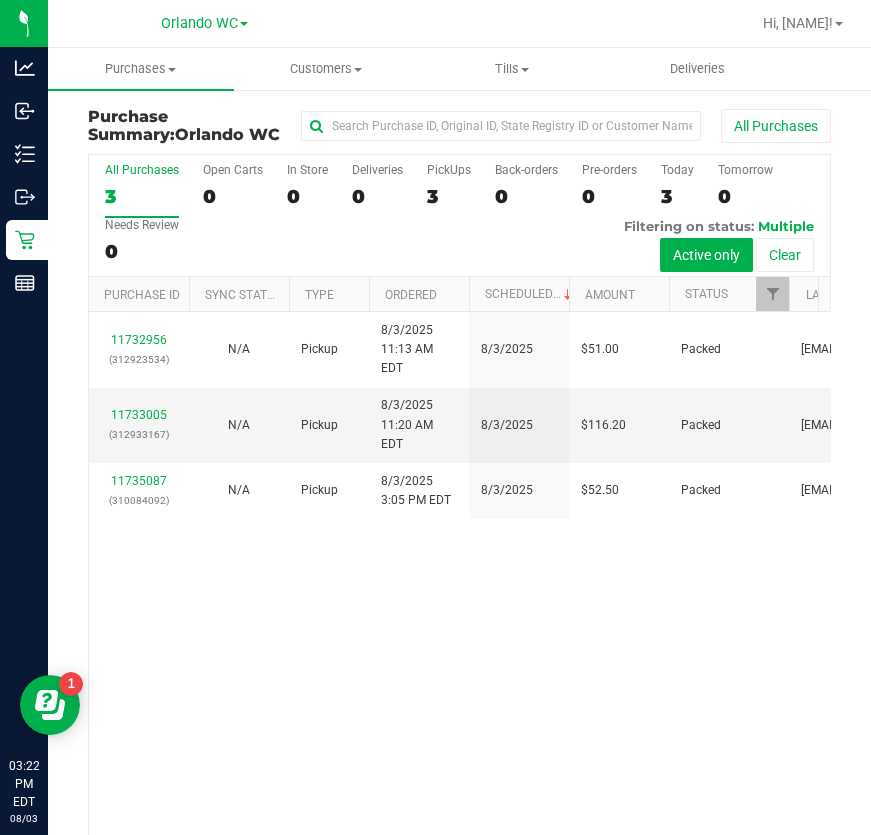 click on "Ordered" at bounding box center (419, 294) 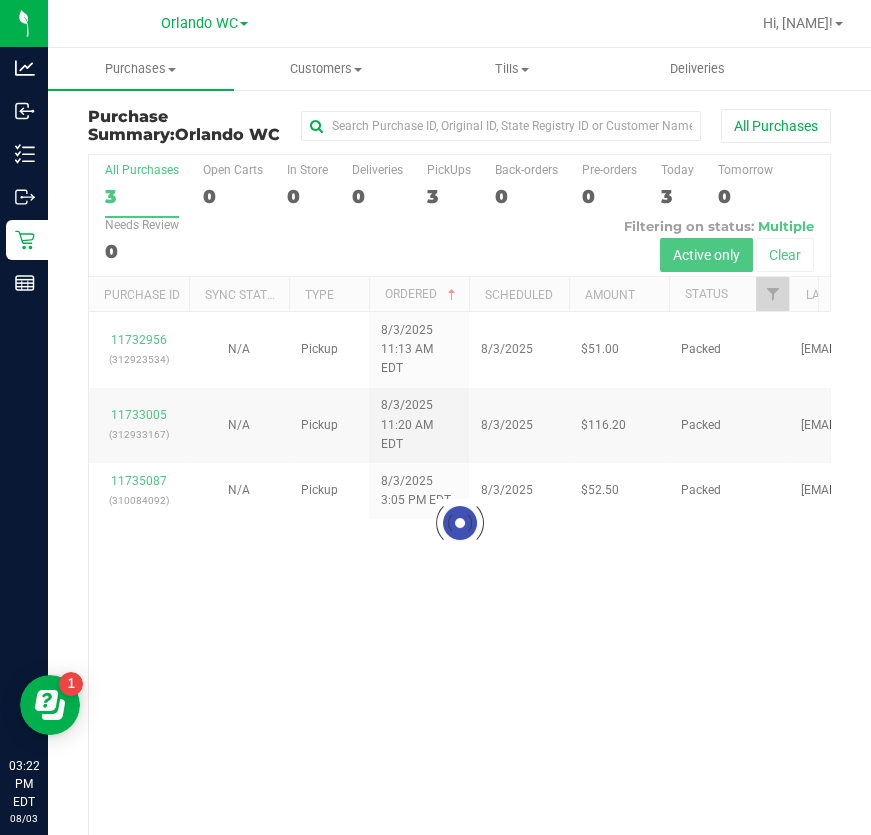 click at bounding box center [459, 522] 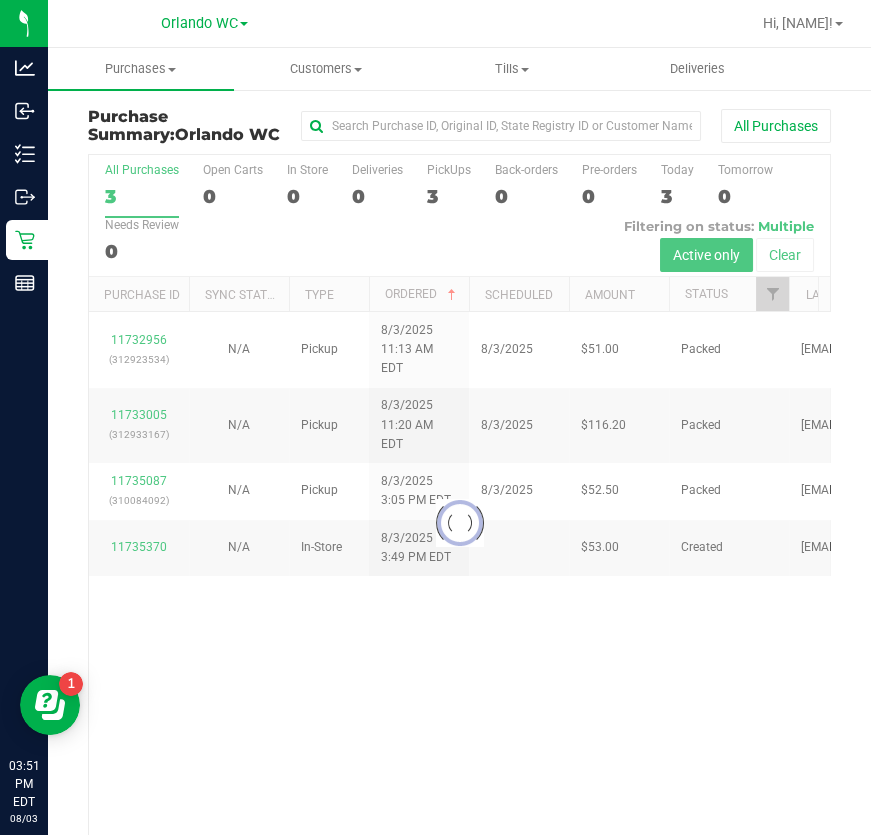 click at bounding box center (459, 522) 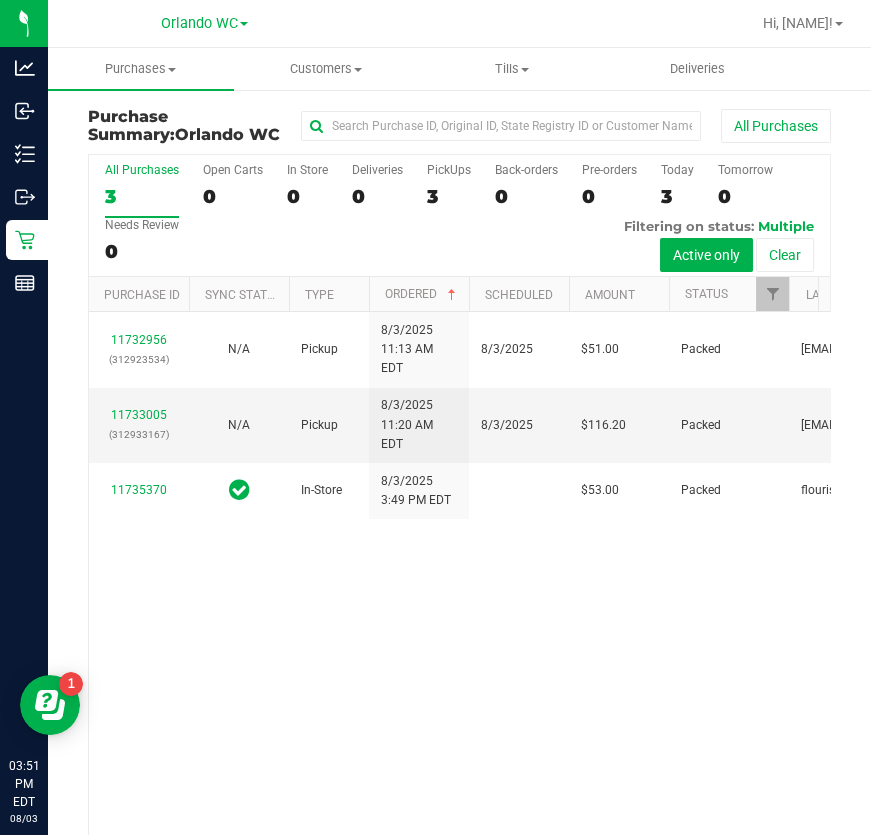 click on "11732956
(312923534)
N/A
Pickup 8/3/2025 11:13 AM EDT 8/3/2025
$51.00
Packed mharvey@liveparallel.com
11733005
(312933167)
N/A
Pickup 8/3/2025 11:20 AM EDT 8/3/2025
$116.20
Packed mharvey@liveparallel.com
11735370
In-Store 8/3/2025 3:49 PM EDT
$53.00
Packed flourish-biotrack [v0.1.0]" at bounding box center [459, 575] 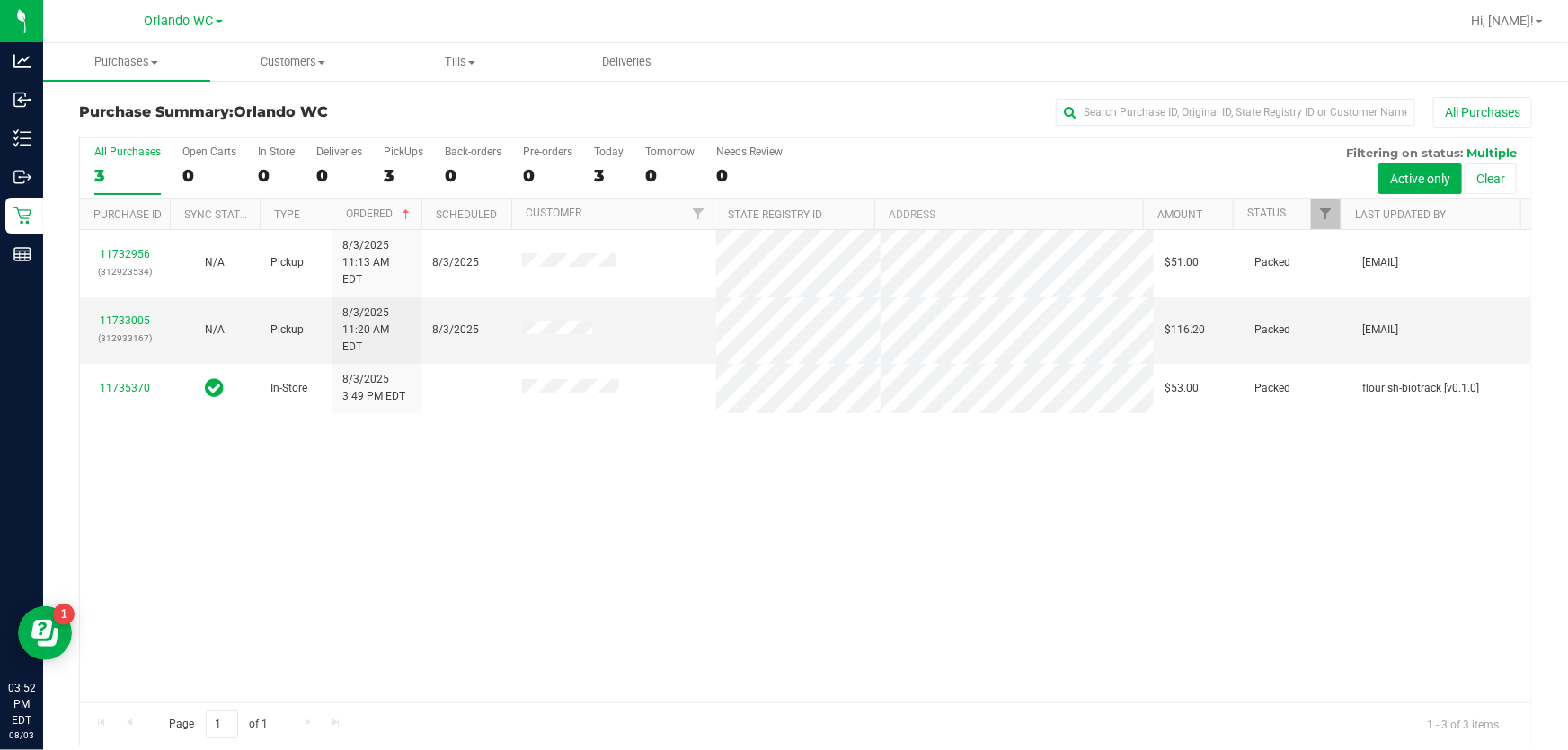 click on "11732956
(312923534)
N/A
Pickup 8/3/2025 11:13 AM EDT 8/3/2025
$51.00
Packed mharvey@liveparallel.com
11733005
(312933167)
N/A
Pickup 8/3/2025 11:20 AM EDT 8/3/2025
$116.20
Packed mharvey@liveparallel.com
11735370
In-Store 8/3/2025 3:49 PM EDT
$53.00
Packed flourish-biotrack [v0.1.0]" at bounding box center (805, 466) 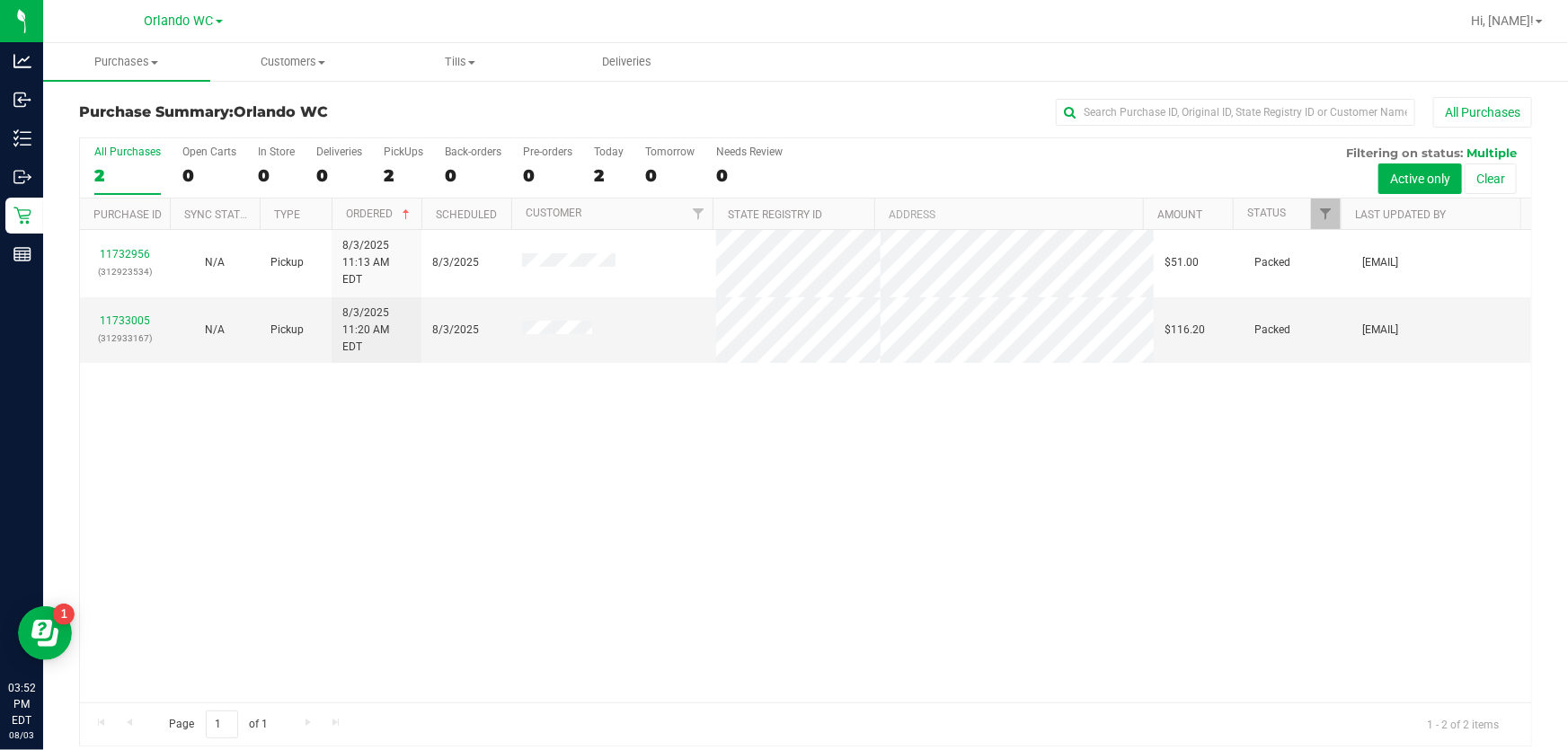 click on "2" at bounding box center [128, 175] 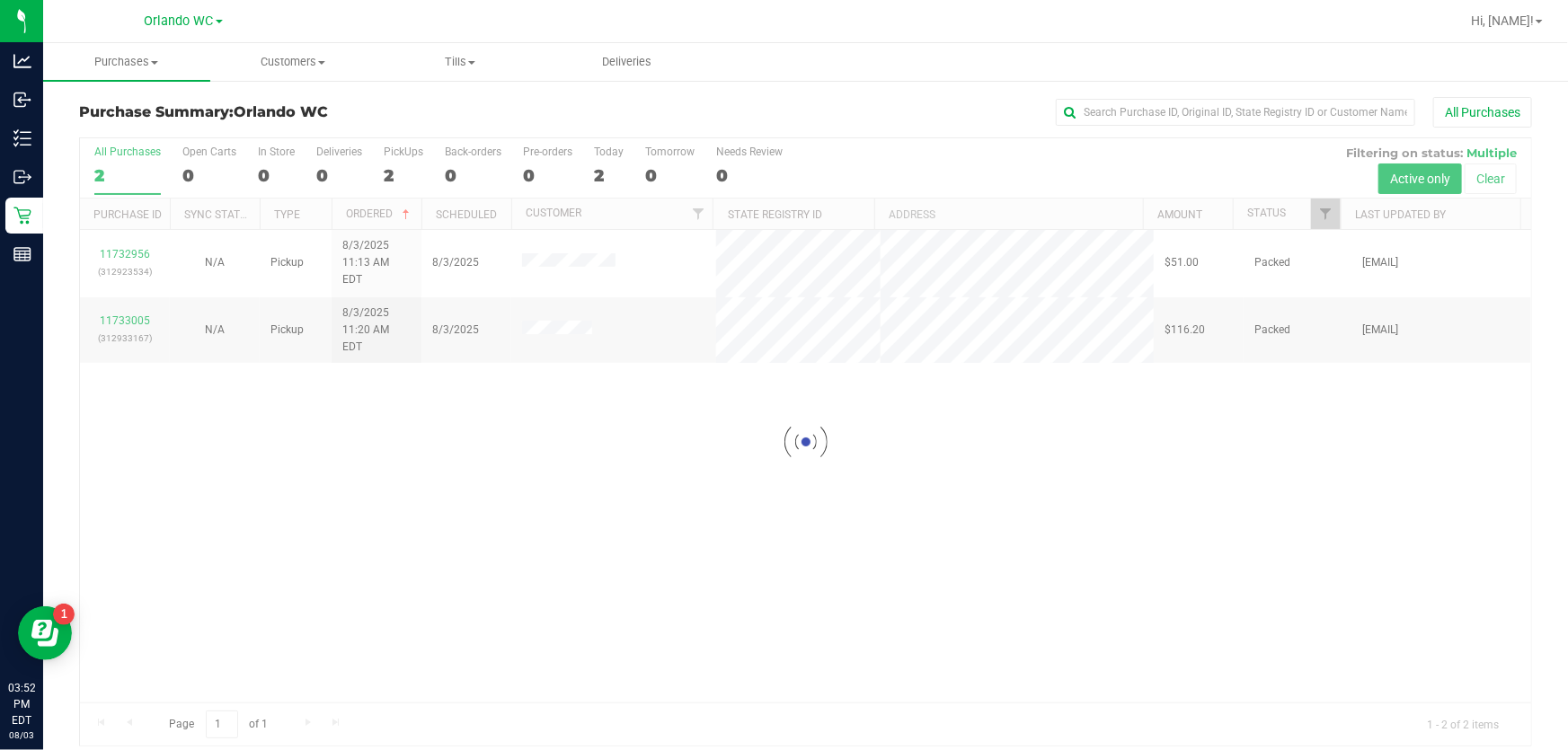 click at bounding box center [805, 442] 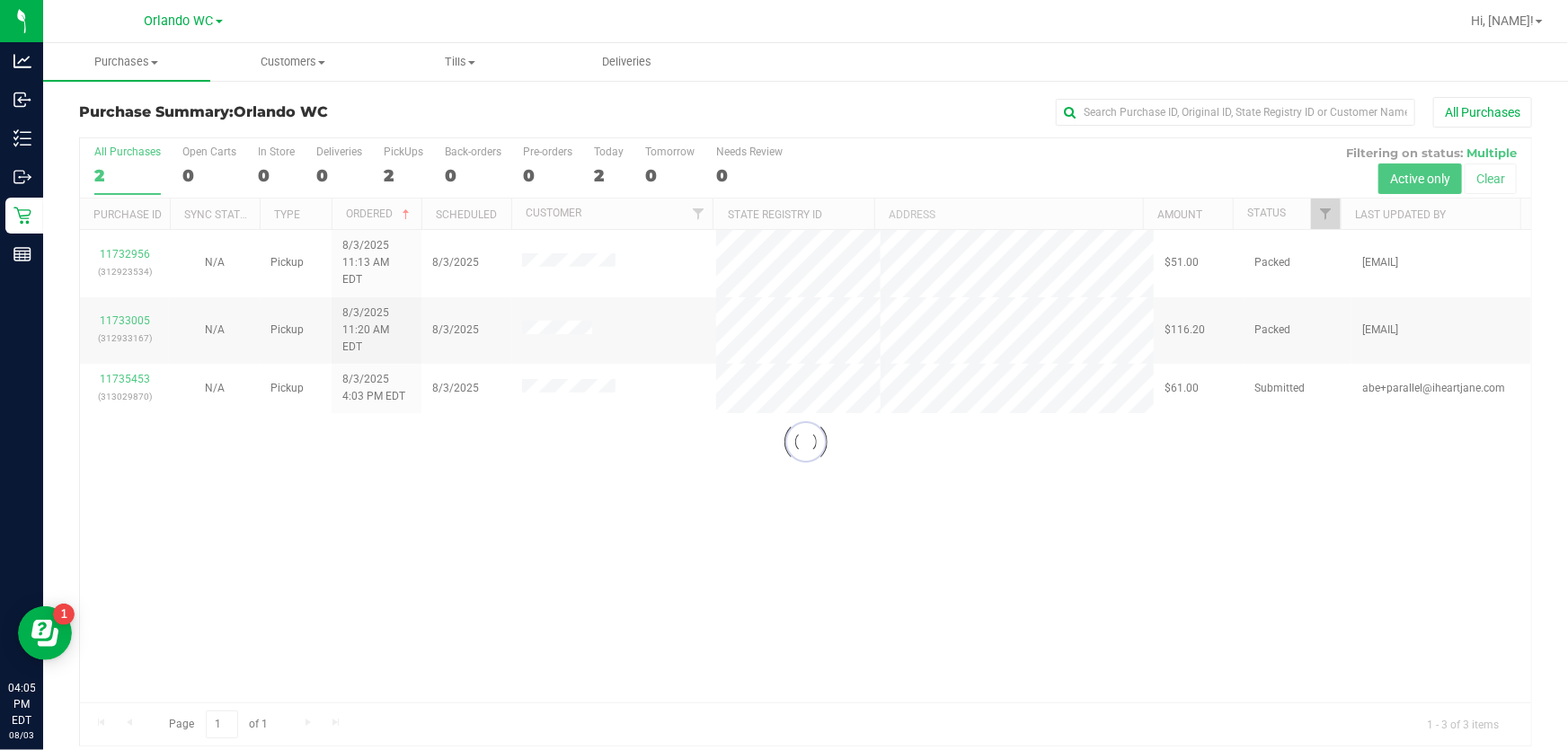 click on "Loading...
11732956
(312923534)
N/A
Pickup 8/3/2025 11:13 AM EDT 8/3/2025
$51.00
Packed mharvey@liveparallel.com
11733005
(312933167)
N/A
Pickup 8/3/2025 11:20 AM EDT 8/3/2025
$116.20
Packed mharvey@liveparallel.com
11735453
(313029870)
N/A
Pickup 8/3/2025 4:03 PM EDT 8/3/2025
$61.00
Submitted abe+parallel@iheartjane.com" at bounding box center [805, 466] 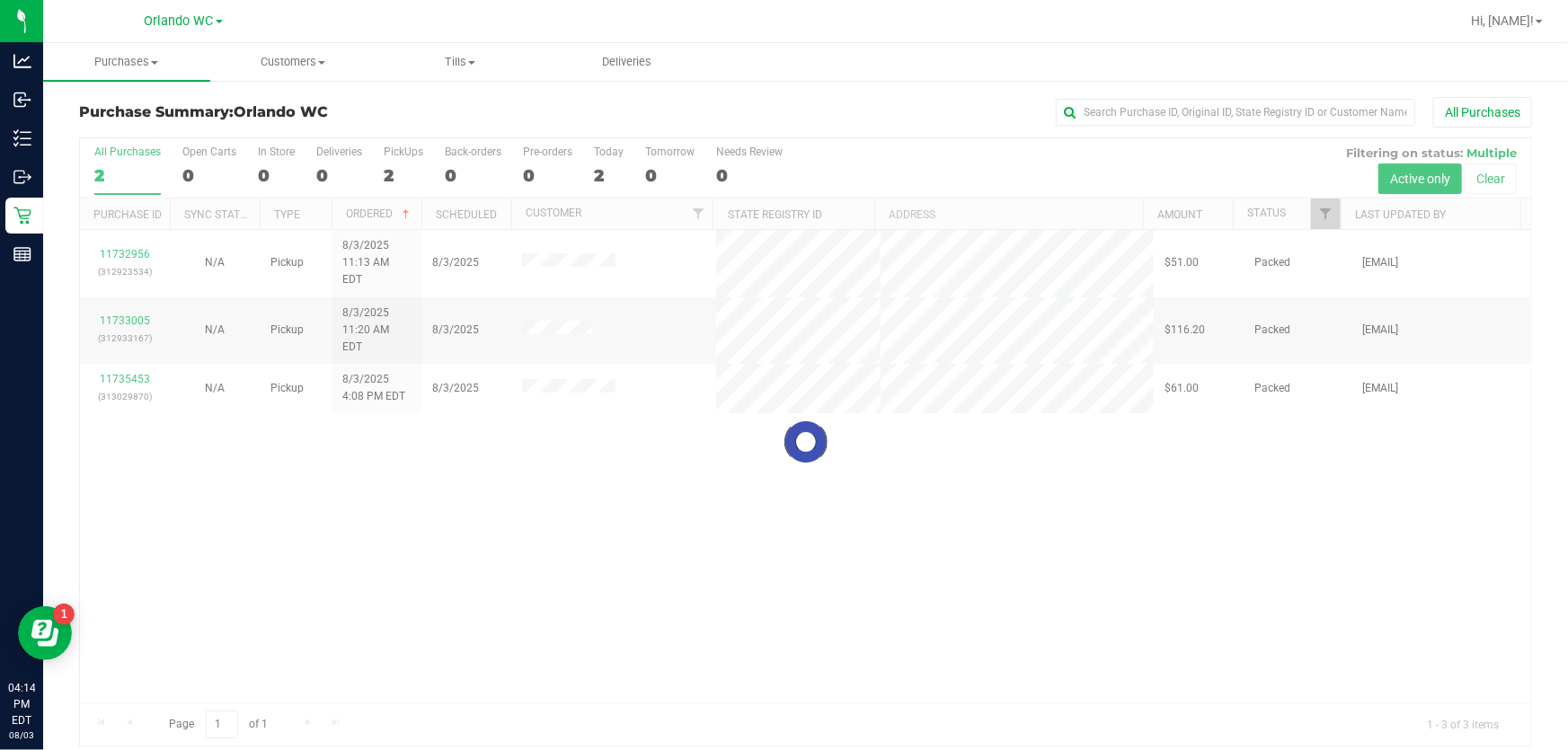 click at bounding box center [805, 442] 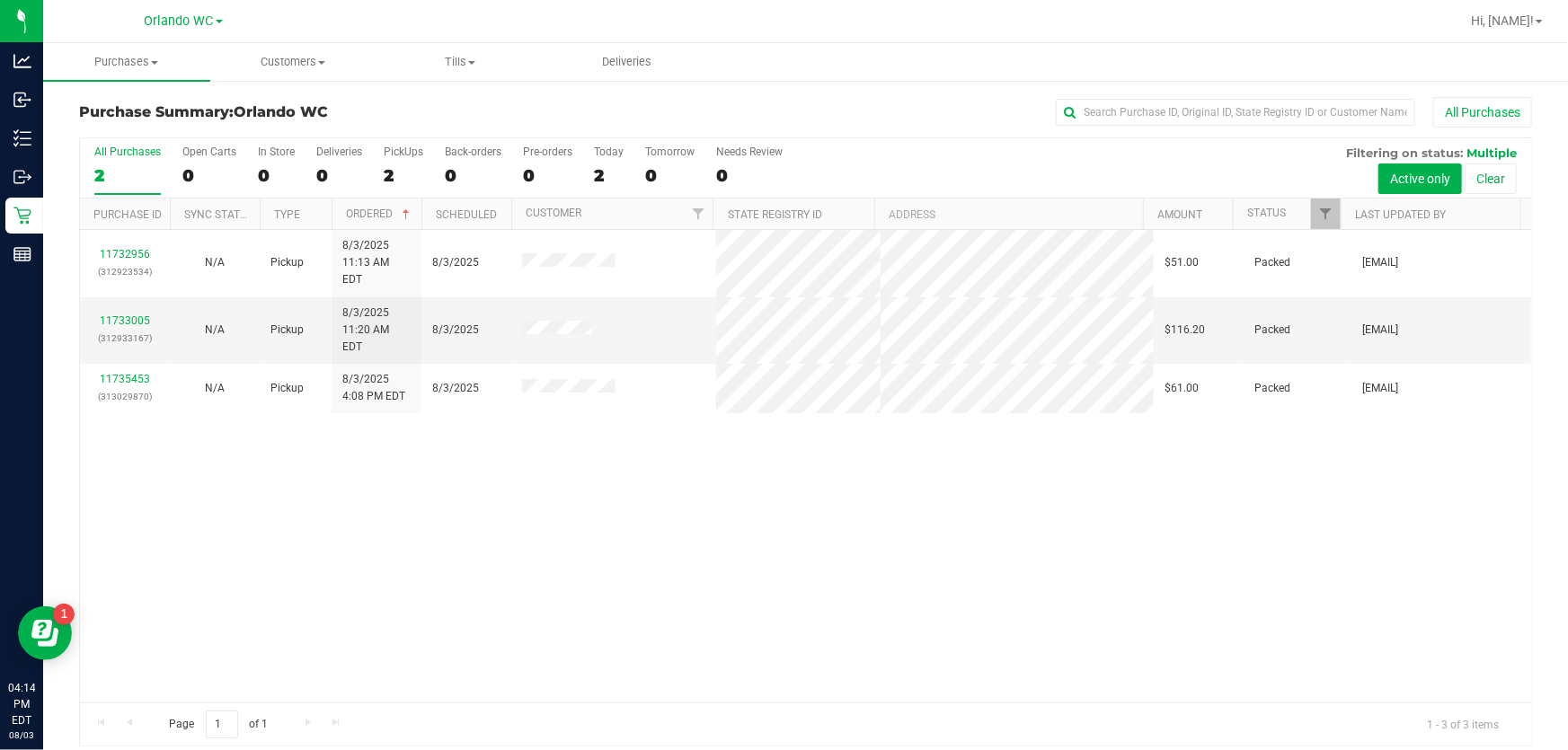 click on "2" at bounding box center [128, 175] 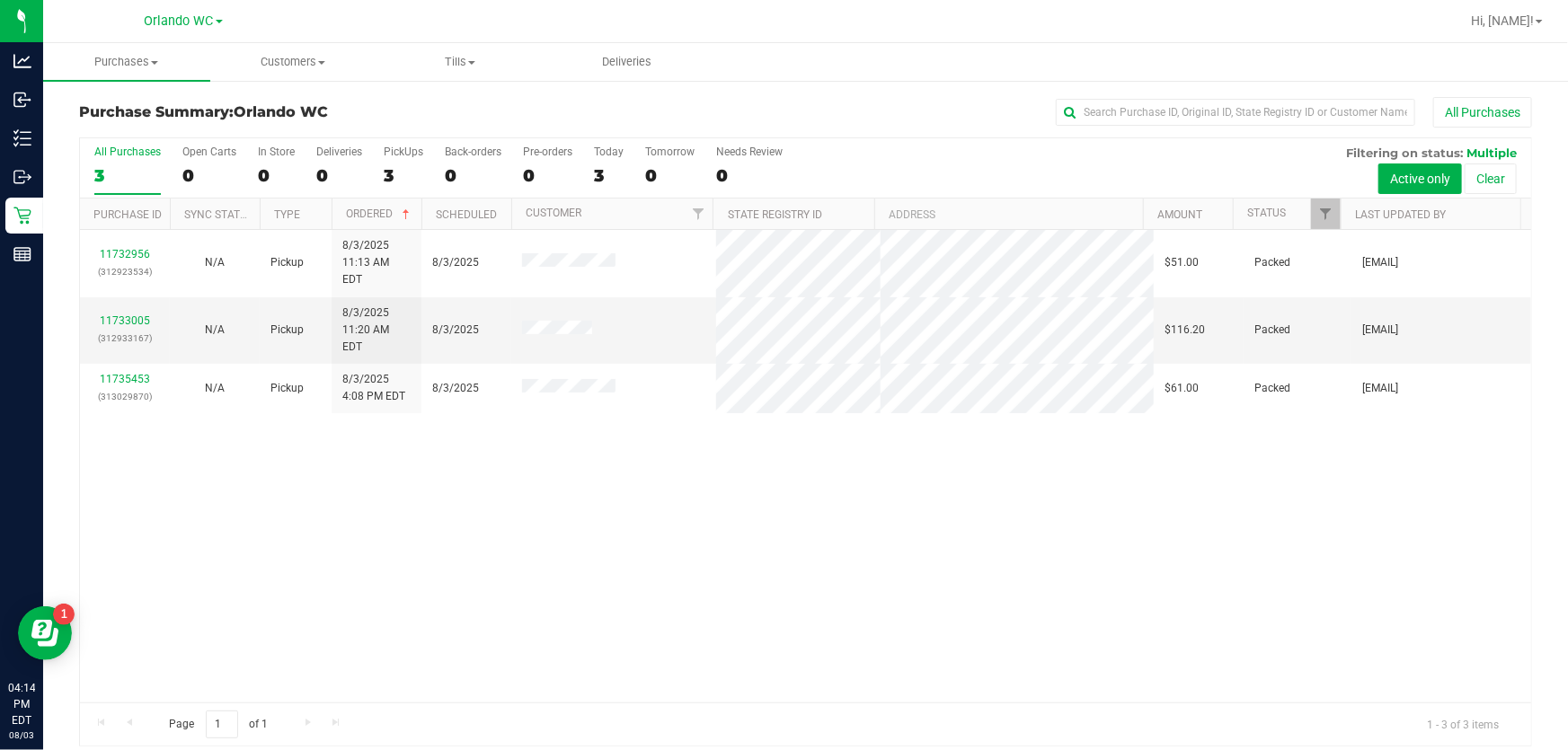 click on "11732956
(312923534)
N/A
Pickup 8/3/2025 11:13 AM EDT 8/3/2025
$51.00
Packed mharvey@liveparallel.com
11733005
(312933167)
N/A
Pickup 8/3/2025 11:20 AM EDT 8/3/2025
$116.20
Packed mharvey@liveparallel.com
11735453
(313029870)
N/A
Pickup 8/3/2025 4:08 PM EDT 8/3/2025
$61.00
Packed cdoelle@liveparallel.com" at bounding box center (805, 466) 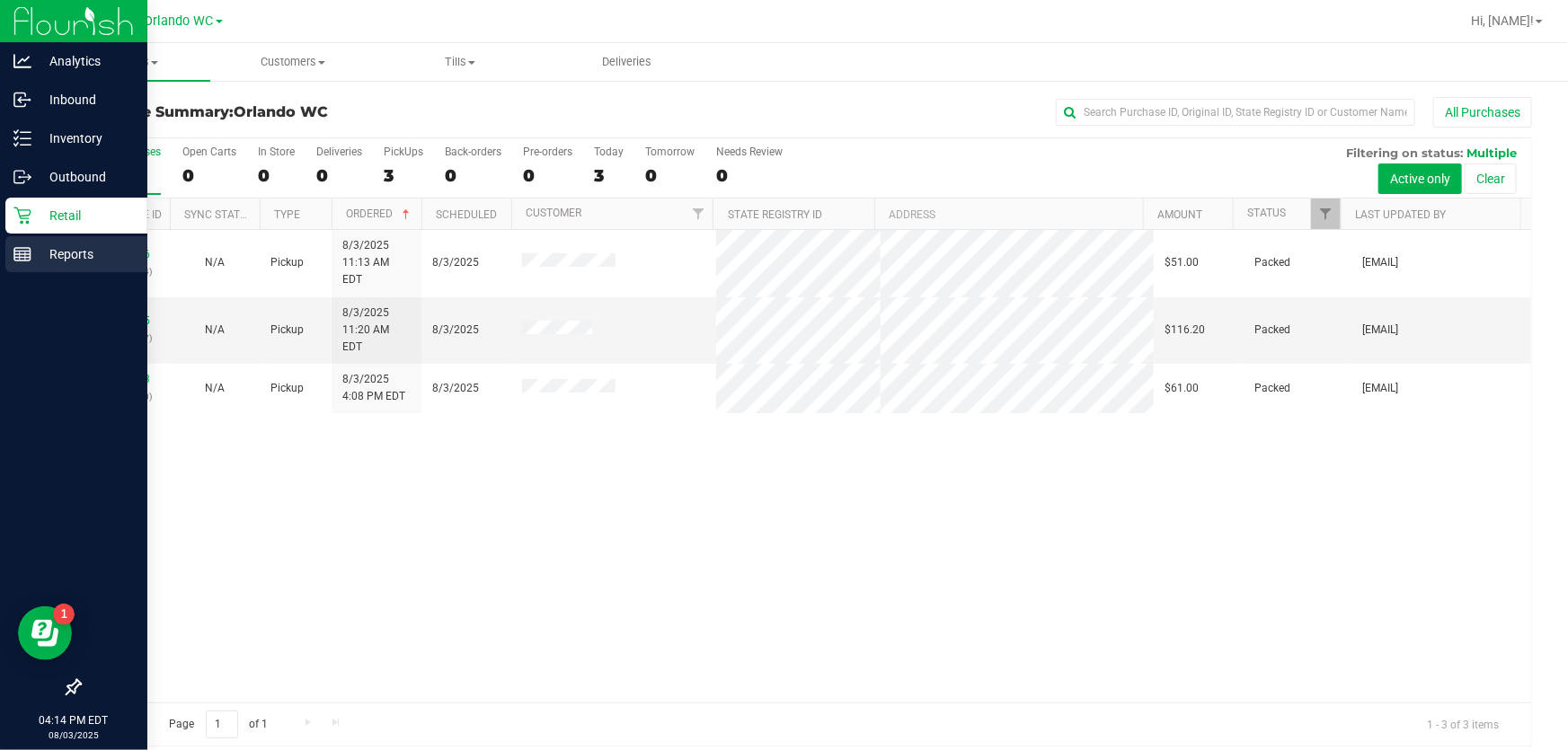 click on "Reports" at bounding box center [85, 254] 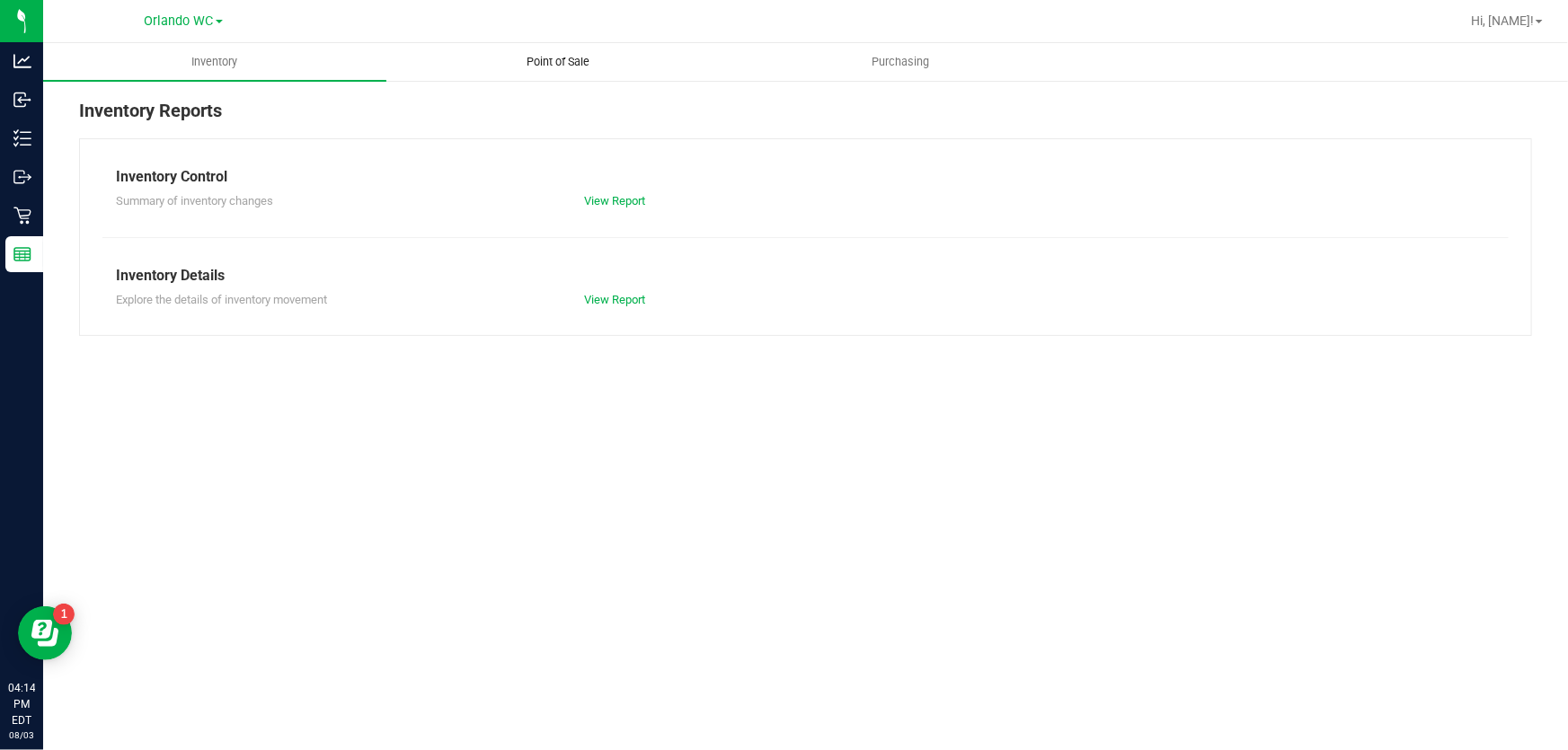click on "Point of Sale" at bounding box center (558, 62) 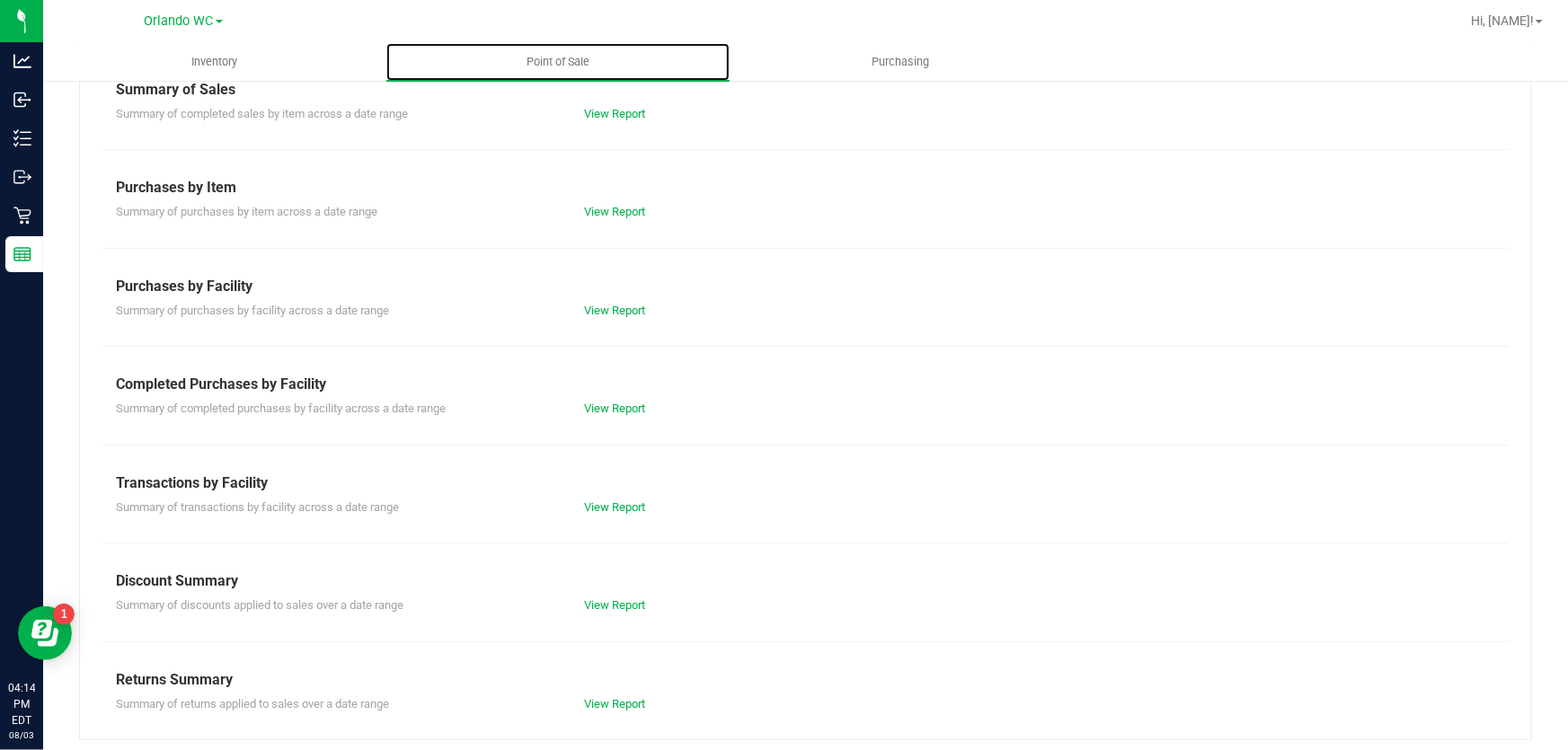 scroll, scrollTop: 192, scrollLeft: 0, axis: vertical 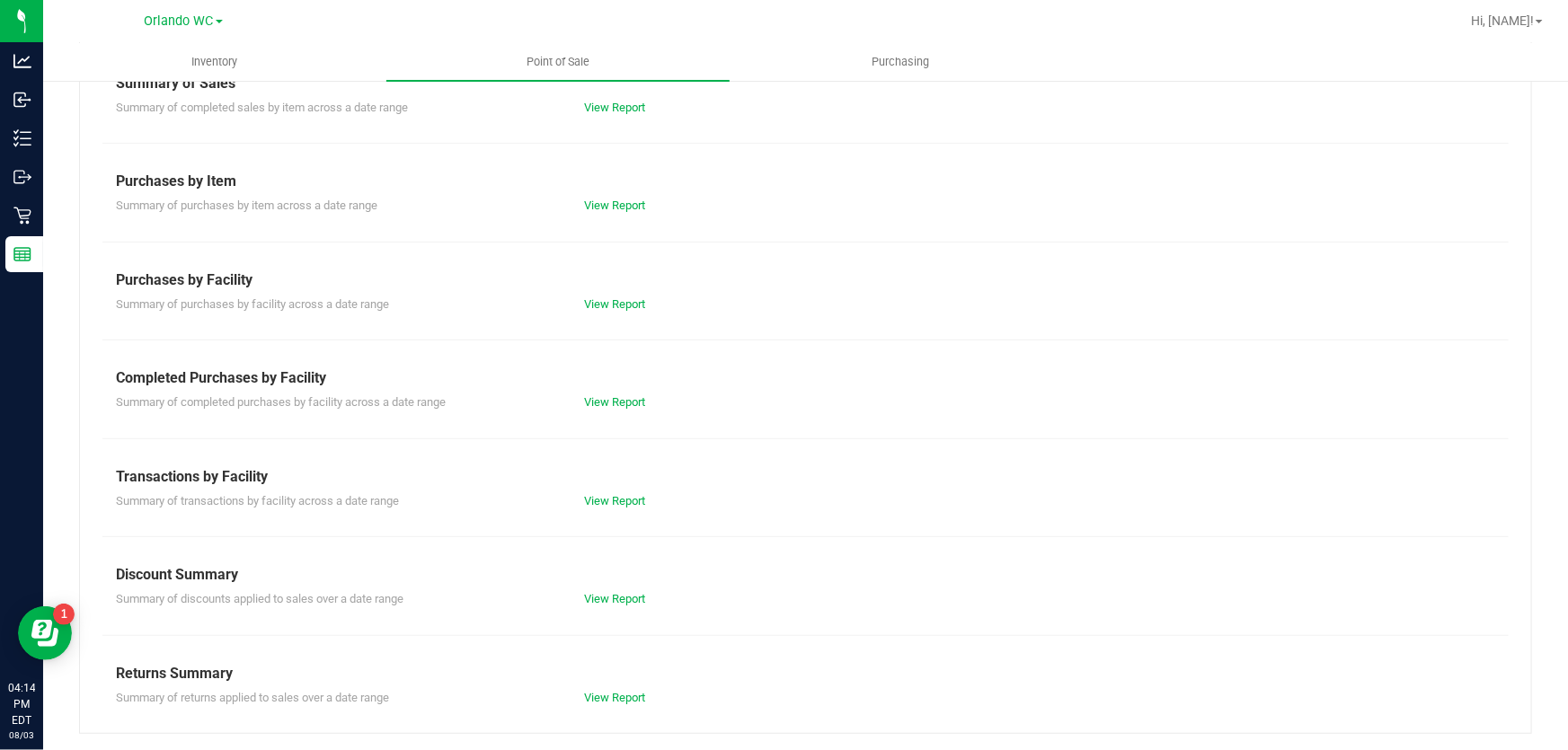 click on "Transactions by Facility" at bounding box center (805, 477) 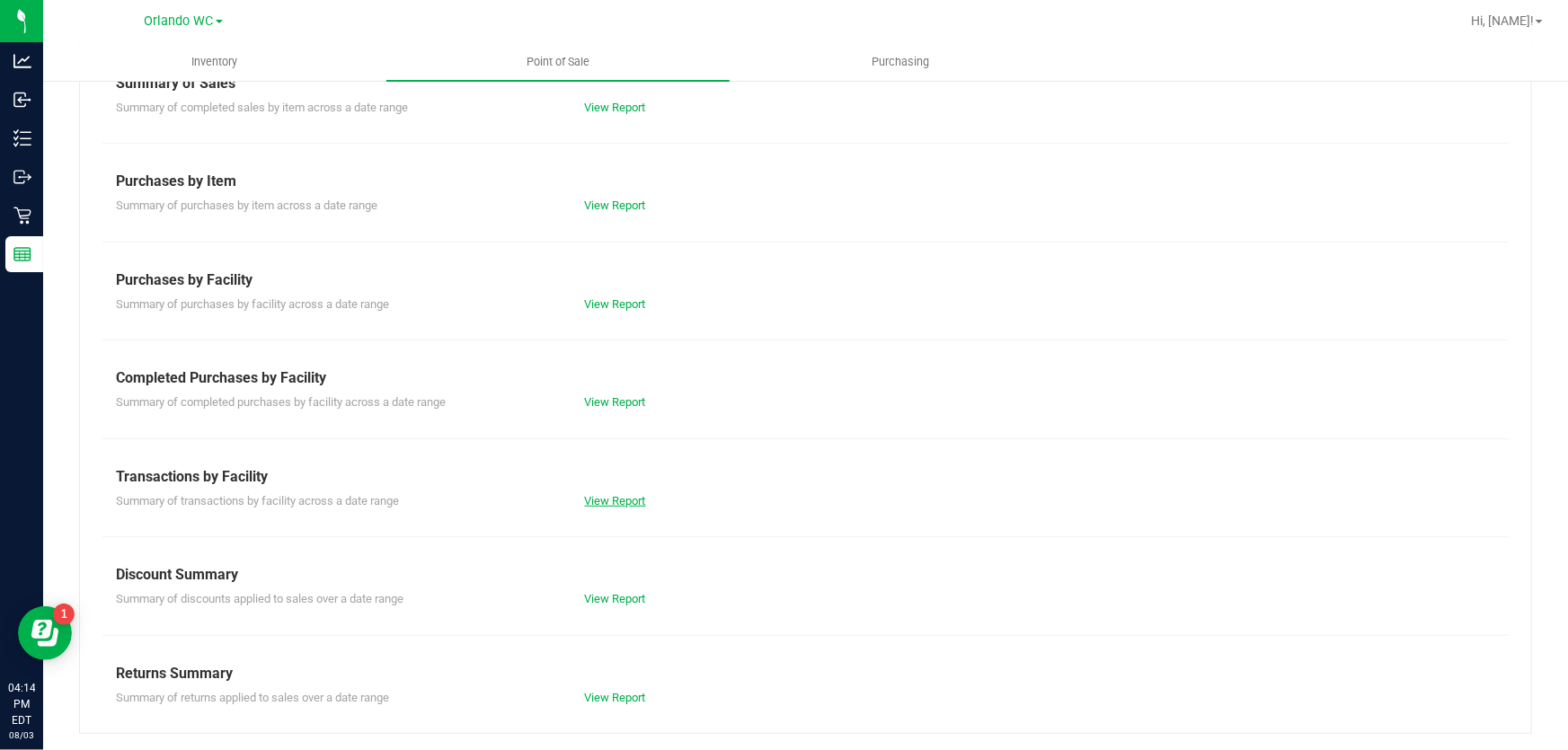 click on "View Report" at bounding box center [616, 500] 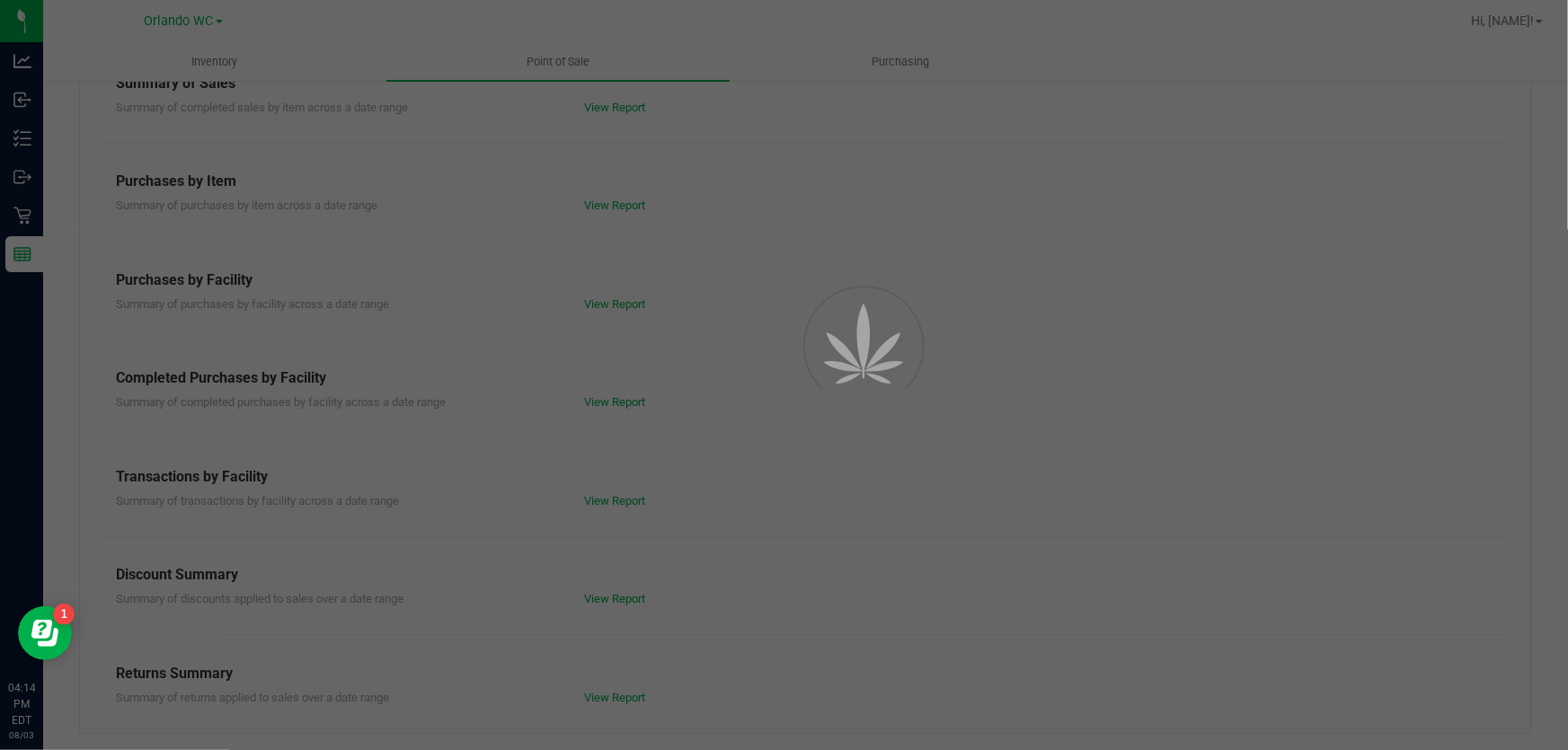 scroll, scrollTop: 0, scrollLeft: 0, axis: both 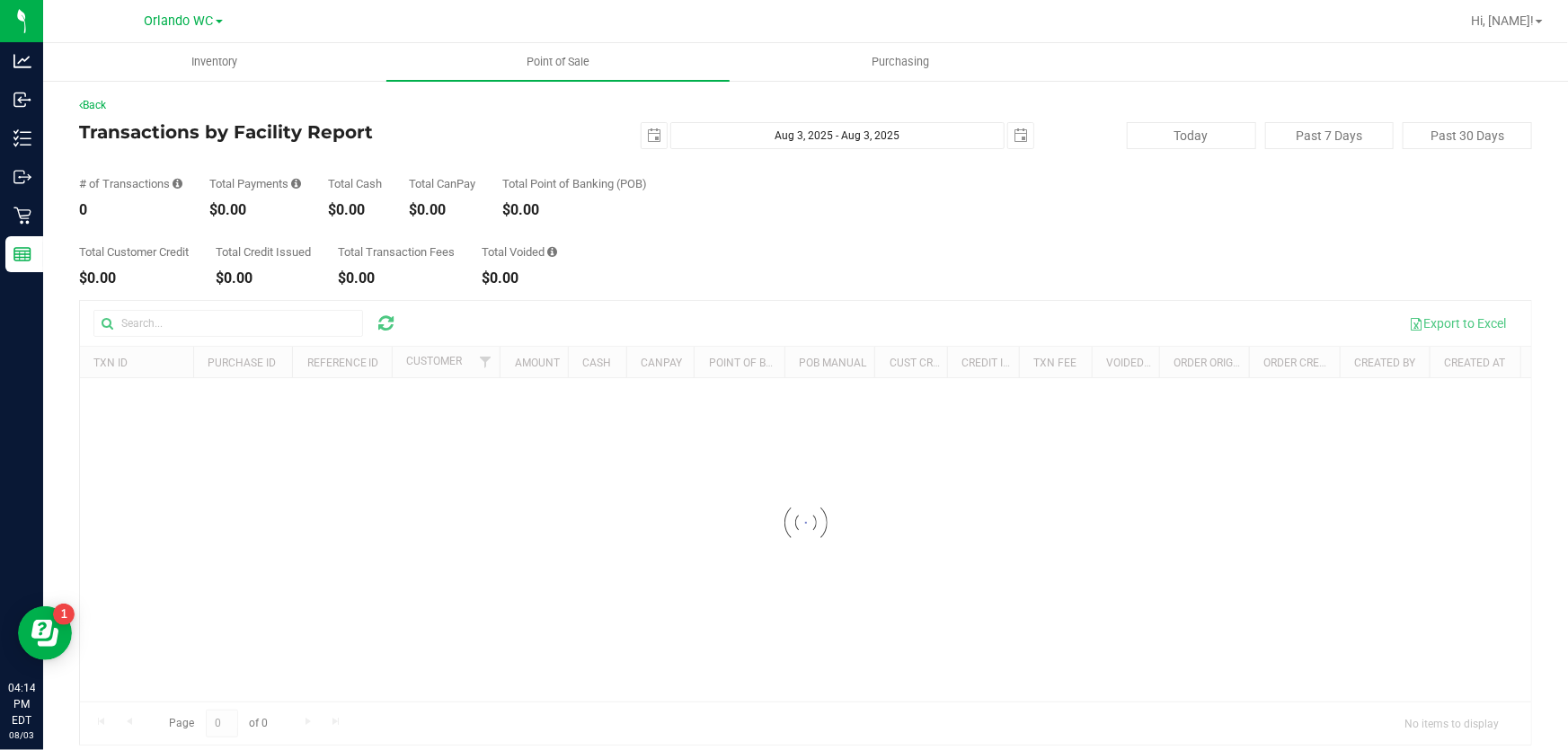 click on "Total Customer Credit
$0.00
Total Credit Issued
$0.00
Total Transaction Fees
$0.00
Total Voided
$0.00" at bounding box center (805, 251) 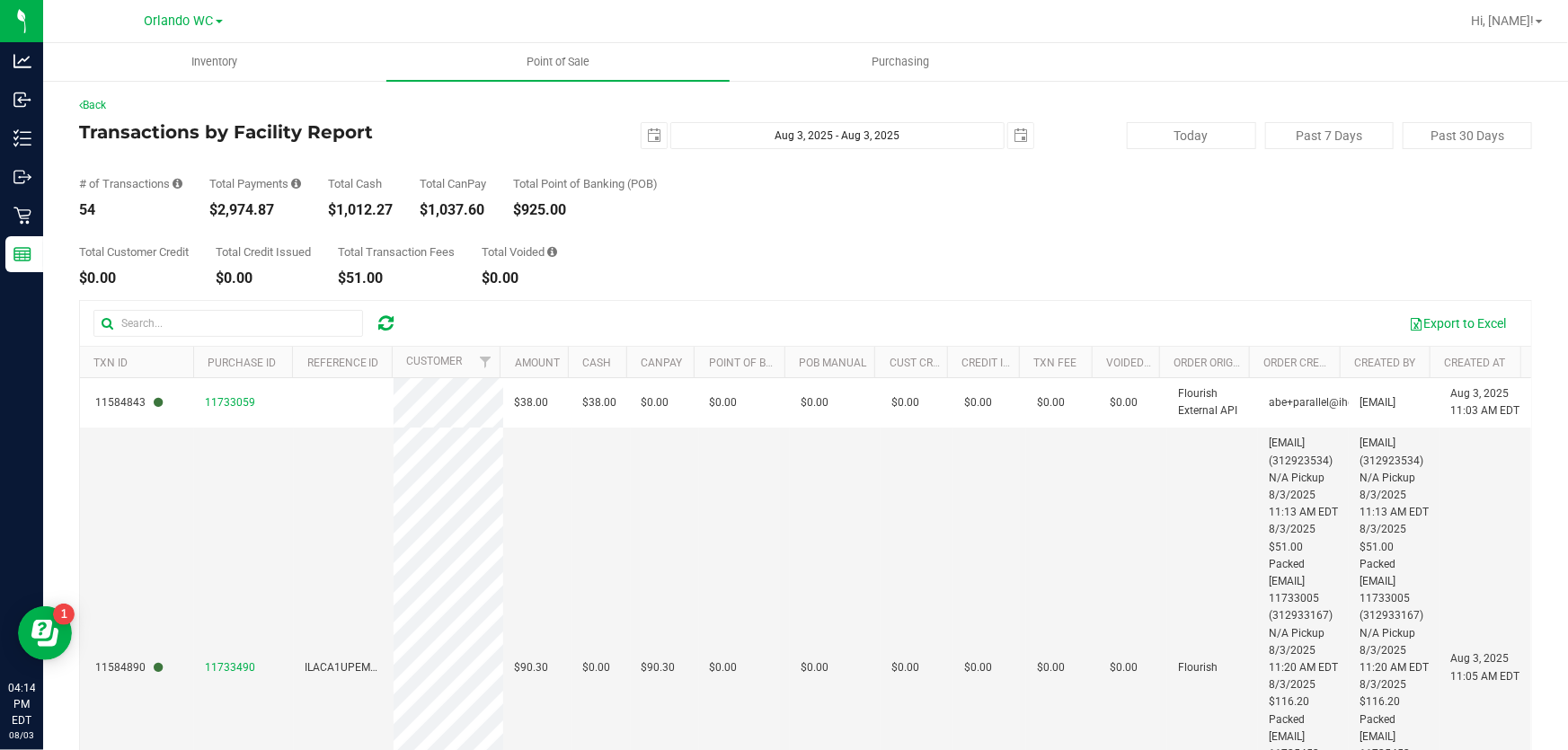 scroll, scrollTop: 162, scrollLeft: 0, axis: vertical 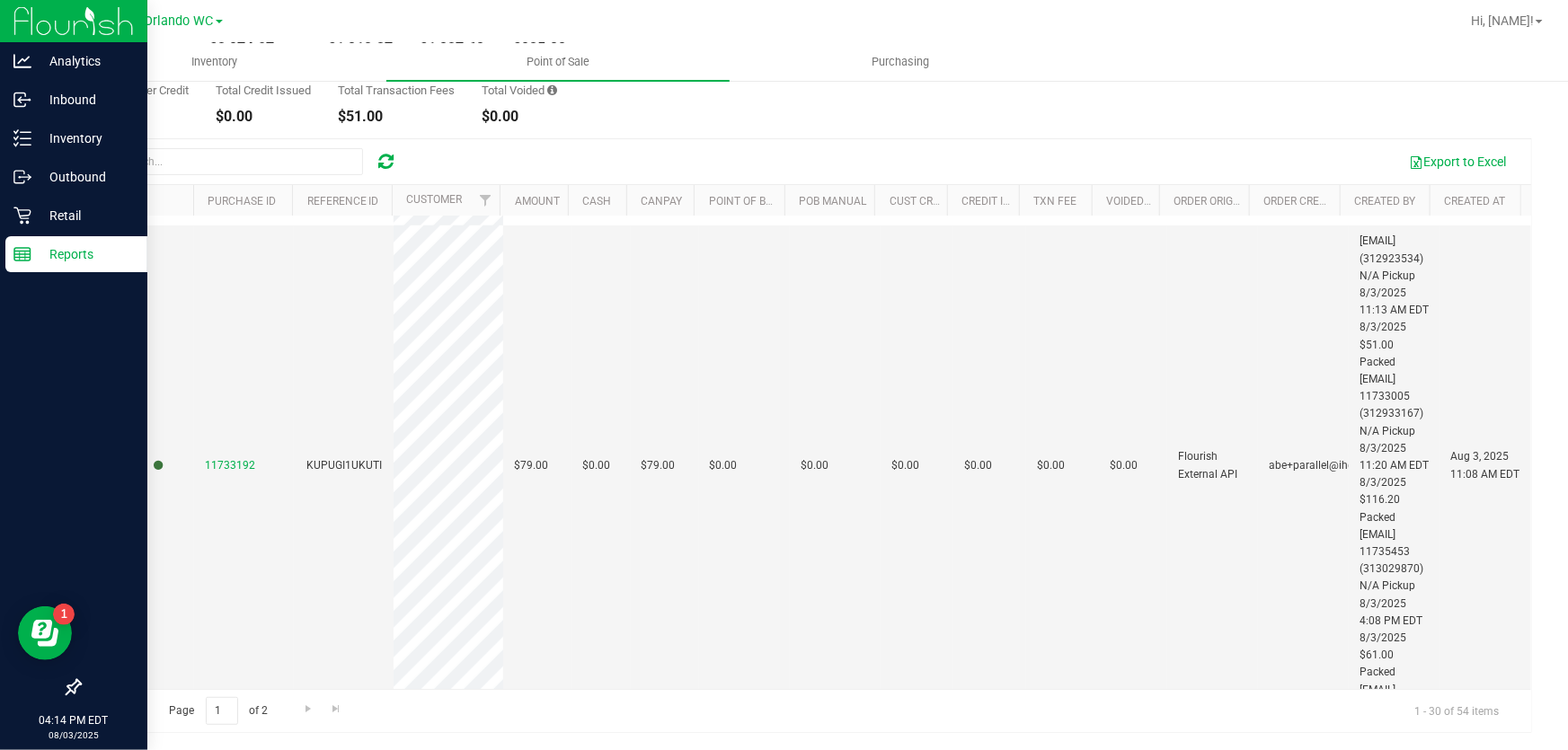 click 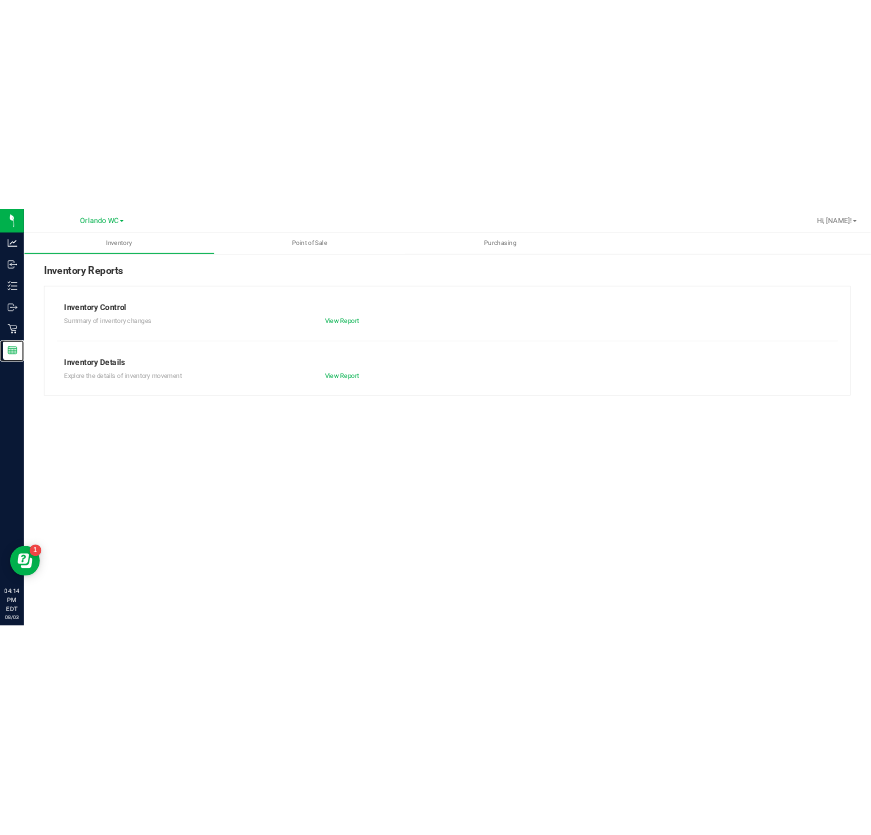 scroll, scrollTop: 0, scrollLeft: 0, axis: both 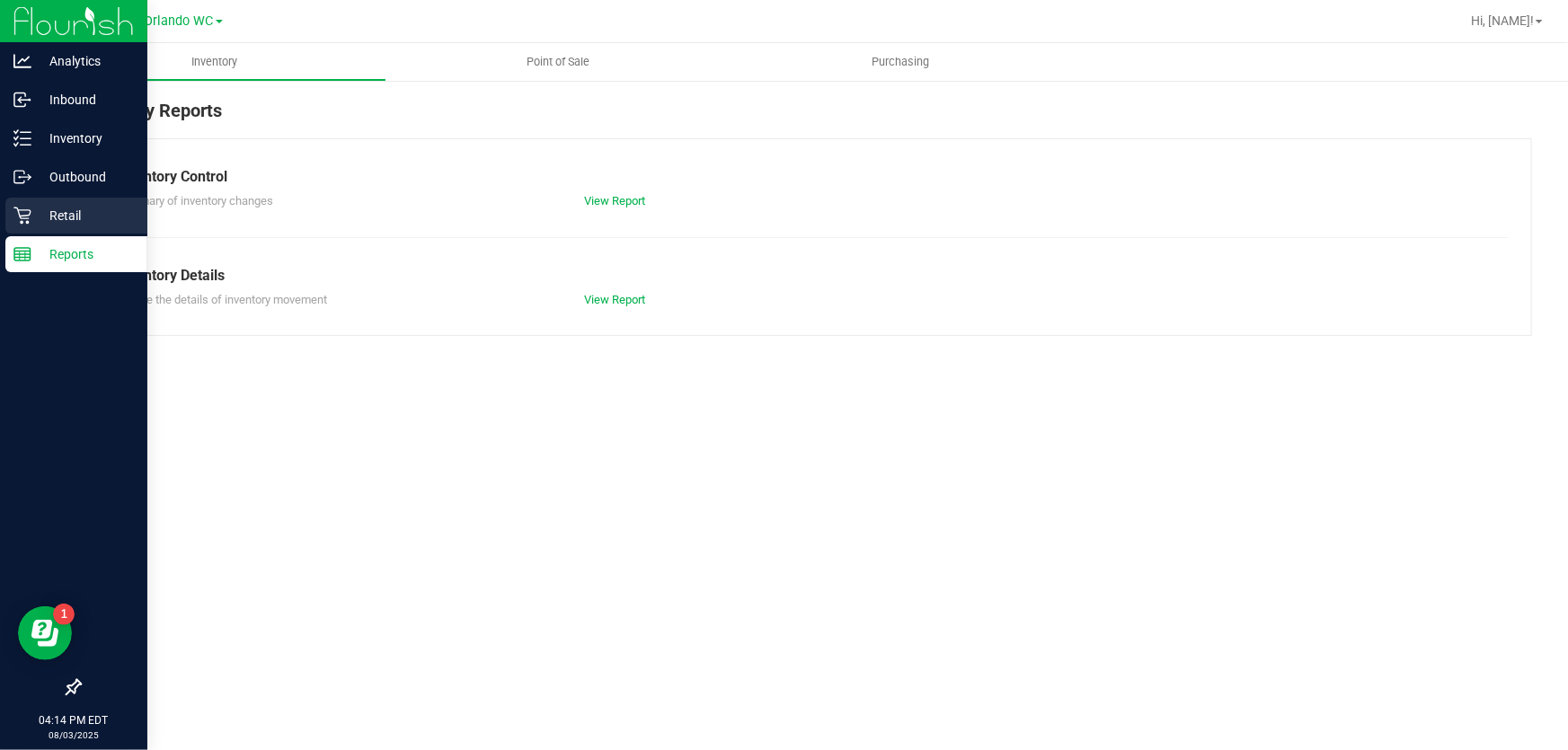 click on "Retail" at bounding box center (76, 216) 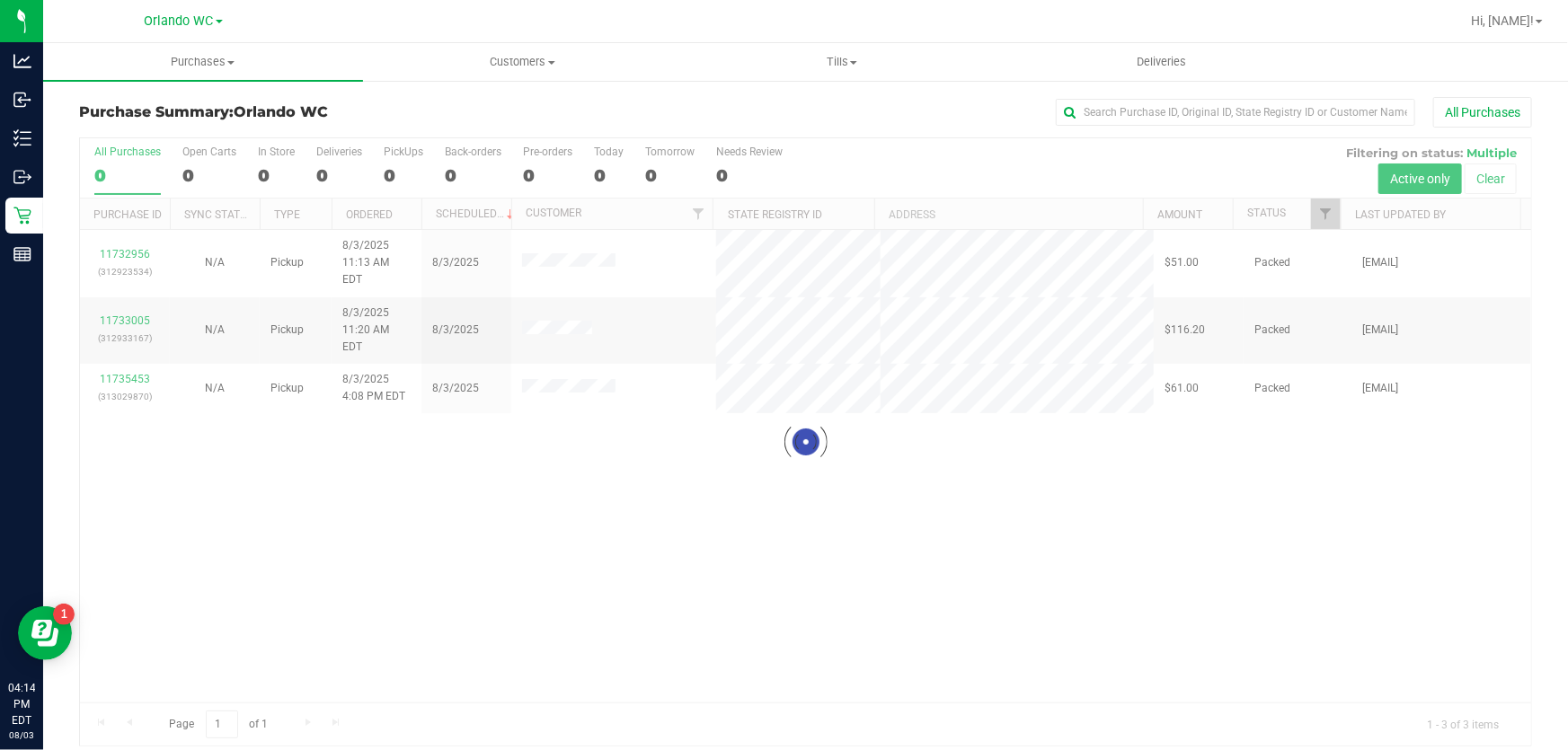 click on "Purchase Summary:
Orlando WC" at bounding box center [321, 112] 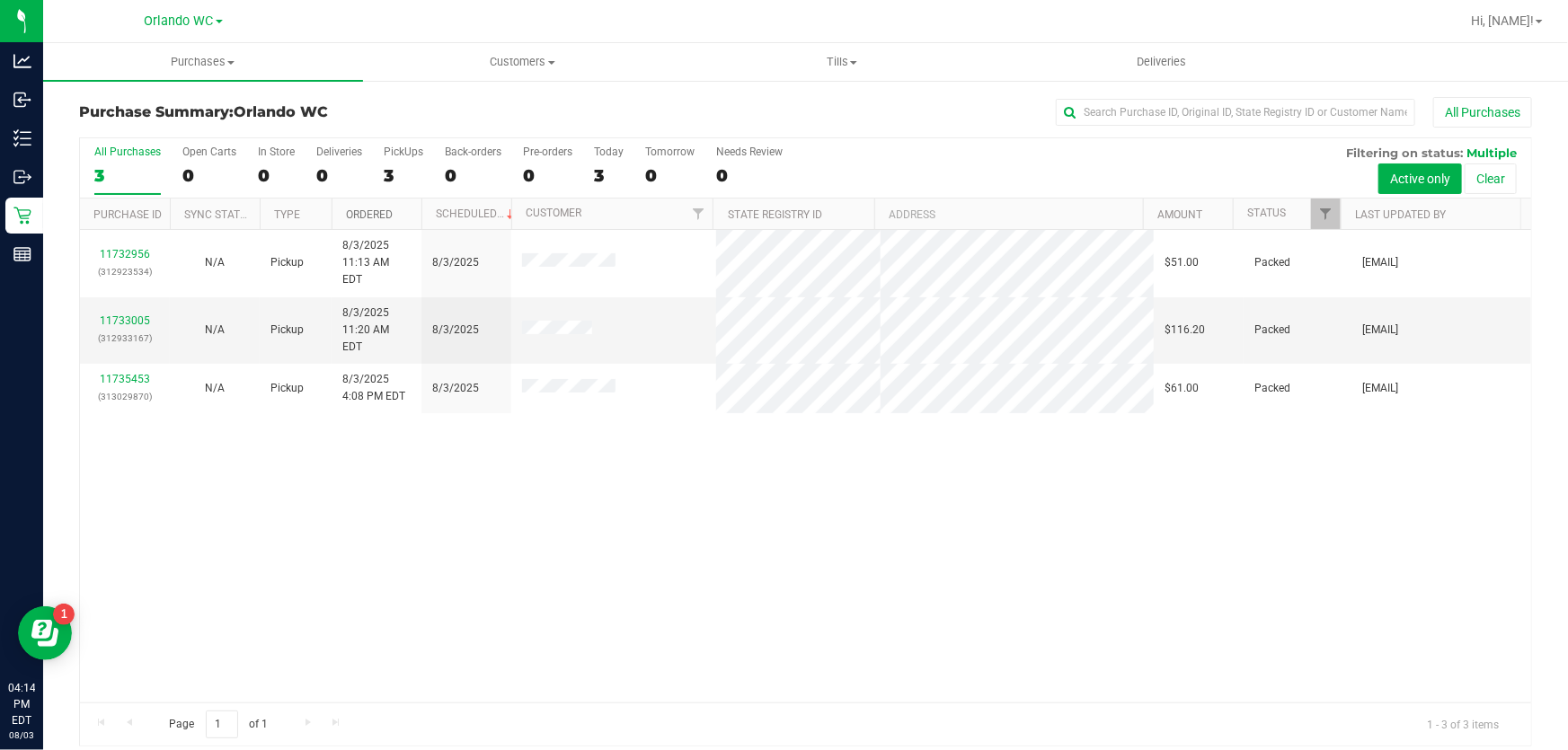 click on "Ordered" at bounding box center [369, 215] 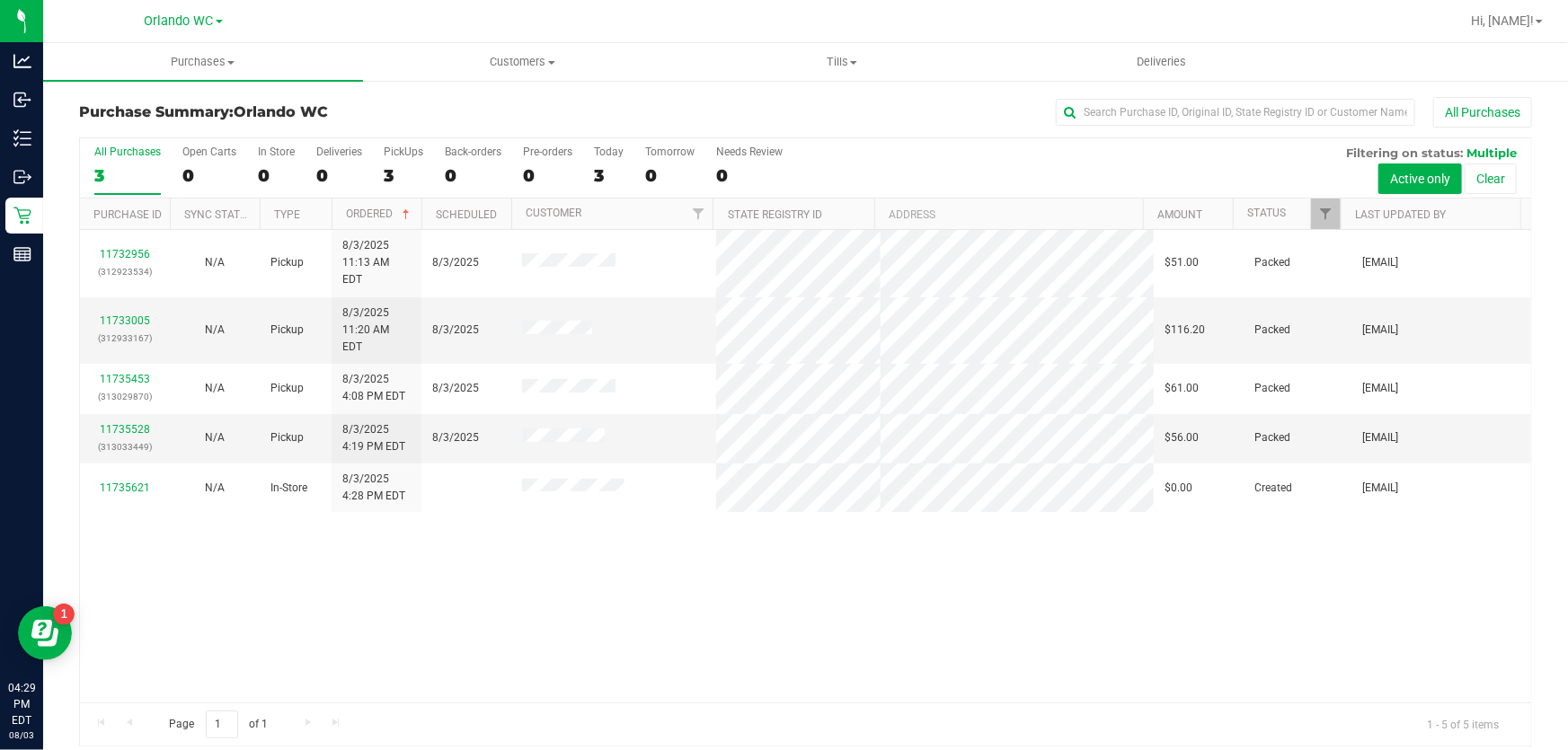click on "3" at bounding box center [128, 175] 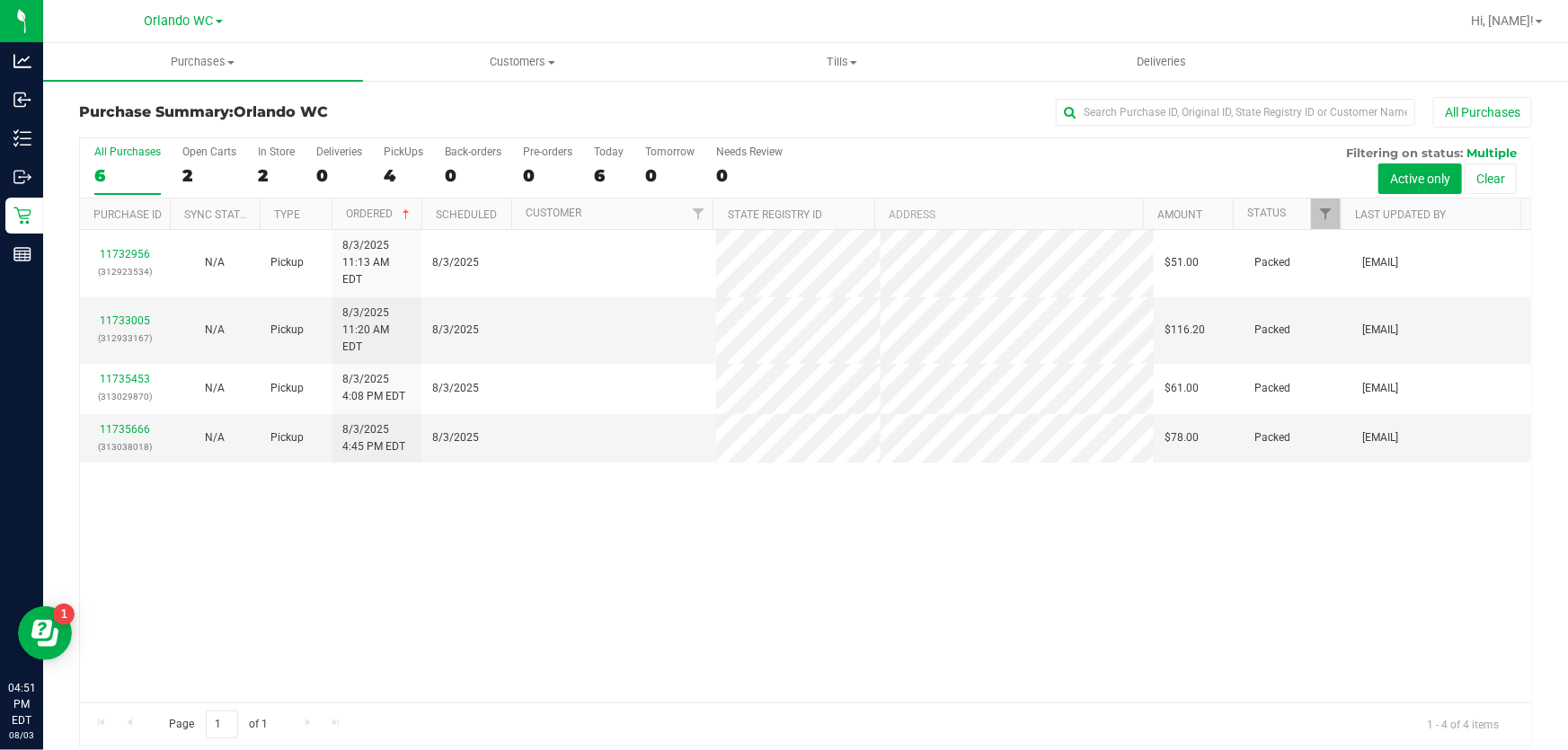 click on "All Purchases
6" at bounding box center (128, 170) 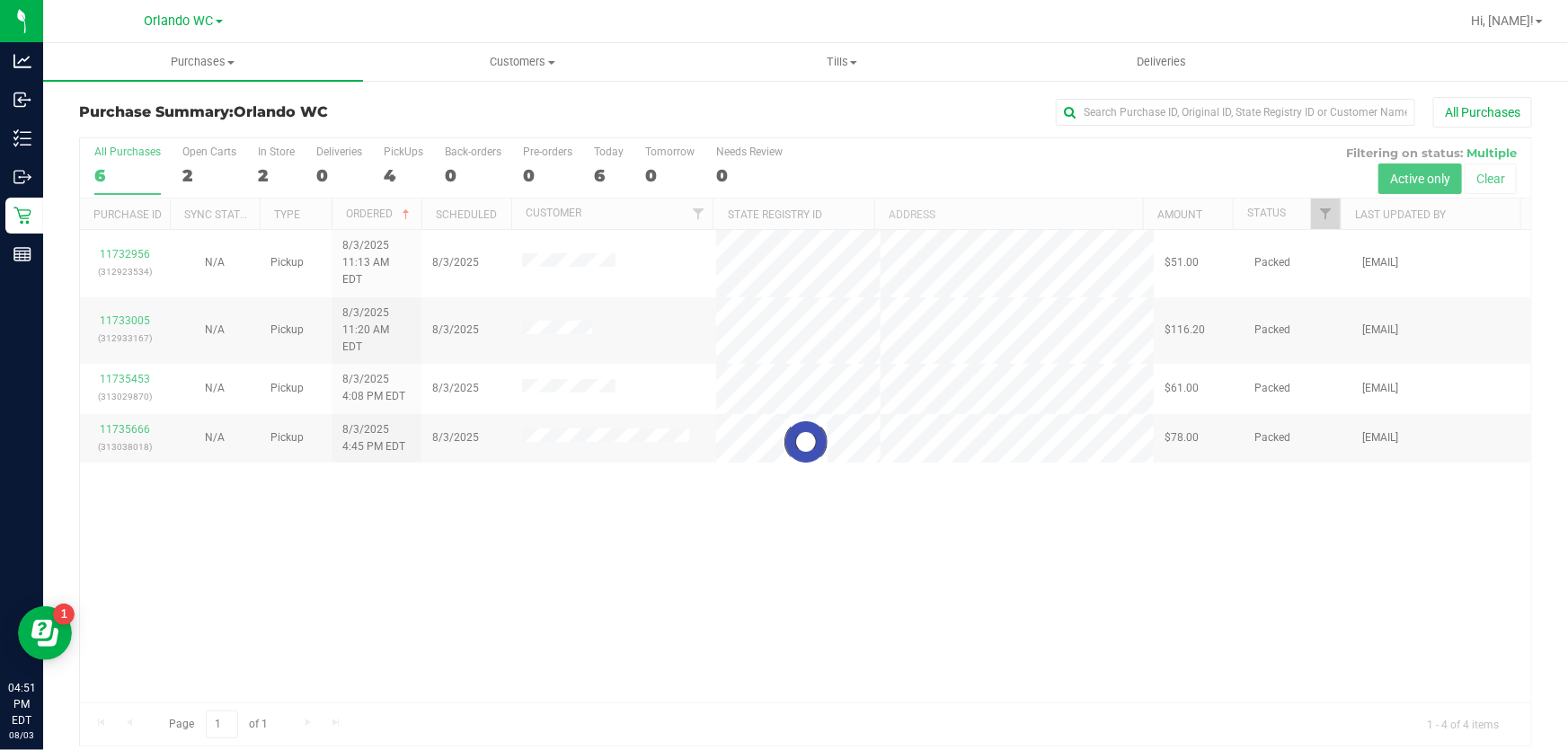 click at bounding box center (805, 442) 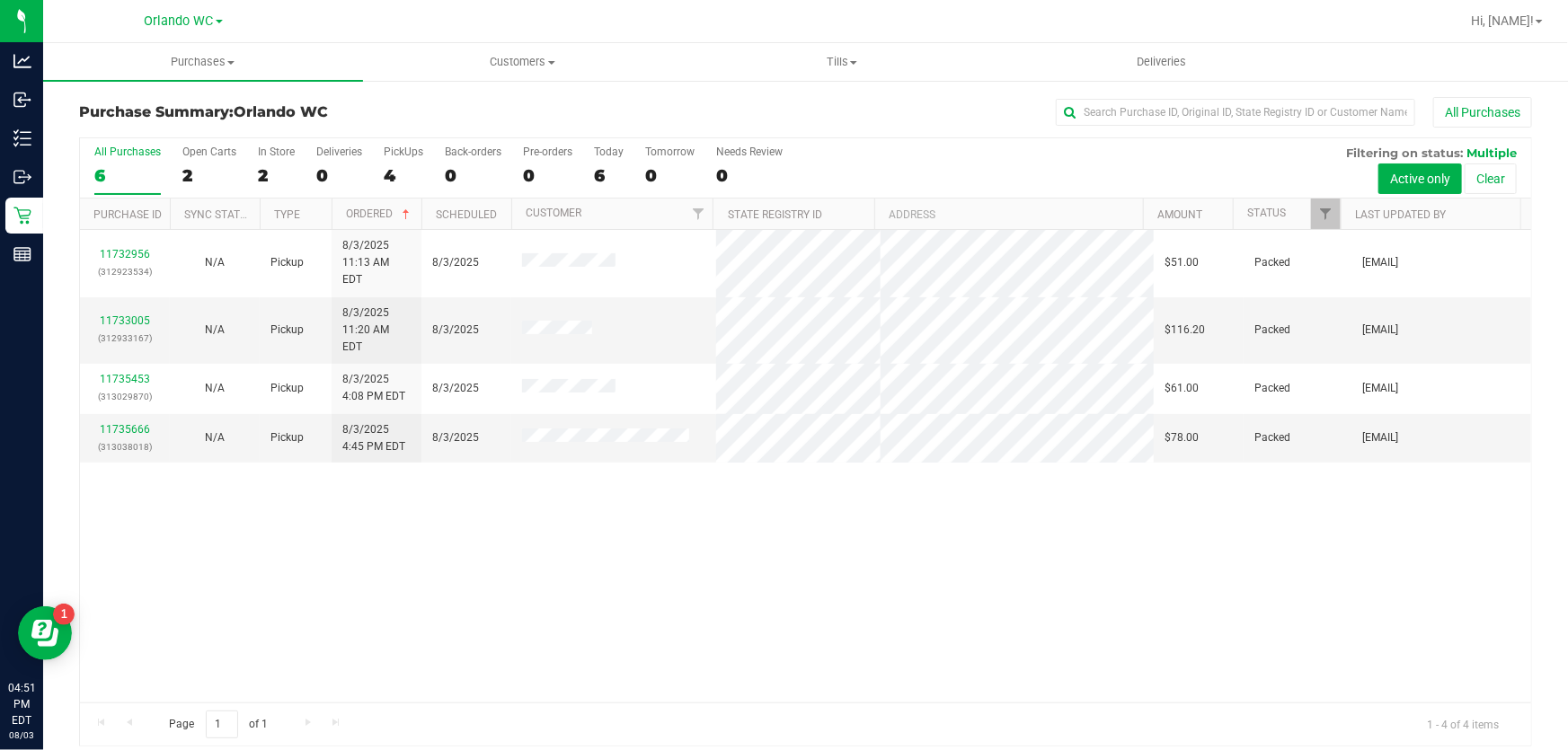 click on "11732956
(312923534)
N/A
Pickup 8/3/2025 11:13 AM EDT 8/3/2025
$51.00
Packed mharvey@liveparallel.com
11733005
(312933167)
N/A
Pickup 8/3/2025 11:20 AM EDT 8/3/2025
$116.20
Packed mharvey@liveparallel.com
11735453
(313029870)
N/A
Pickup 8/3/2025 4:08 PM EDT 8/3/2025
$61.00
Packed cdoelle@liveparallel.com
11735666" at bounding box center (805, 466) 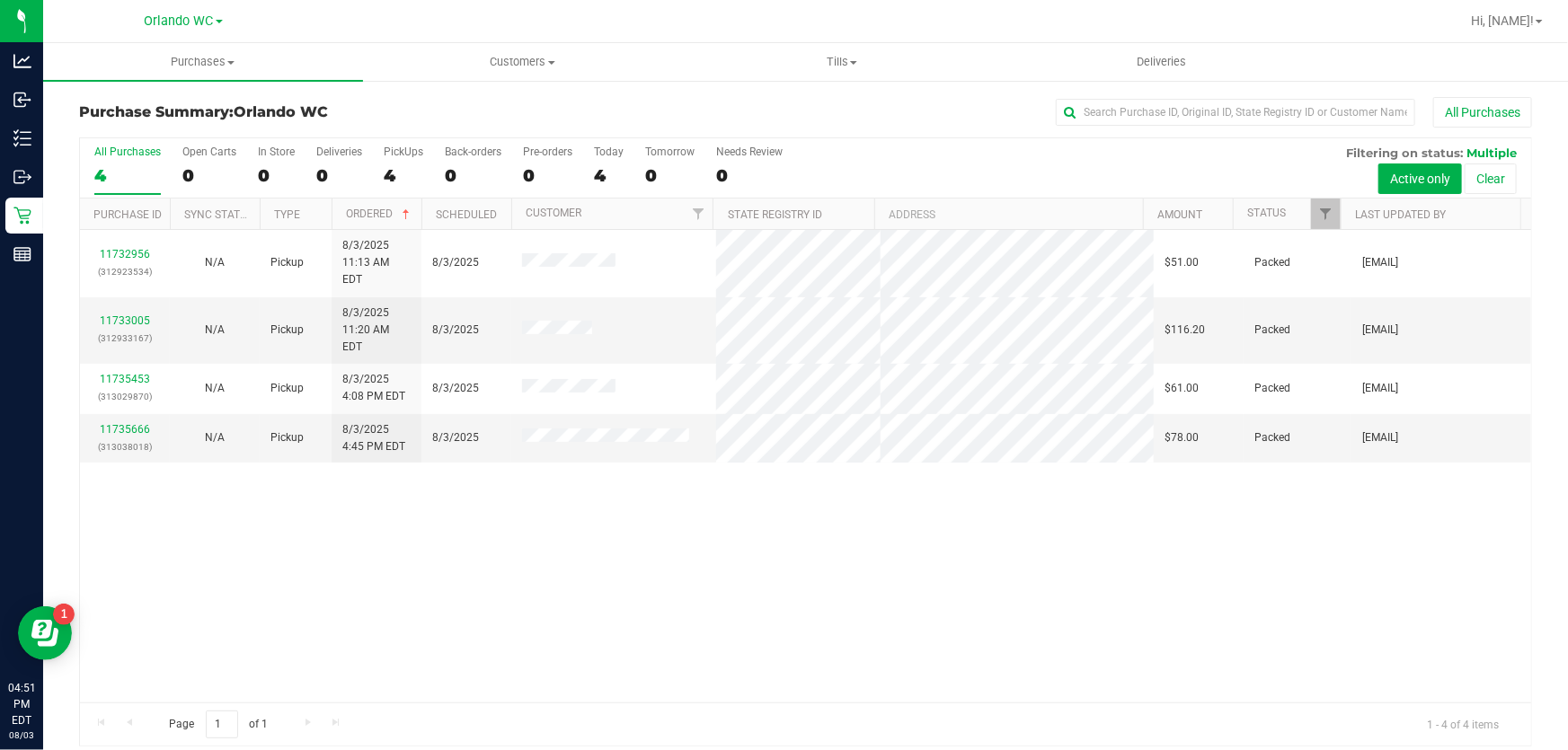 click on "4" at bounding box center (128, 175) 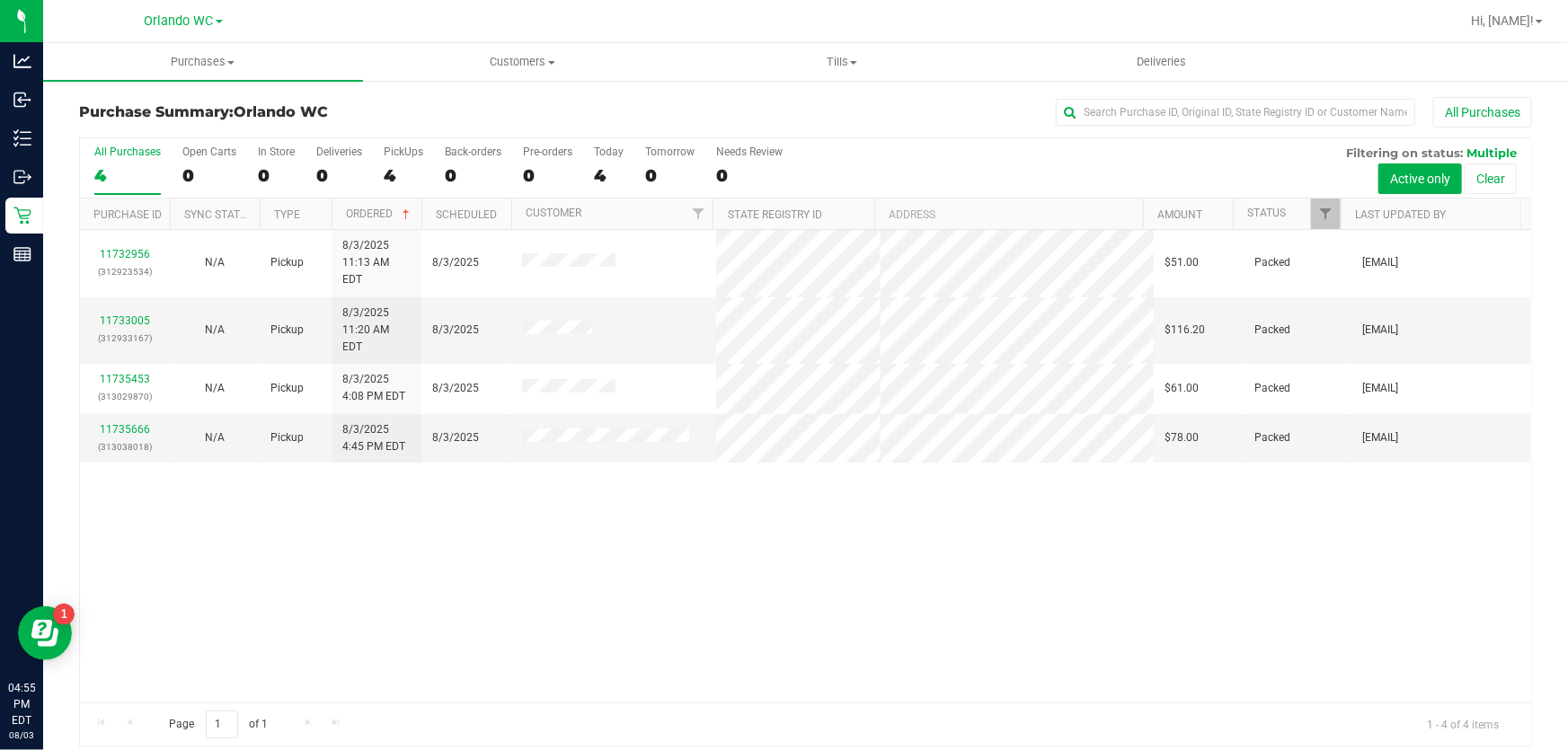 click on "All Purchases
4" at bounding box center [128, 170] 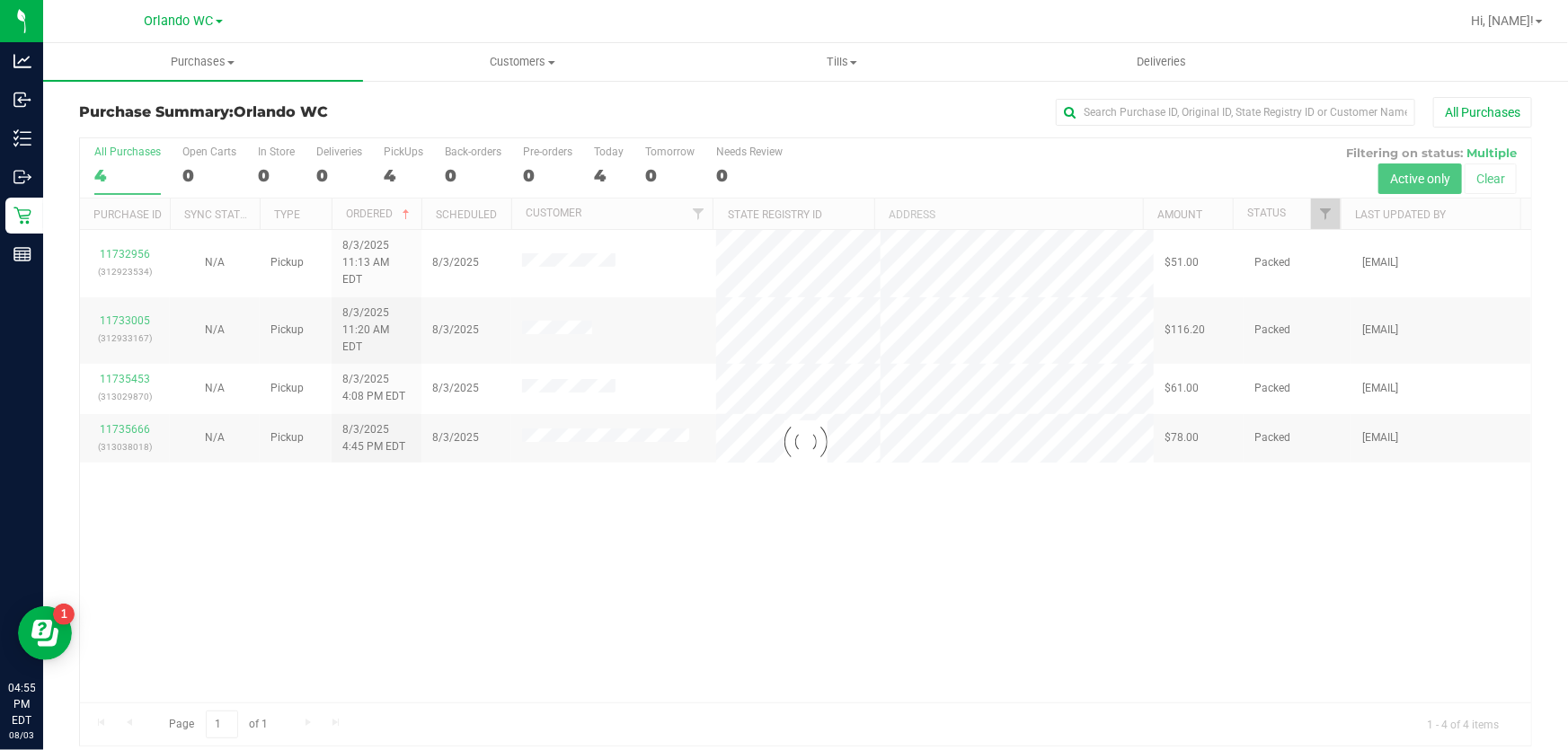 click at bounding box center (805, 442) 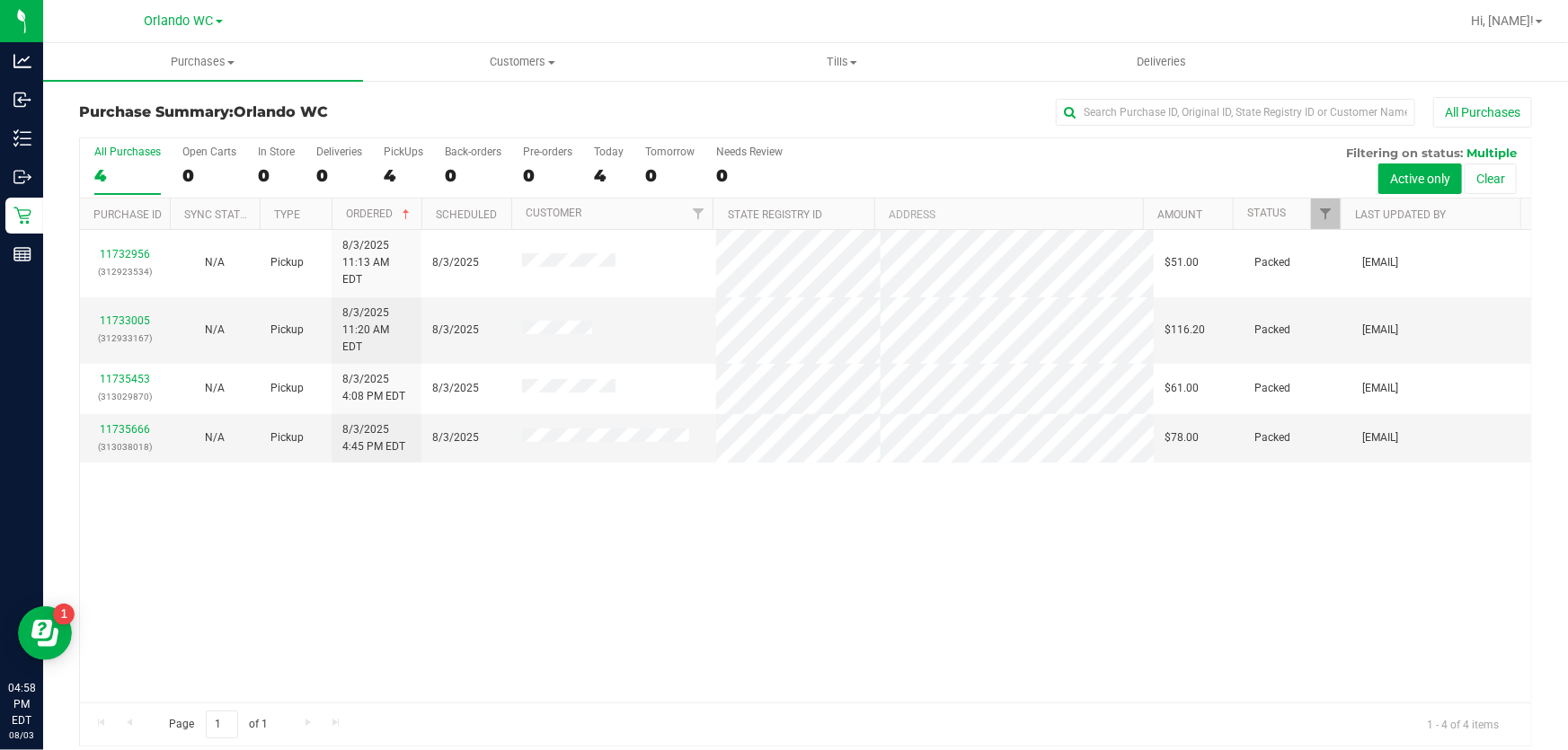 click on "4" at bounding box center (128, 175) 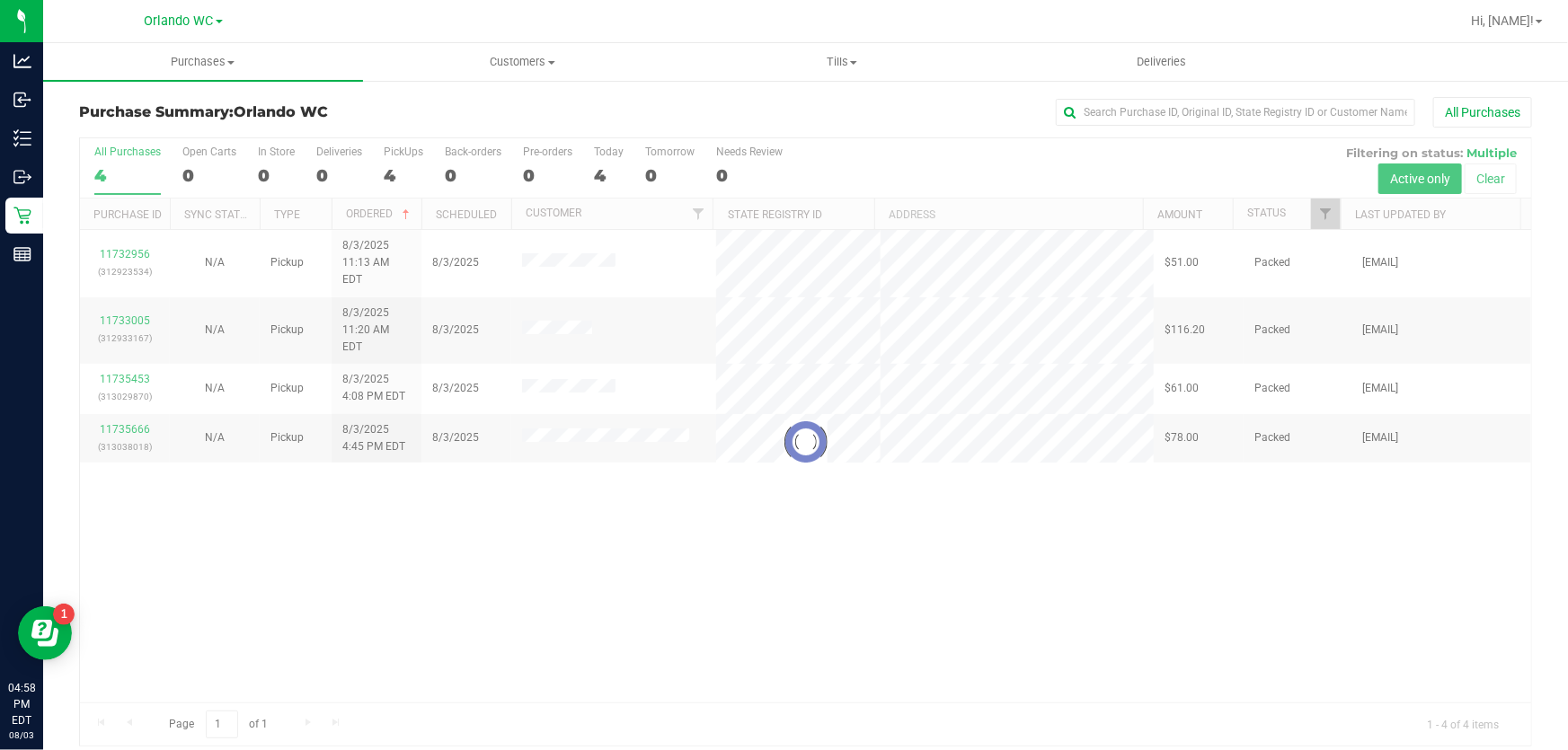 drag, startPoint x: 621, startPoint y: 601, endPoint x: 607, endPoint y: 566, distance: 37.696154 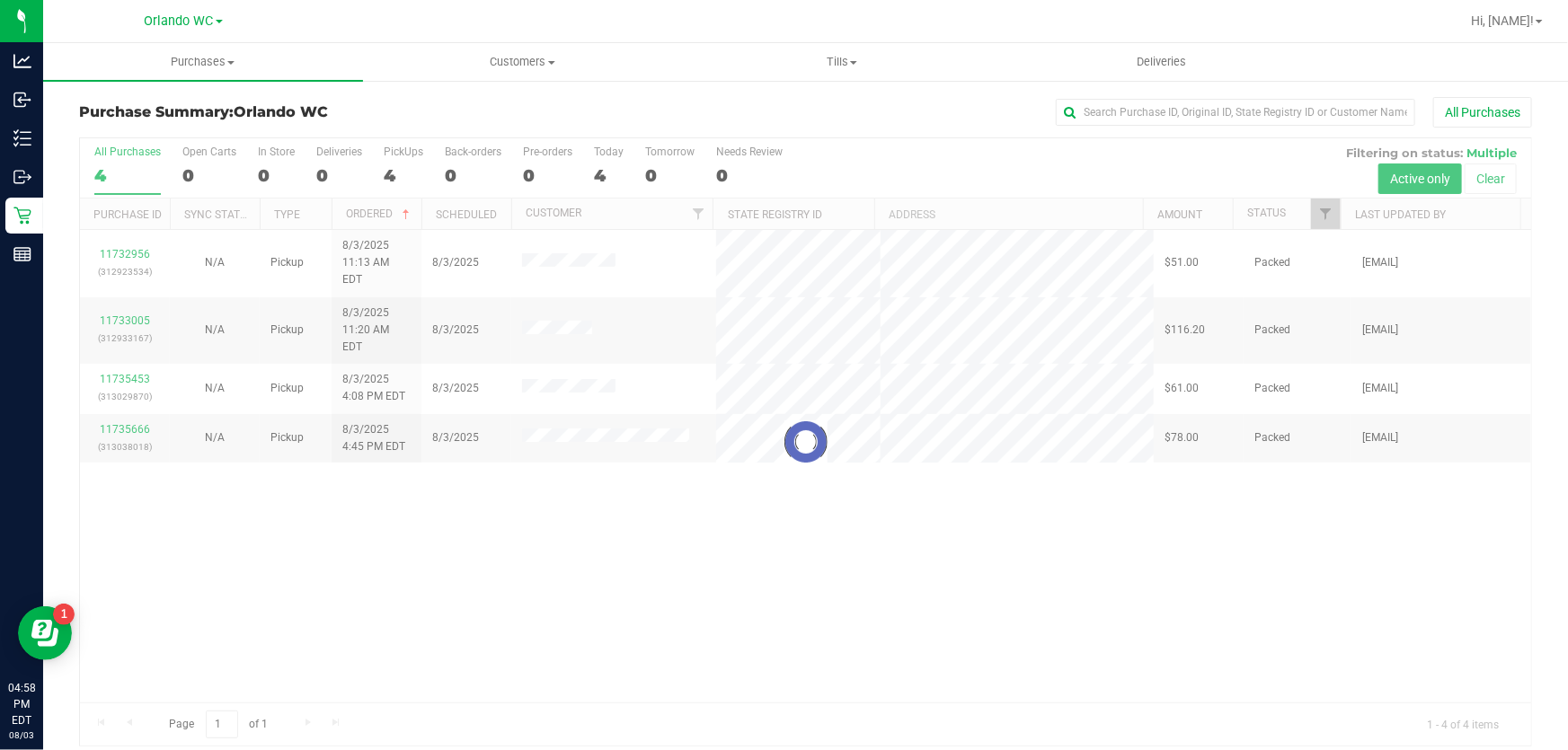 click at bounding box center (805, 442) 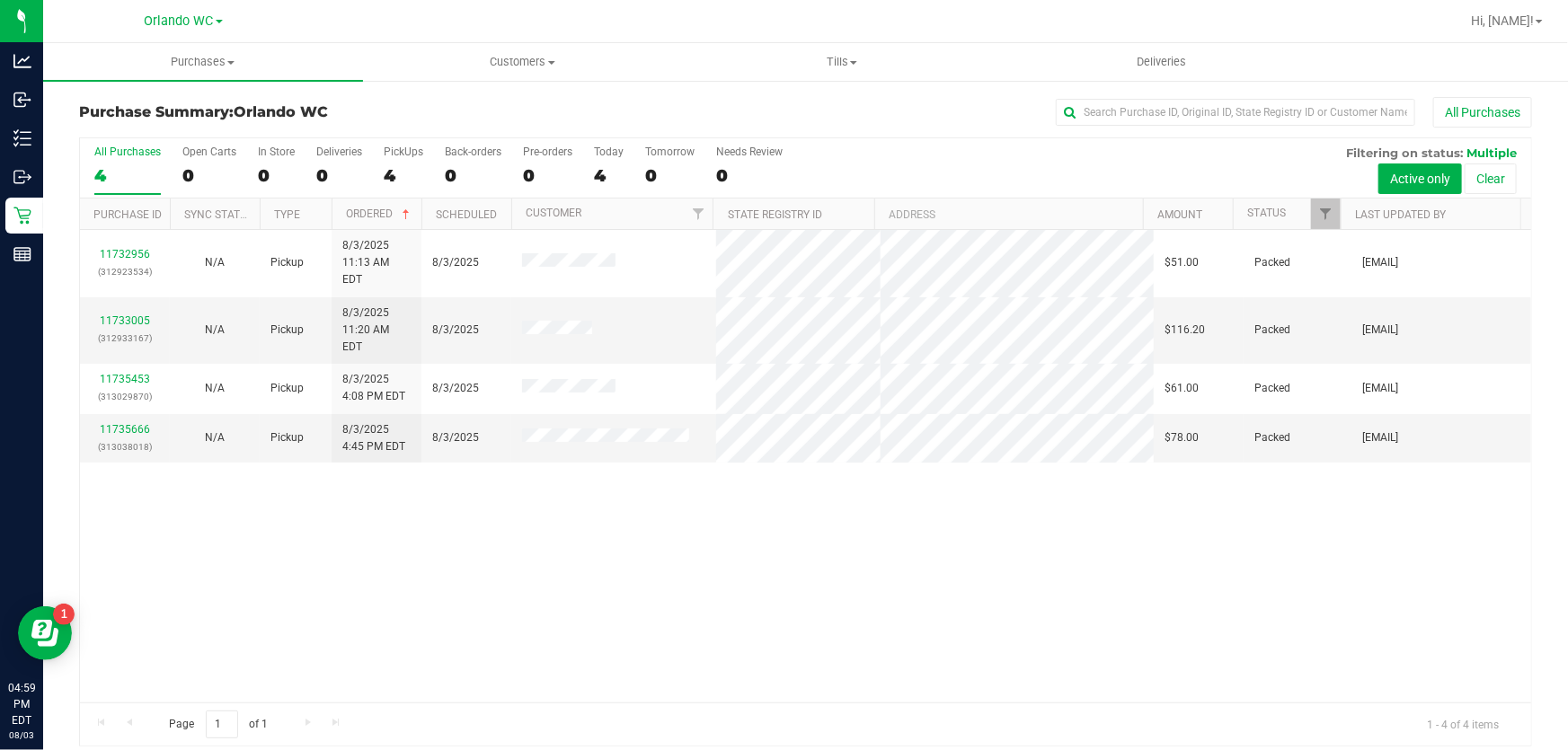 click on "4" at bounding box center [128, 175] 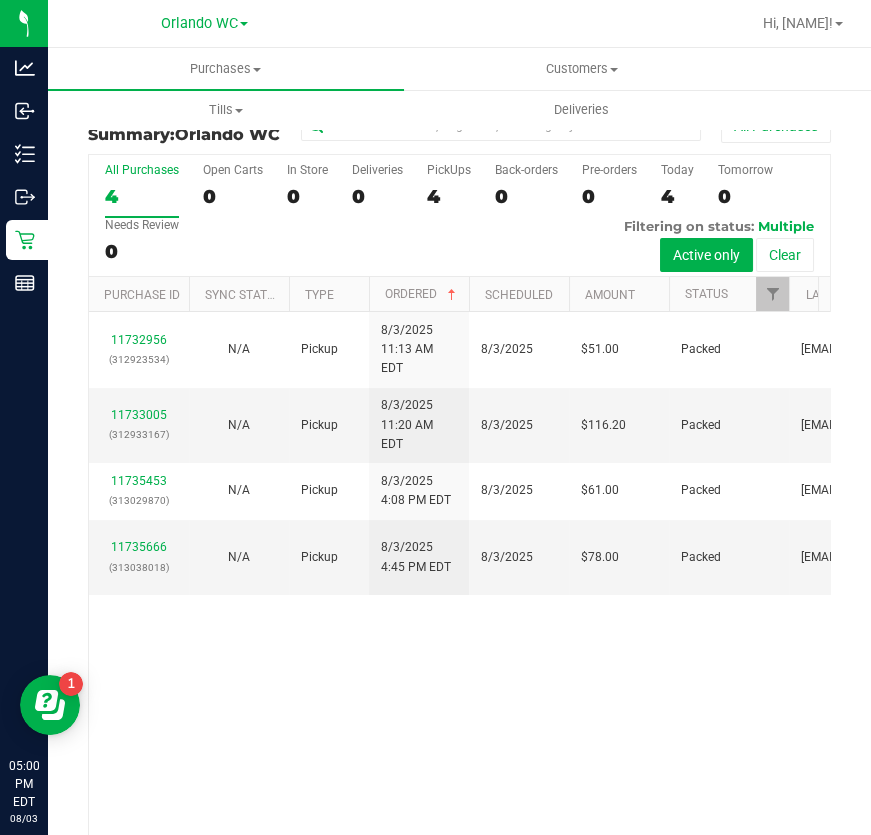click on "11732956
(312923534)
N/A
Pickup 8/3/2025 11:13 AM EDT 8/3/2025
$51.00
Packed mharvey@liveparallel.com
11733005
(312933167)
N/A
Pickup 8/3/2025 11:20 AM EDT 8/3/2025
$116.20
Packed mharvey@liveparallel.com
11735453
(313029870)
N/A
Pickup 8/3/2025 4:08 PM EDT 8/3/2025
$61.00
Packed cdoelle@liveparallel.com
11735666" at bounding box center [459, 575] 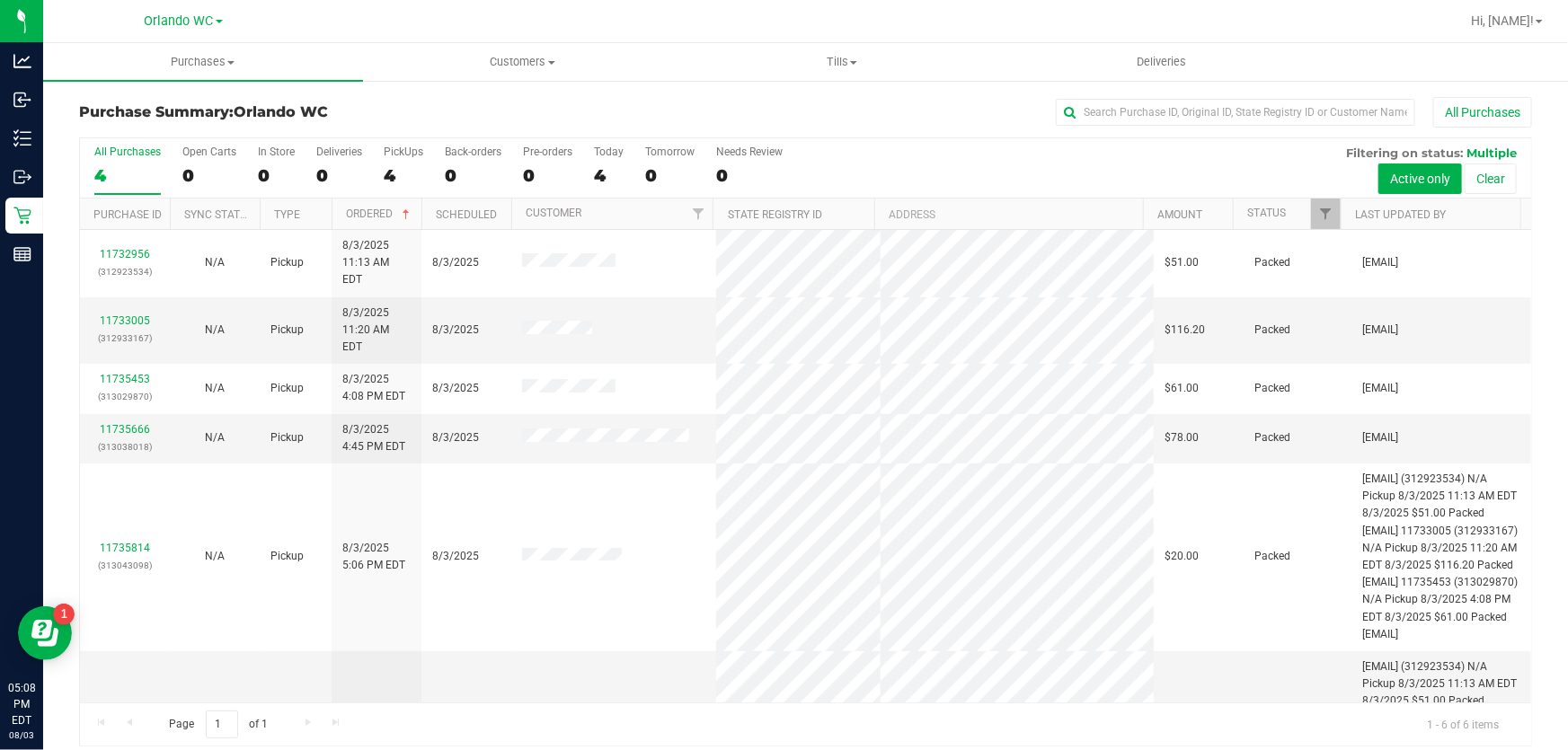 click on "4" at bounding box center [128, 175] 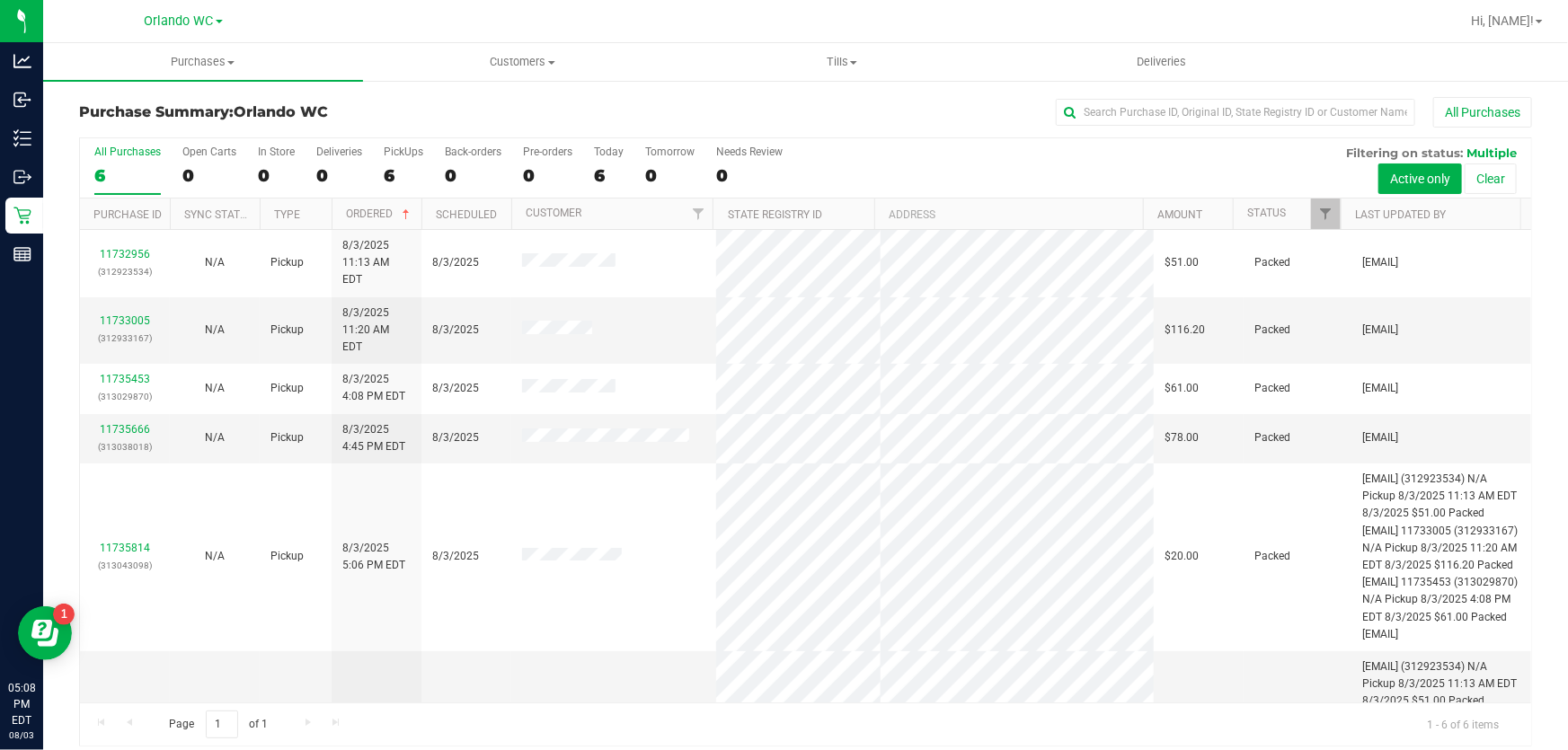 click on "6" at bounding box center (128, 175) 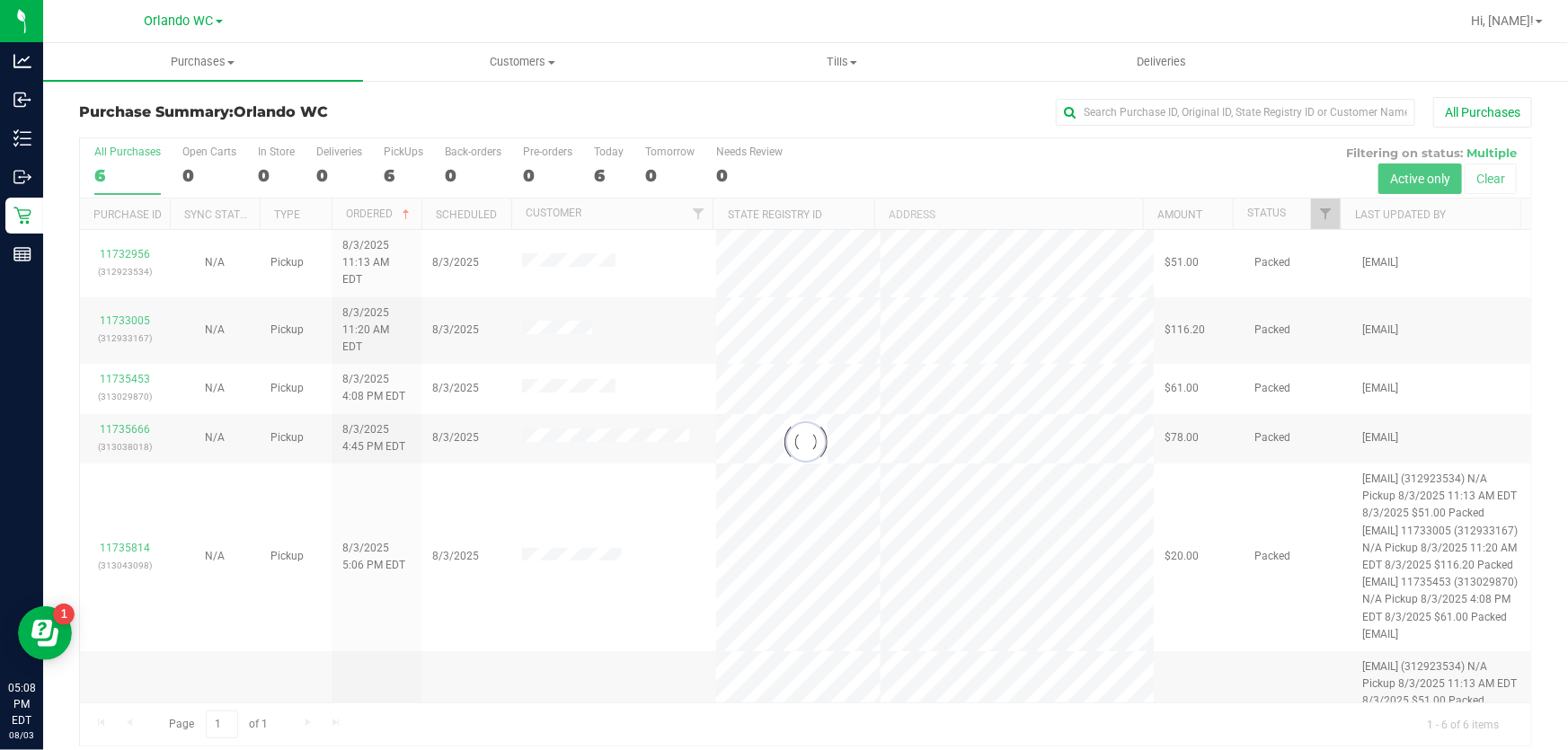 click on "Purchase Summary:
Orlando WC" at bounding box center (321, 112) 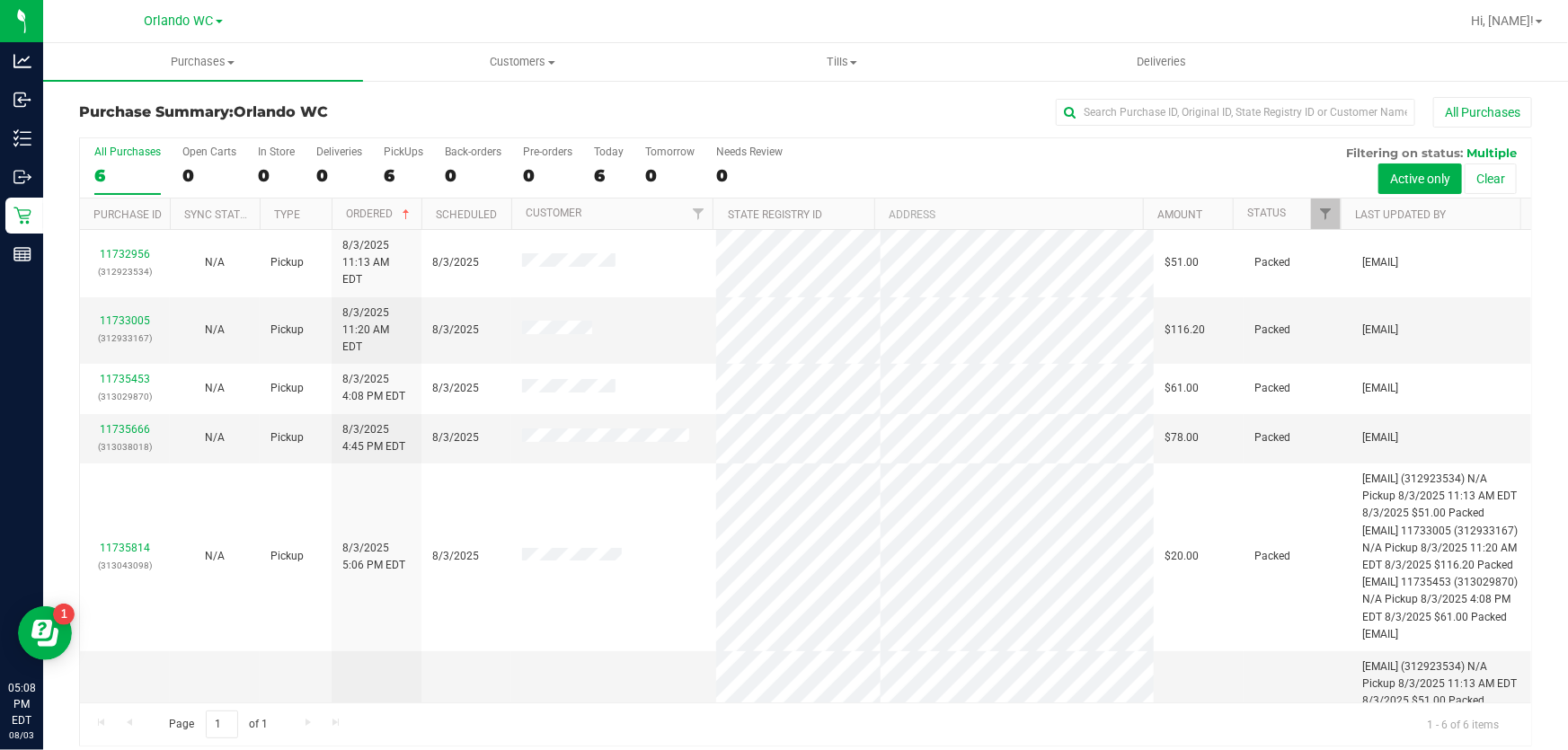 click on "Purchase Summary:
Orlando WC" at bounding box center (321, 112) 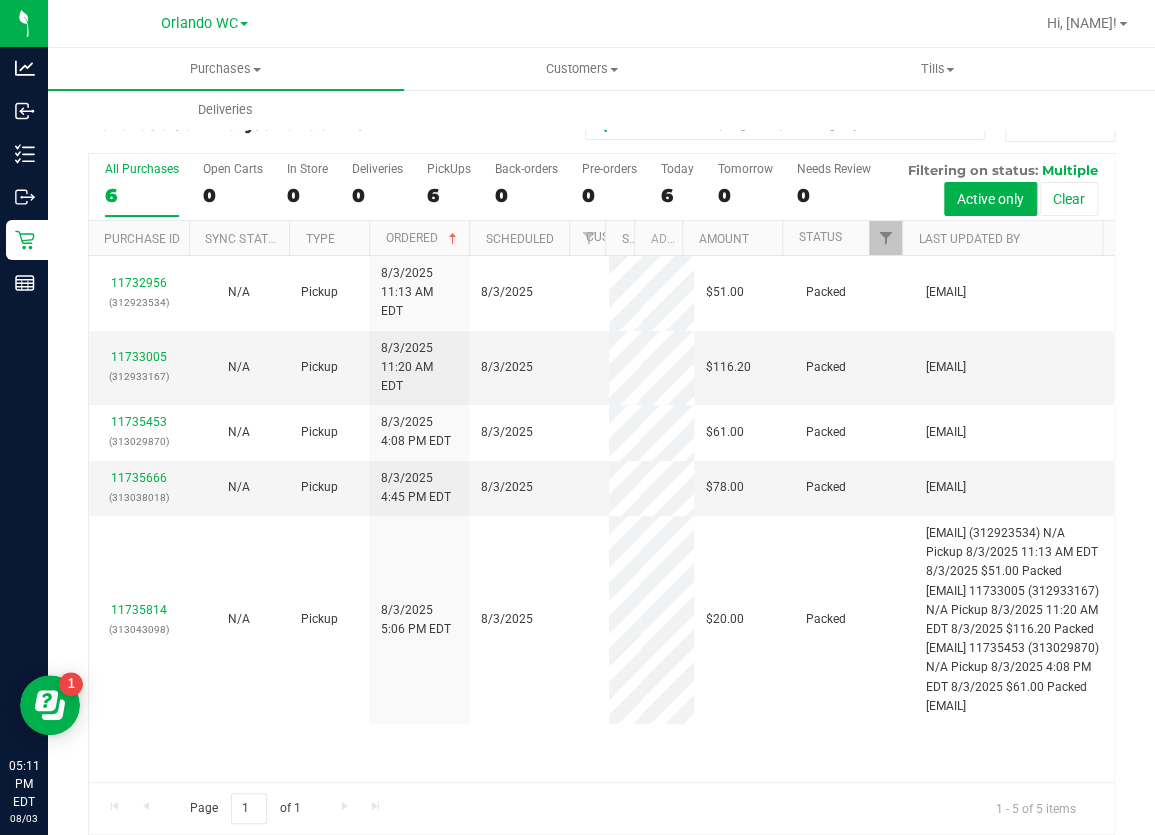 click on "All Purchases" at bounding box center (142, 169) 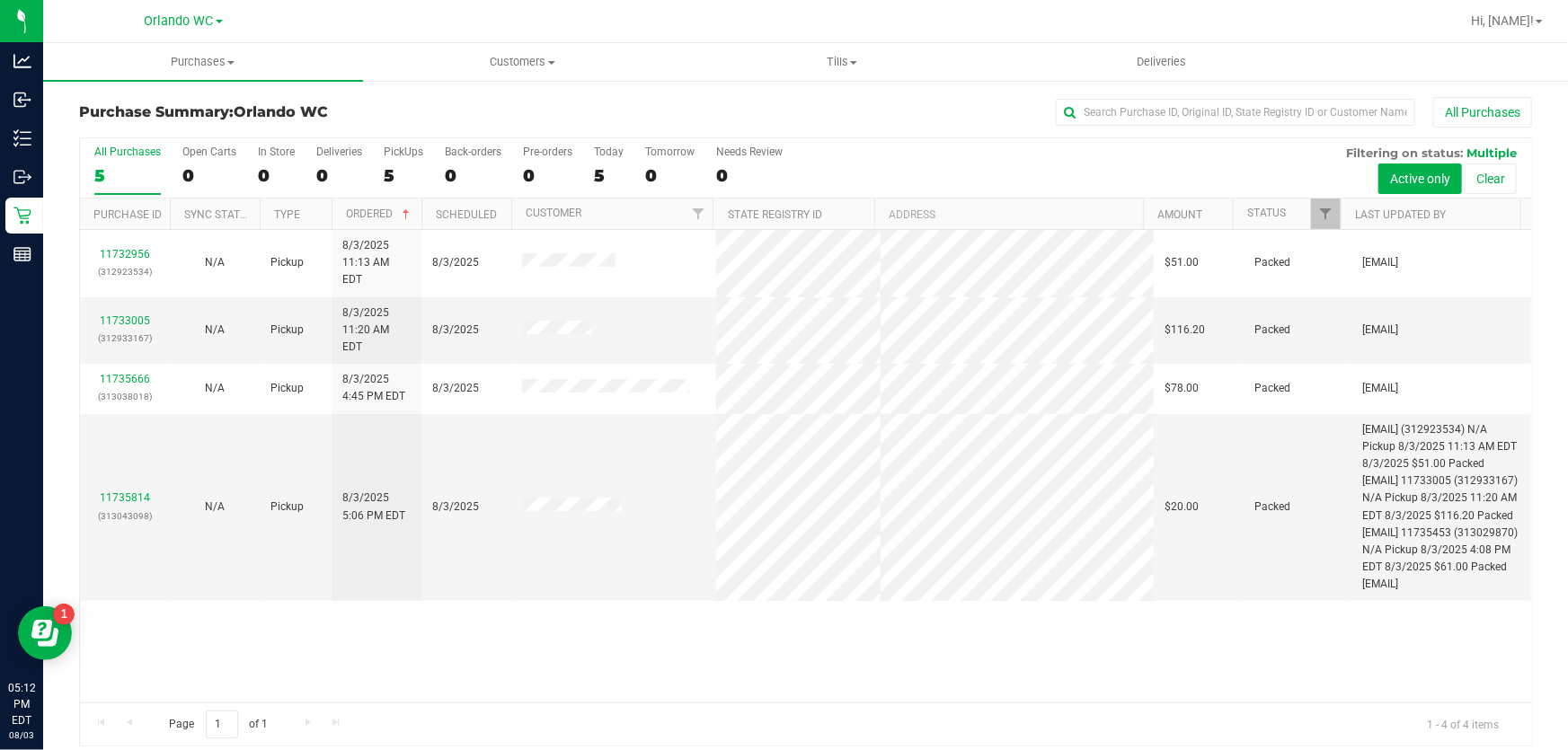 click on "All Purchases
5" at bounding box center (128, 170) 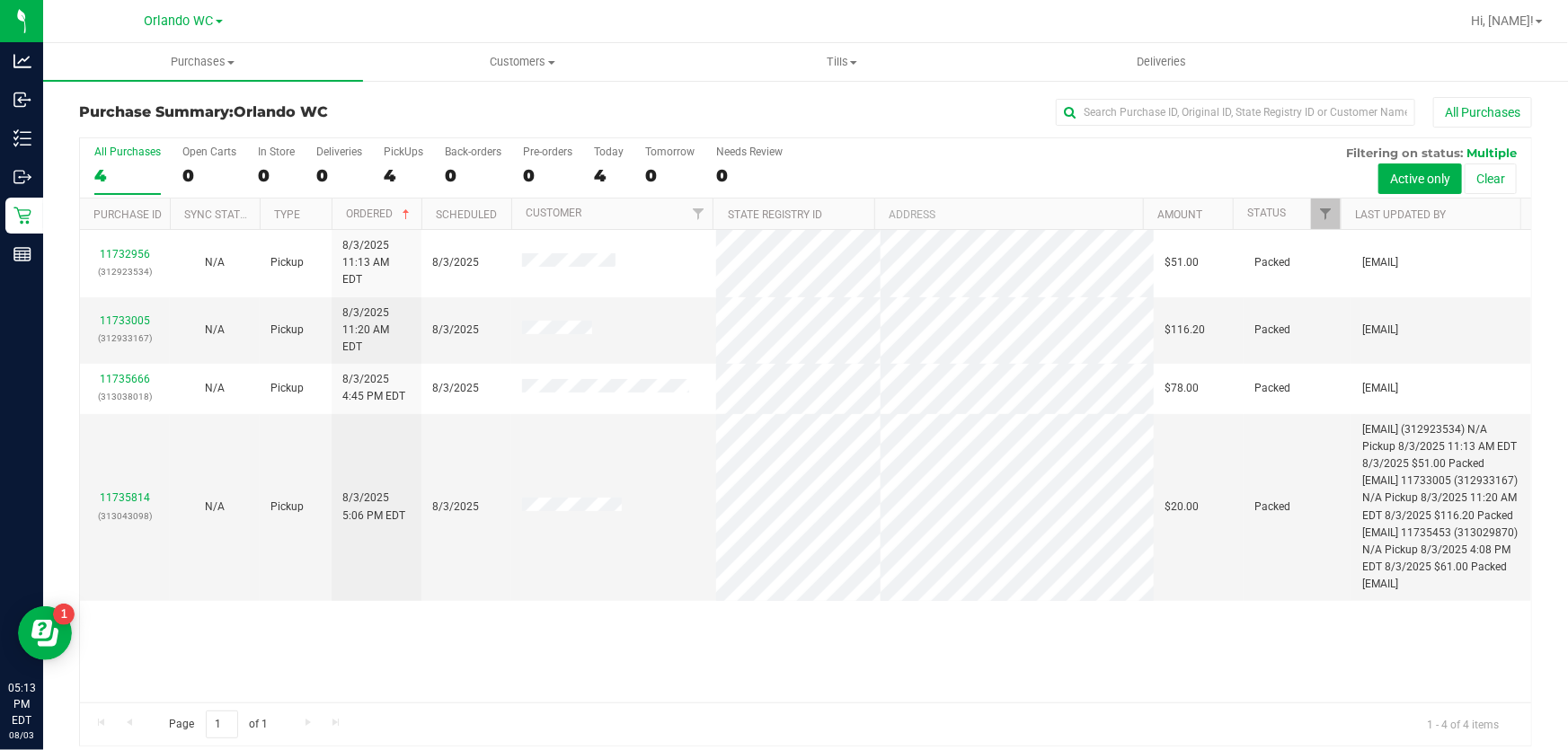 click on "4" at bounding box center (128, 175) 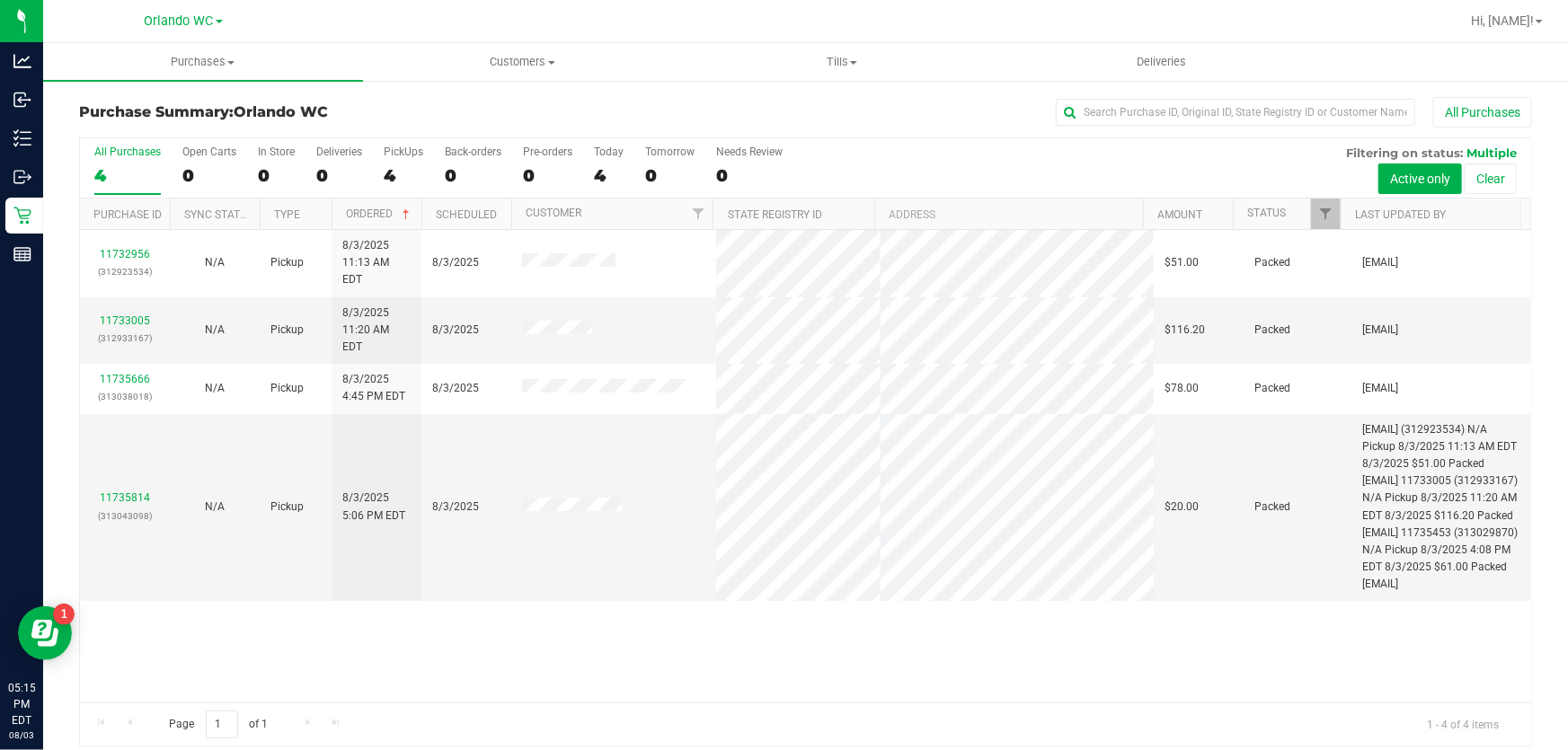 click on "4" at bounding box center (128, 175) 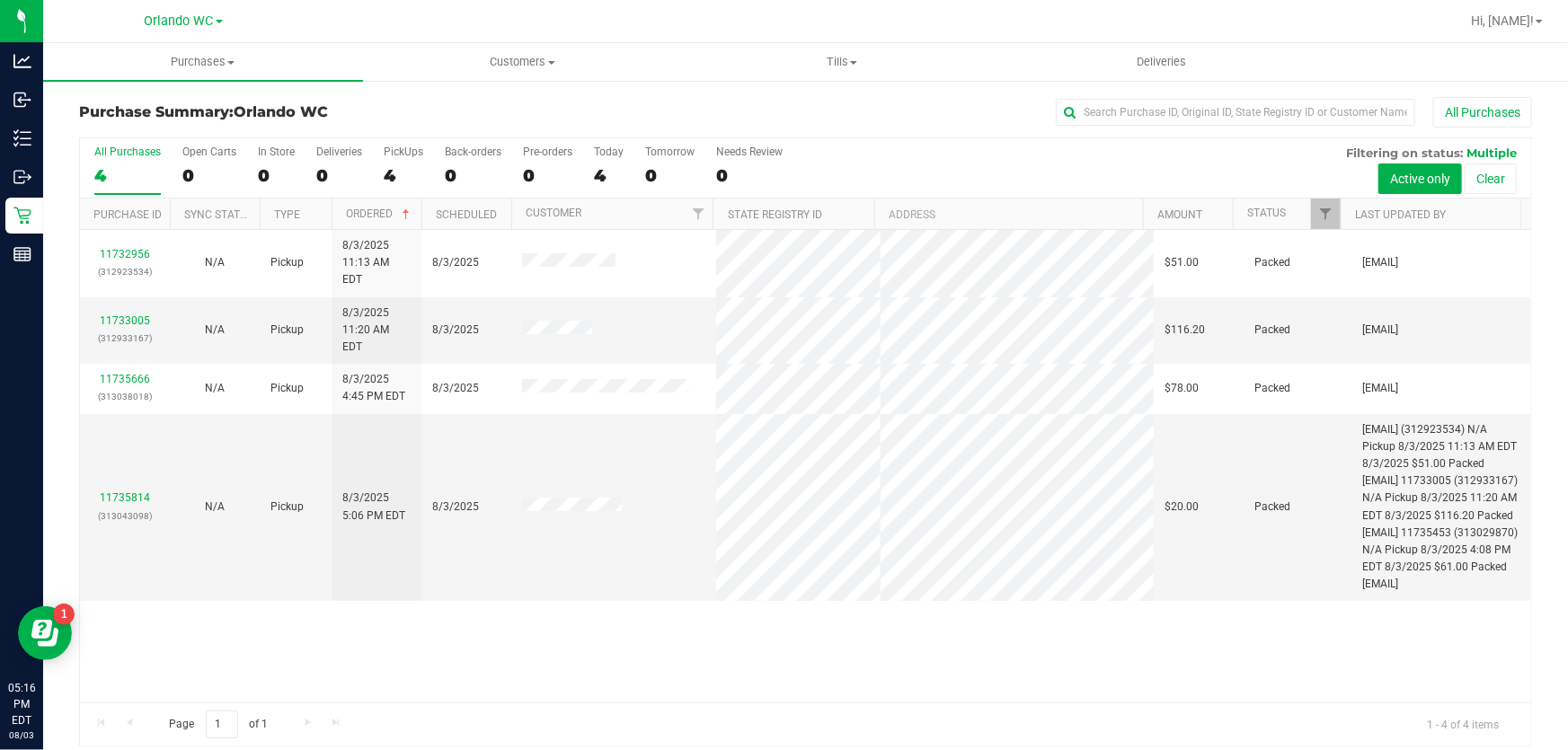 click on "4" at bounding box center [128, 175] 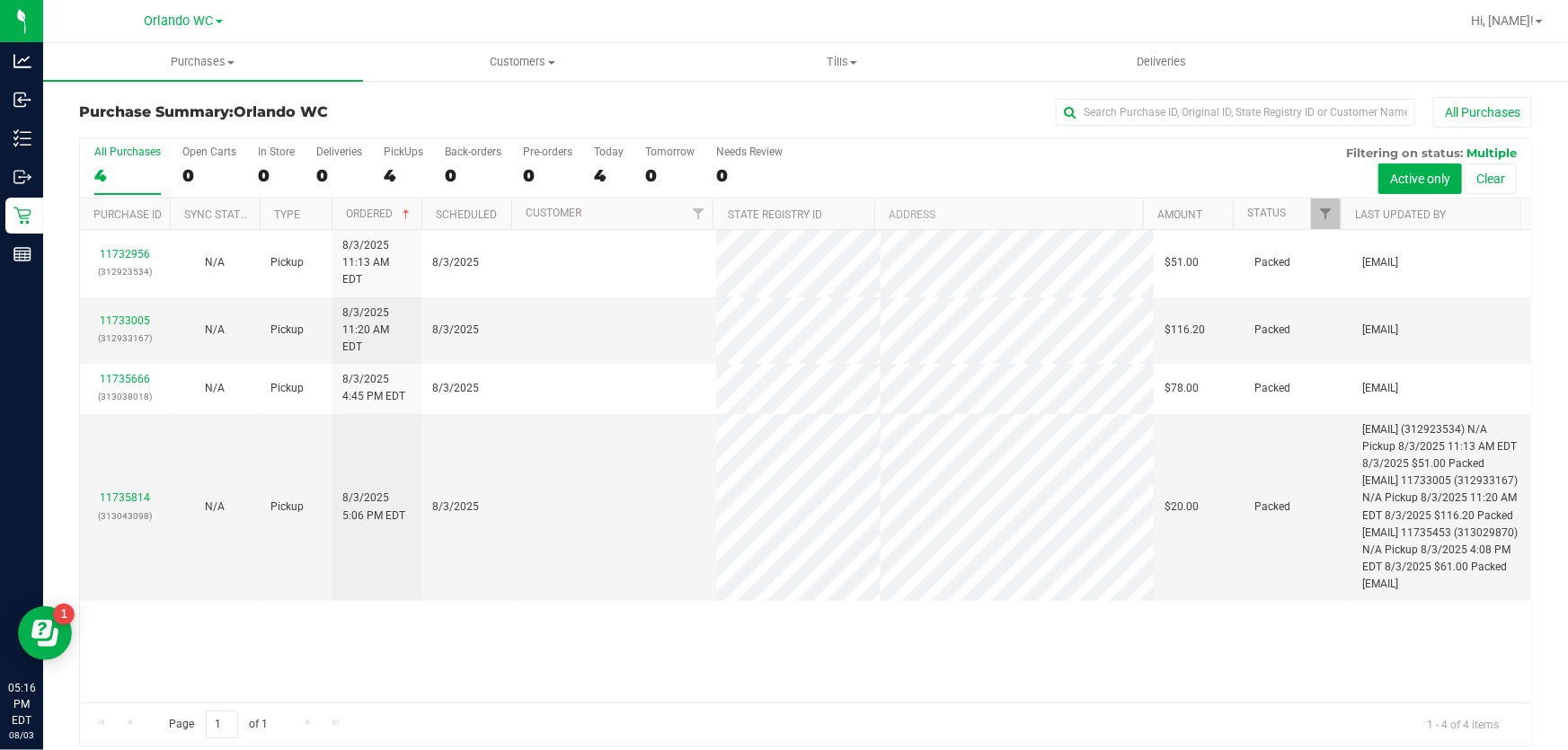 click on "11732956
(312923534)
N/A
Pickup 8/3/2025 11:13 AM EDT 8/3/2025
$51.00
Packed mharvey@liveparallel.com
11733005
(312933167)
N/A
Pickup 8/3/2025 11:20 AM EDT 8/3/2025
$116.20
Packed mharvey@liveparallel.com
11735666
(313038018)
N/A
Pickup 8/3/2025 4:45 PM EDT 8/3/2025
$78.00
Packed cdoelle@liveparallel.com
11735814" at bounding box center (805, 466) 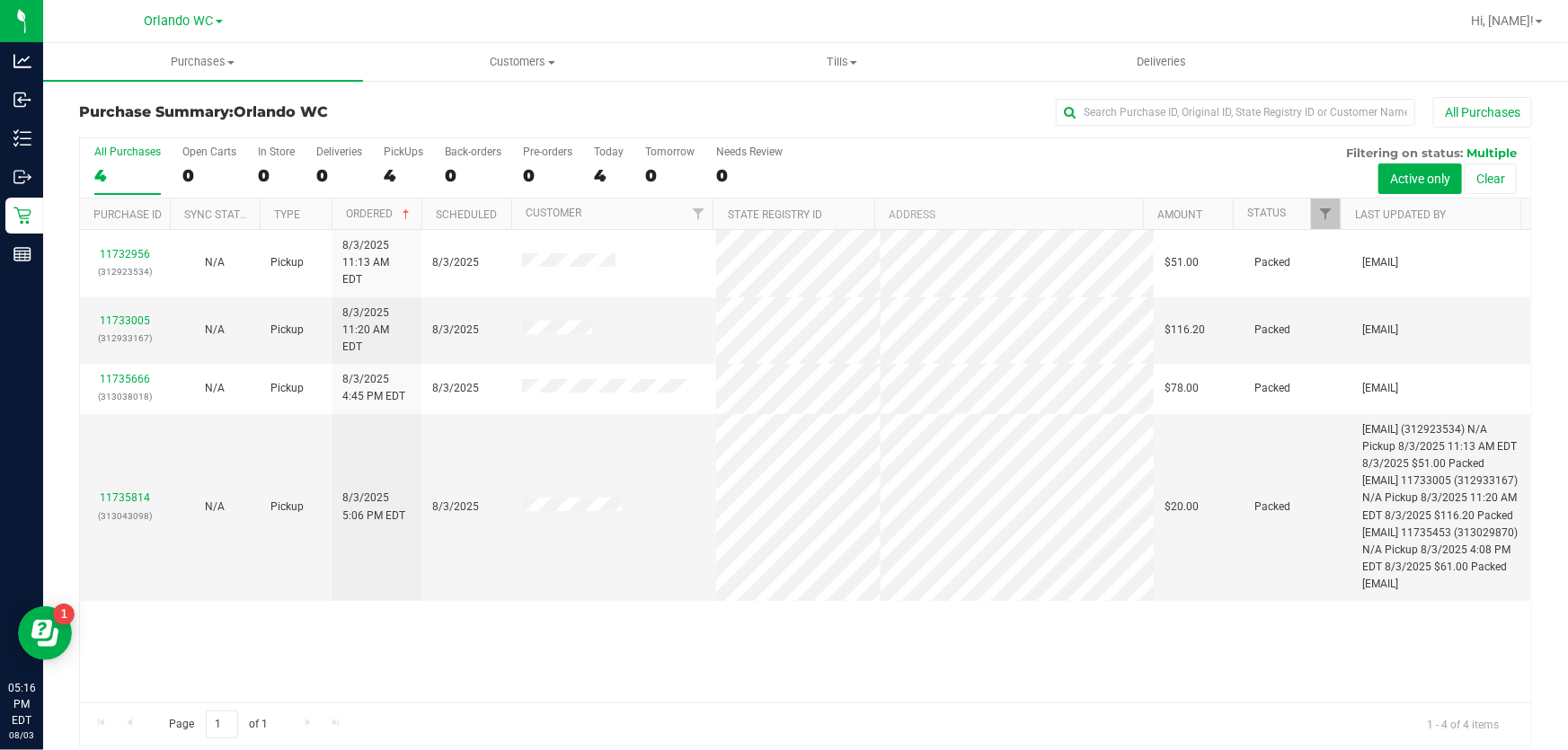 click on "11732956
(312923534)
N/A
Pickup 8/3/2025 11:13 AM EDT 8/3/2025
$51.00
Packed mharvey@liveparallel.com
11733005
(312933167)
N/A
Pickup 8/3/2025 11:20 AM EDT 8/3/2025
$116.20
Packed mharvey@liveparallel.com
11735666
(313038018)
N/A
Pickup 8/3/2025 4:45 PM EDT 8/3/2025
$78.00
Packed cdoelle@liveparallel.com
11735814" at bounding box center (805, 466) 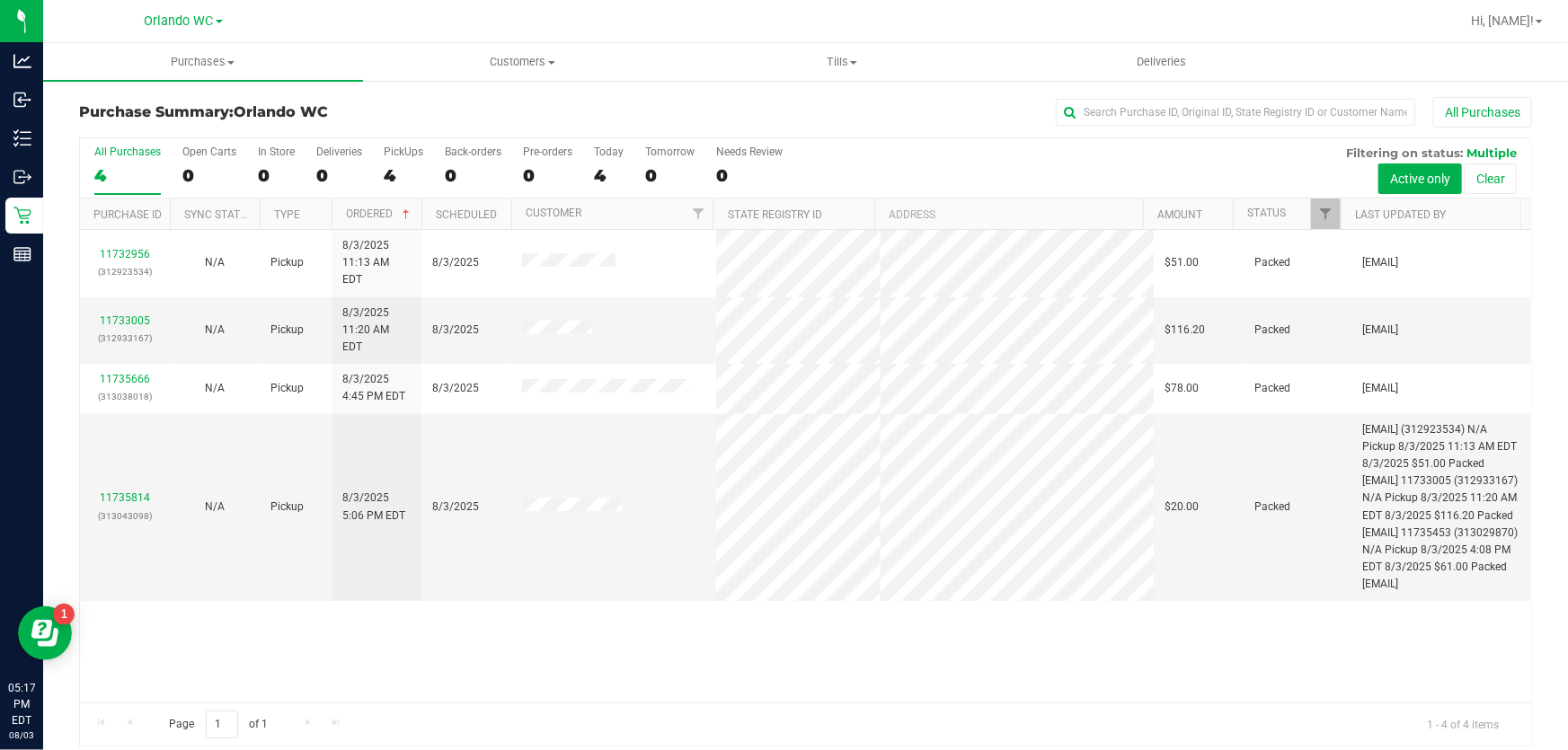 click on "All Purchases" at bounding box center (1048, 112) 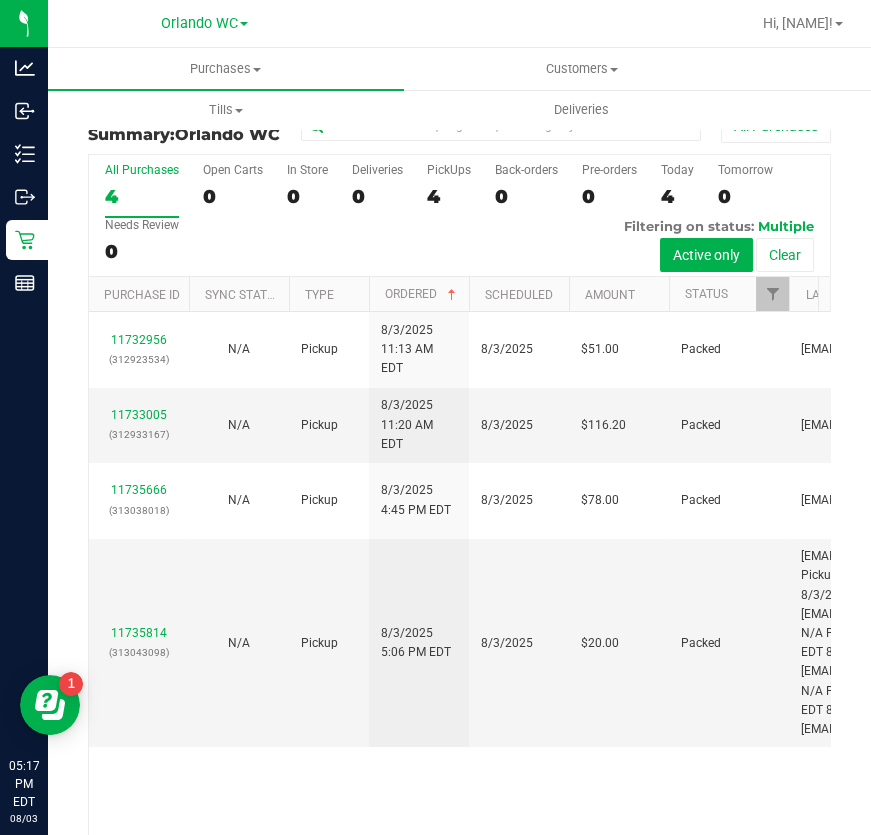 drag, startPoint x: 601, startPoint y: 695, endPoint x: 742, endPoint y: 660, distance: 145.27904 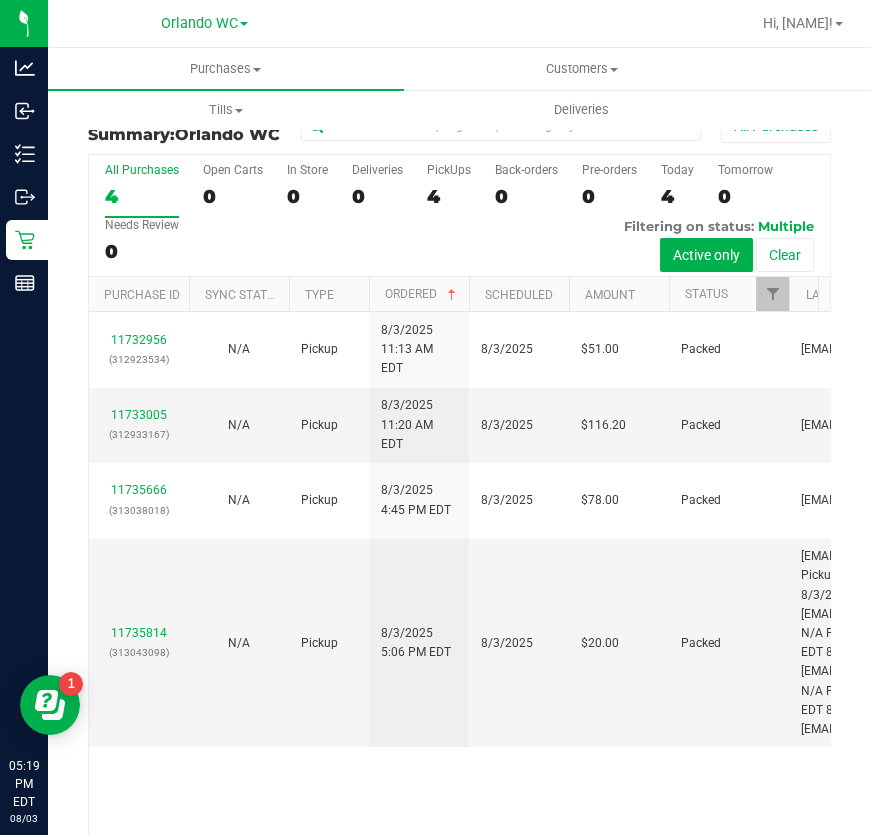 click on "All Purchases
4" at bounding box center [142, 190] 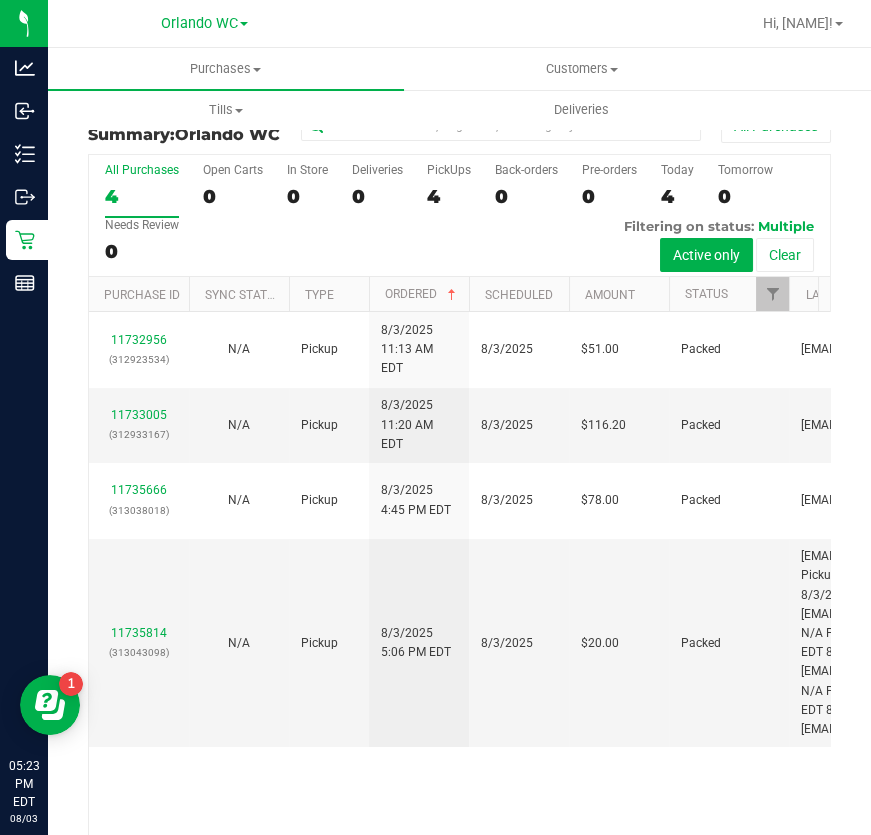 click on "4" at bounding box center (142, 196) 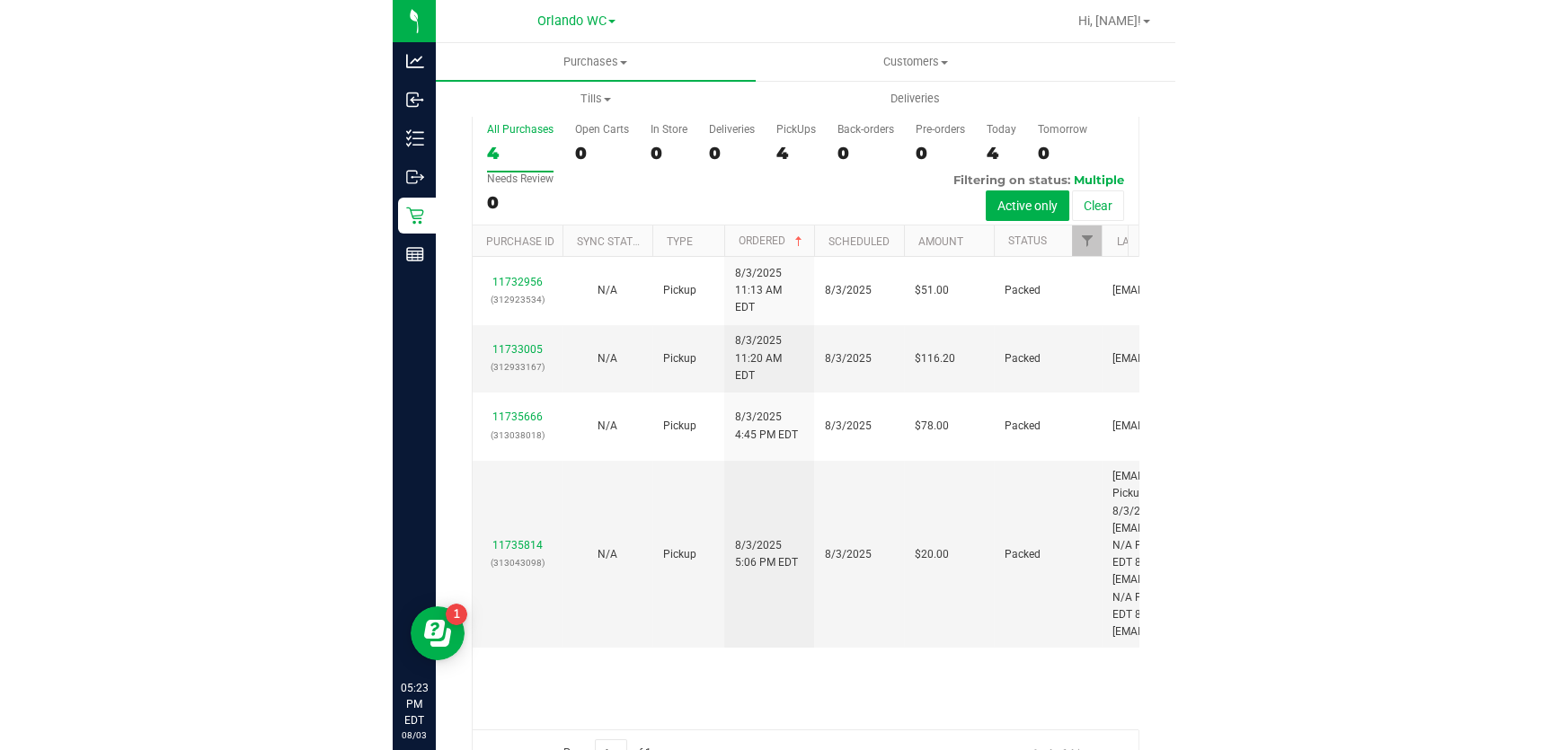 scroll, scrollTop: 0, scrollLeft: 0, axis: both 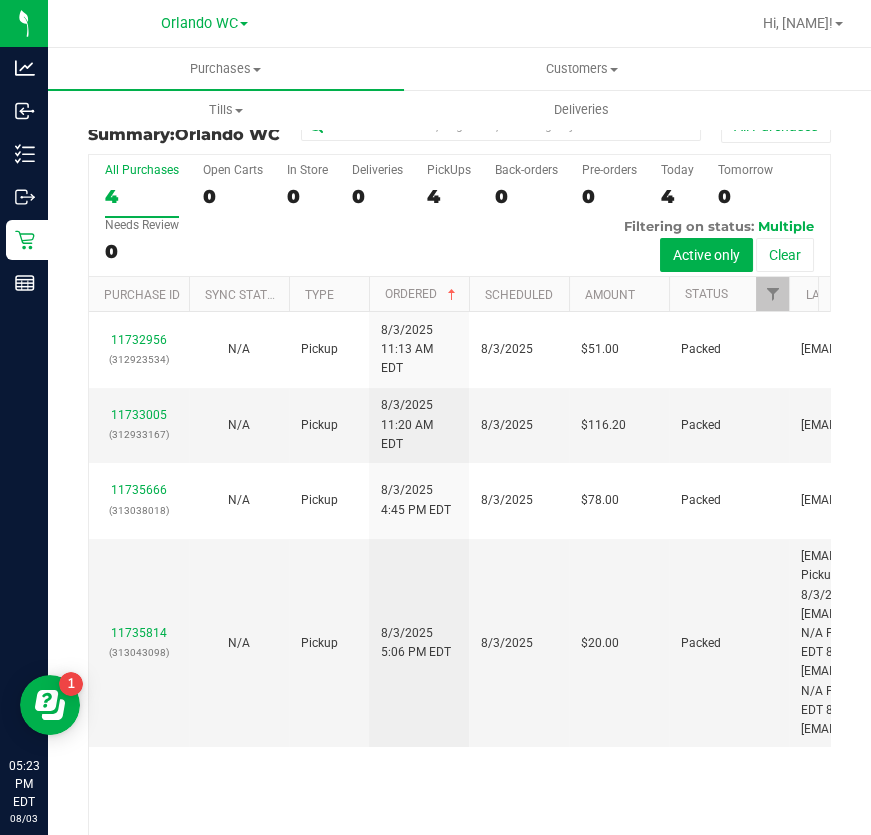 click on "All Purchases" at bounding box center (142, 170) 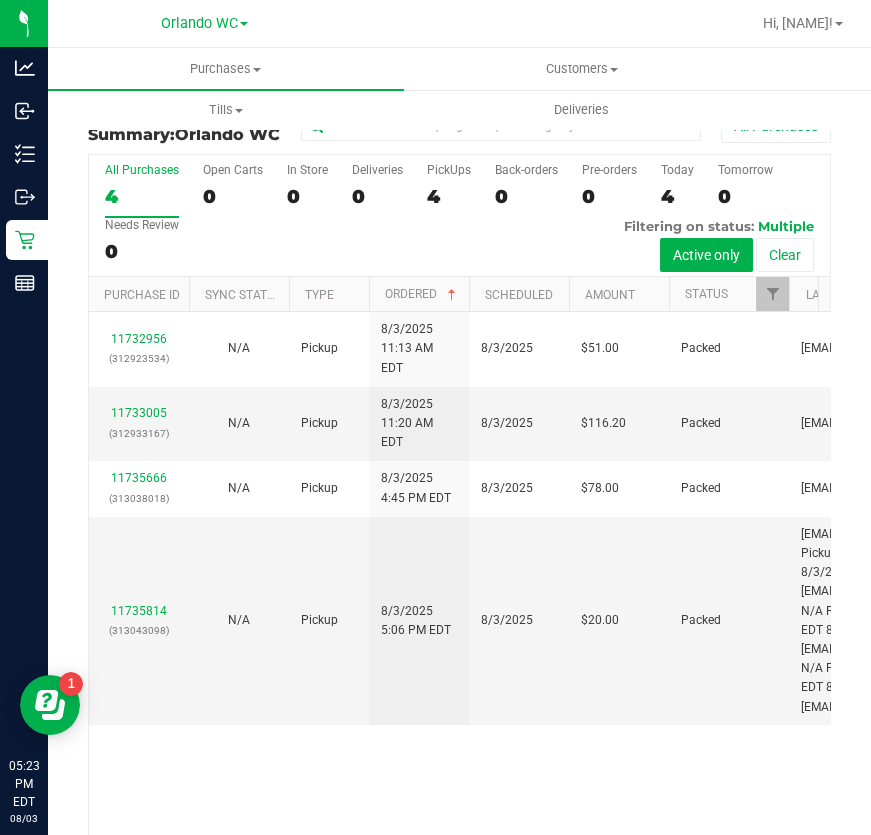 click on "11732956
(312923534)
N/A
Pickup 8/3/2025 11:13 AM EDT 8/3/2025
$51.00
Packed mharvey@liveparallel.com
11733005
(312933167)
N/A
Pickup 8/3/2025 11:20 AM EDT 8/3/2025
$116.20
Packed mharvey@liveparallel.com
11735666
(313038018)
N/A
Pickup 8/3/2025 4:45 PM EDT 8/3/2025
$78.00
Packed cdoelle@liveparallel.com
11735814" at bounding box center [459, 575] 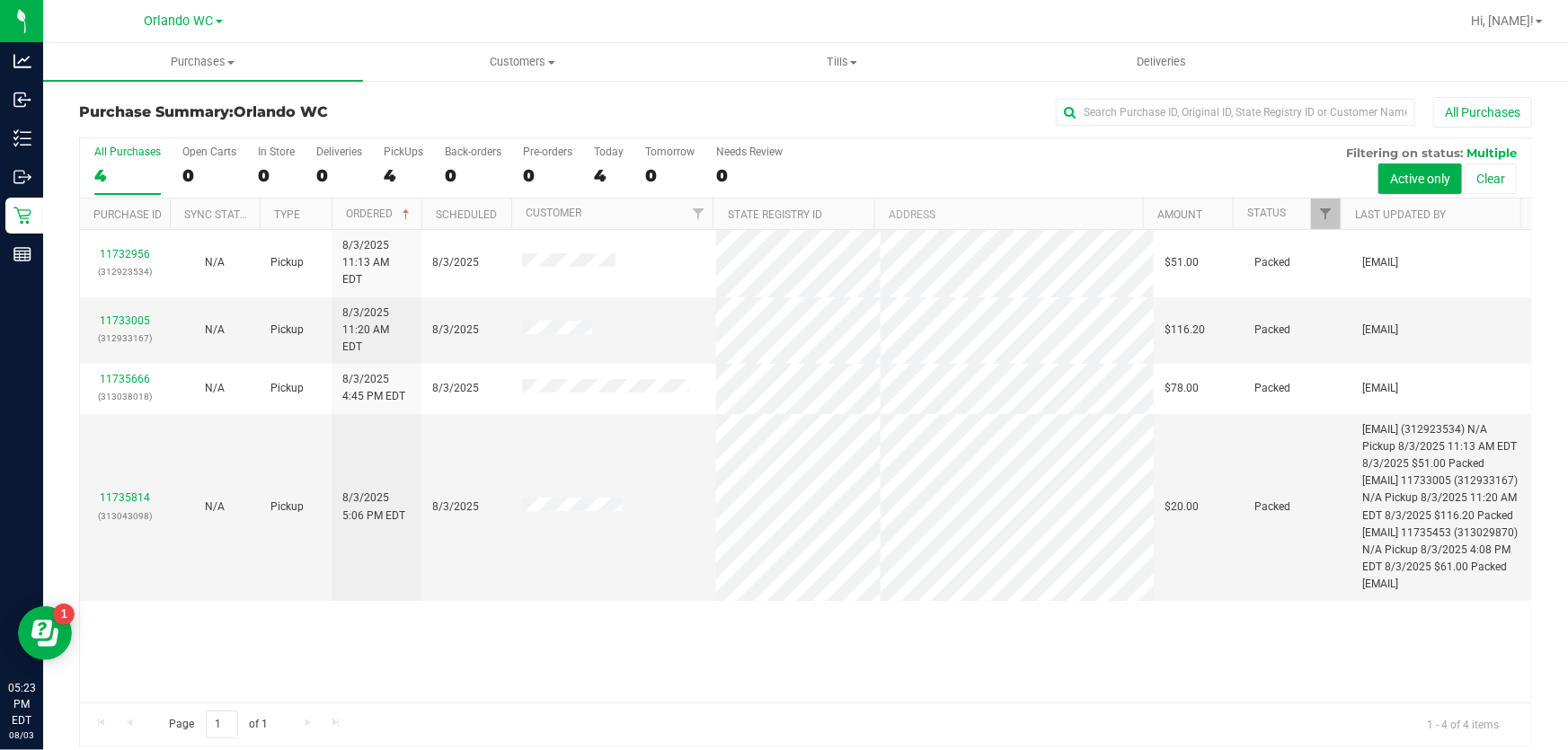 click on "11732956
(312923534)
N/A
Pickup 8/3/2025 11:13 AM EDT 8/3/2025
$51.00
Packed mharvey@liveparallel.com
11733005
(312933167)
N/A
Pickup 8/3/2025 11:20 AM EDT 8/3/2025
$116.20
Packed mharvey@liveparallel.com
11735666
(313038018)
N/A
Pickup 8/3/2025 4:45 PM EDT 8/3/2025
$78.00
Packed cdoelle@liveparallel.com
11735814" at bounding box center [805, 466] 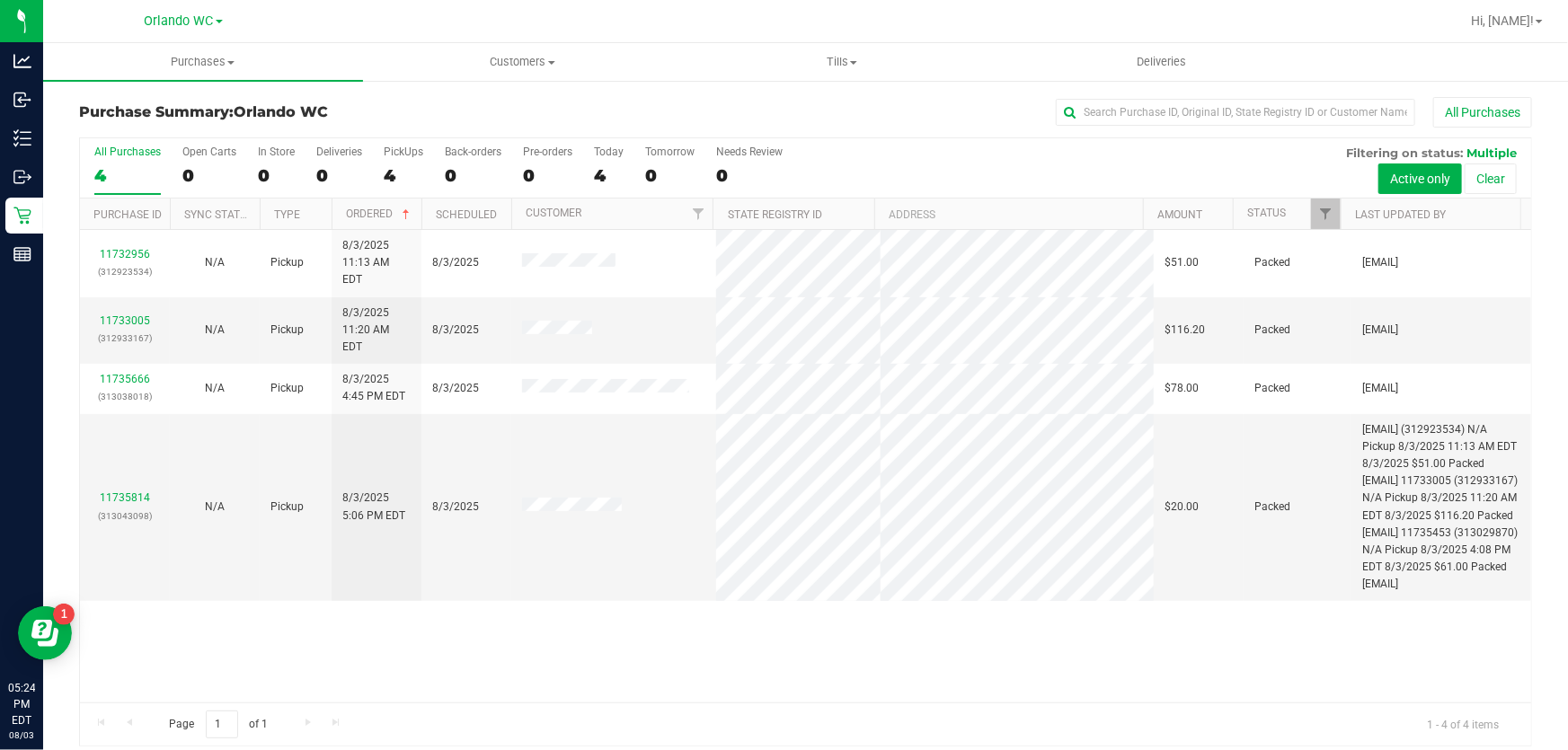 click on "11732956
(312923534)
N/A
Pickup 8/3/2025 11:13 AM EDT 8/3/2025
$51.00
Packed mharvey@liveparallel.com
11733005
(312933167)
N/A
Pickup 8/3/2025 11:20 AM EDT 8/3/2025
$116.20
Packed mharvey@liveparallel.com
11735666
(313038018)
N/A
Pickup 8/3/2025 4:45 PM EDT 8/3/2025
$78.00
Packed cdoelle@liveparallel.com
11735814" at bounding box center [805, 466] 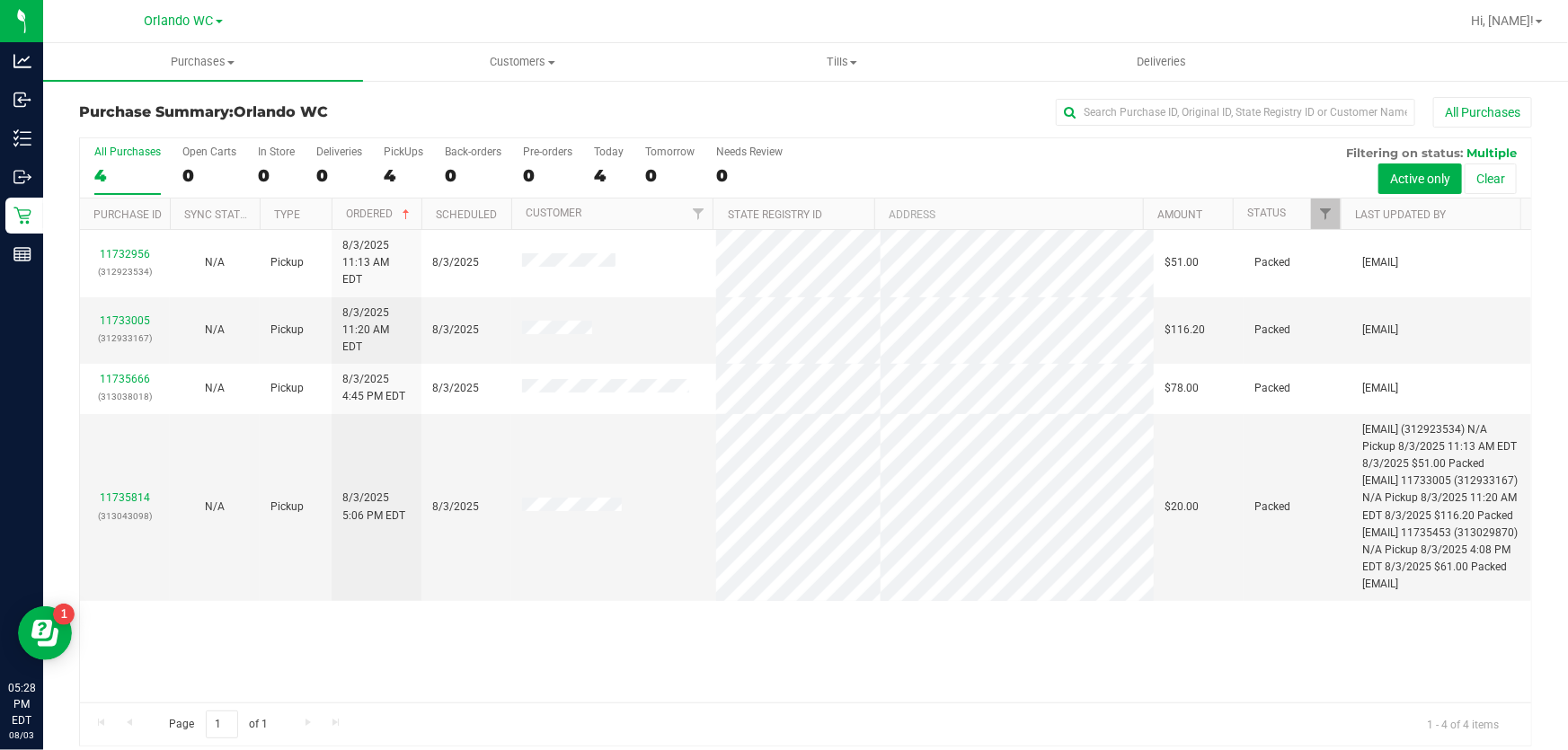 click on "4" at bounding box center [128, 175] 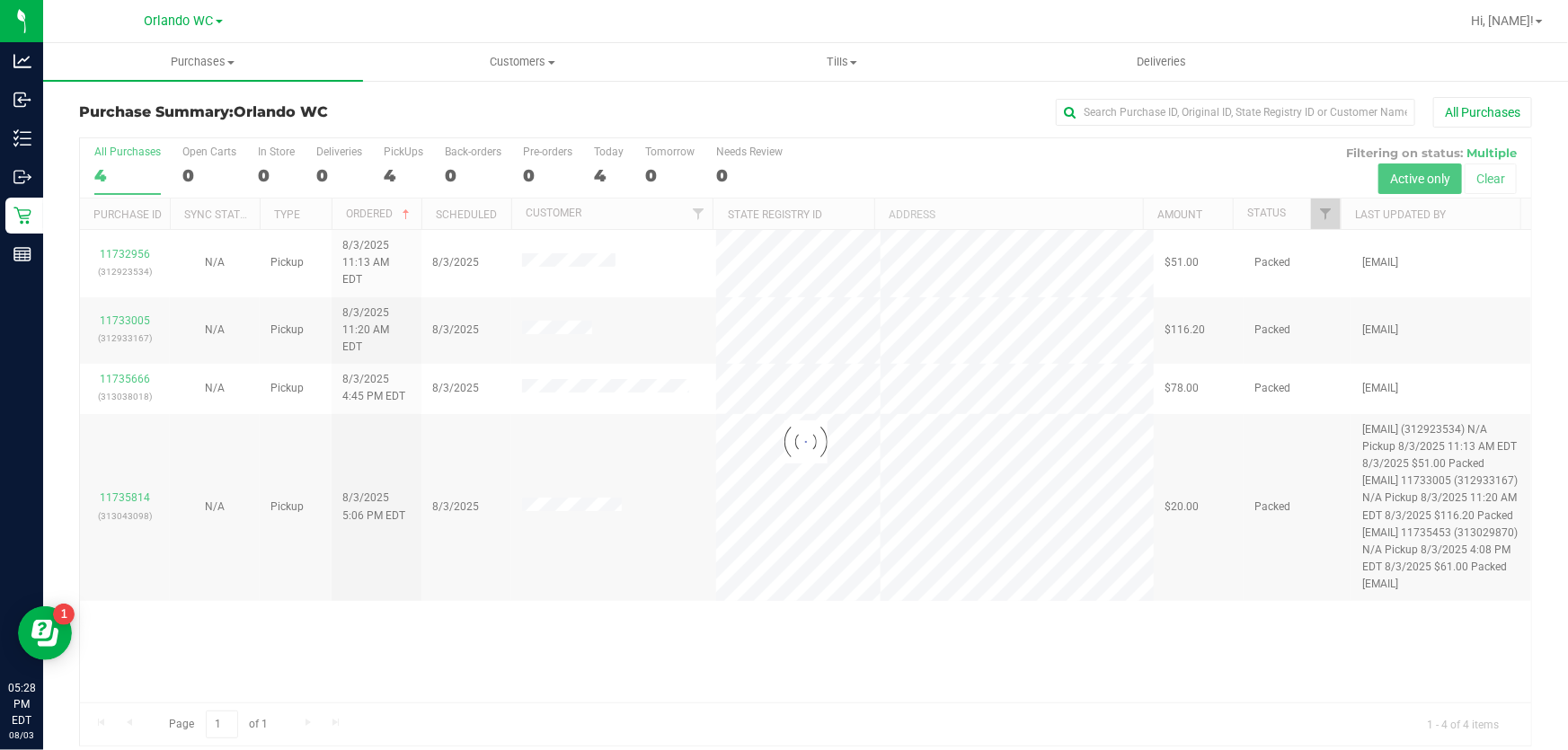 click at bounding box center (805, 442) 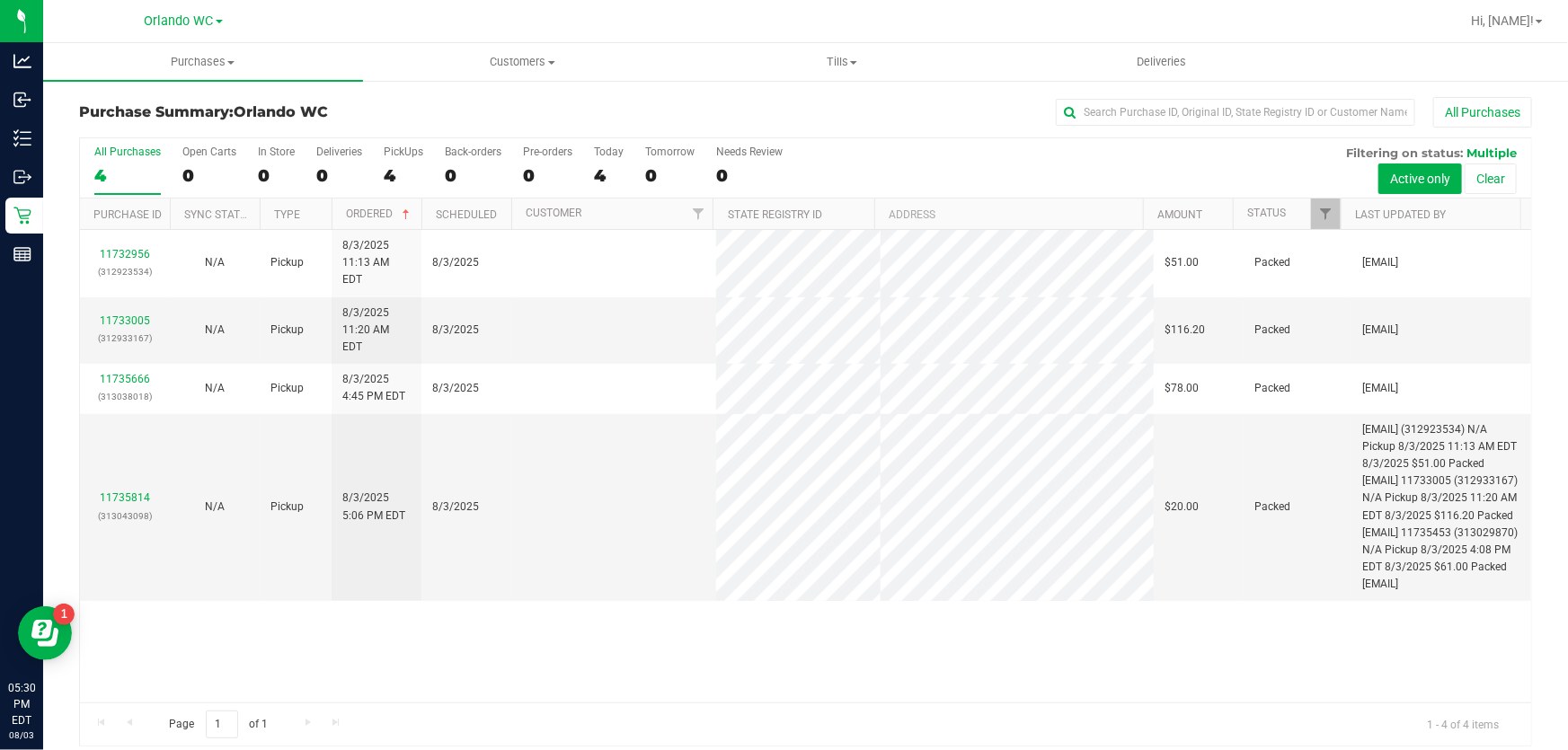 click on "4" at bounding box center (128, 175) 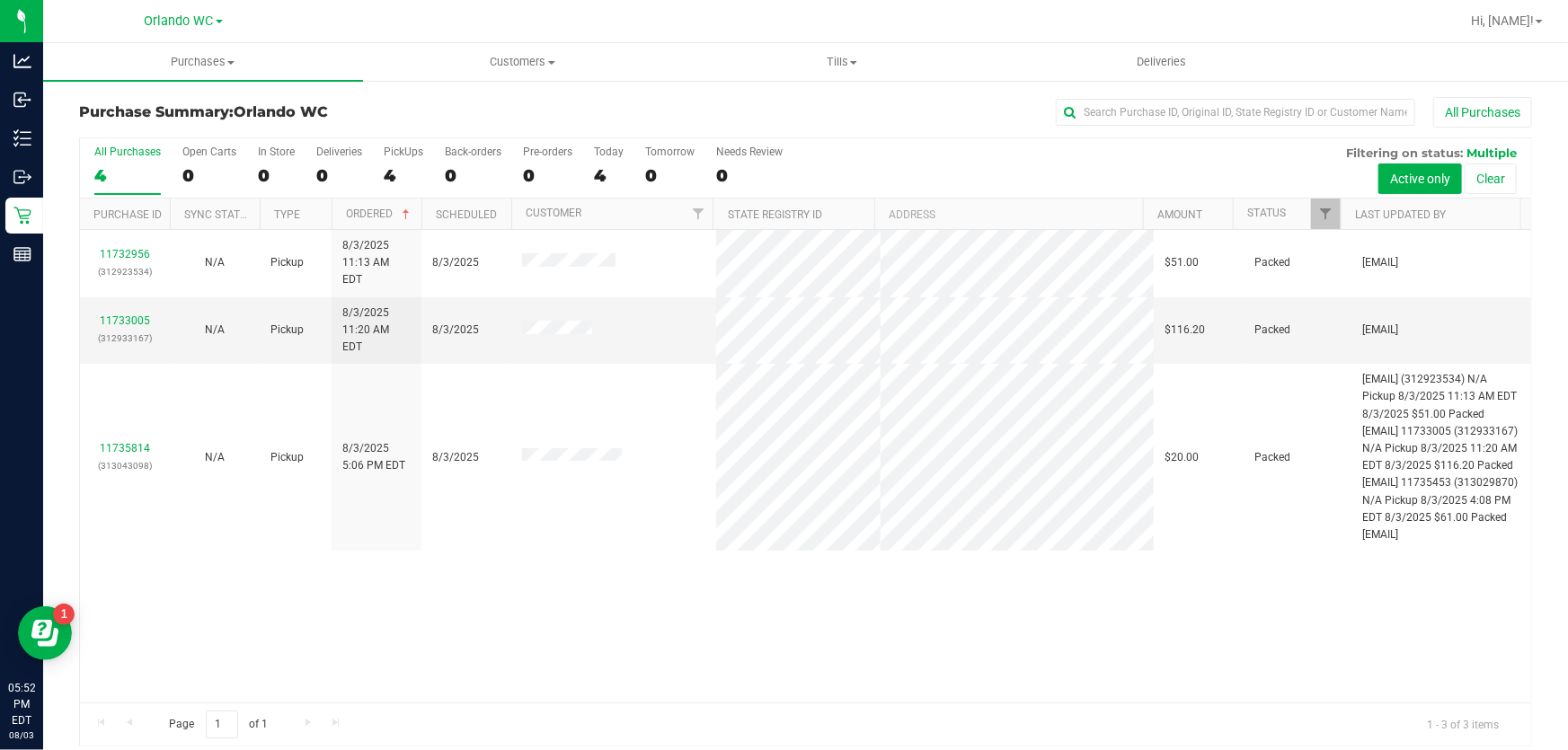 click on "4" at bounding box center [128, 175] 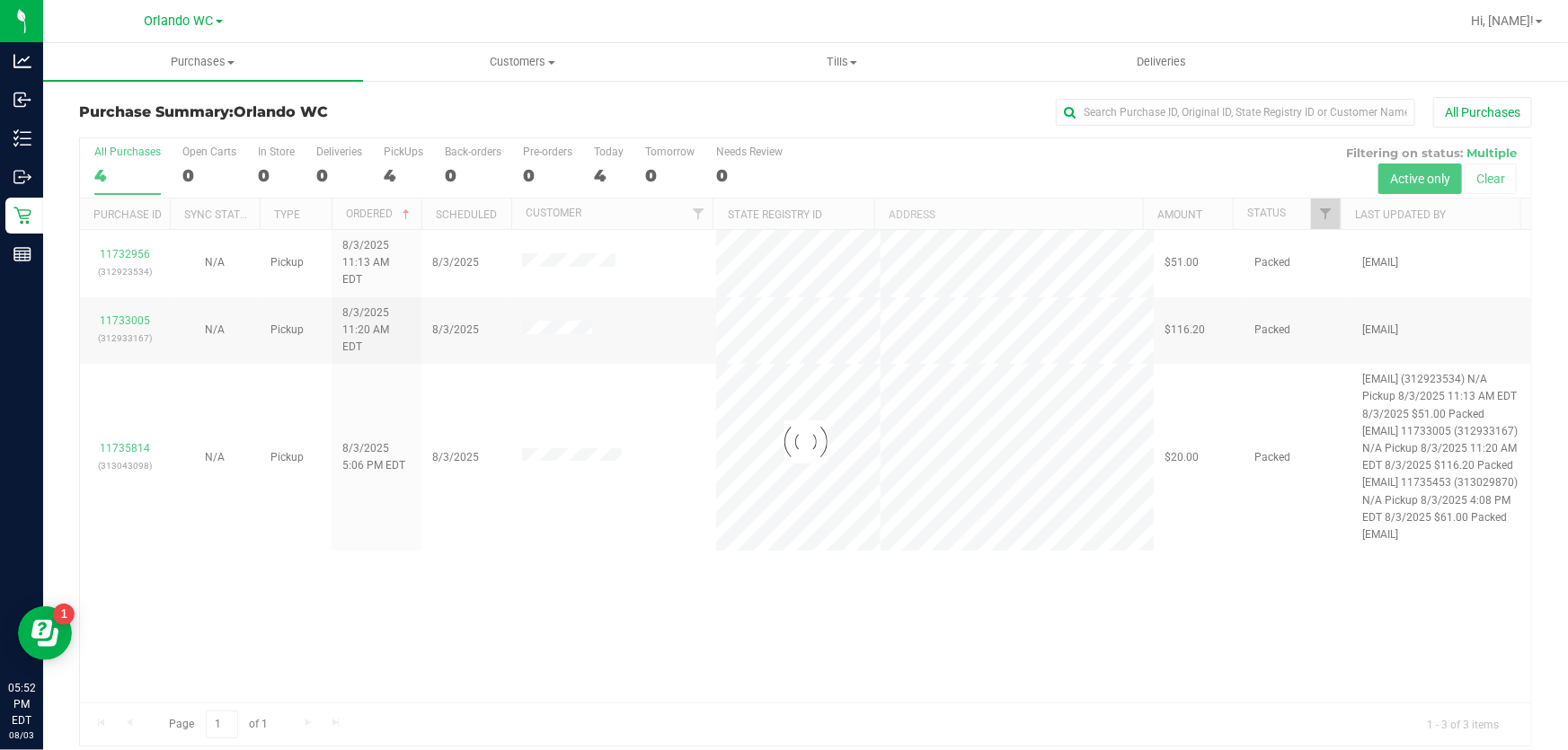 click at bounding box center [805, 442] 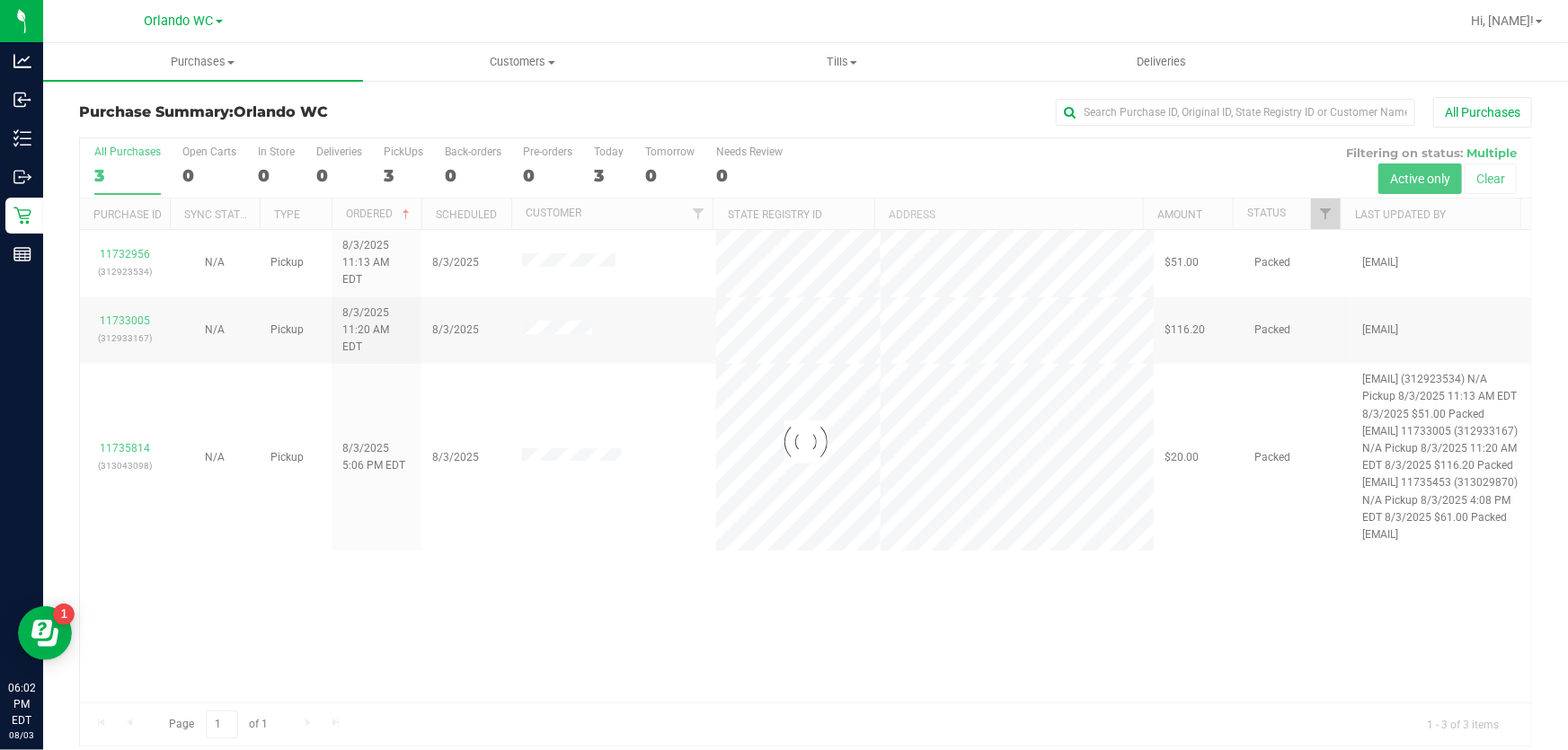 drag, startPoint x: 848, startPoint y: 620, endPoint x: 867, endPoint y: 591, distance: 34.66987 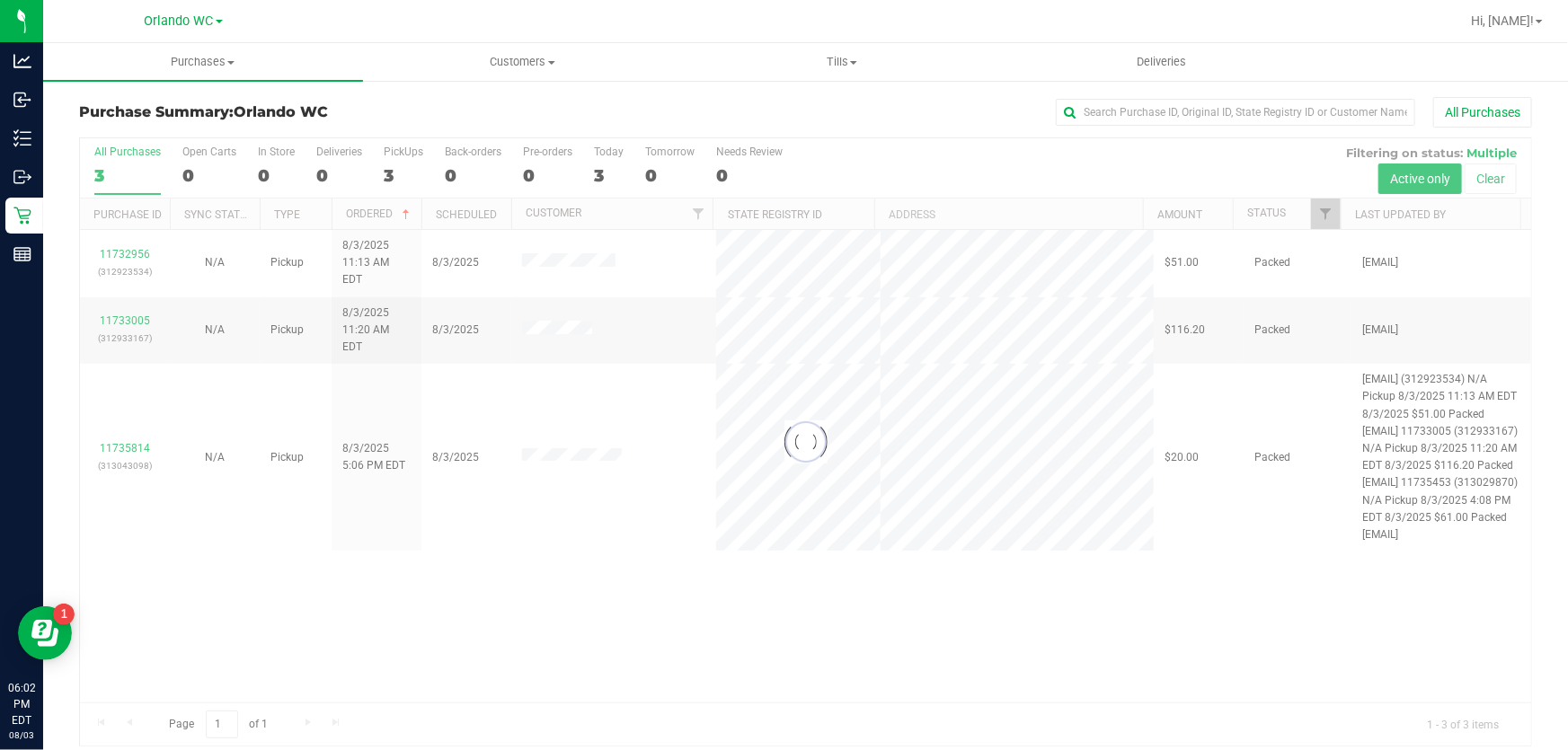 click at bounding box center (805, 442) 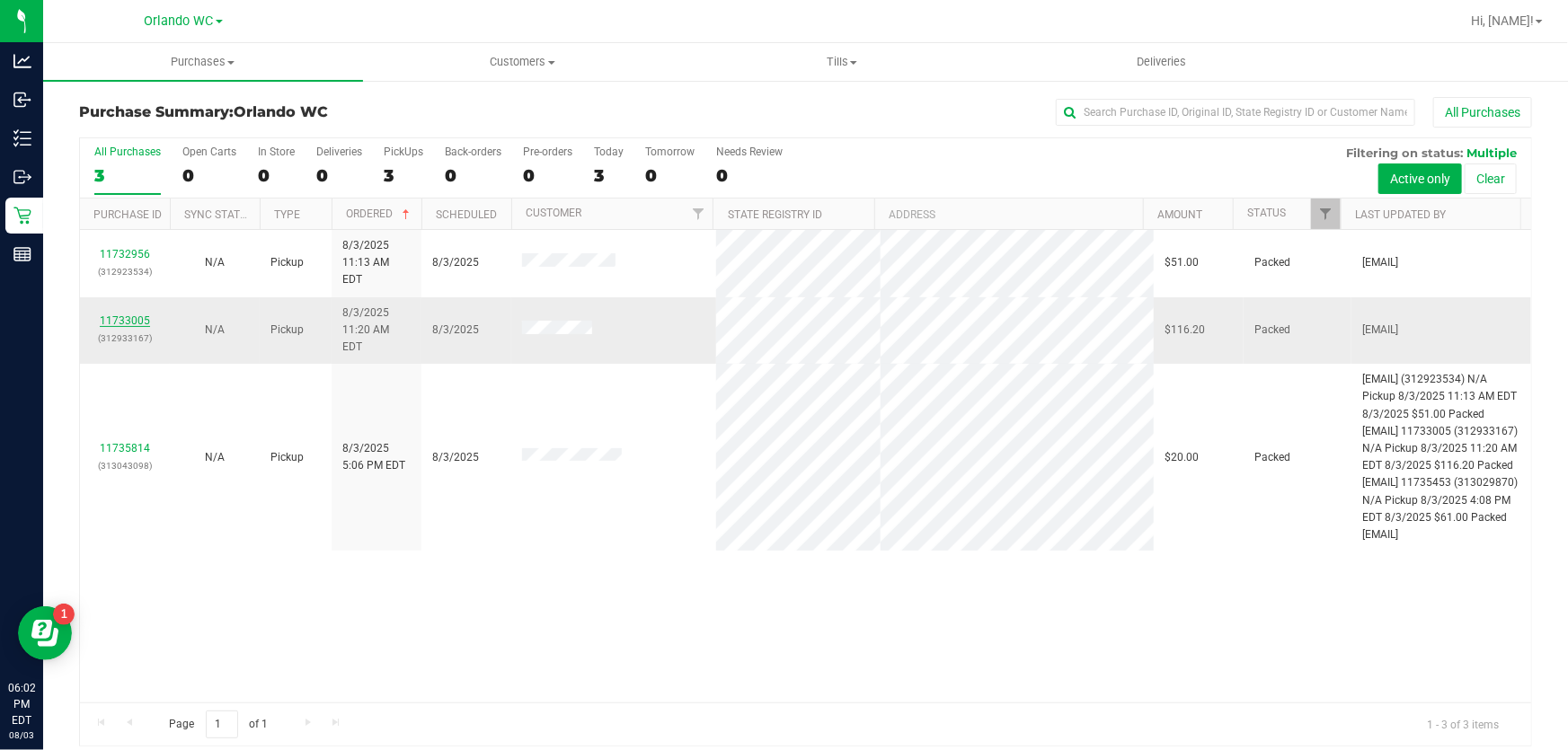 drag, startPoint x: 140, startPoint y: 287, endPoint x: 130, endPoint y: 297, distance: 14.14214 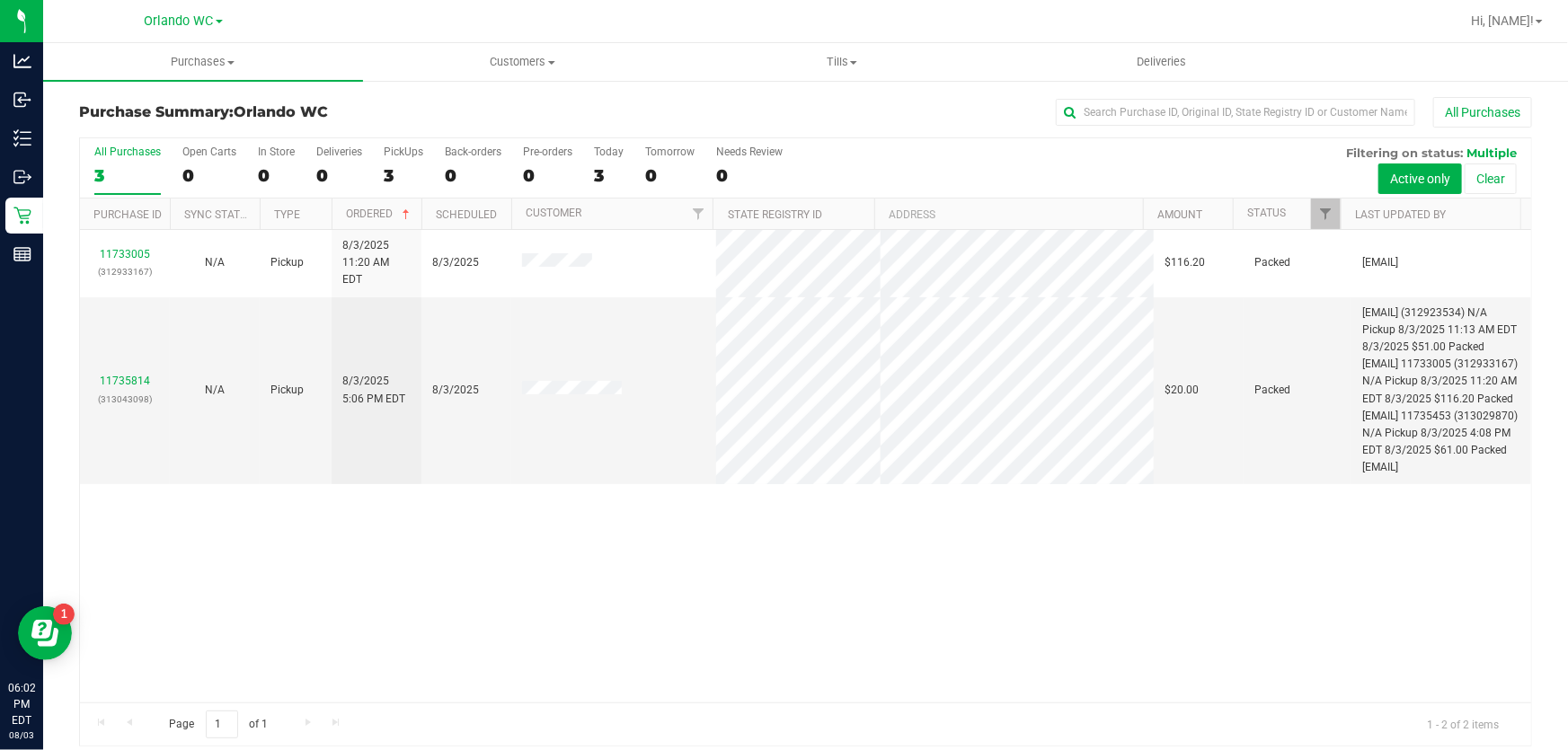 click on "3" at bounding box center [128, 175] 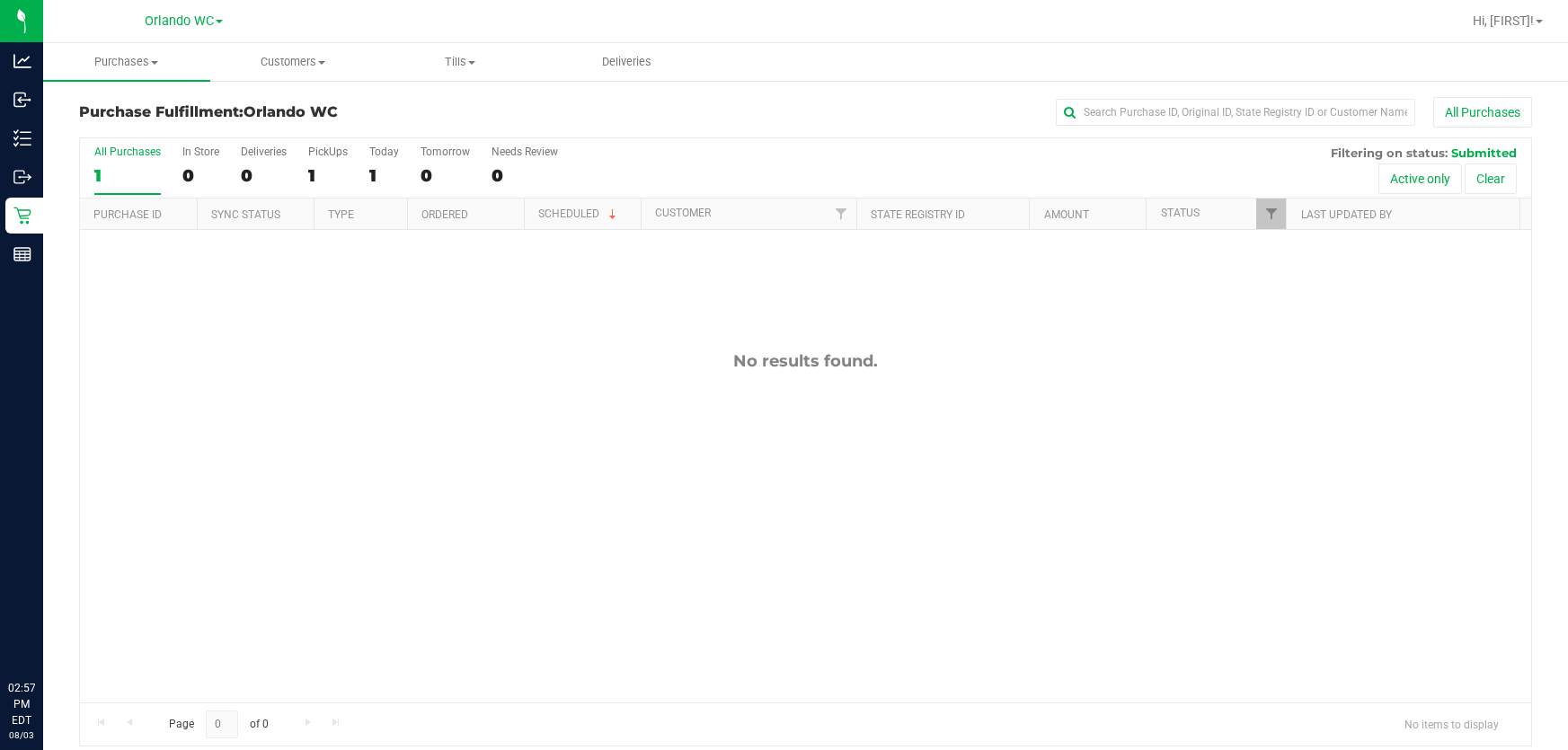 scroll, scrollTop: 0, scrollLeft: 0, axis: both 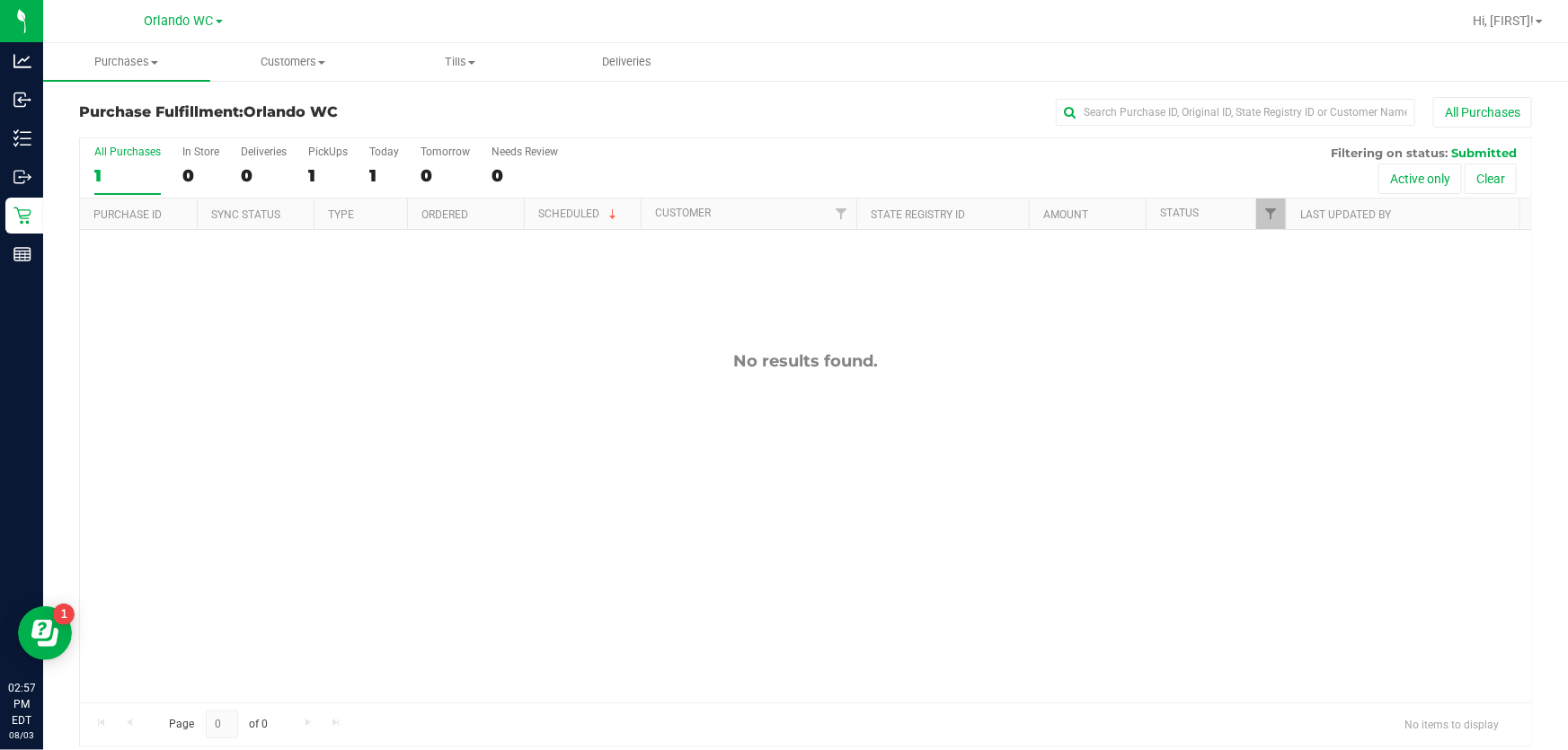 click on "1" at bounding box center [128, 175] 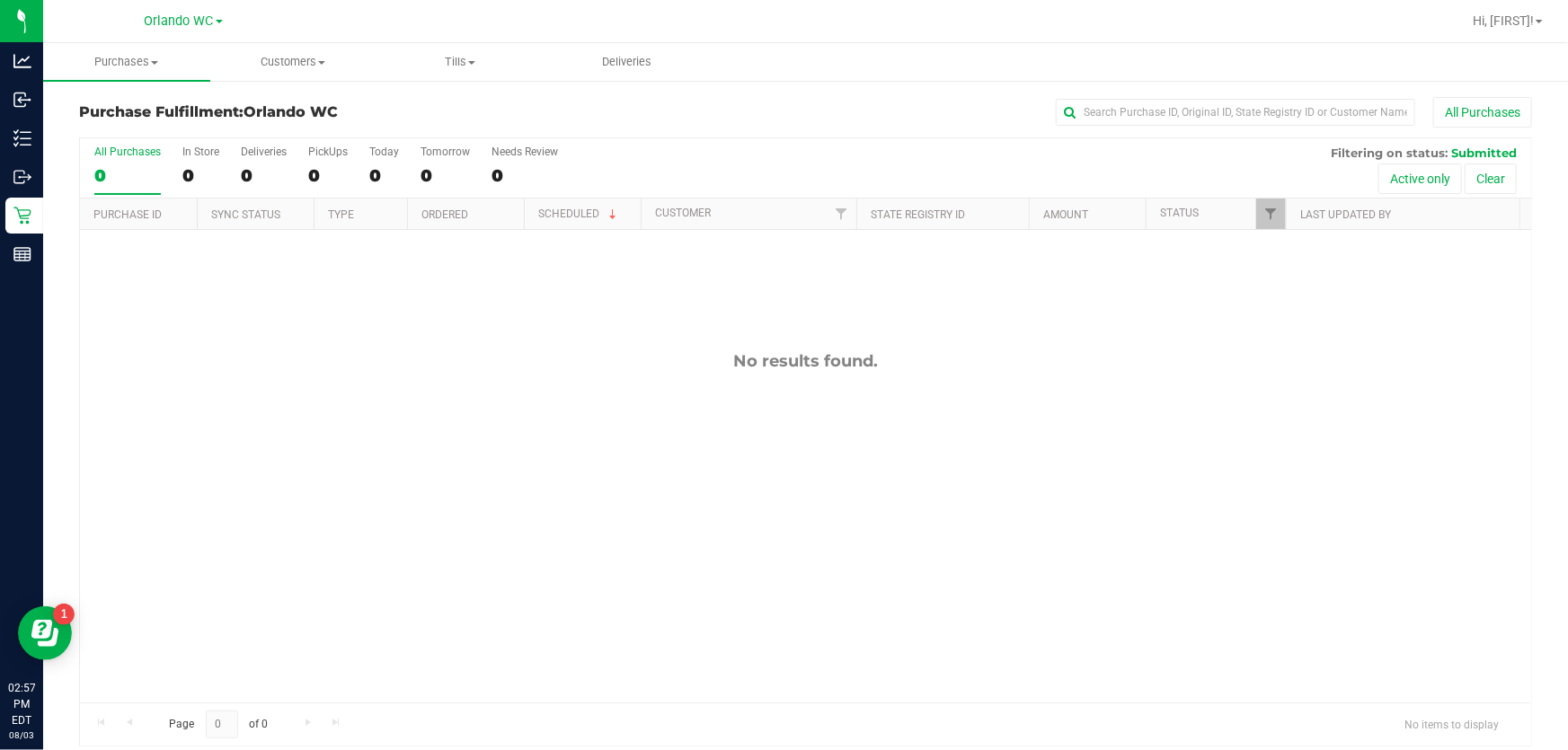 click on "0" at bounding box center [128, 175] 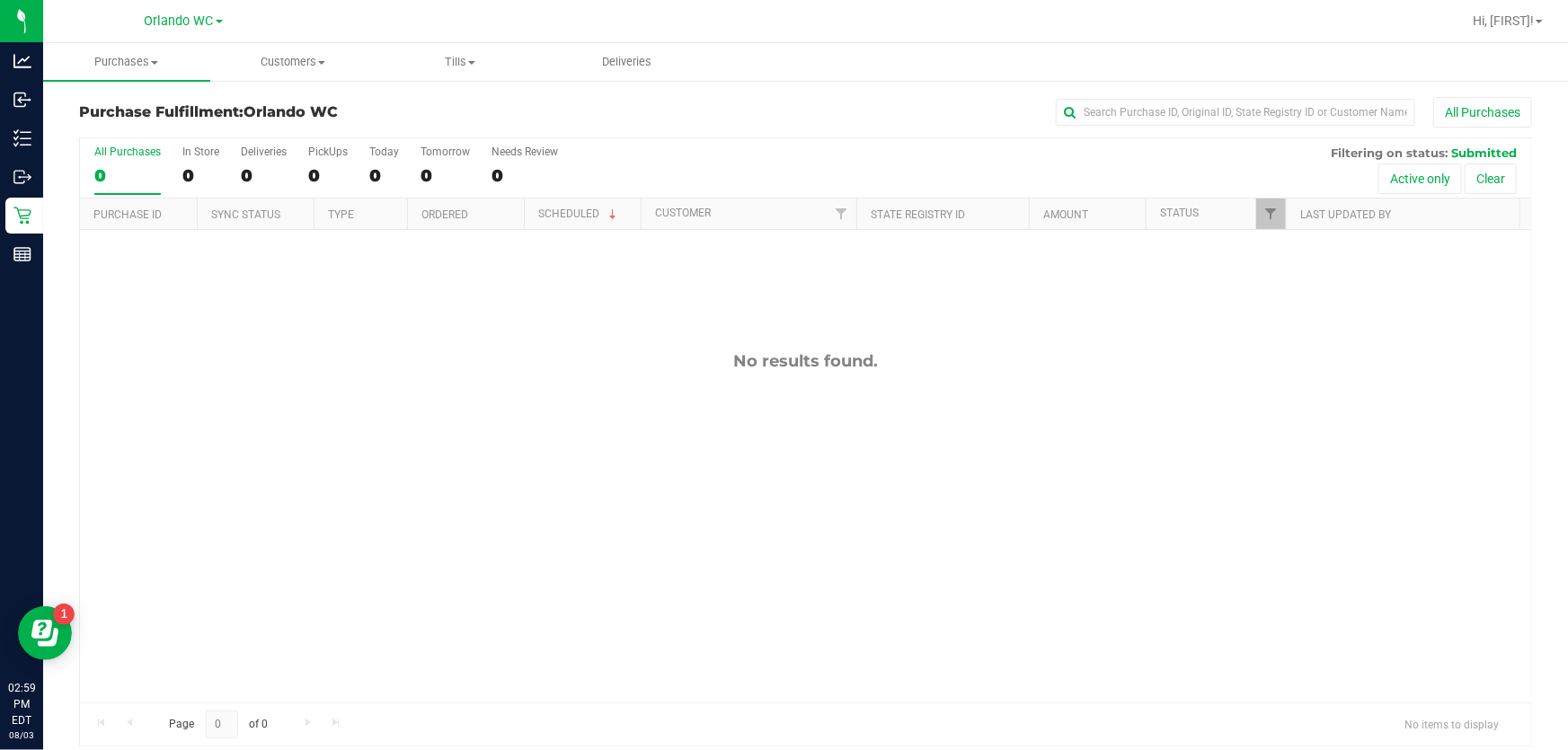 click on "0" at bounding box center (128, 175) 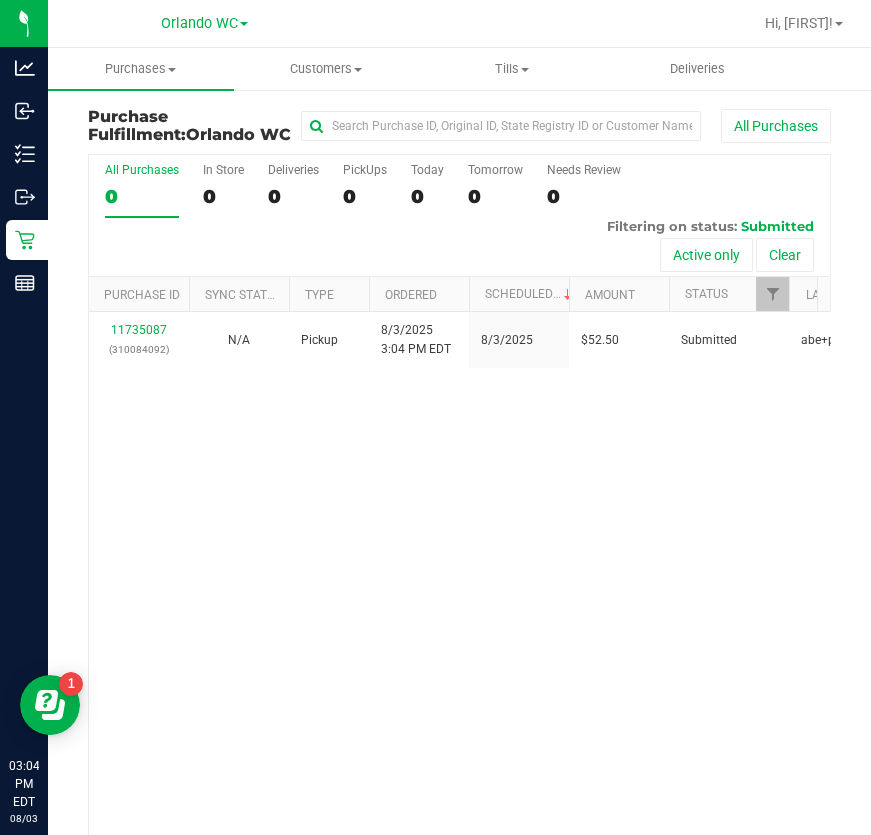 click on "All Purchases
0" at bounding box center [142, 190] 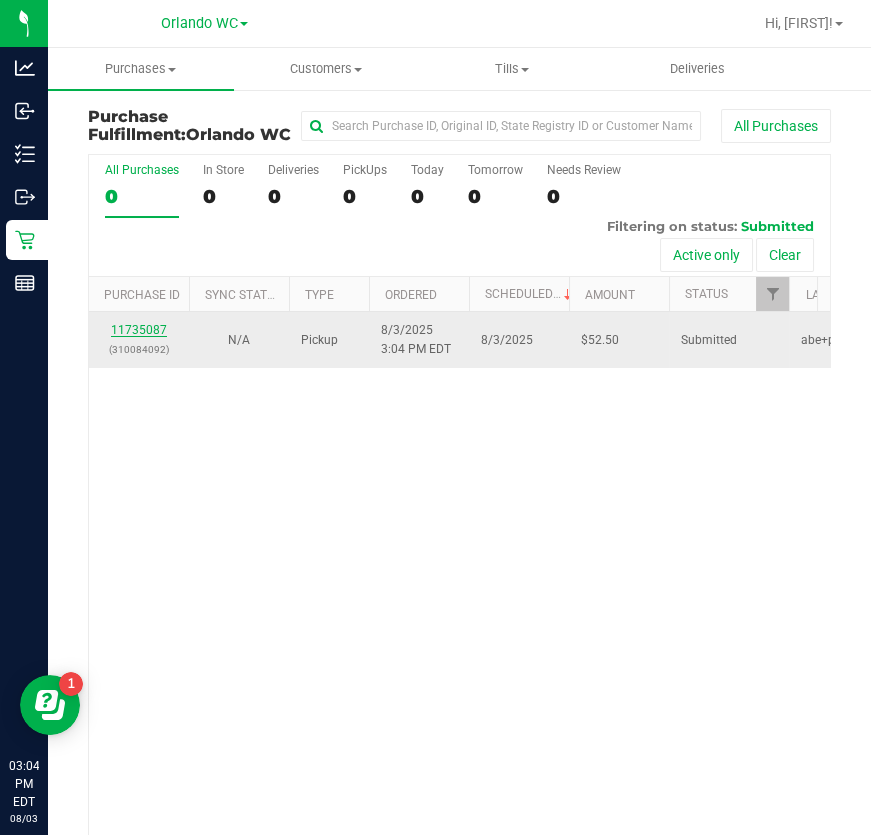 click on "11735087" at bounding box center (139, 330) 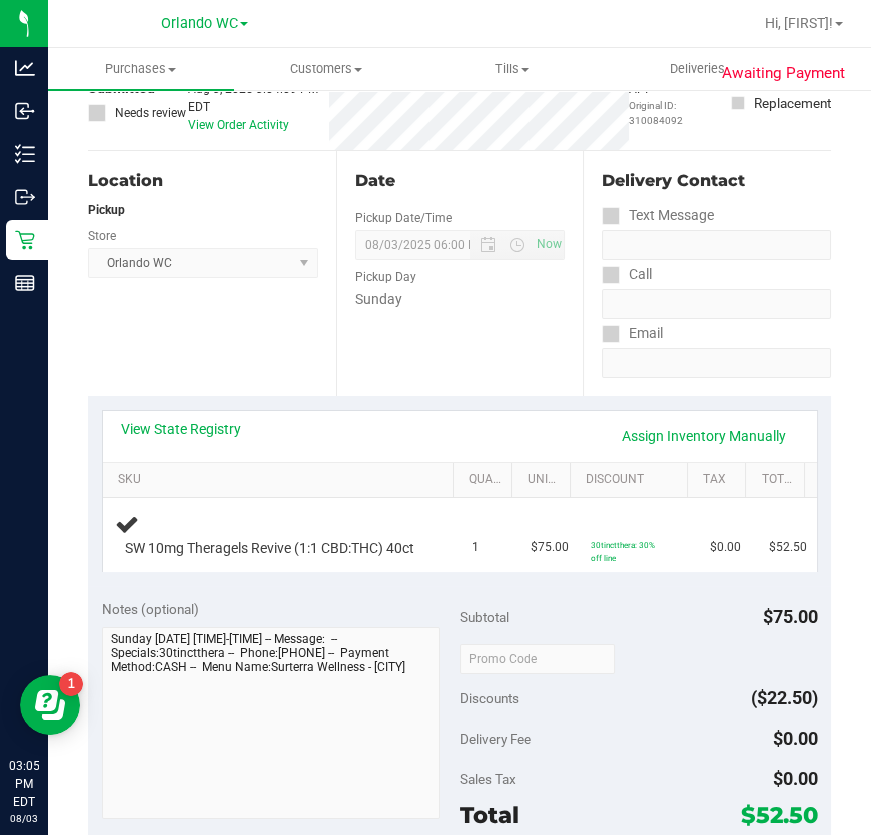 scroll, scrollTop: 272, scrollLeft: 0, axis: vertical 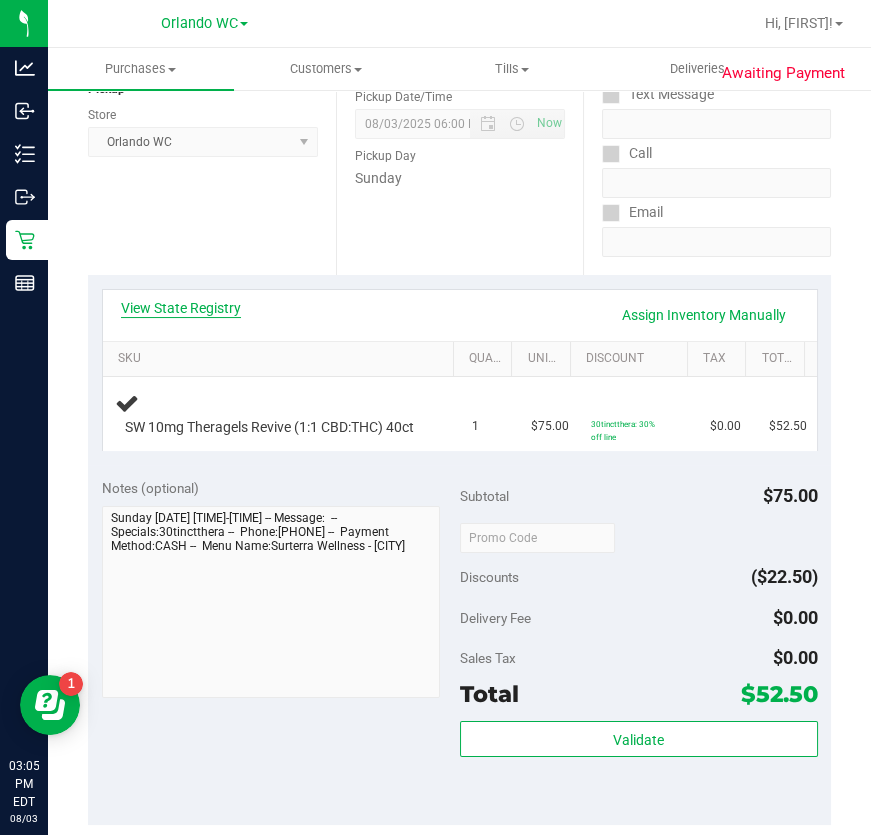 drag, startPoint x: 183, startPoint y: 320, endPoint x: 185, endPoint y: 301, distance: 19.104973 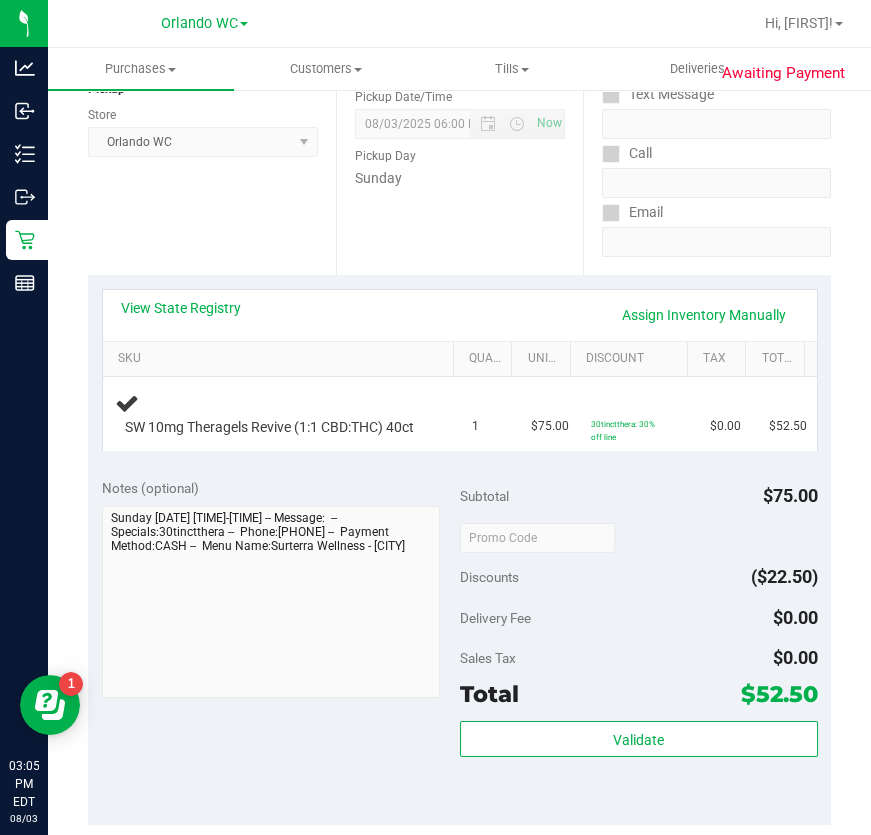click on "View State Registry
Assign Inventory Manually" at bounding box center (460, 315) 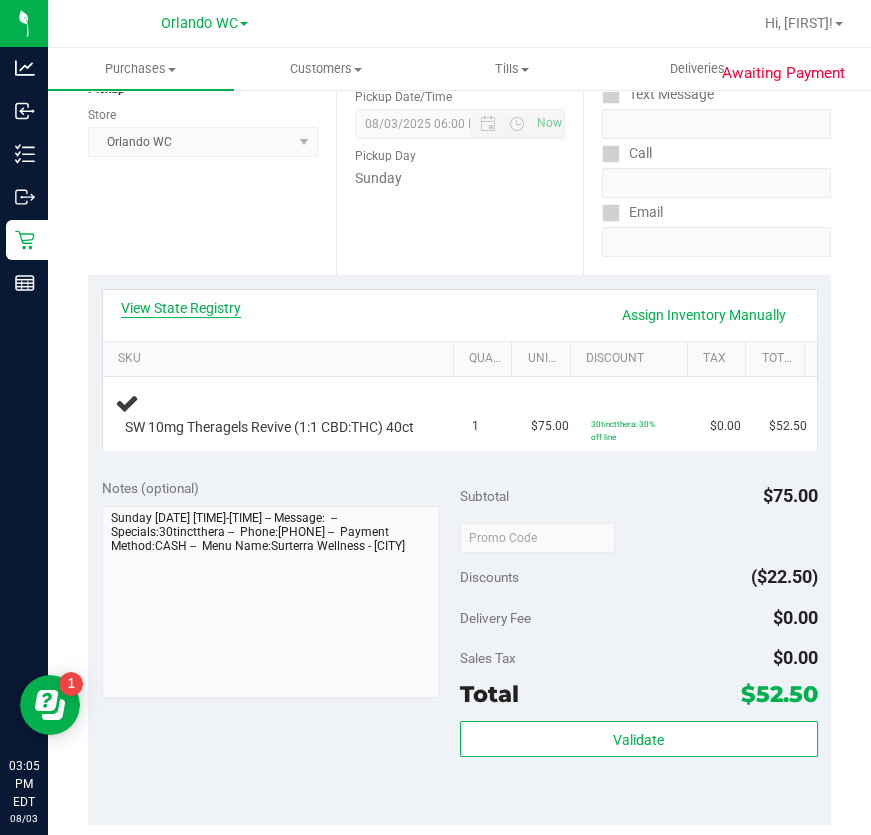 click on "View State Registry" at bounding box center [181, 308] 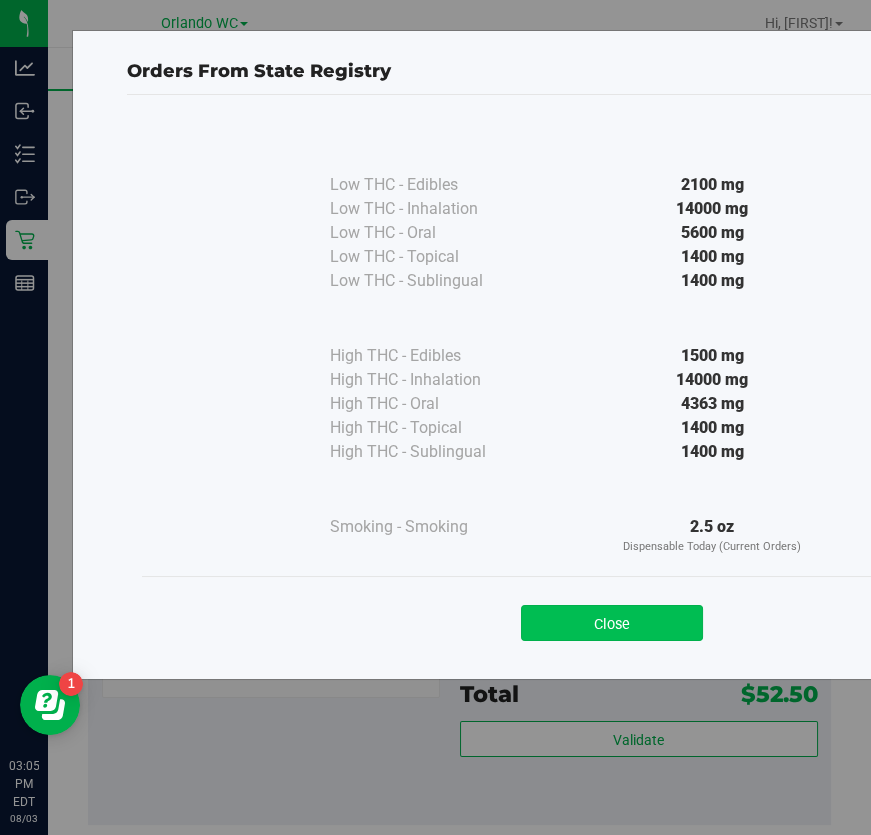 click on "Close" at bounding box center [612, 623] 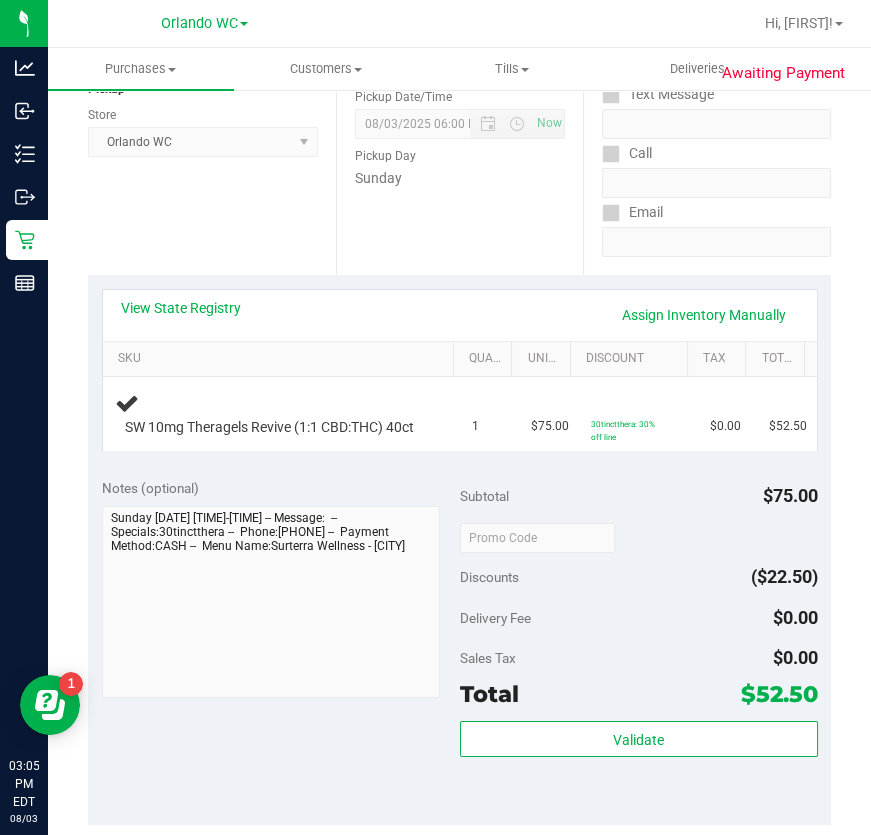 click on "Discounts
($22.50)" at bounding box center [639, 577] 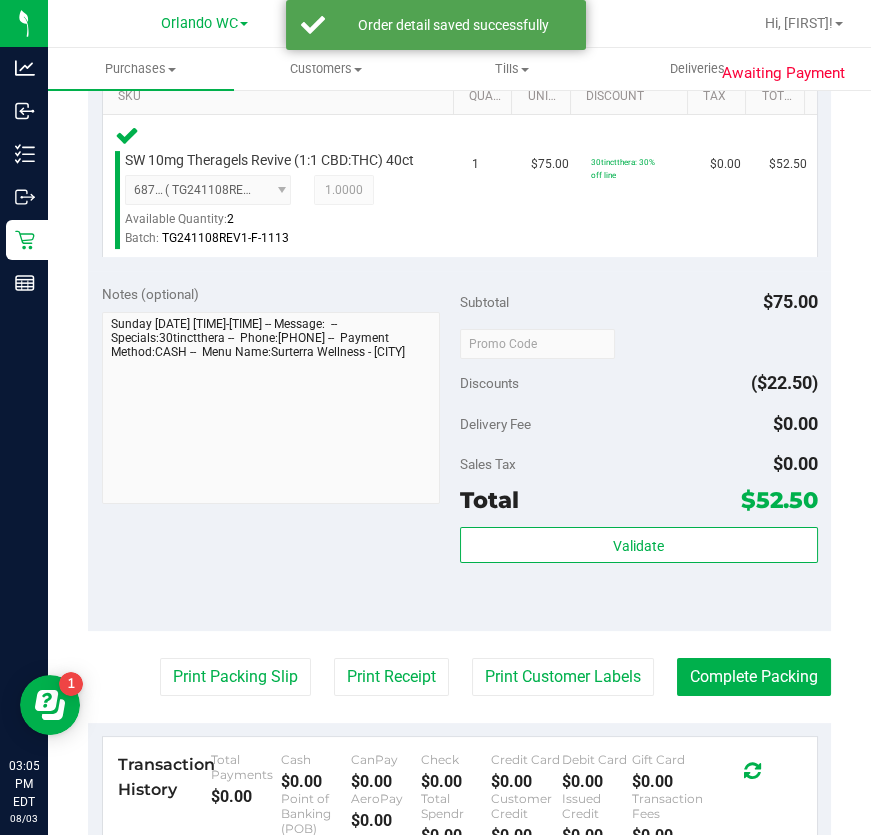 scroll, scrollTop: 545, scrollLeft: 0, axis: vertical 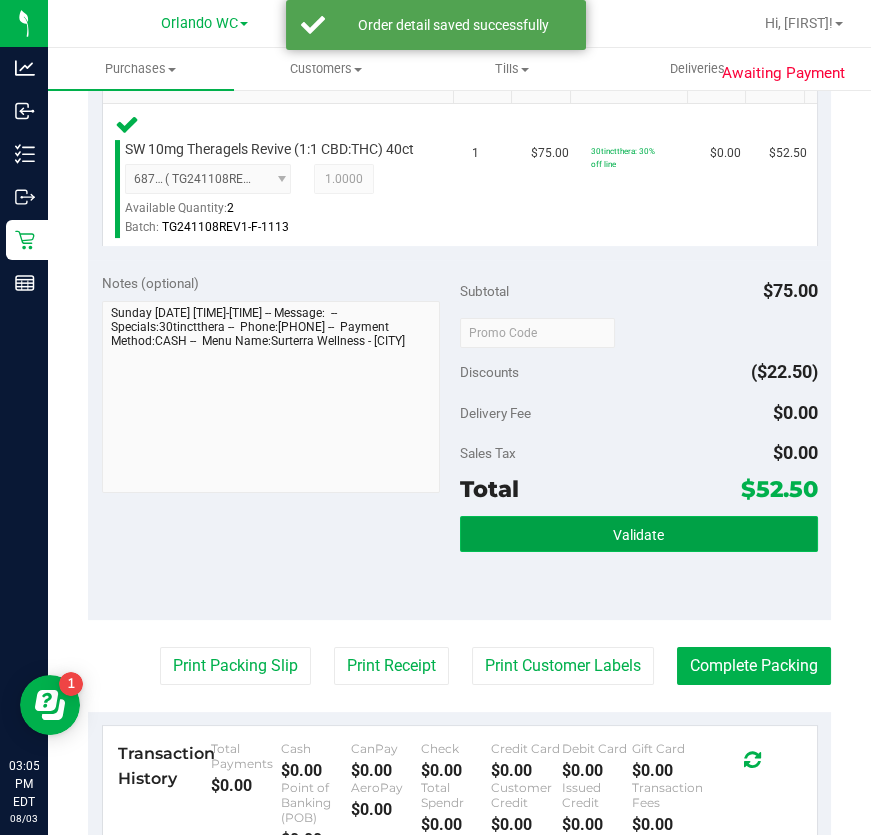 click on "Validate" at bounding box center [638, 535] 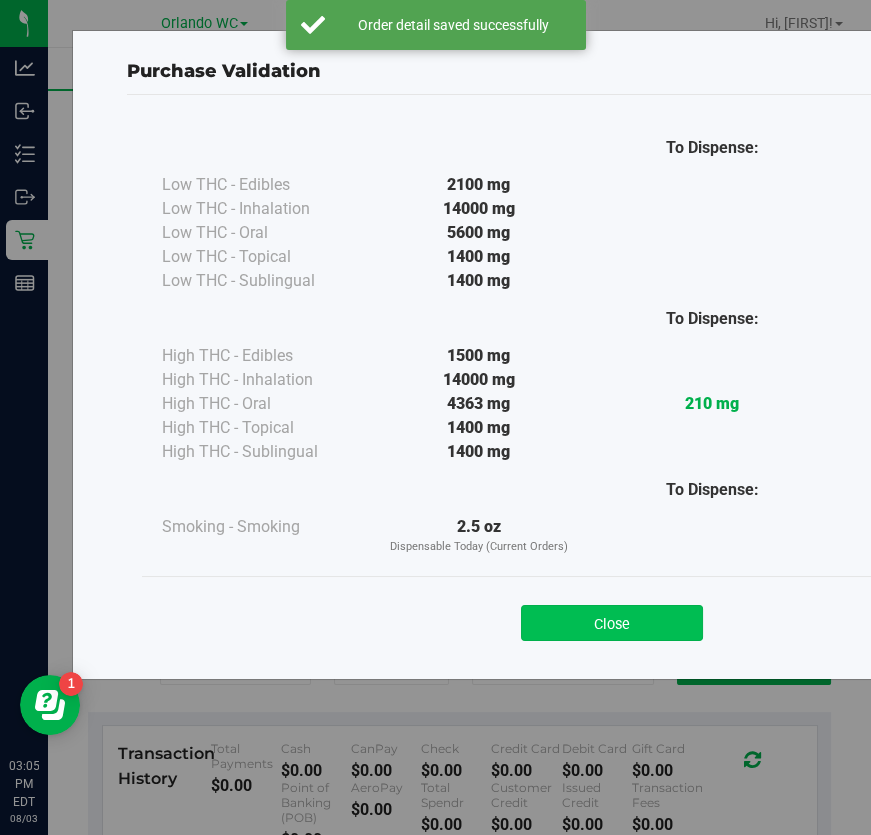 click on "Close" at bounding box center [612, 623] 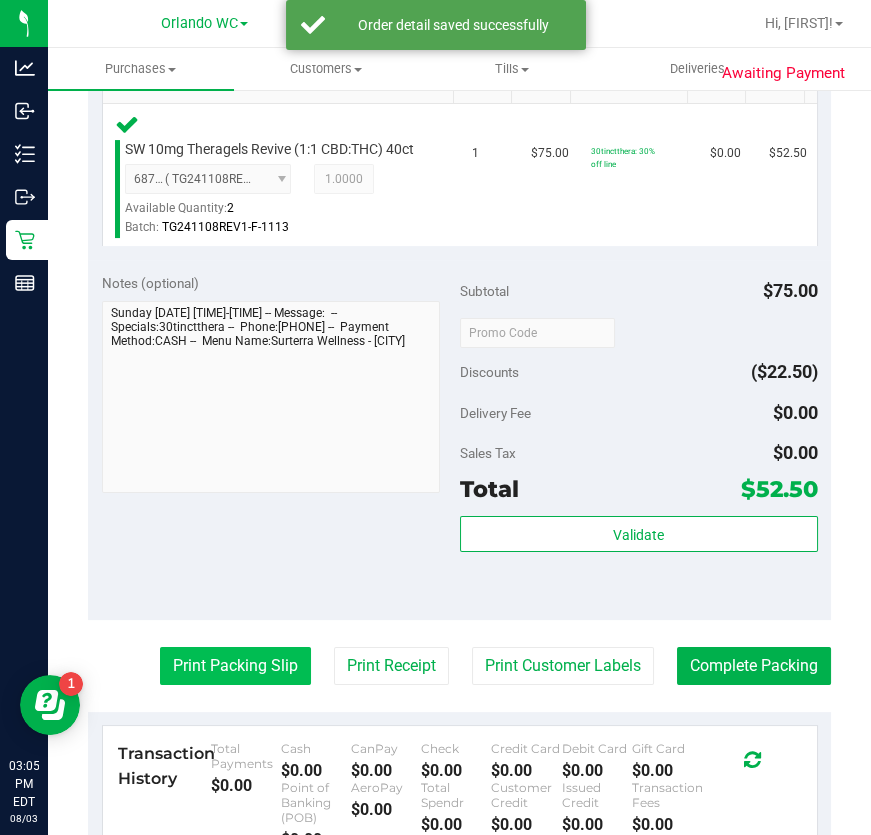 click on "Print Packing Slip" at bounding box center [235, 666] 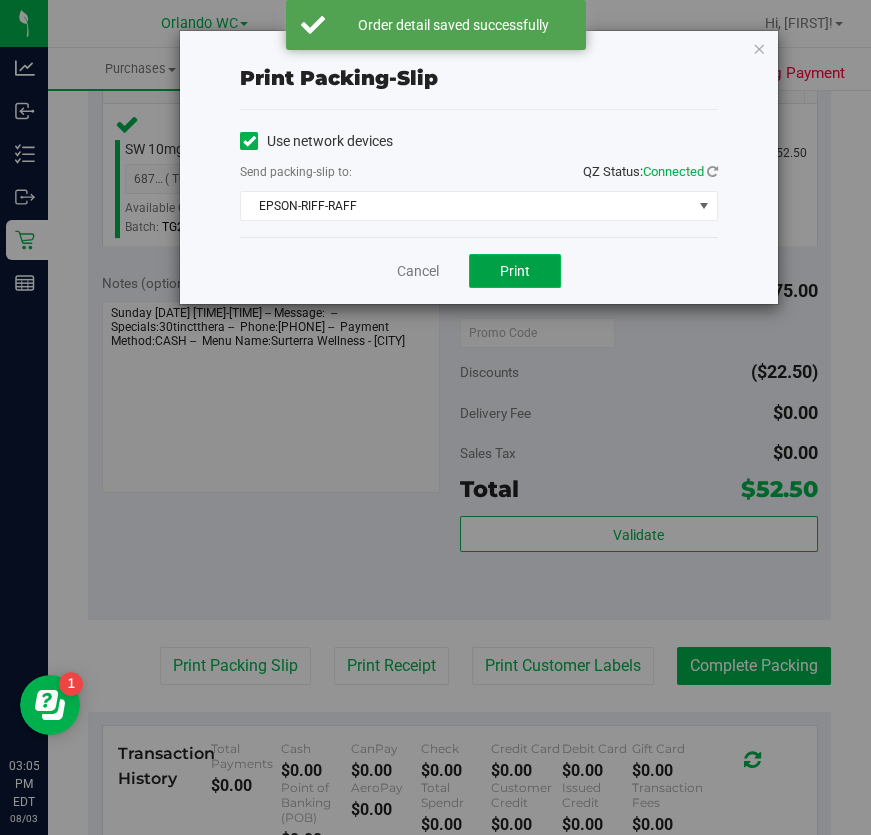 click on "Print" at bounding box center (515, 271) 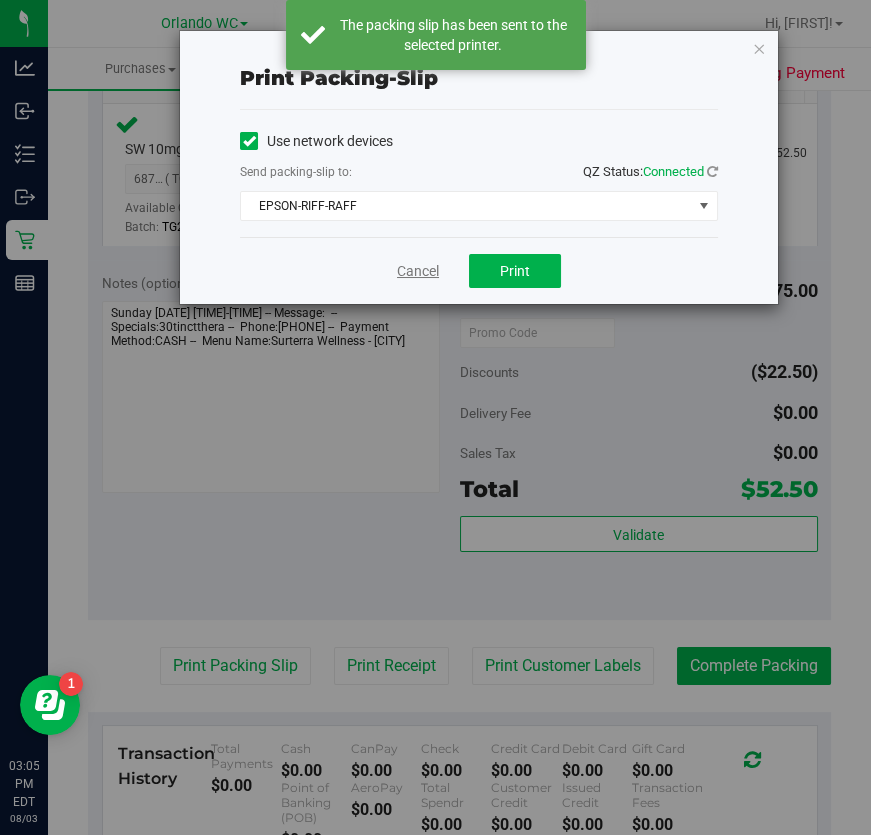 click on "Cancel" at bounding box center (418, 271) 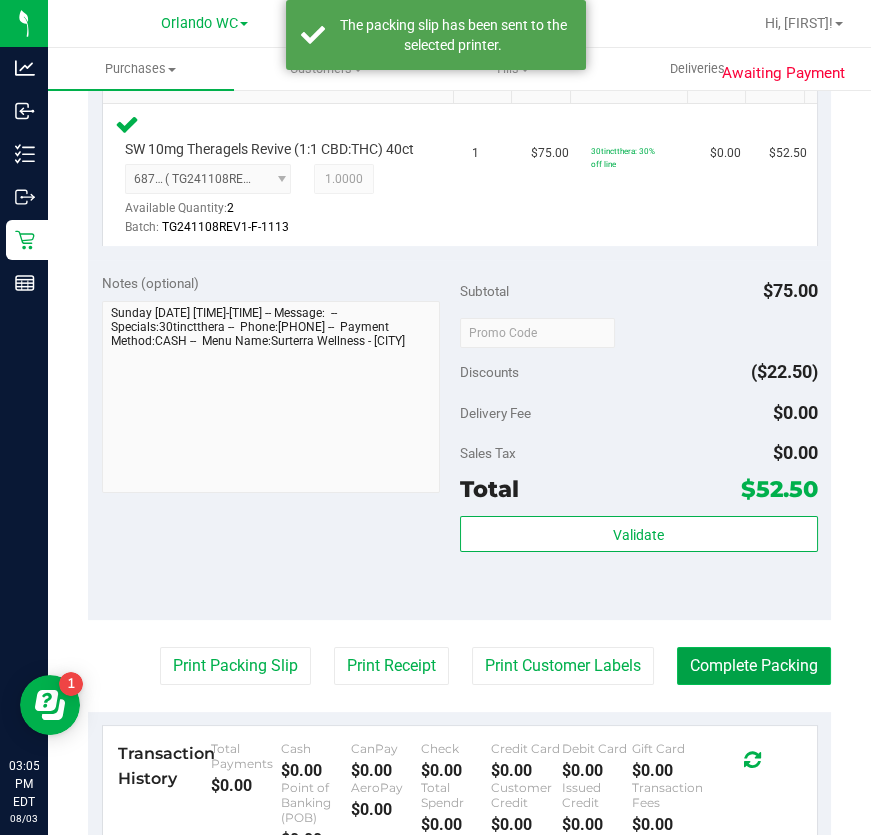 click on "Complete Packing" at bounding box center (754, 666) 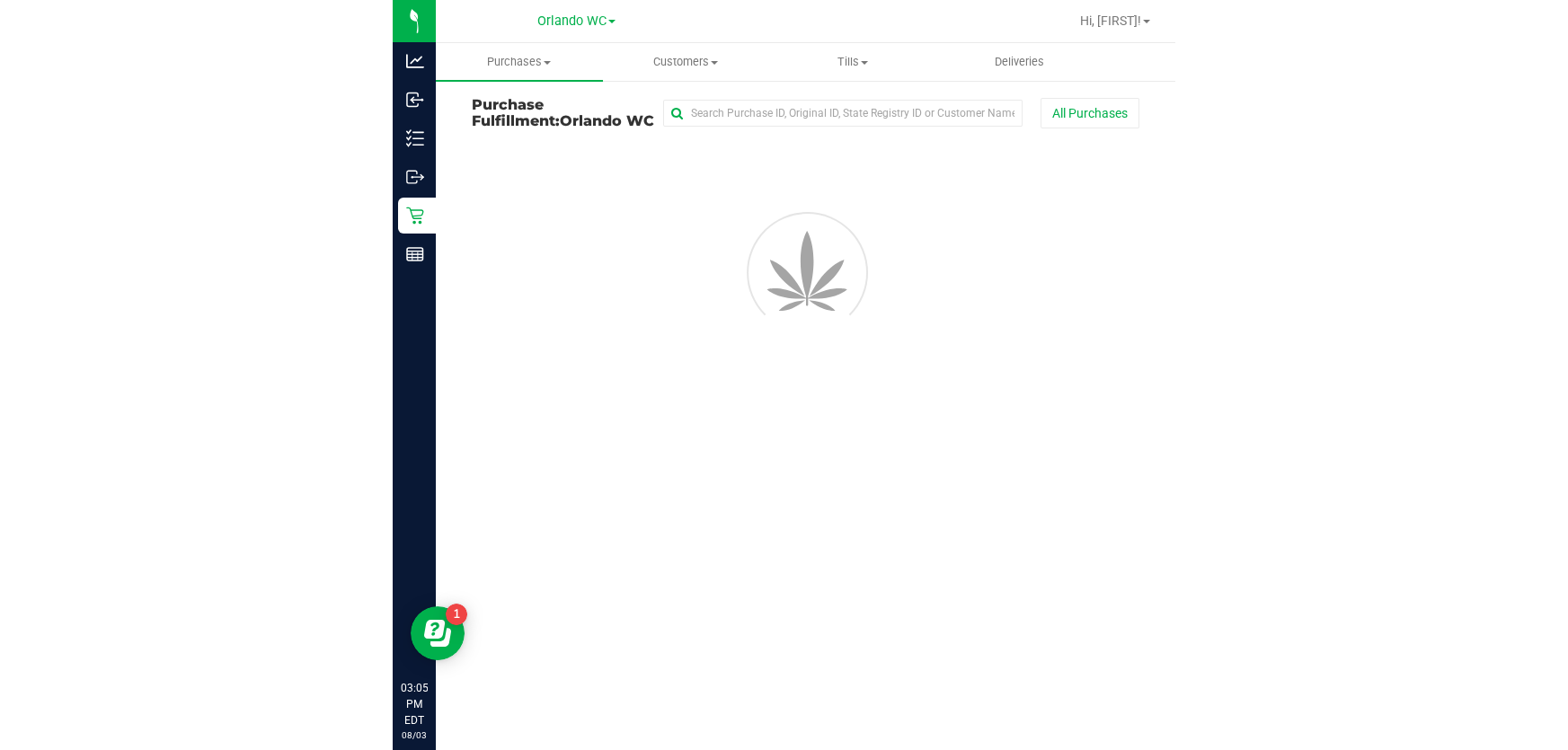 scroll, scrollTop: 0, scrollLeft: 0, axis: both 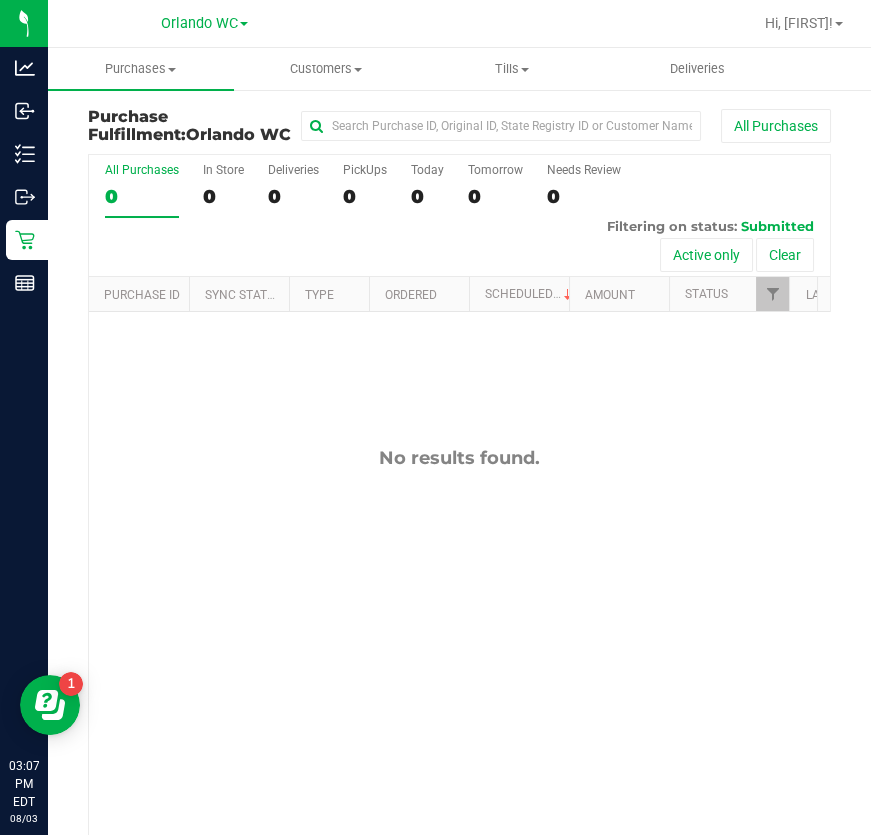 click on "All Purchases
0" at bounding box center [142, 190] 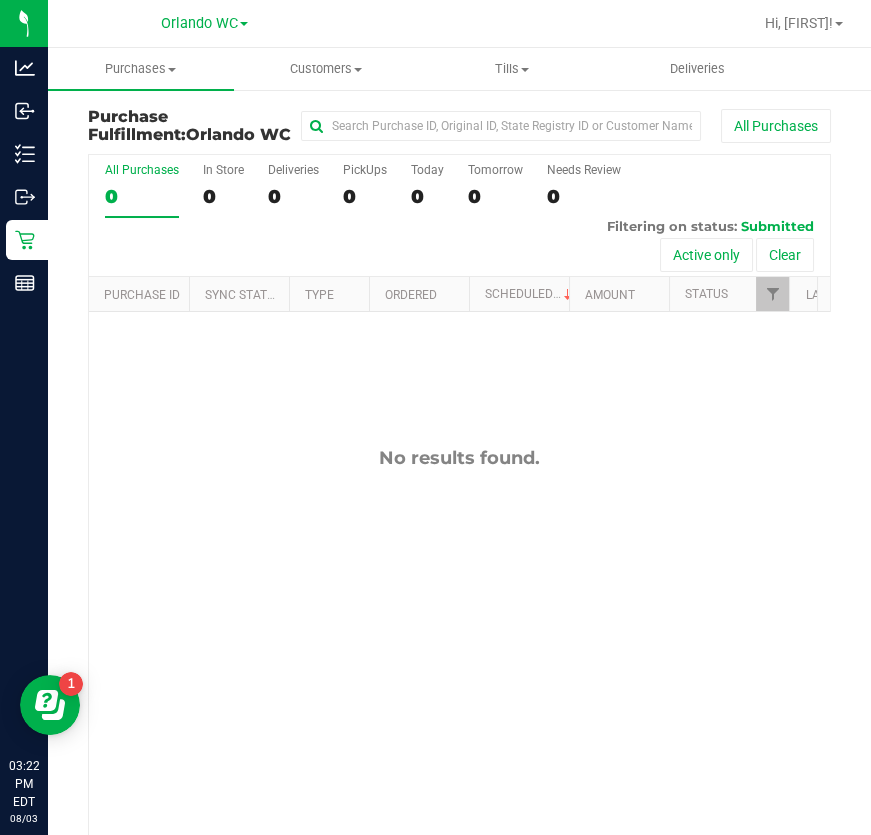 click on "All Purchases
0" at bounding box center (142, 190) 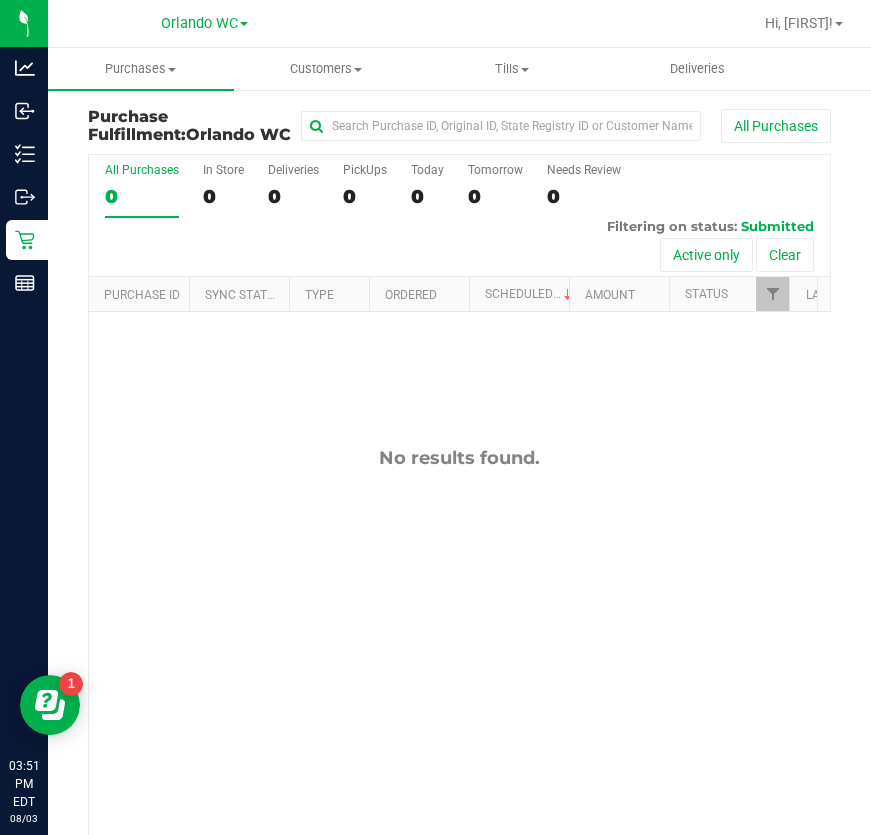 click on "0" at bounding box center (142, 196) 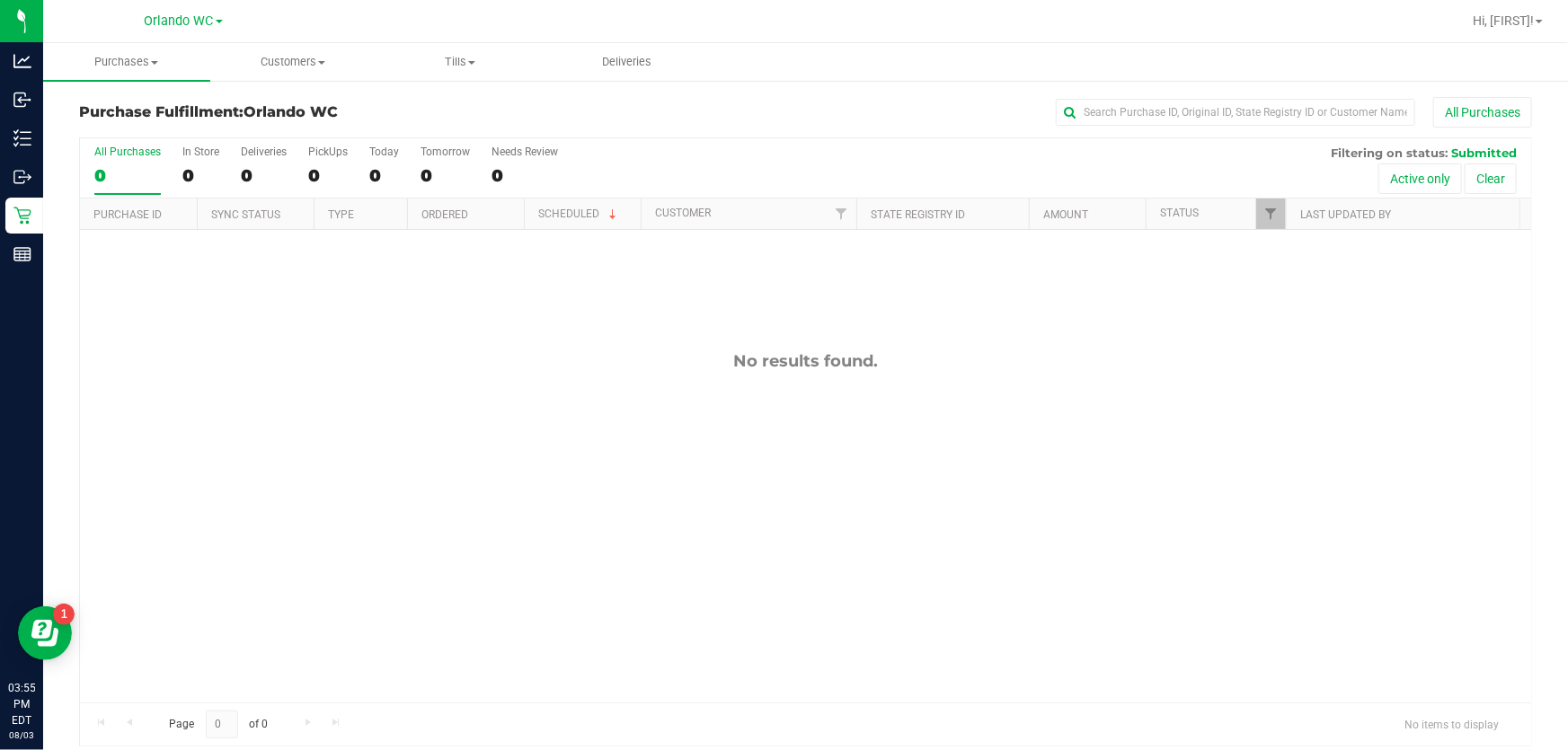 click on "0" at bounding box center (128, 175) 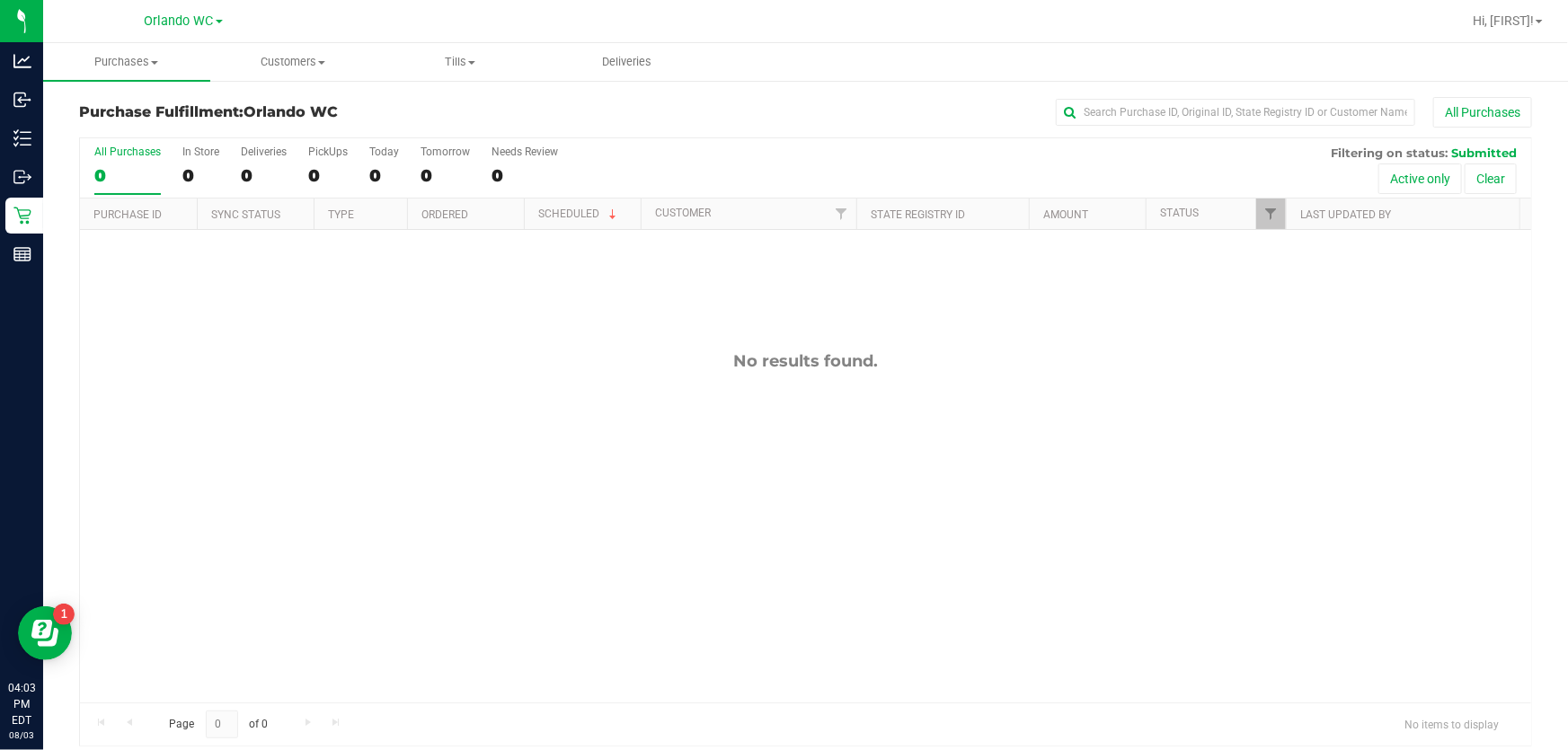 click on "0" at bounding box center (128, 175) 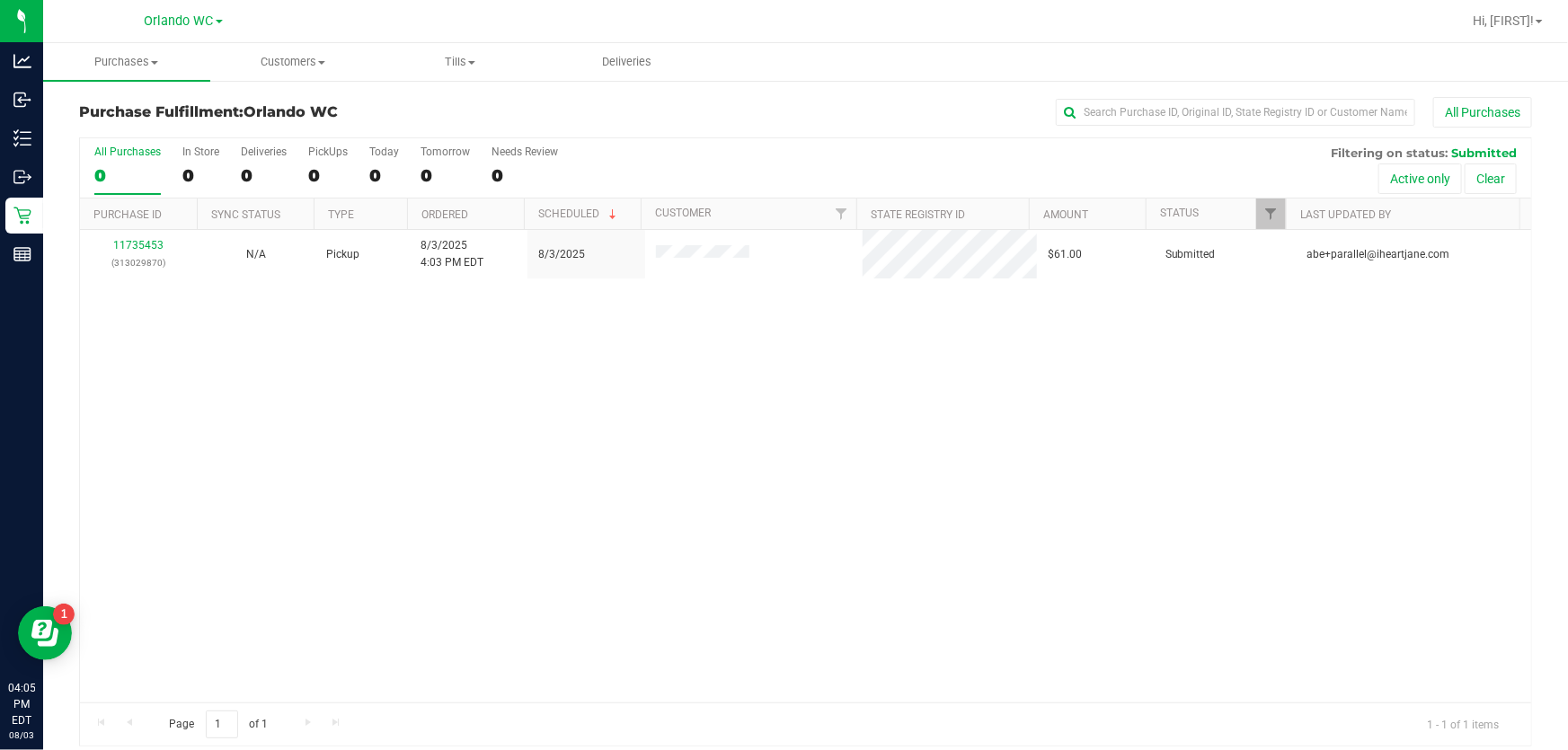 click on "0" at bounding box center [128, 175] 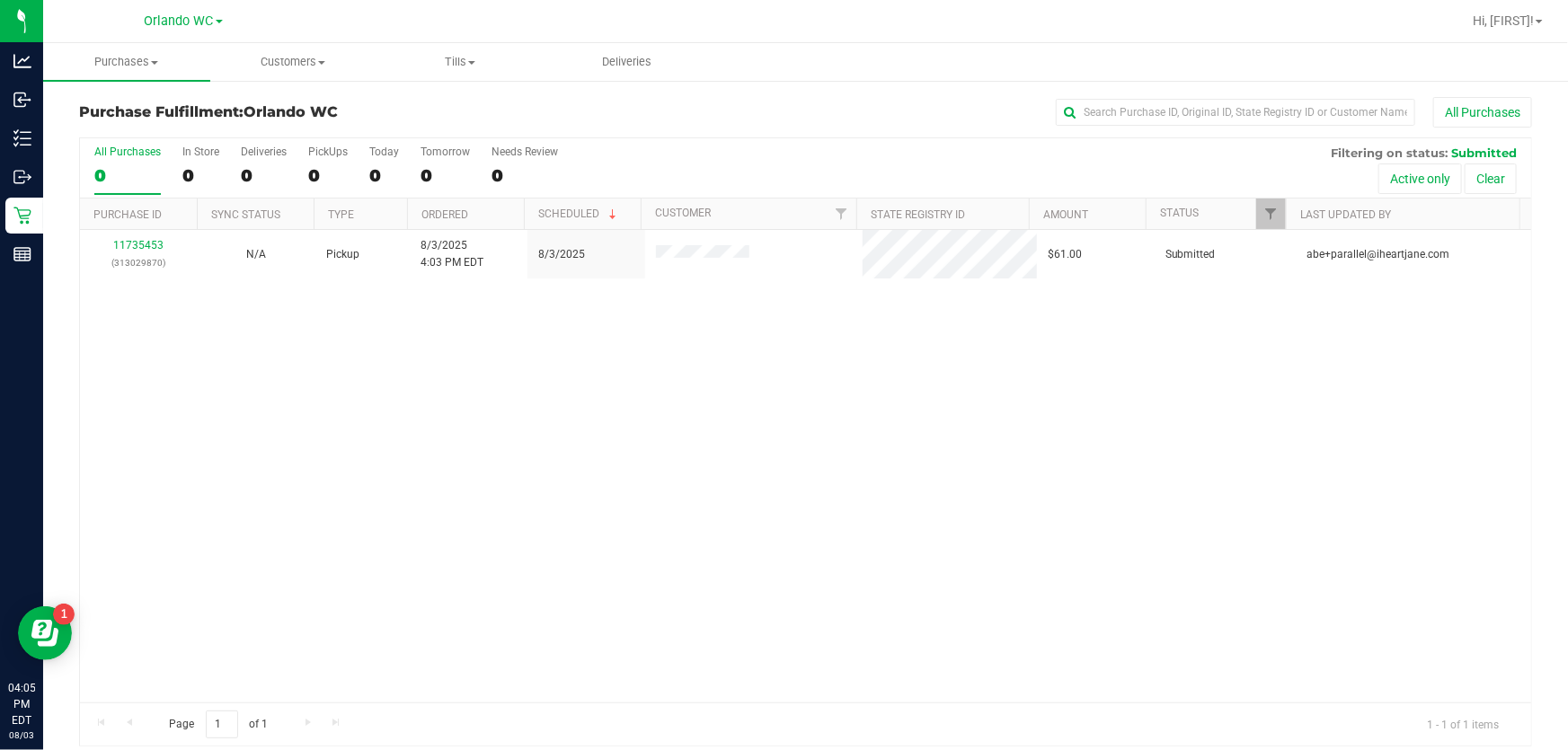 click on "11735453
(313029870)
N/A
Pickup 8/3/2025 4:03 PM EDT 8/3/2025
$61.00
Submitted abe+parallel@iheartjane.com" at bounding box center [805, 466] 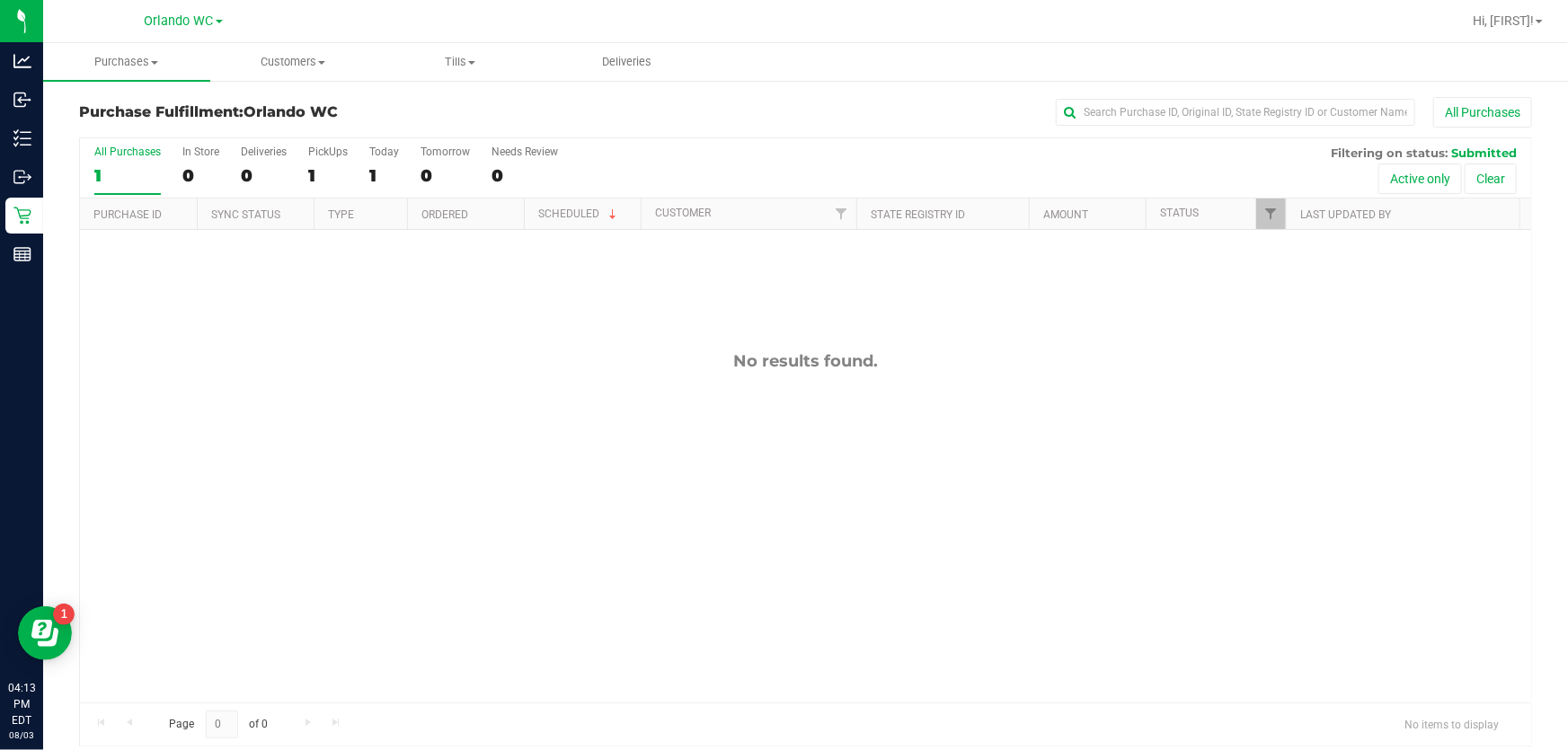 click on "1" at bounding box center [128, 175] 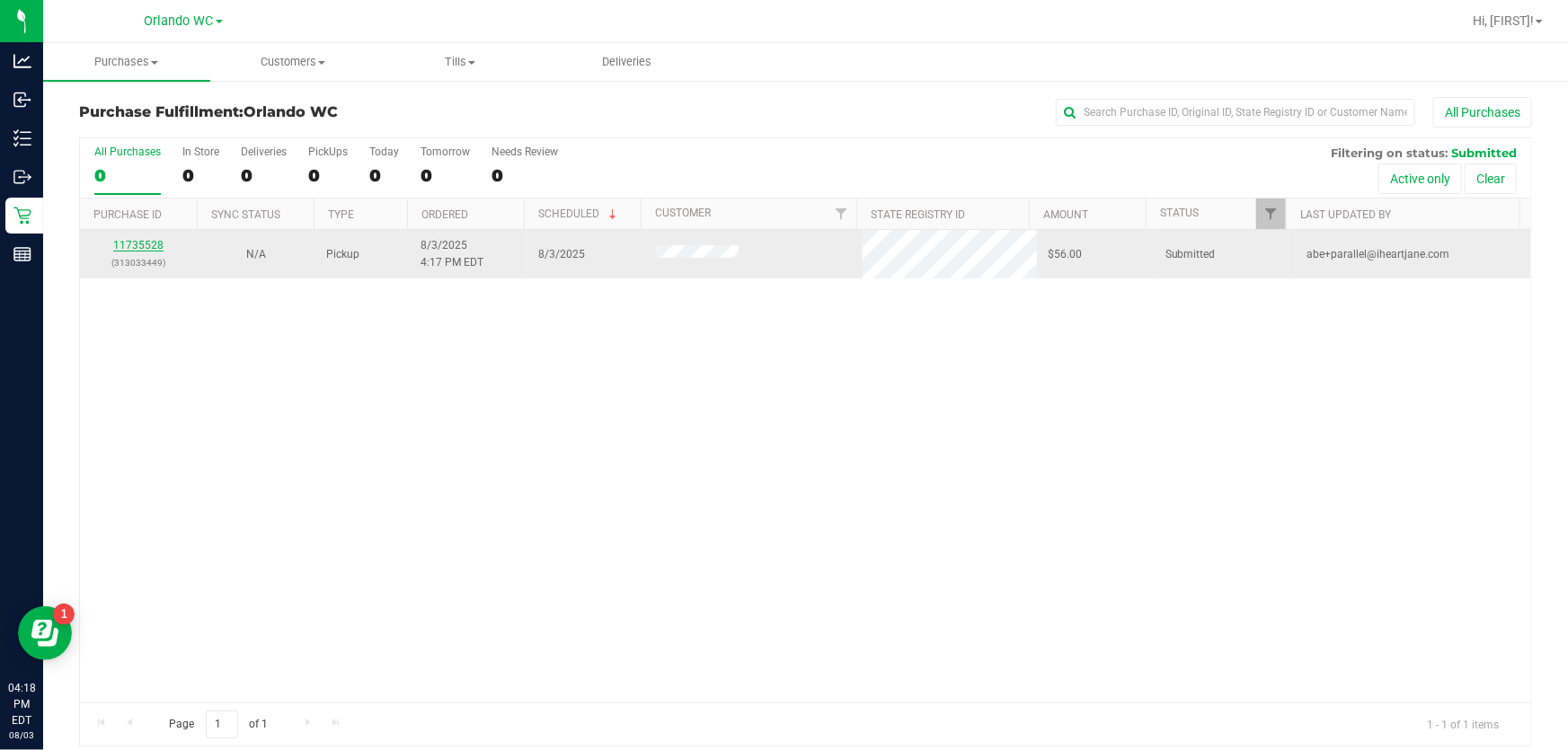click on "11735528" at bounding box center (138, 245) 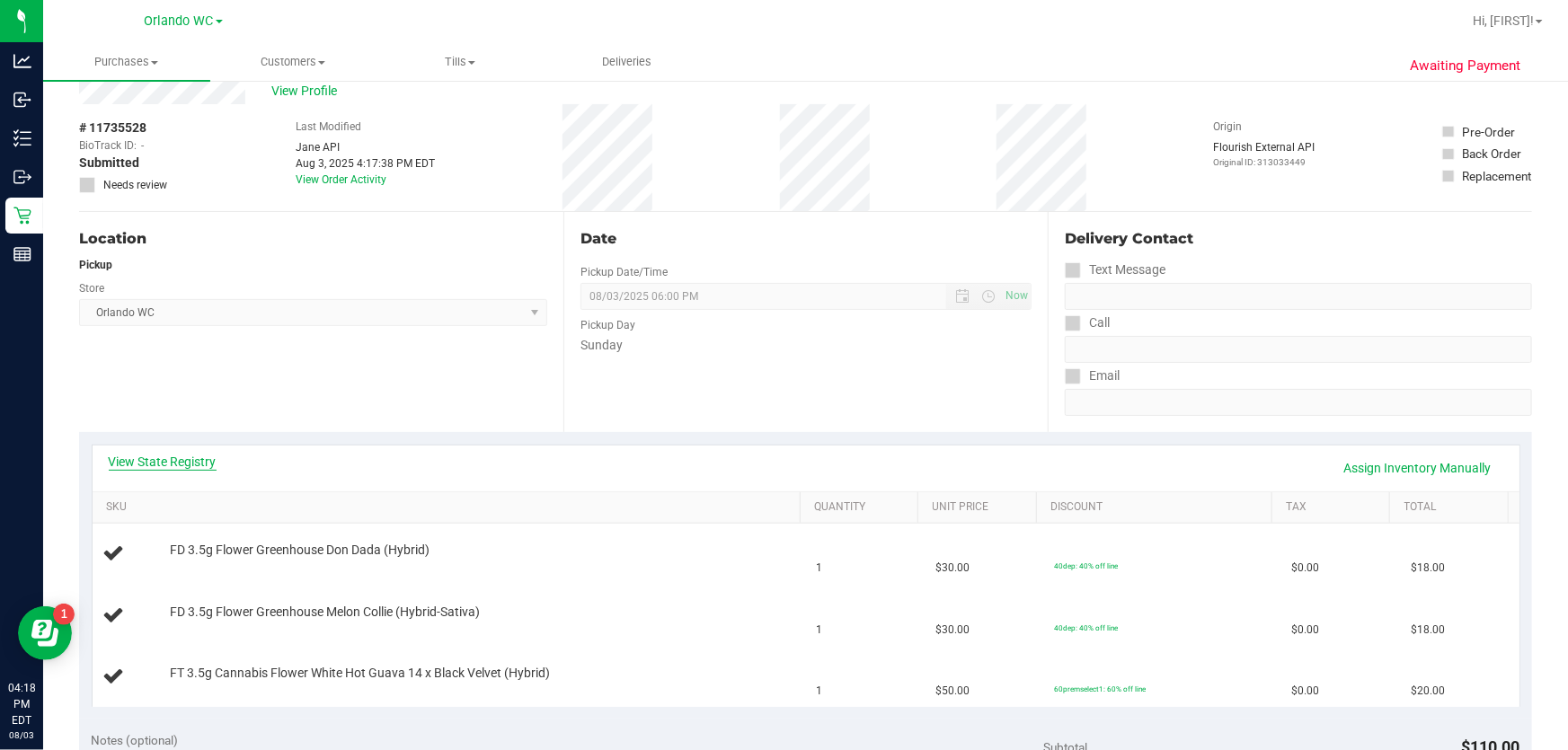 scroll, scrollTop: 81, scrollLeft: 0, axis: vertical 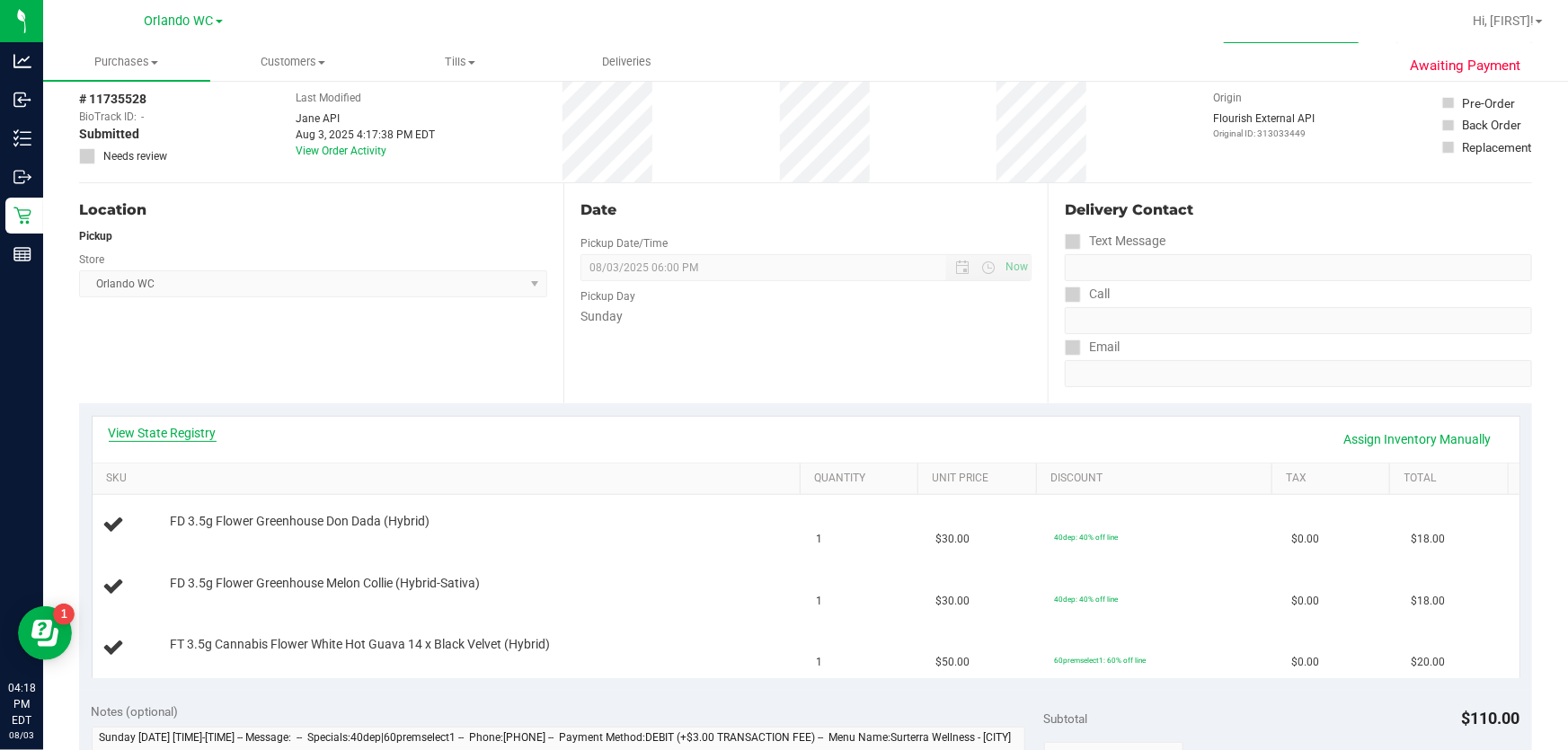 click on "View State Registry" at bounding box center (163, 433) 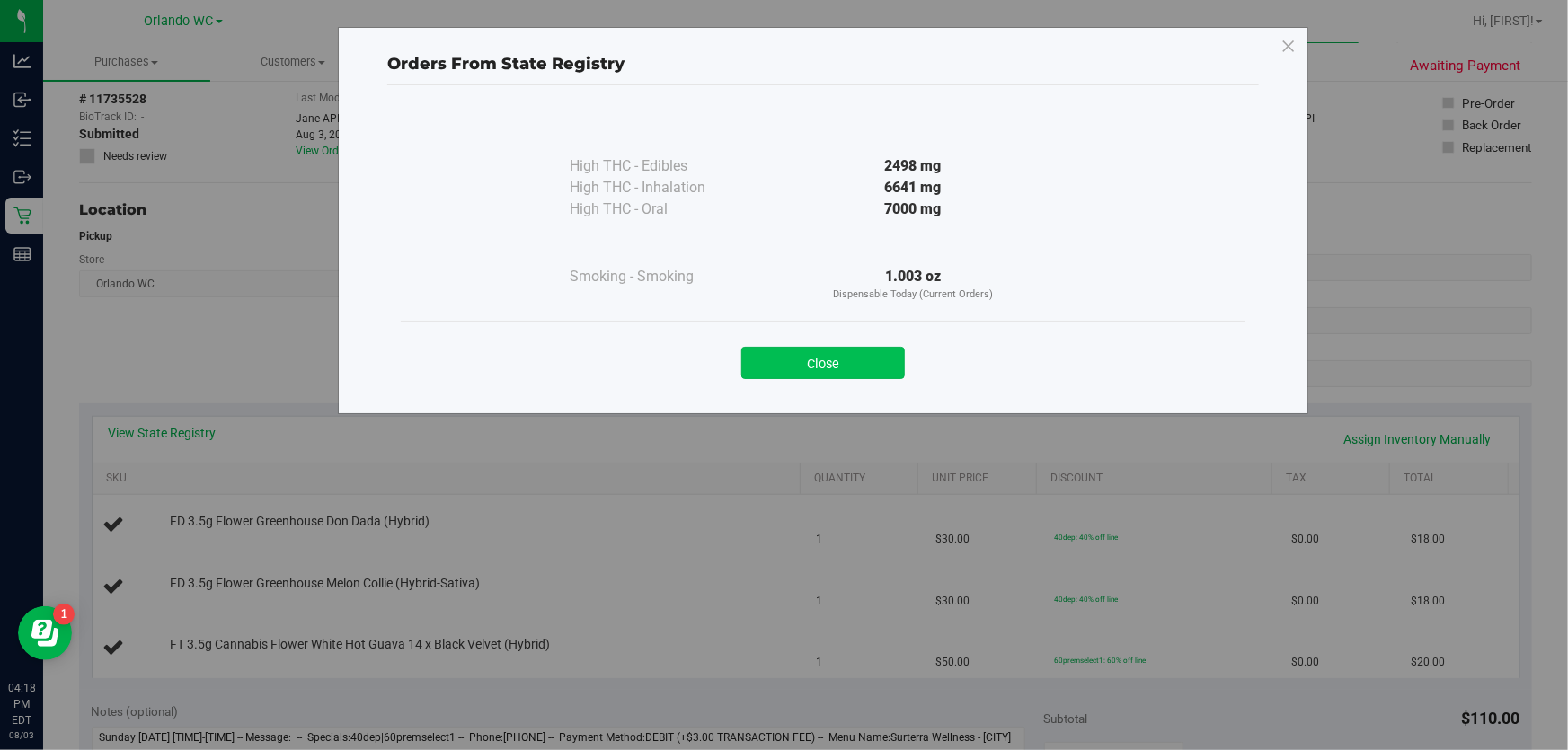 click on "Close" at bounding box center (823, 363) 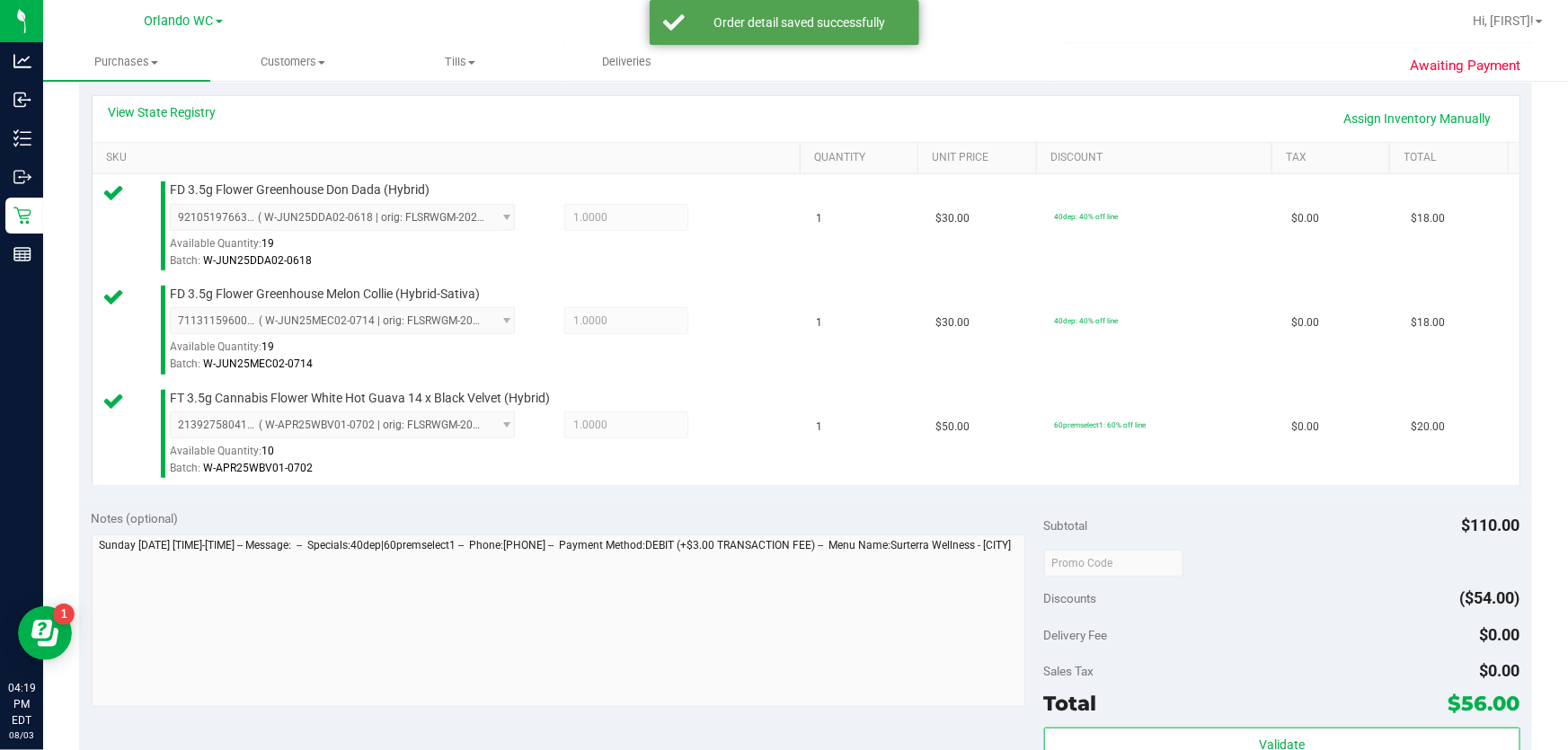scroll, scrollTop: 735, scrollLeft: 0, axis: vertical 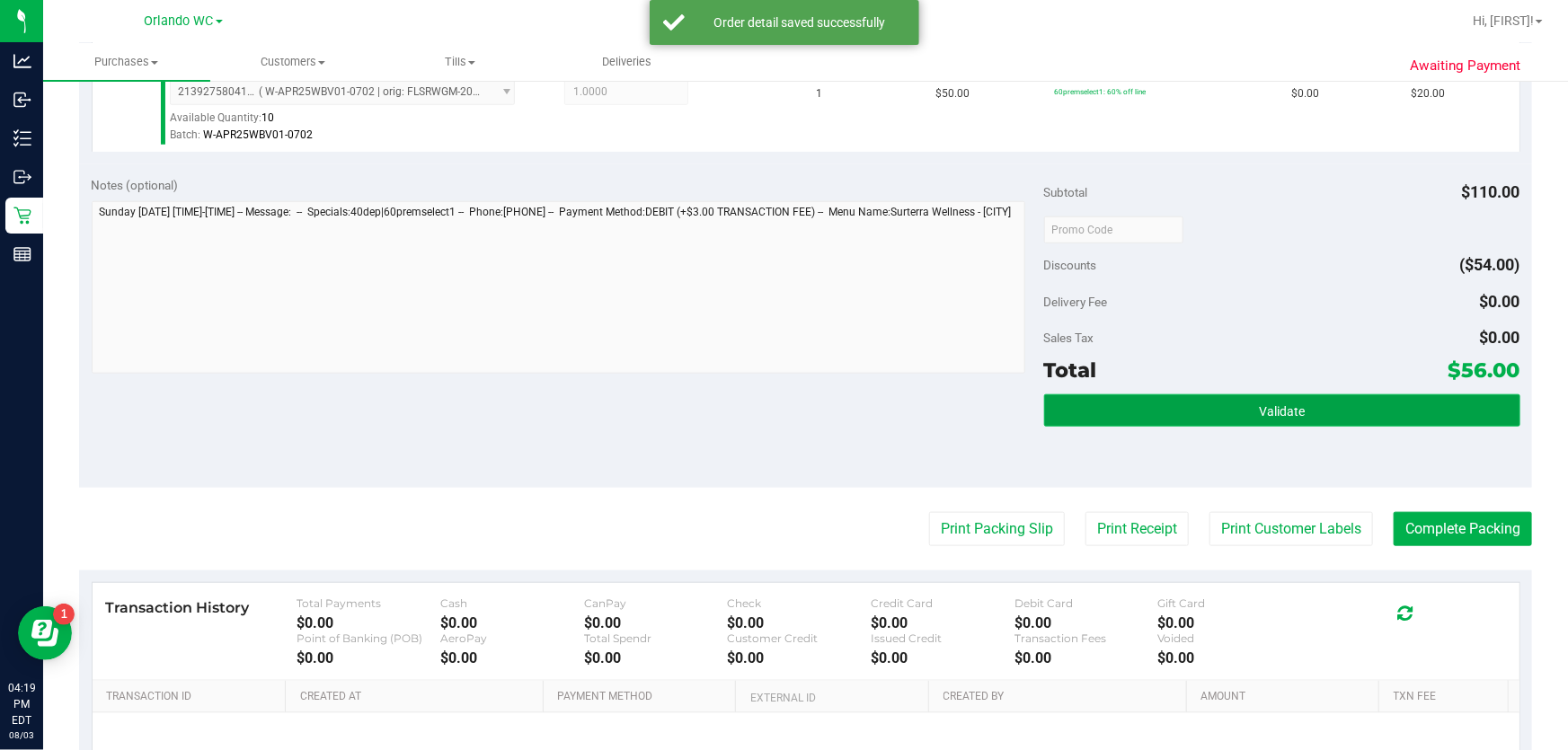 click on "Validate" at bounding box center [1282, 410] 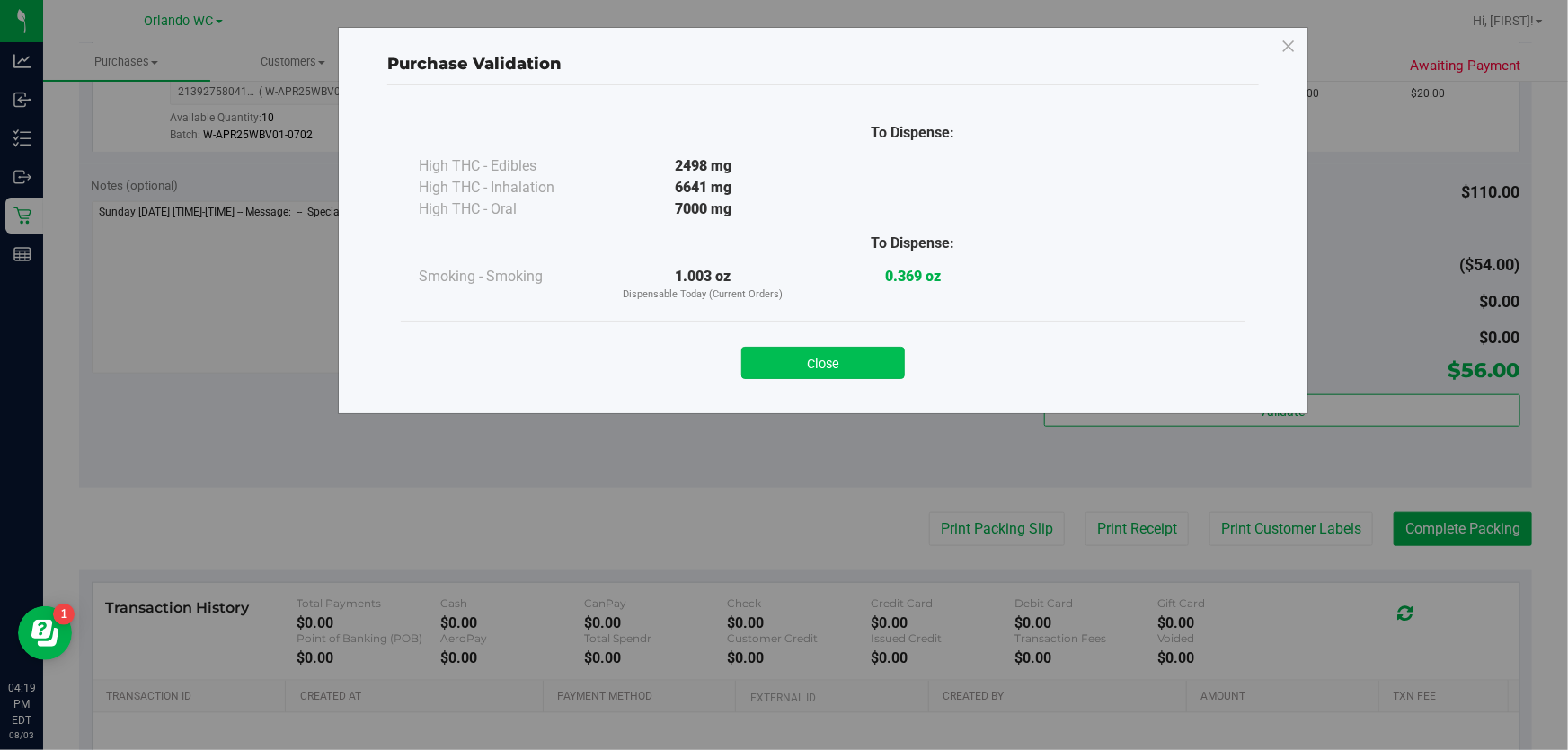 click on "Close" at bounding box center [823, 363] 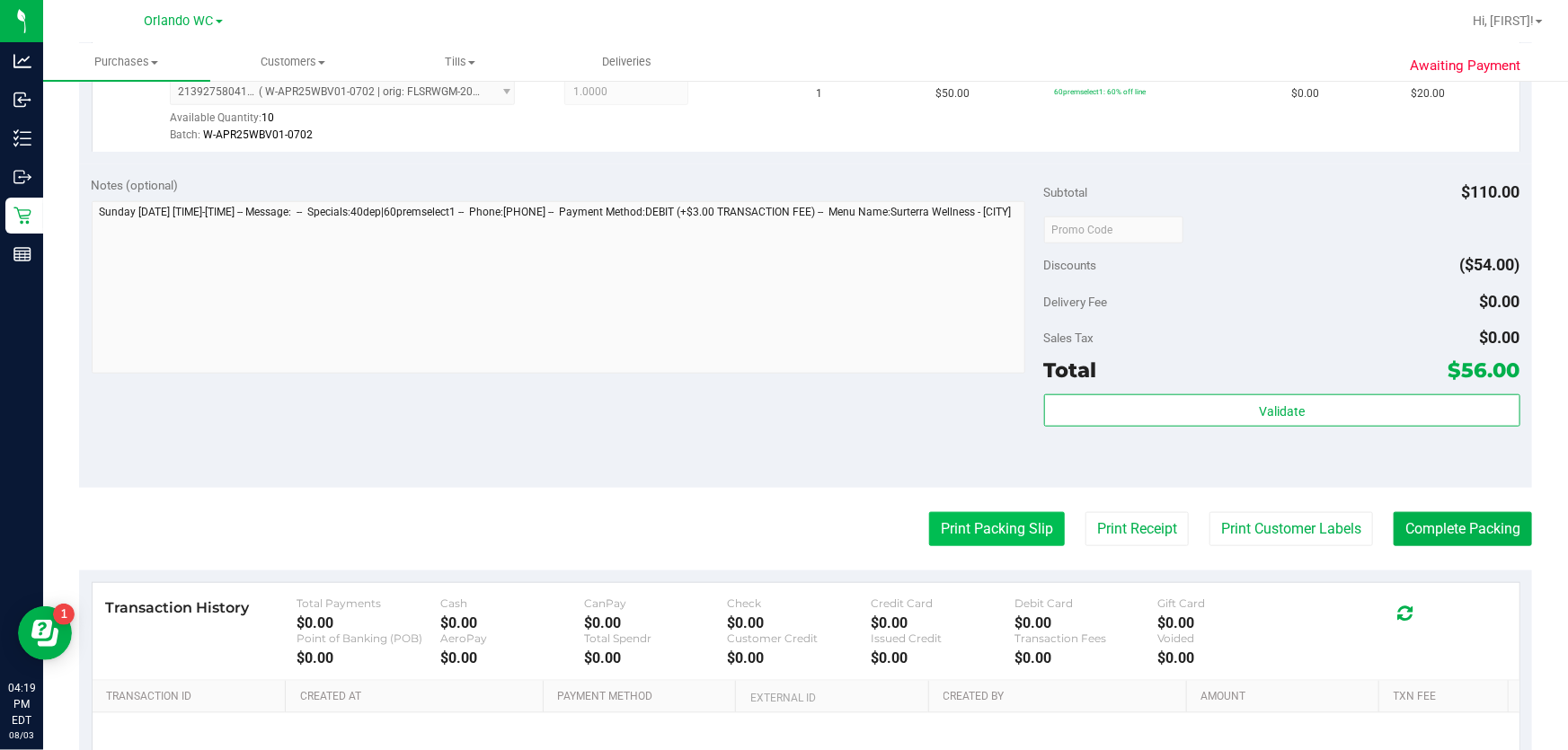 click on "Print Packing Slip" at bounding box center [997, 529] 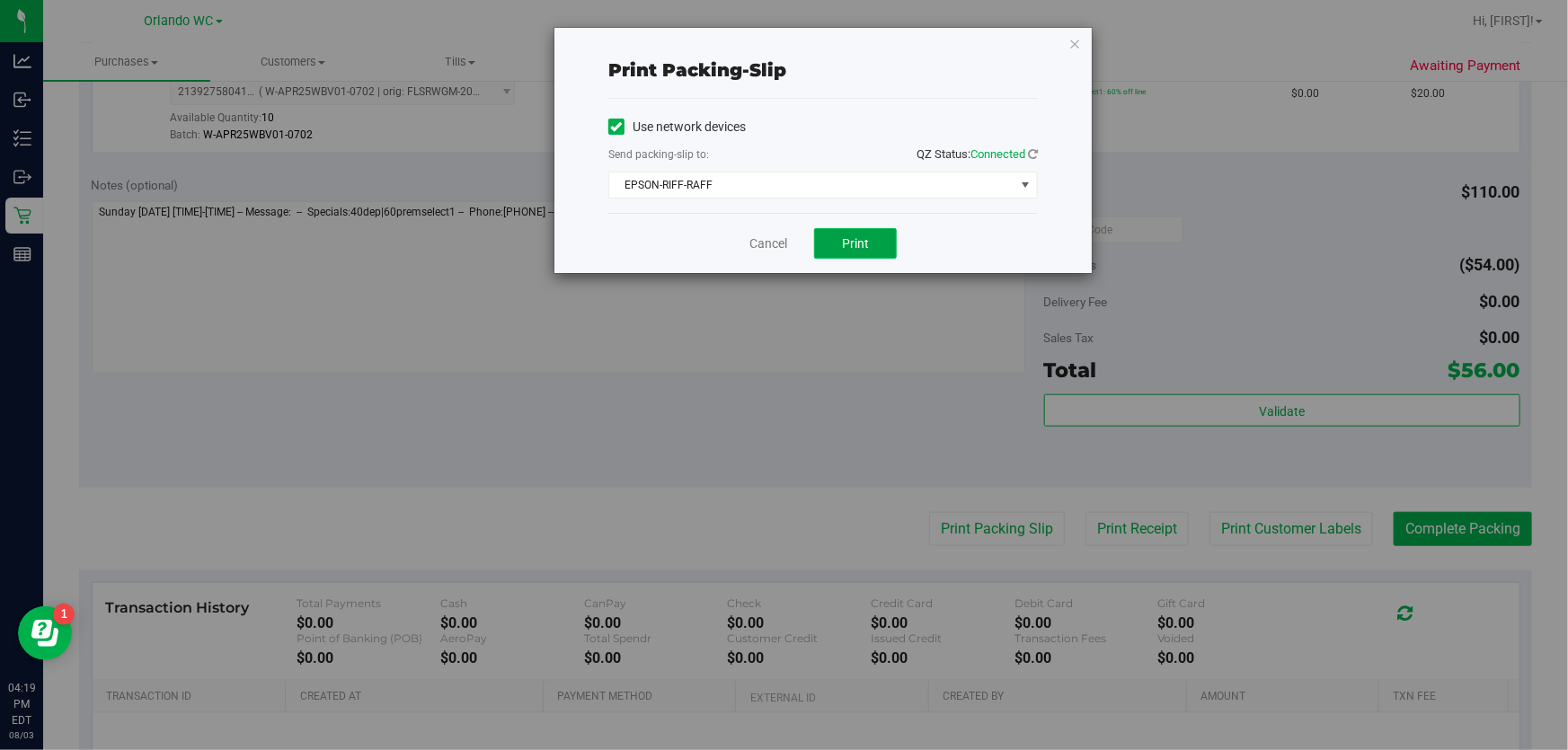 click on "Print" at bounding box center [855, 243] 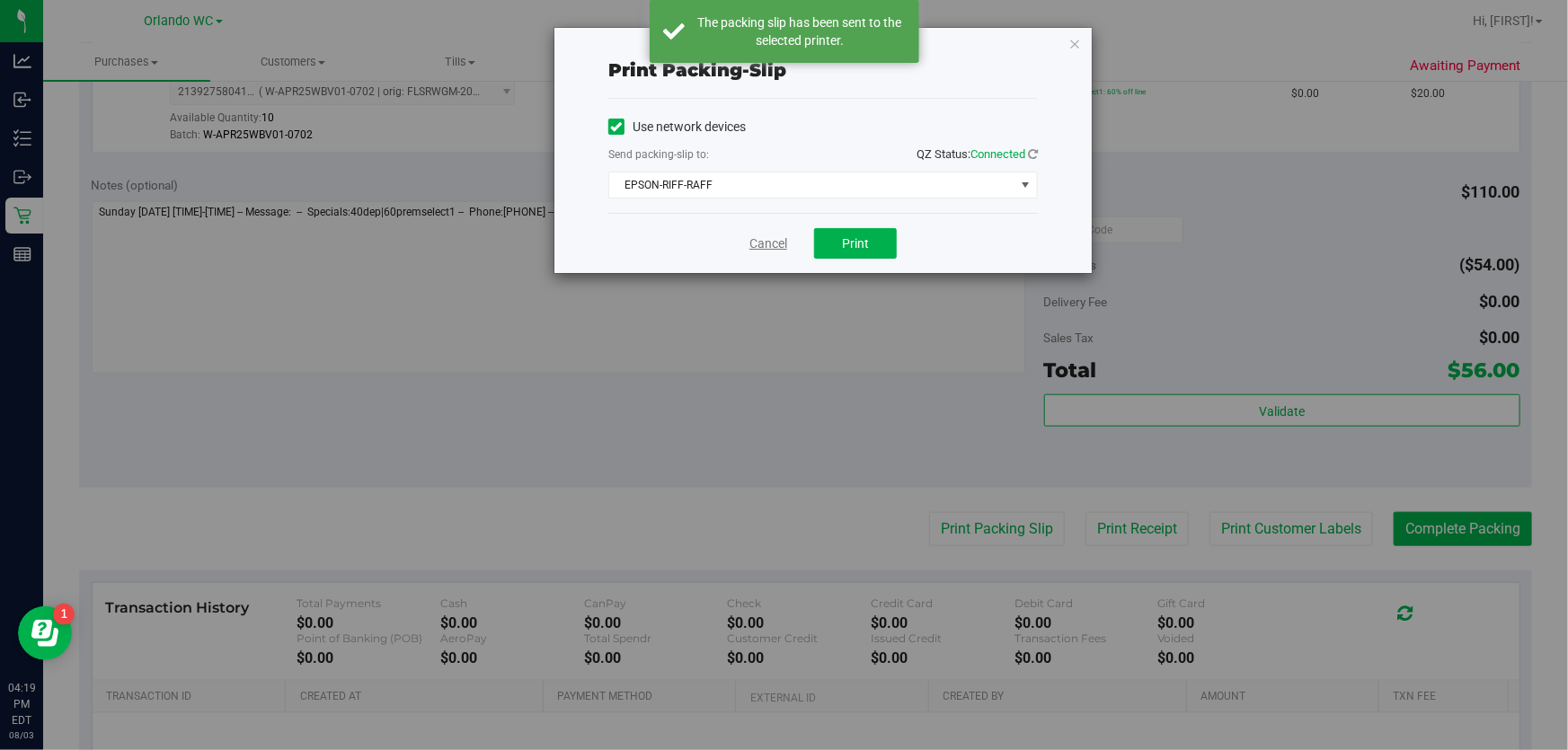 click on "Cancel" at bounding box center [768, 243] 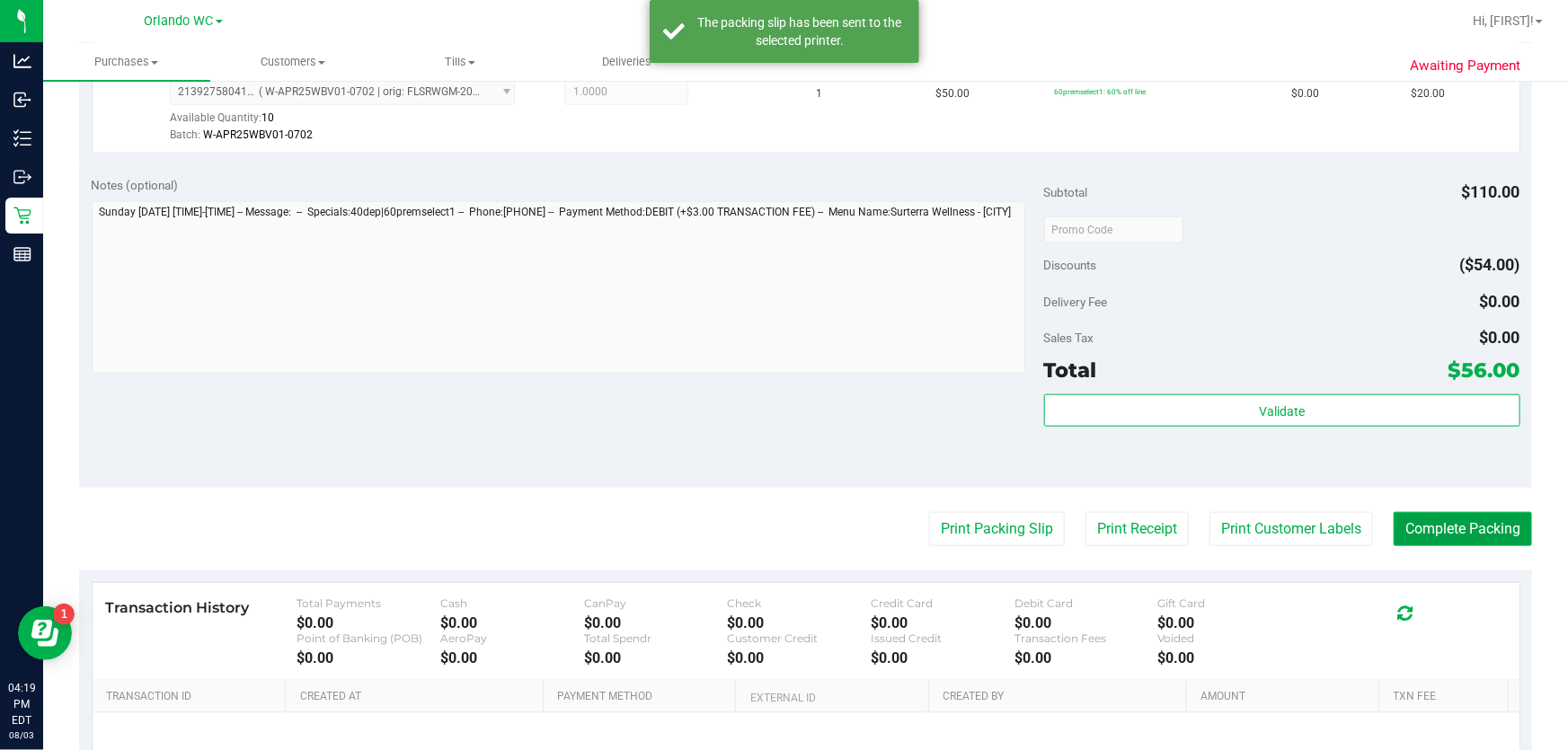 click on "Complete Packing" at bounding box center [1463, 529] 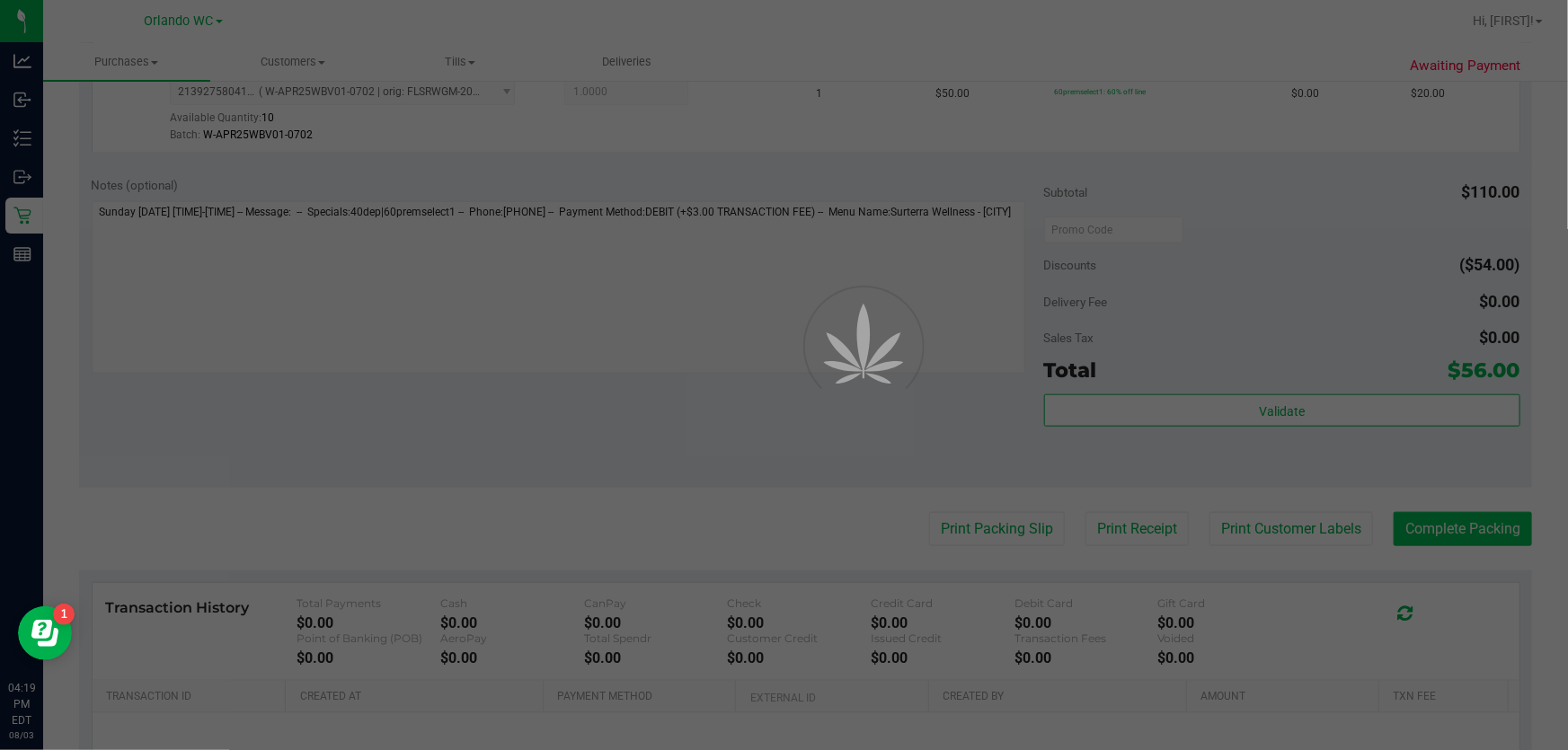 scroll, scrollTop: 0, scrollLeft: 0, axis: both 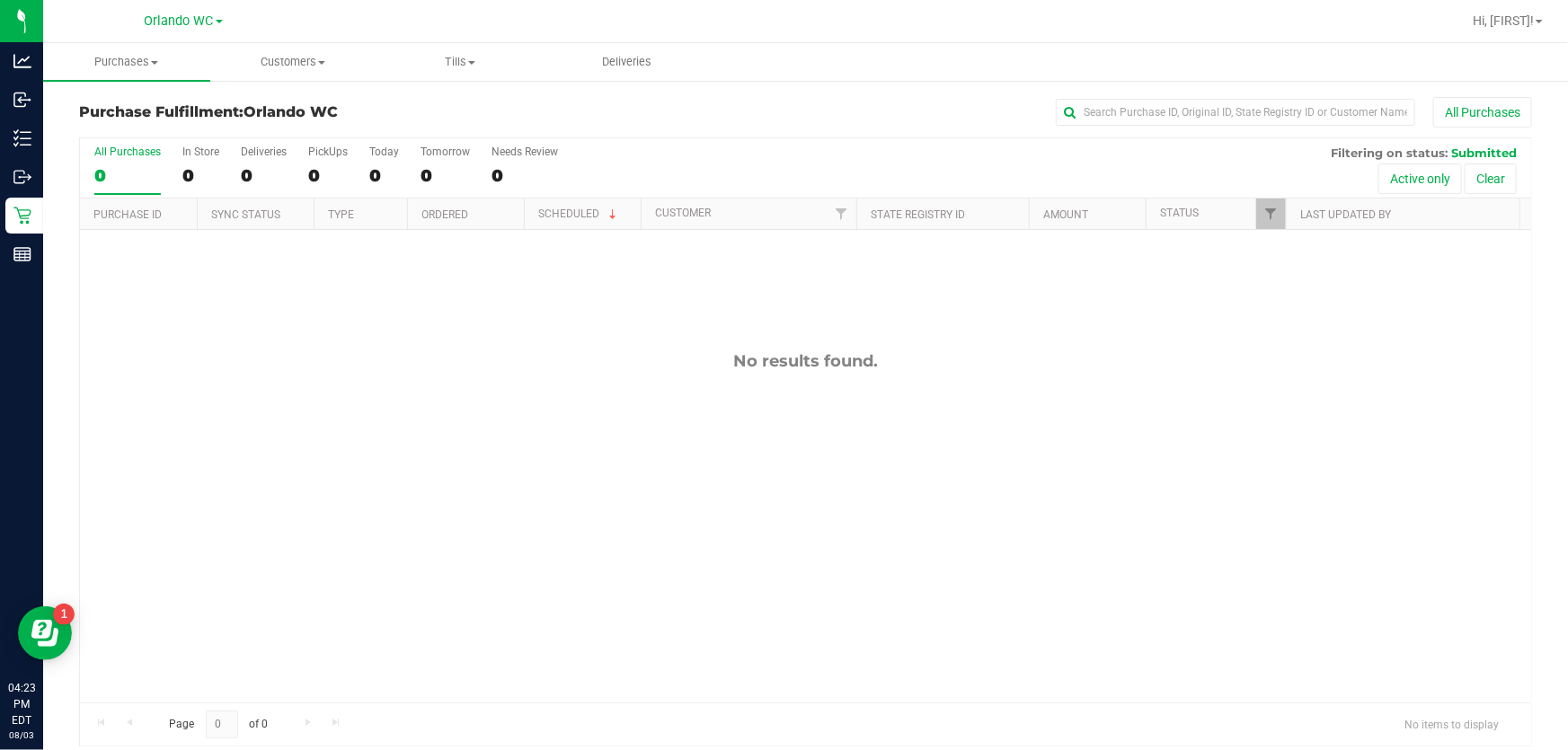 click on "All Purchases
0
In Store
0
Deliveries
0
PickUps
0
Today
0
Tomorrow
0
Needs Review
0
Filtering on status:
Submitted
Active only
Clear" at bounding box center [805, 168] 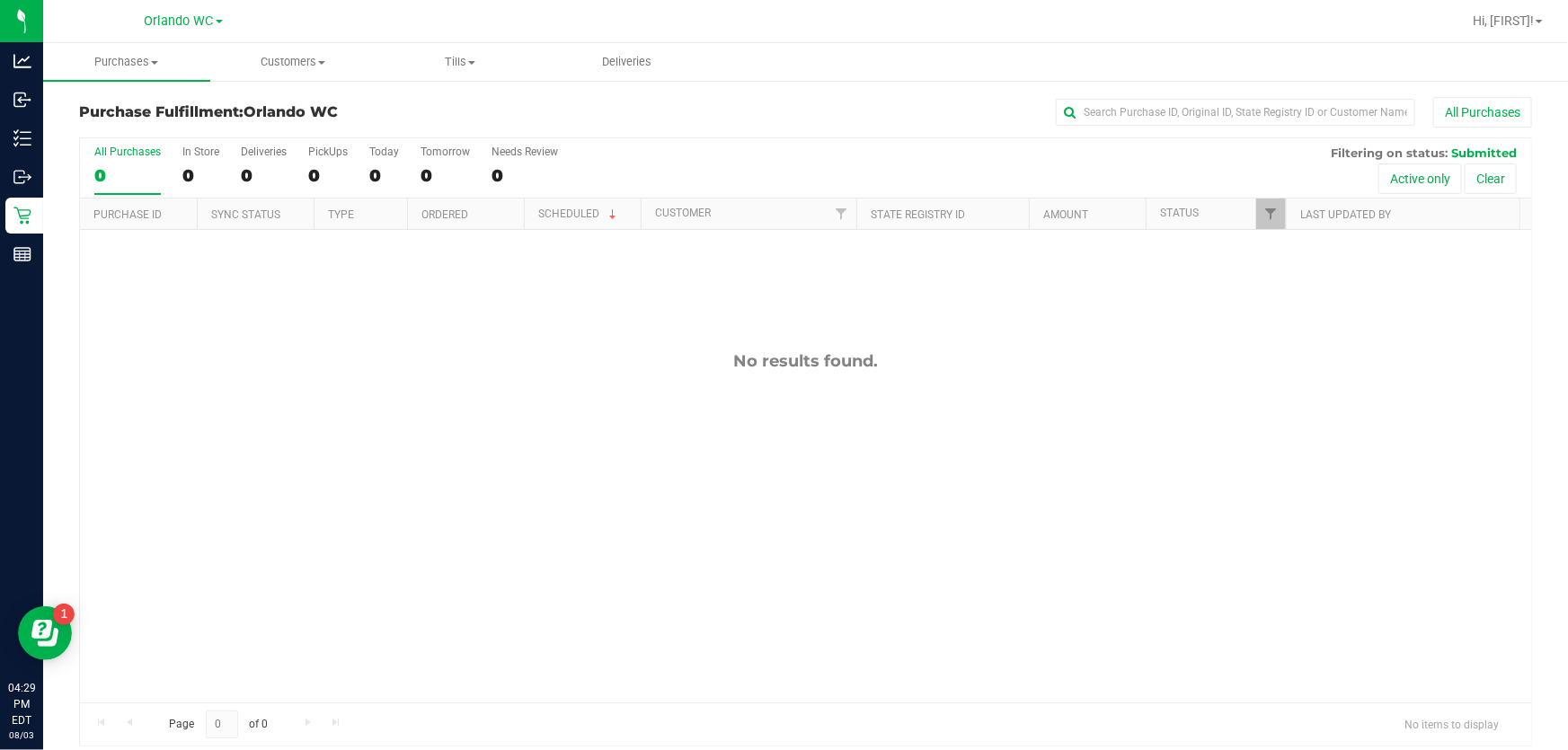 click on "0" at bounding box center (128, 175) 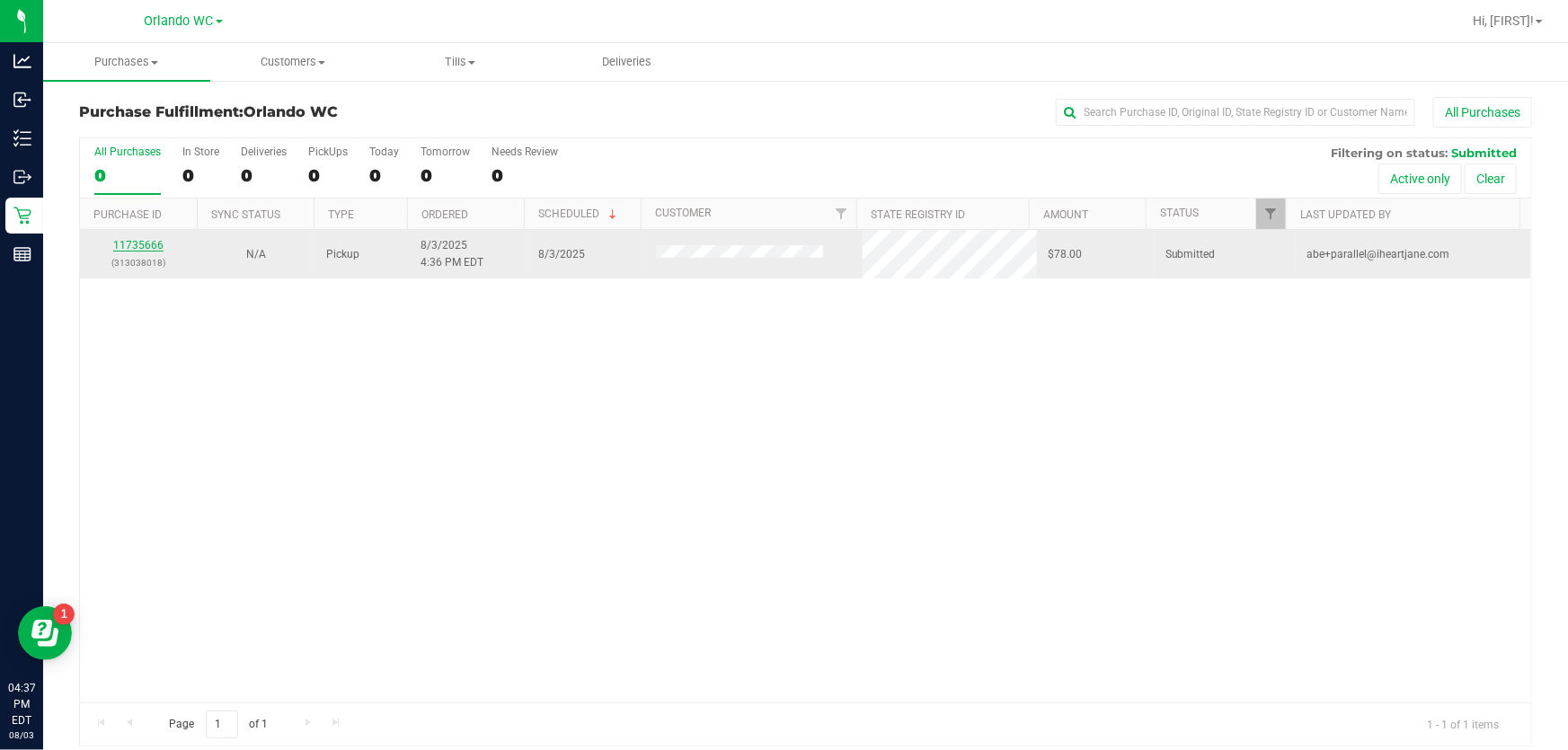 click on "11735666" at bounding box center (138, 245) 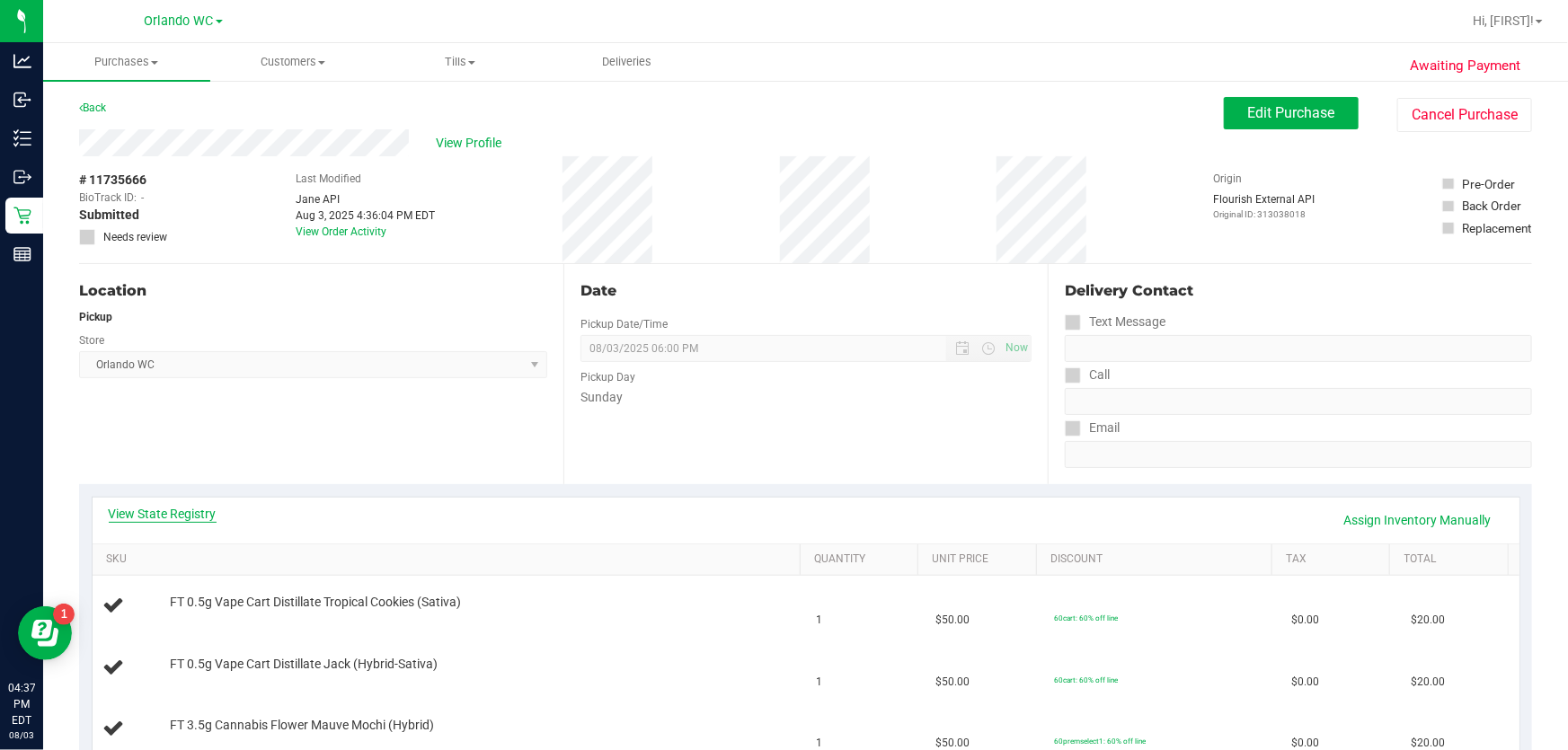 click on "View State Registry" at bounding box center (163, 514) 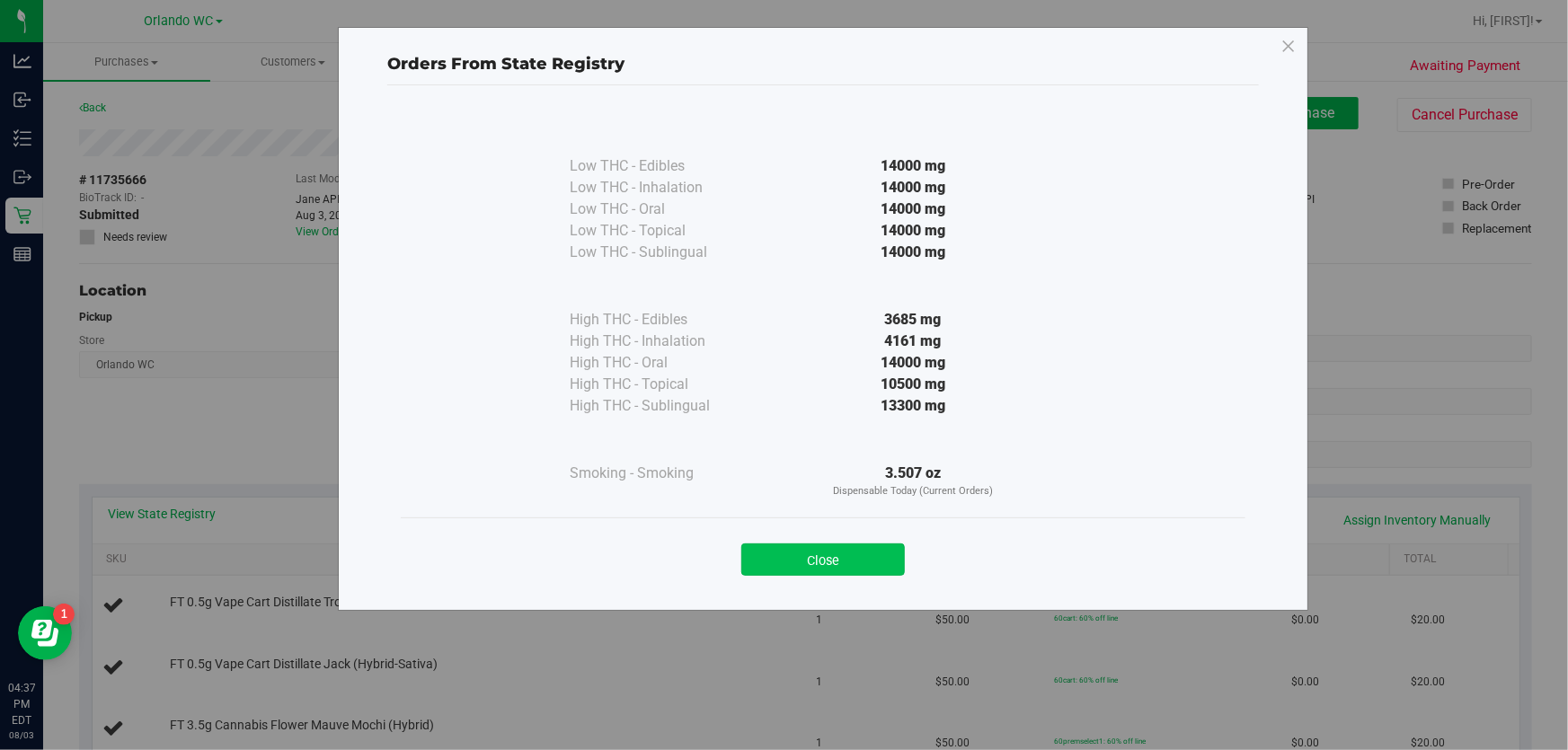click on "Close" at bounding box center (823, 560) 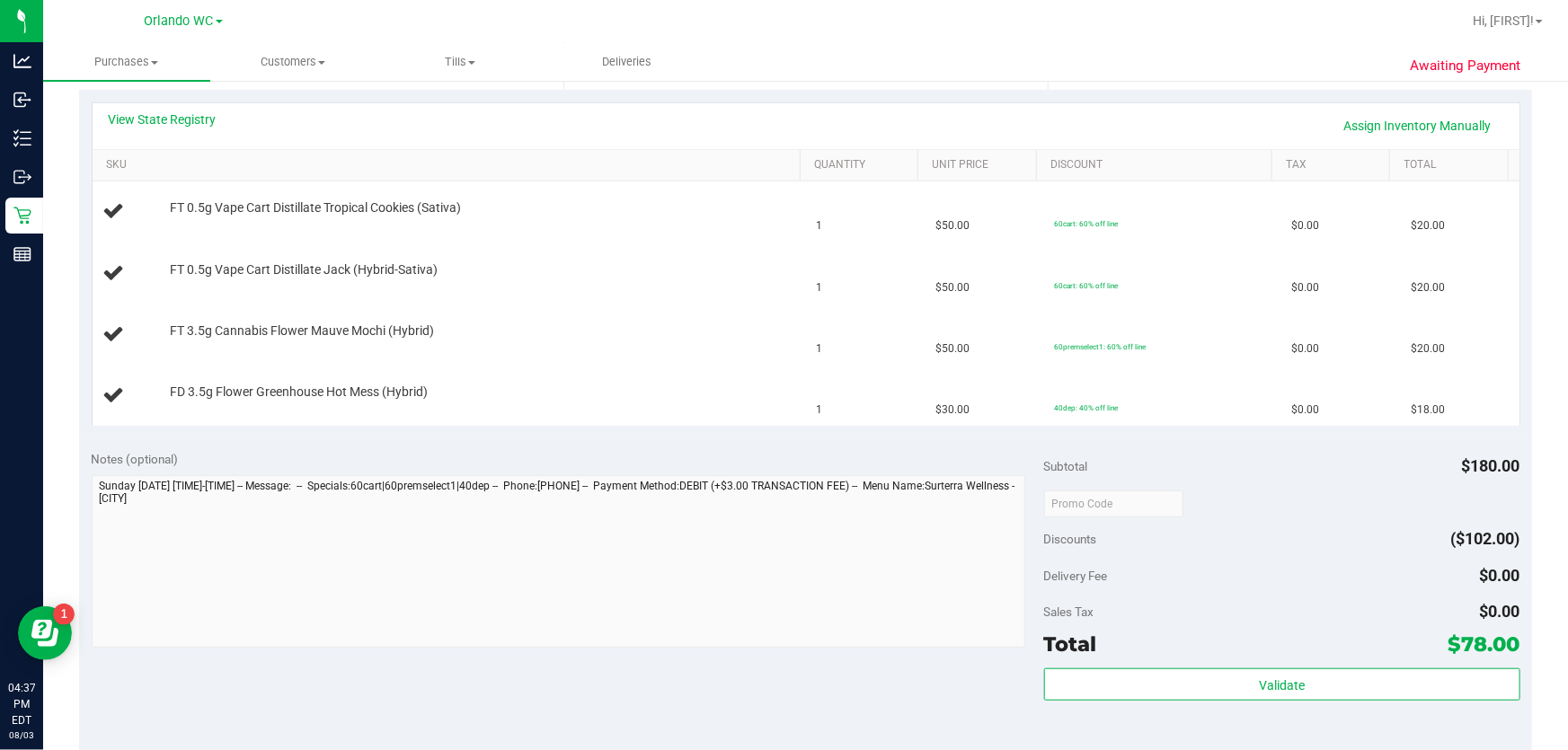 scroll, scrollTop: 408, scrollLeft: 0, axis: vertical 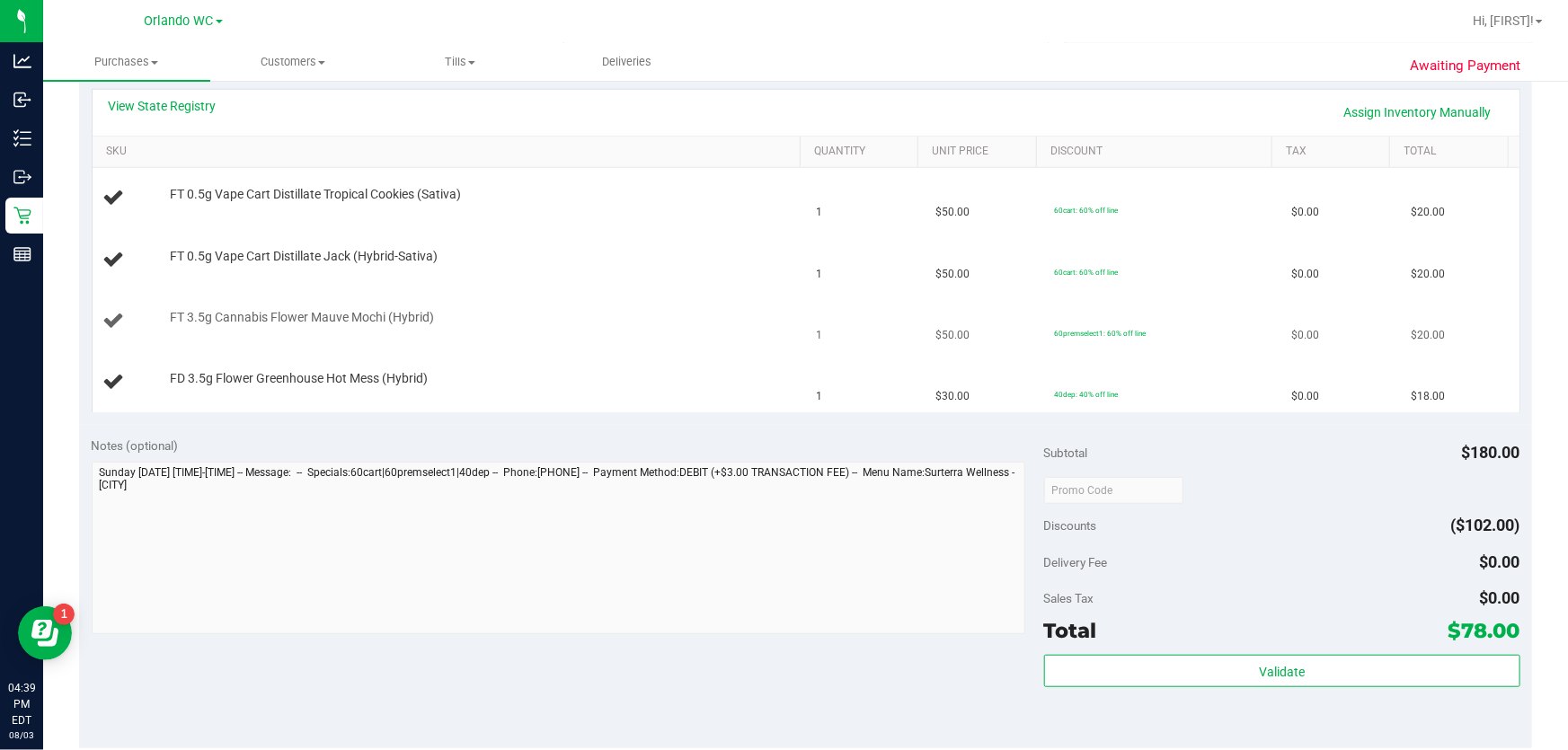 click on "FT 3.5g Cannabis Flower Mauve Mochi (Hybrid)" at bounding box center (449, 321) 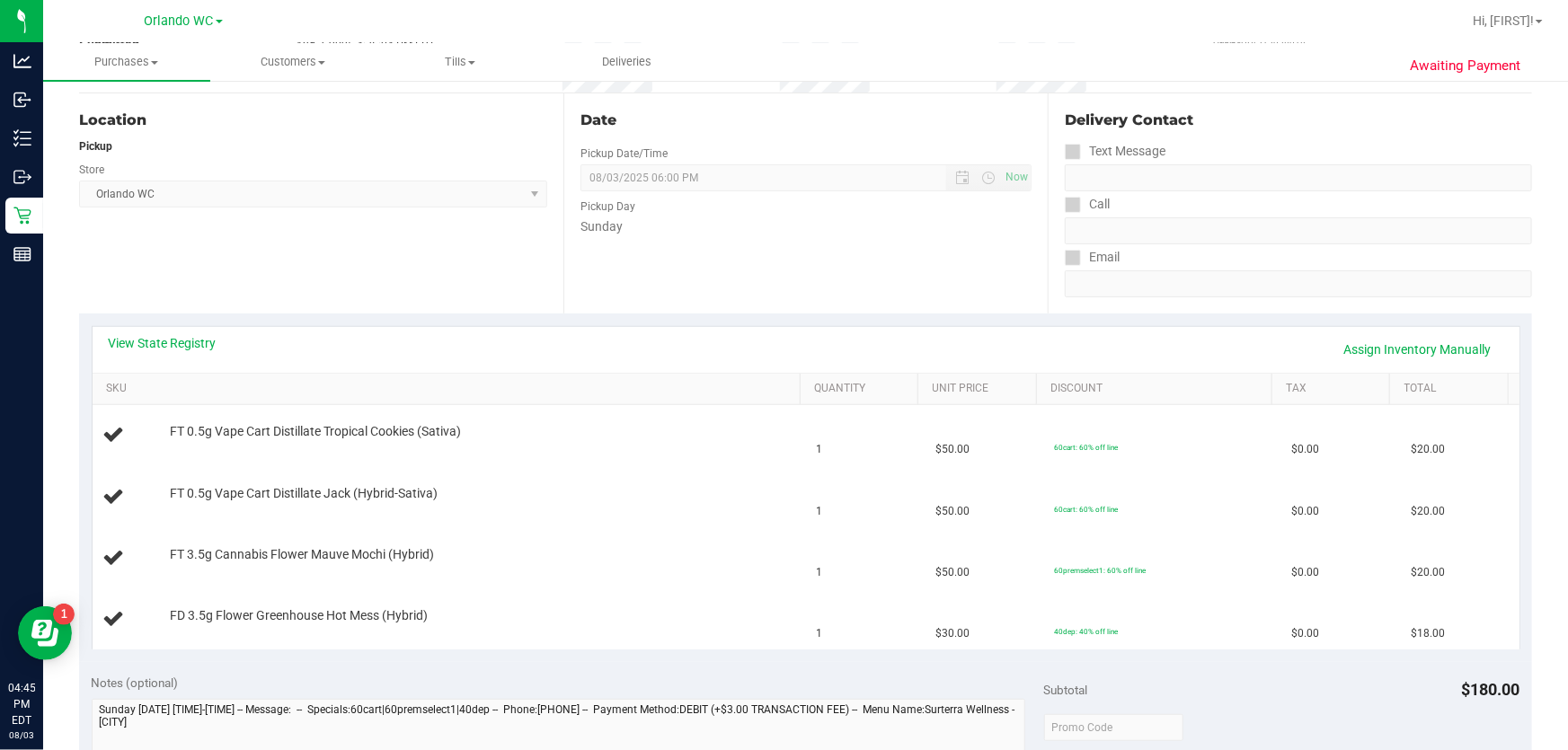 scroll, scrollTop: 0, scrollLeft: 0, axis: both 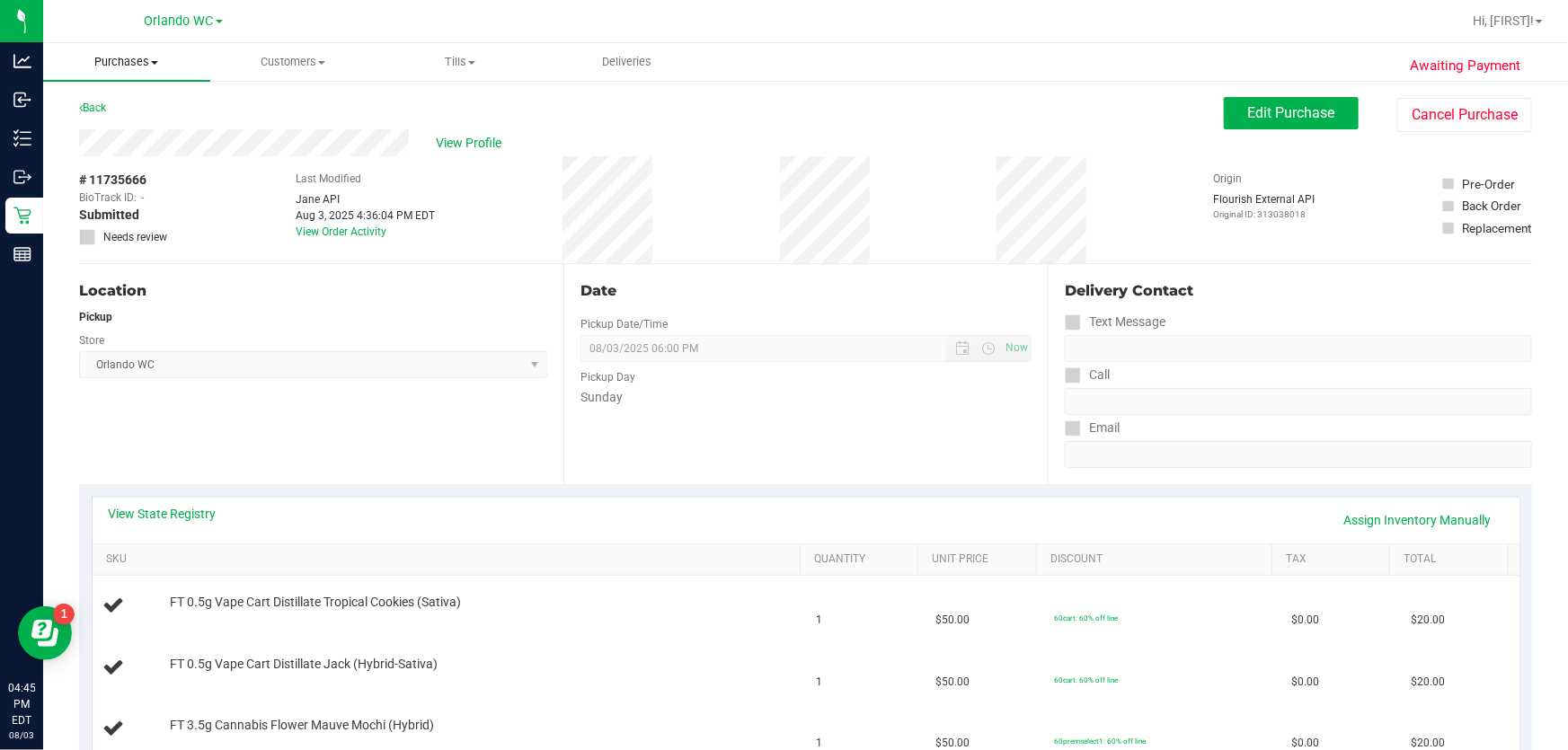 click on "Purchases" at bounding box center (127, 62) 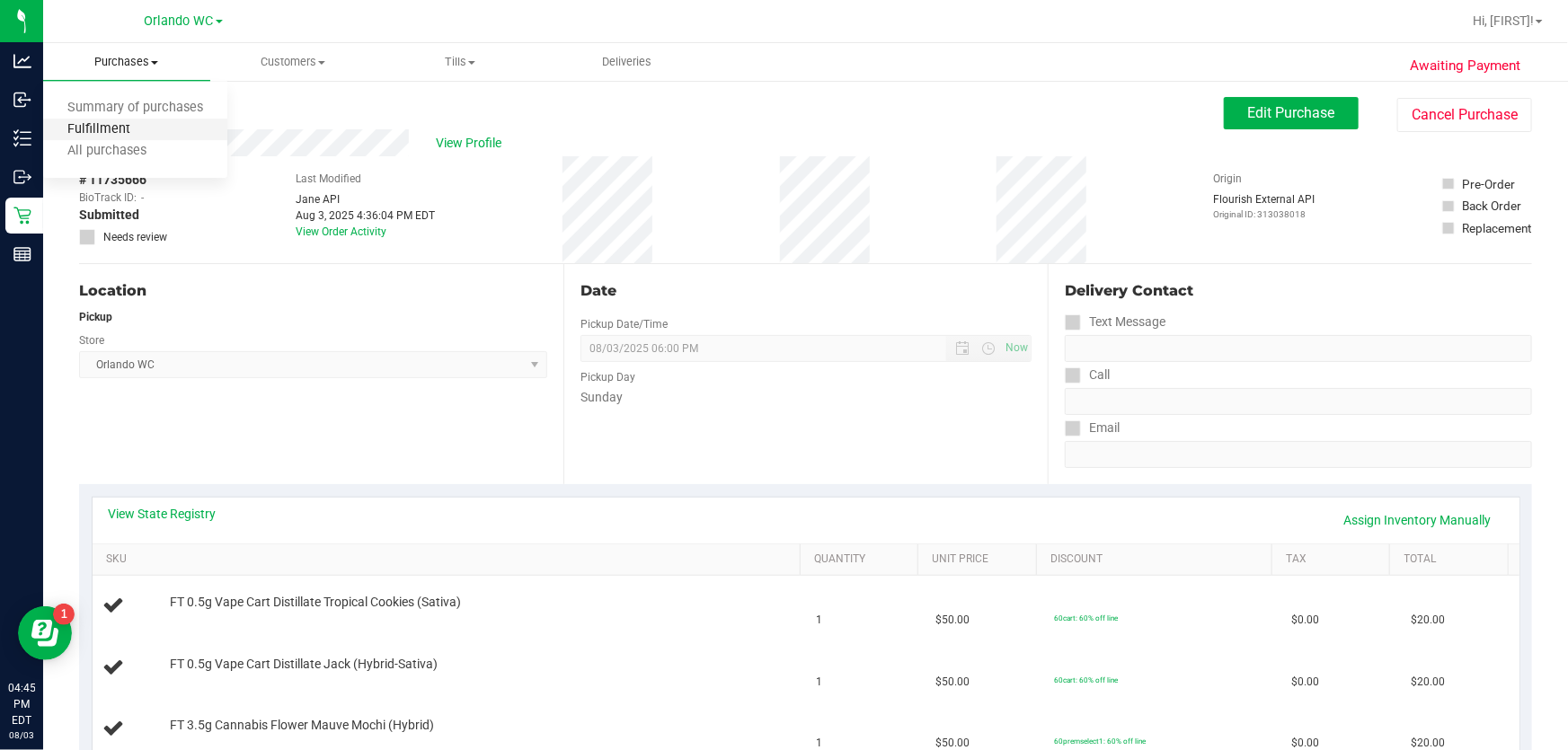 click on "Fulfillment" at bounding box center (99, 129) 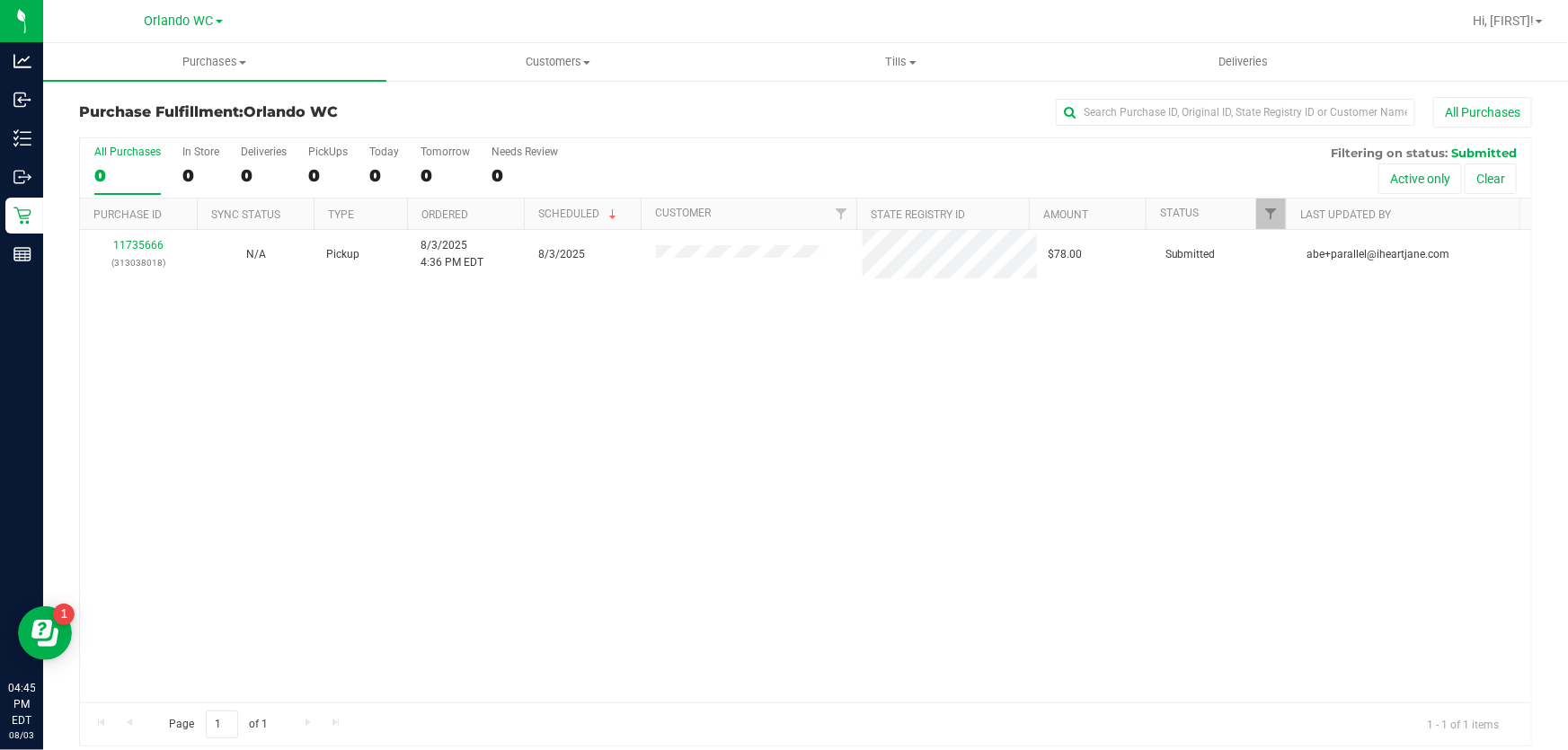 click on "11735666
(313038018)
N/A
Pickup 8/3/2025 4:36 PM EDT 8/3/2025
$78.00
Submitted abe+parallel@iheartjane.com" at bounding box center (805, 466) 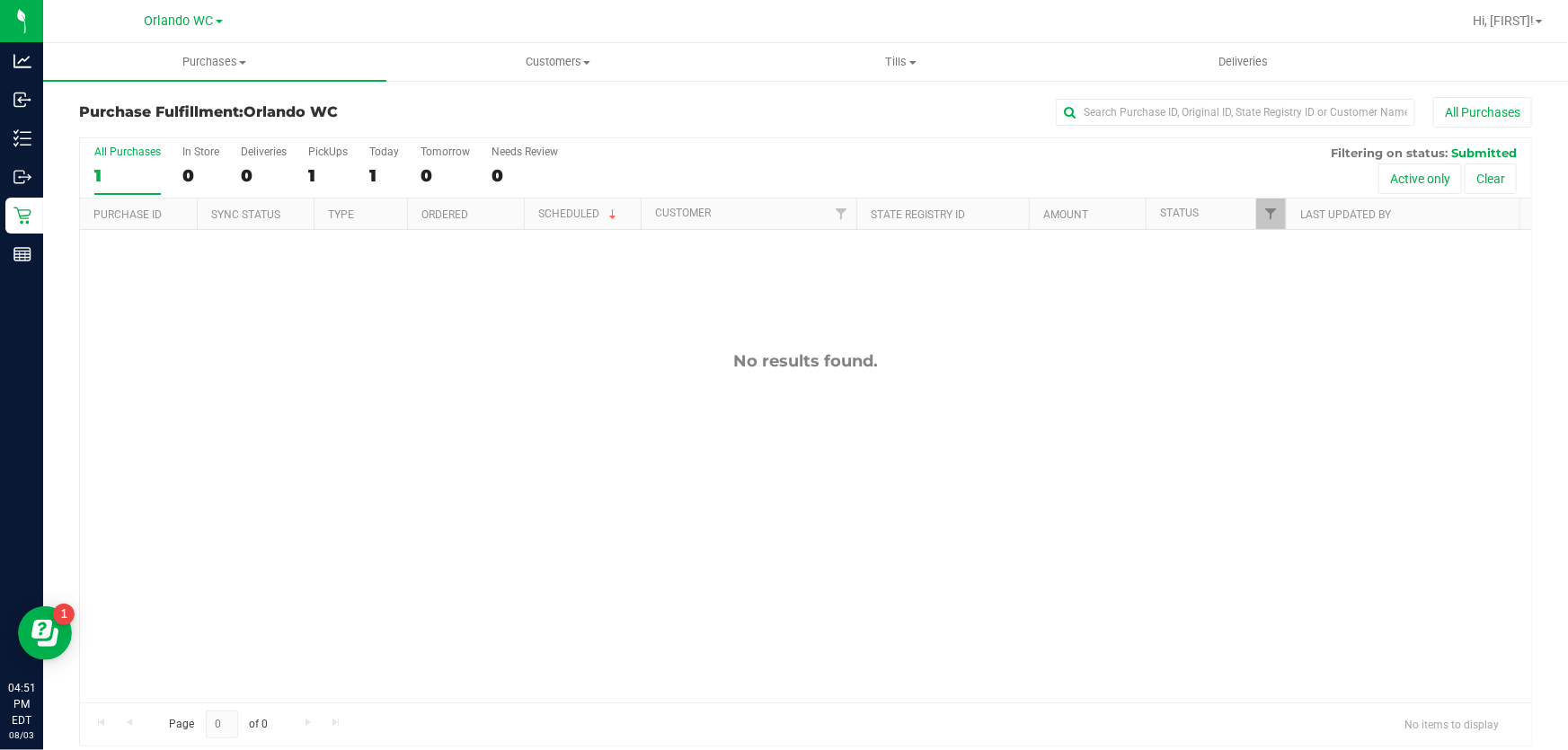 click on "1" at bounding box center (128, 175) 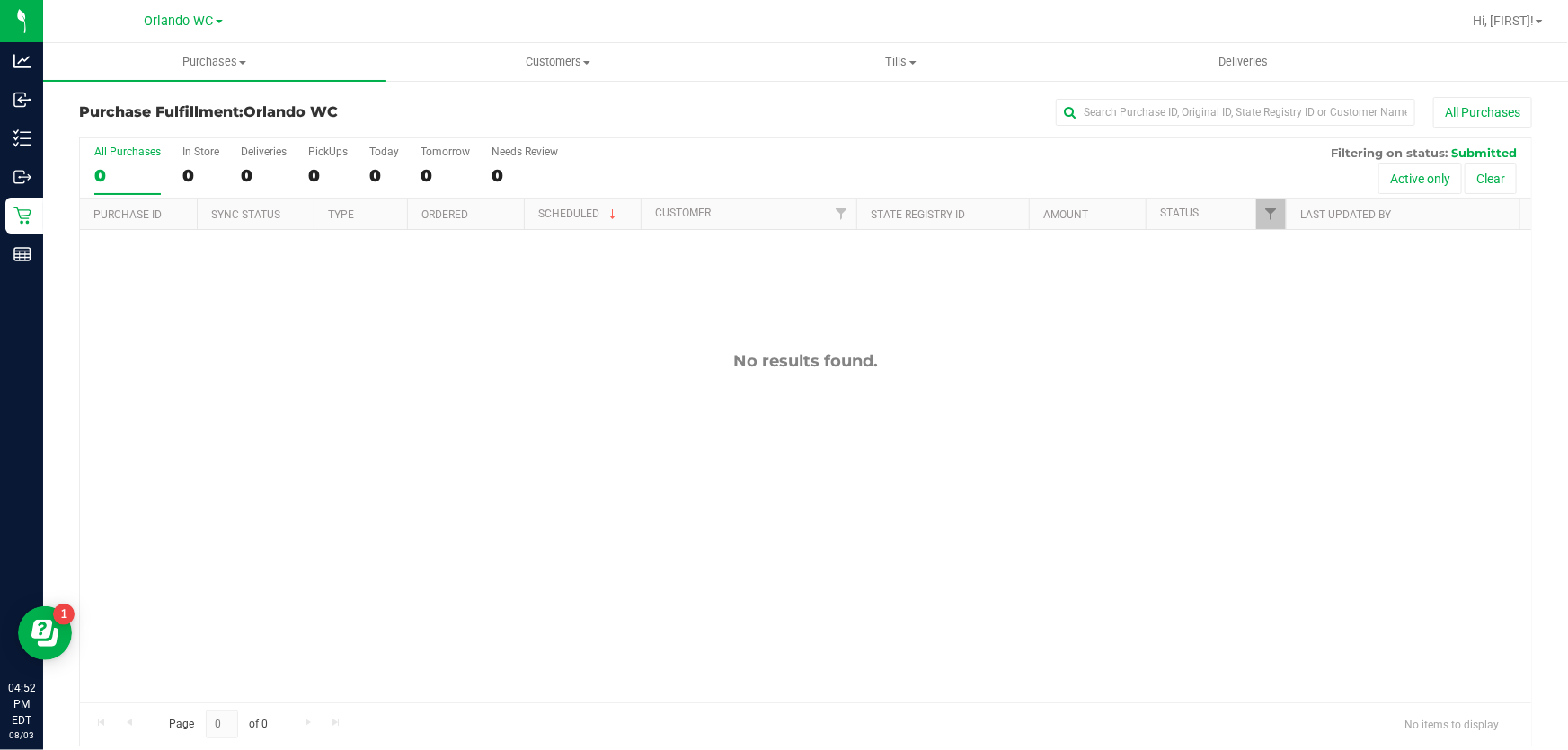 click on "0" at bounding box center (128, 175) 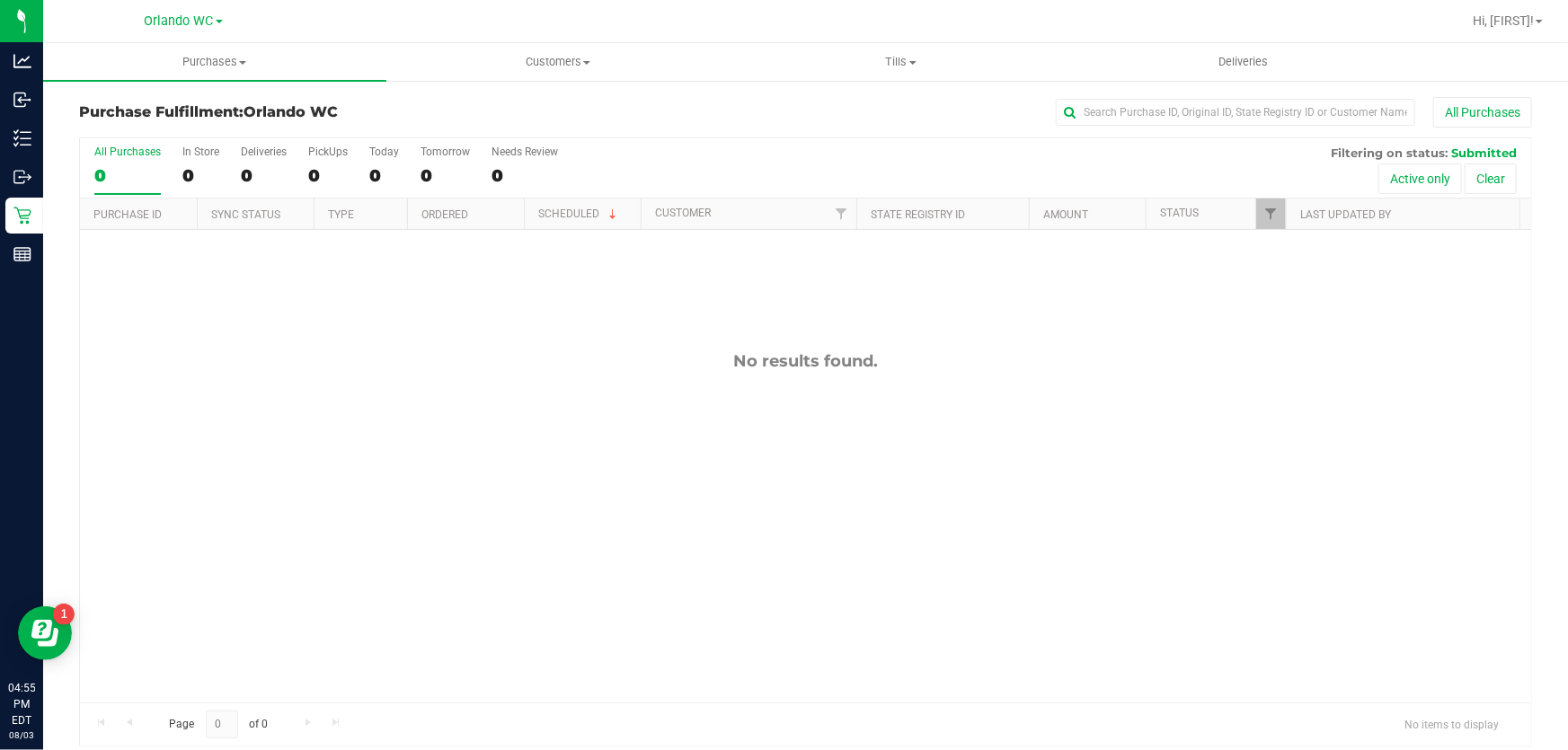 click on "0" at bounding box center (128, 175) 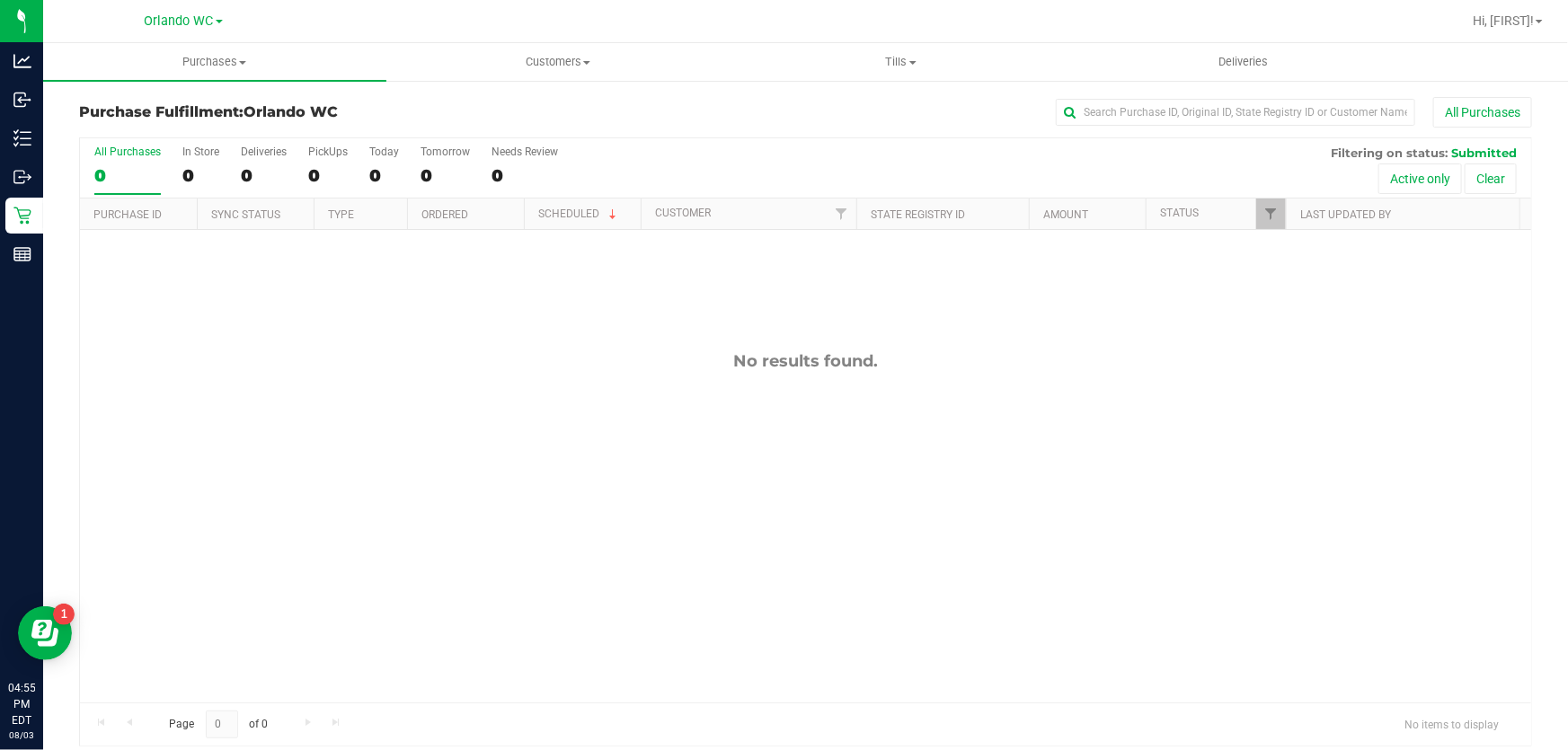 drag, startPoint x: 302, startPoint y: 373, endPoint x: 373, endPoint y: 40, distance: 340.48495 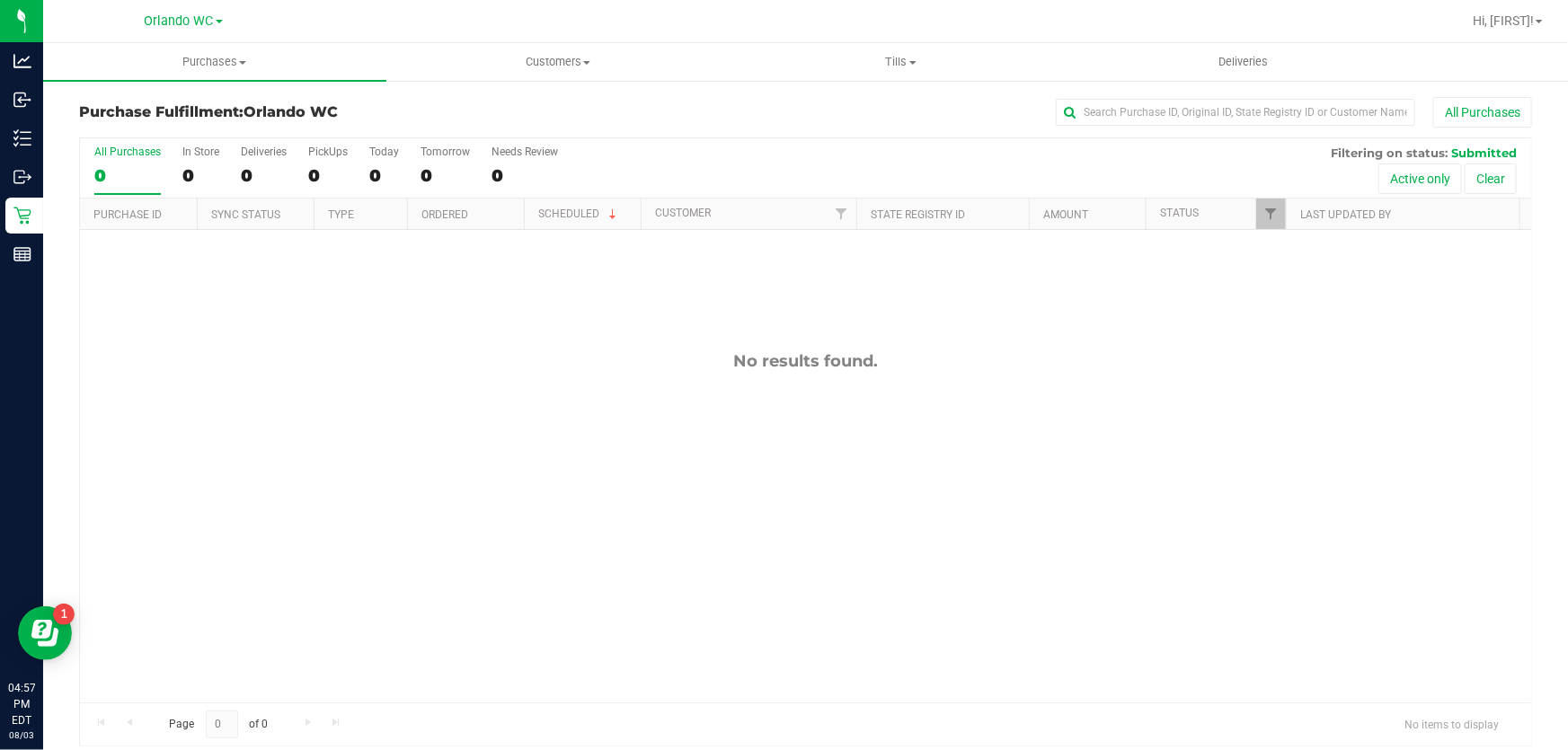 click on "0" at bounding box center [128, 175] 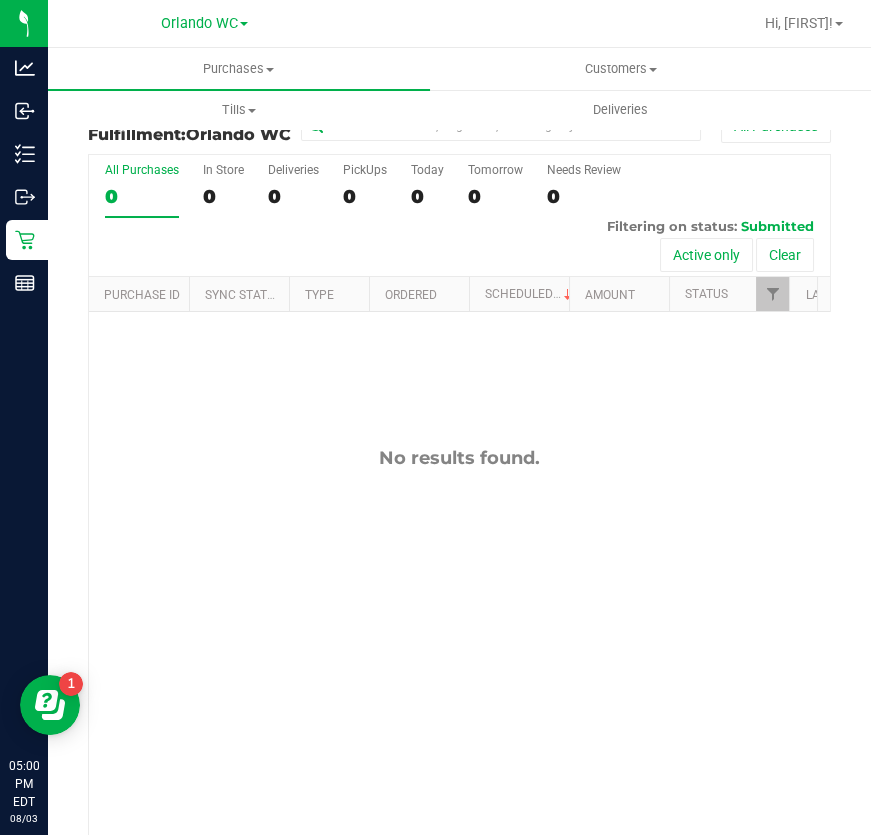 click on "0" at bounding box center (142, 196) 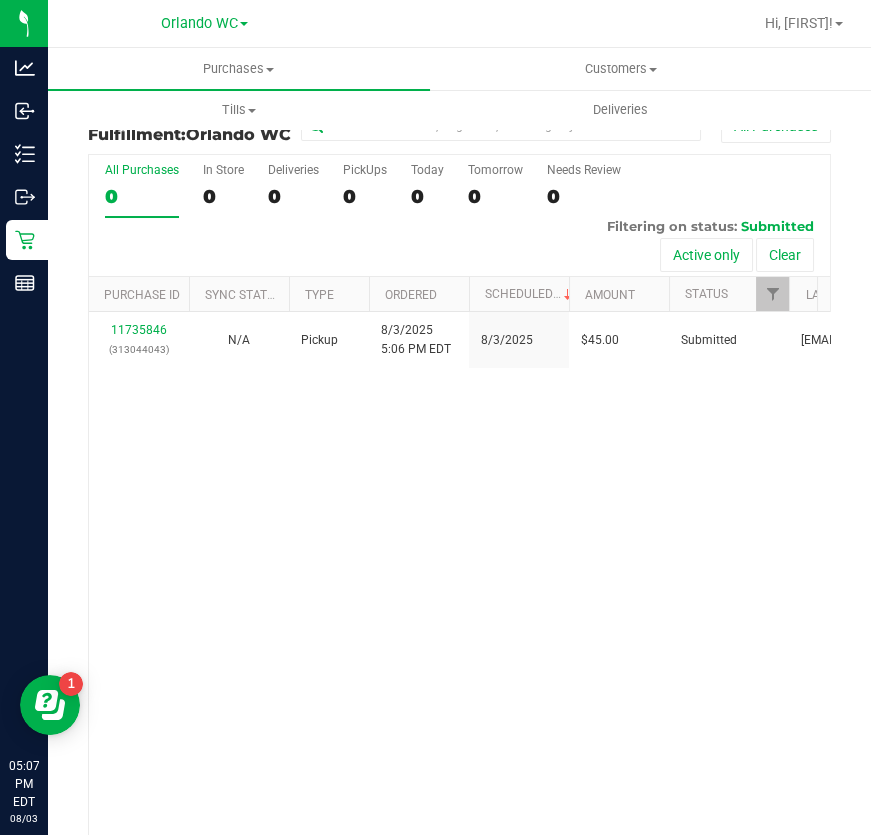 click on "All Purchases
0
In Store
0
Deliveries
0
PickUps
0
Today
0
Tomorrow
0
Needs Review
0
Filtering on status:
Submitted
Active only
Clear" at bounding box center [459, 216] 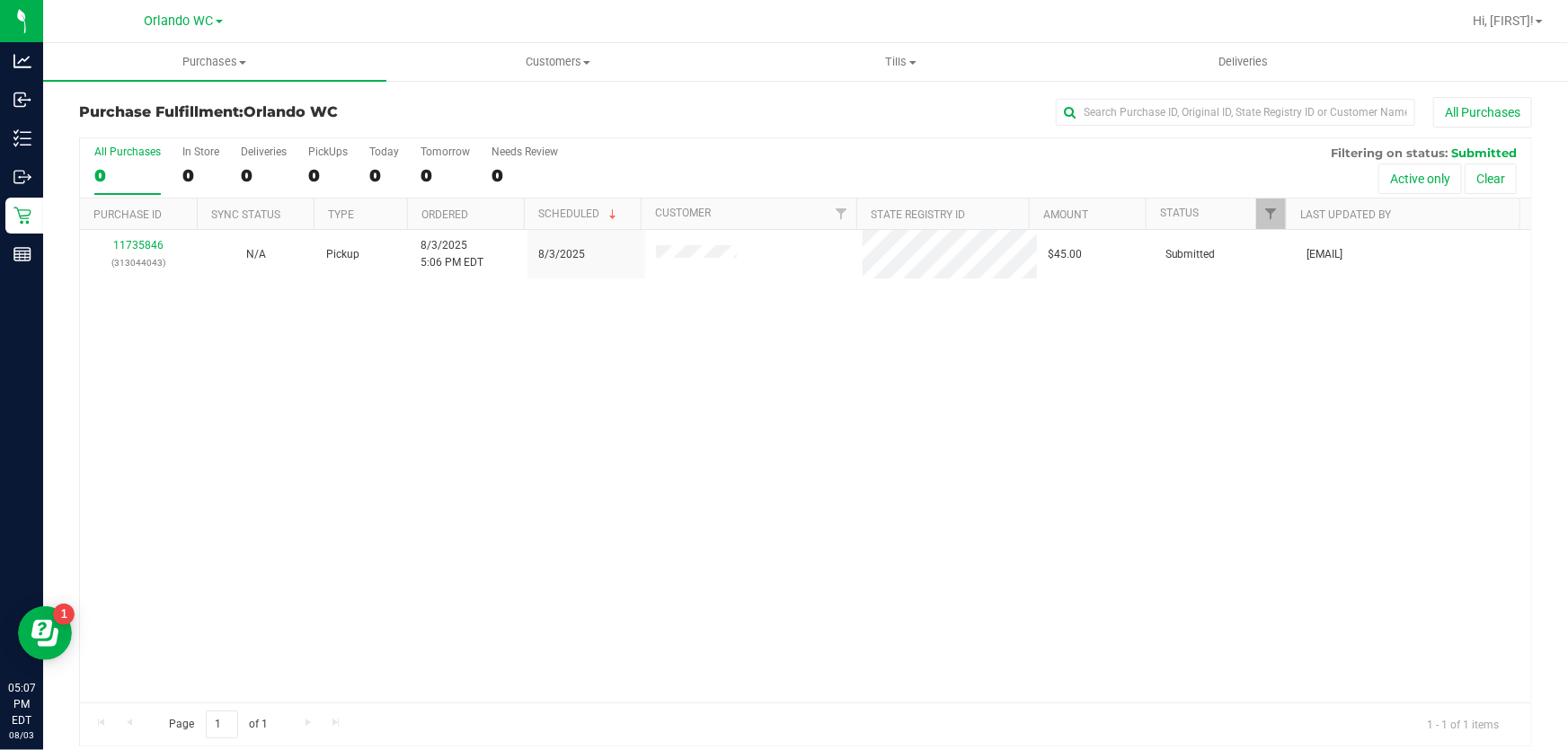 click on "11735846
(313044043)
N/A
Pickup 8/3/2025 5:06 PM EDT 8/3/2025
$45.00
Submitted edodich@liveparallel.com" at bounding box center [805, 466] 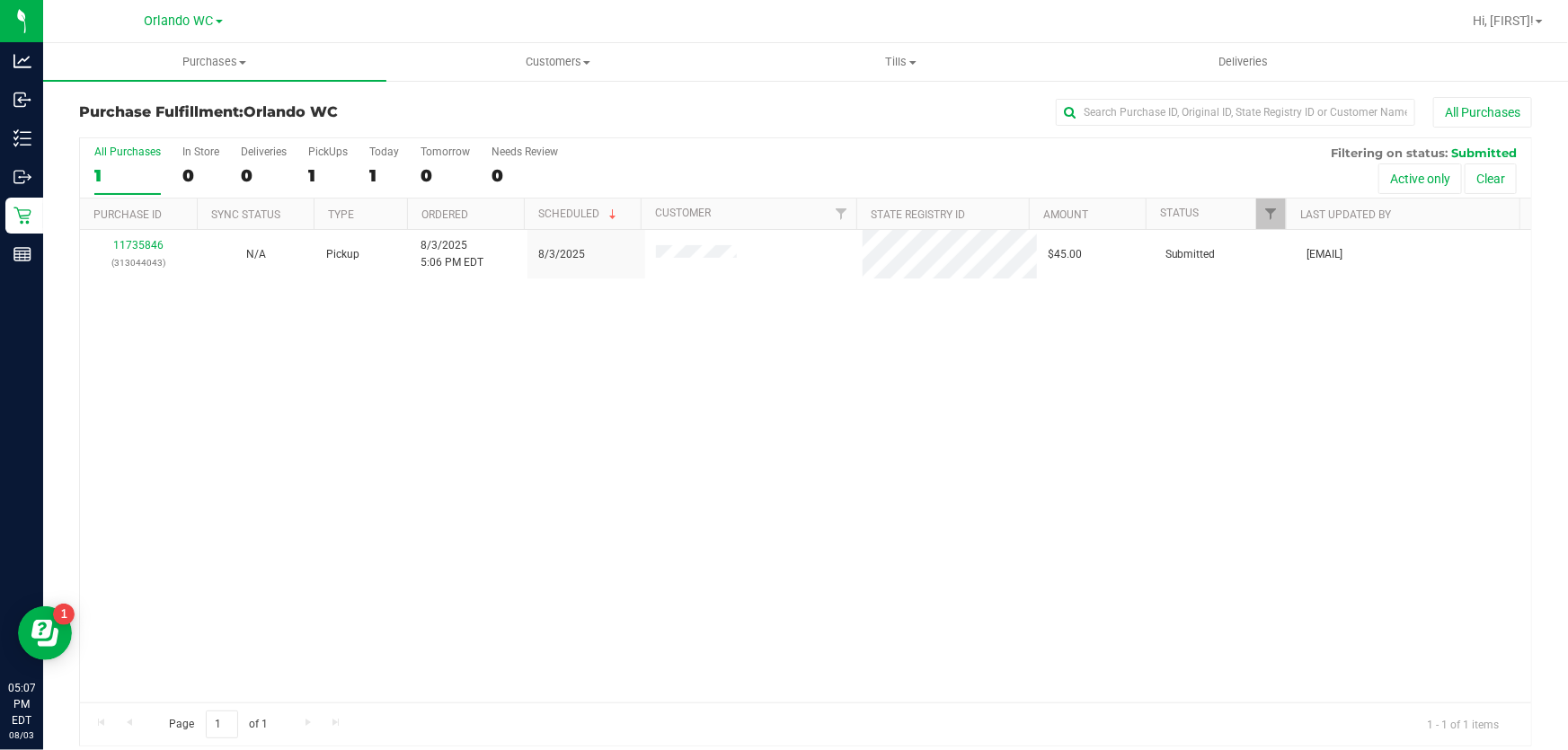 scroll, scrollTop: 13, scrollLeft: 0, axis: vertical 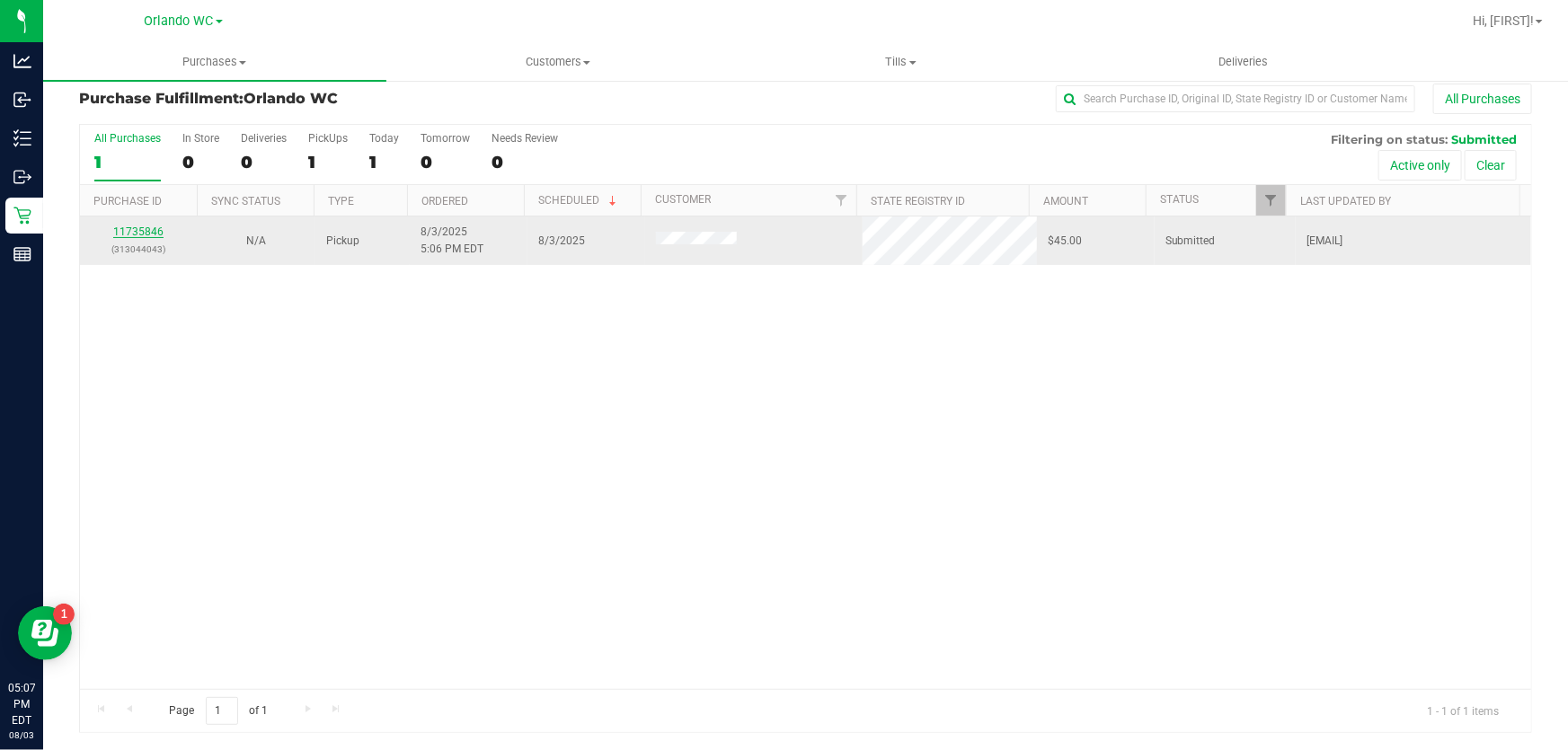 click on "11735846" at bounding box center [138, 232] 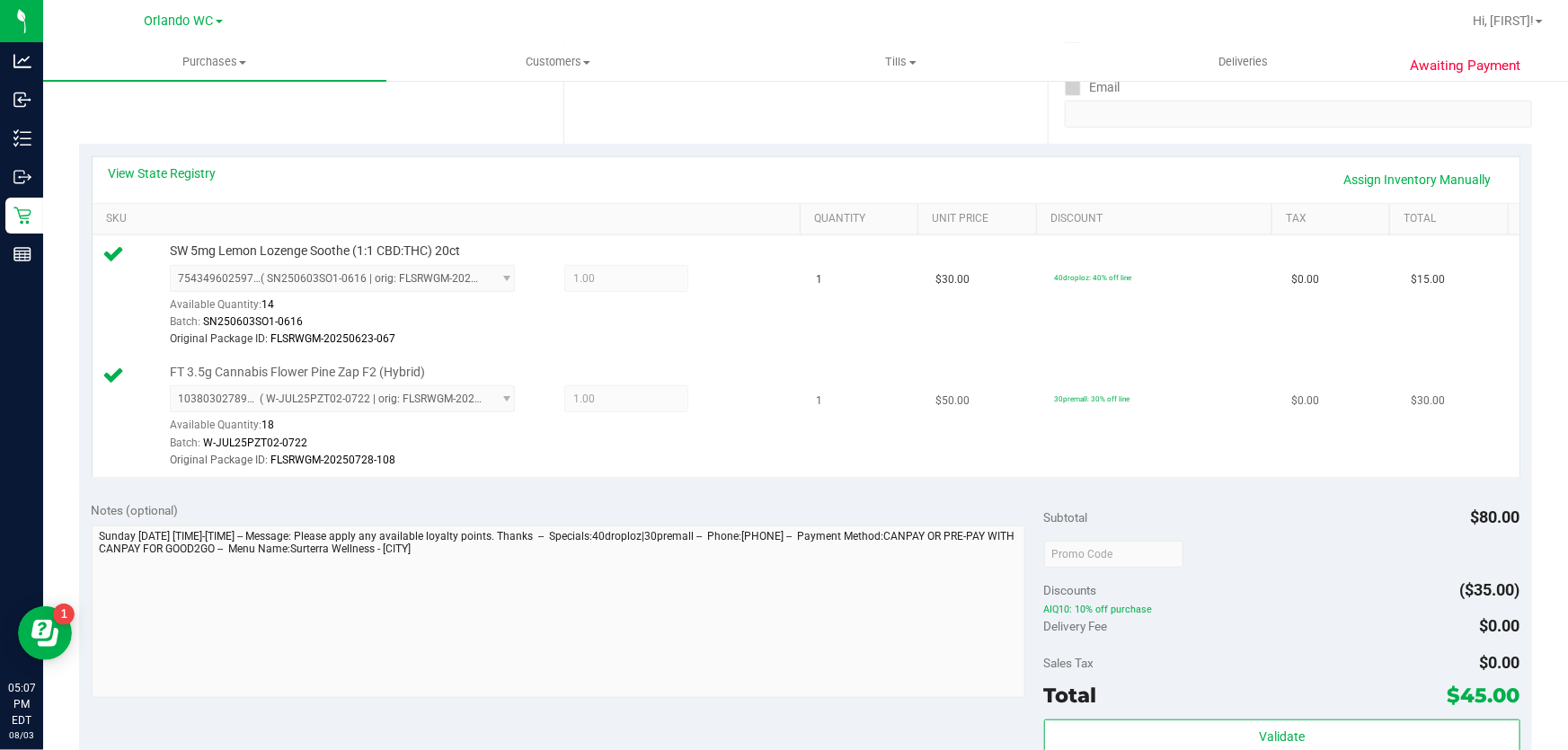 scroll, scrollTop: 0, scrollLeft: 0, axis: both 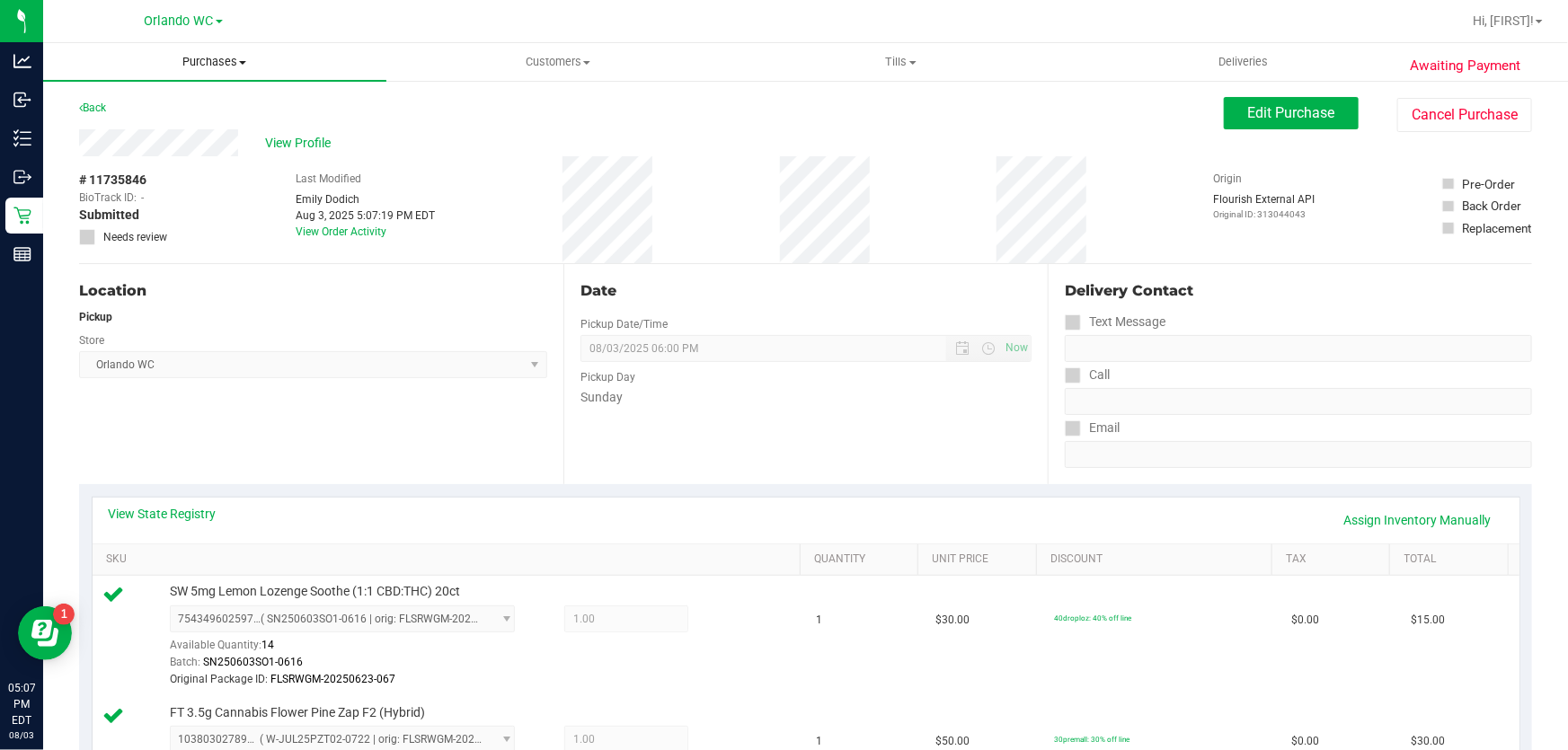 click on "Purchases" at bounding box center (215, 62) 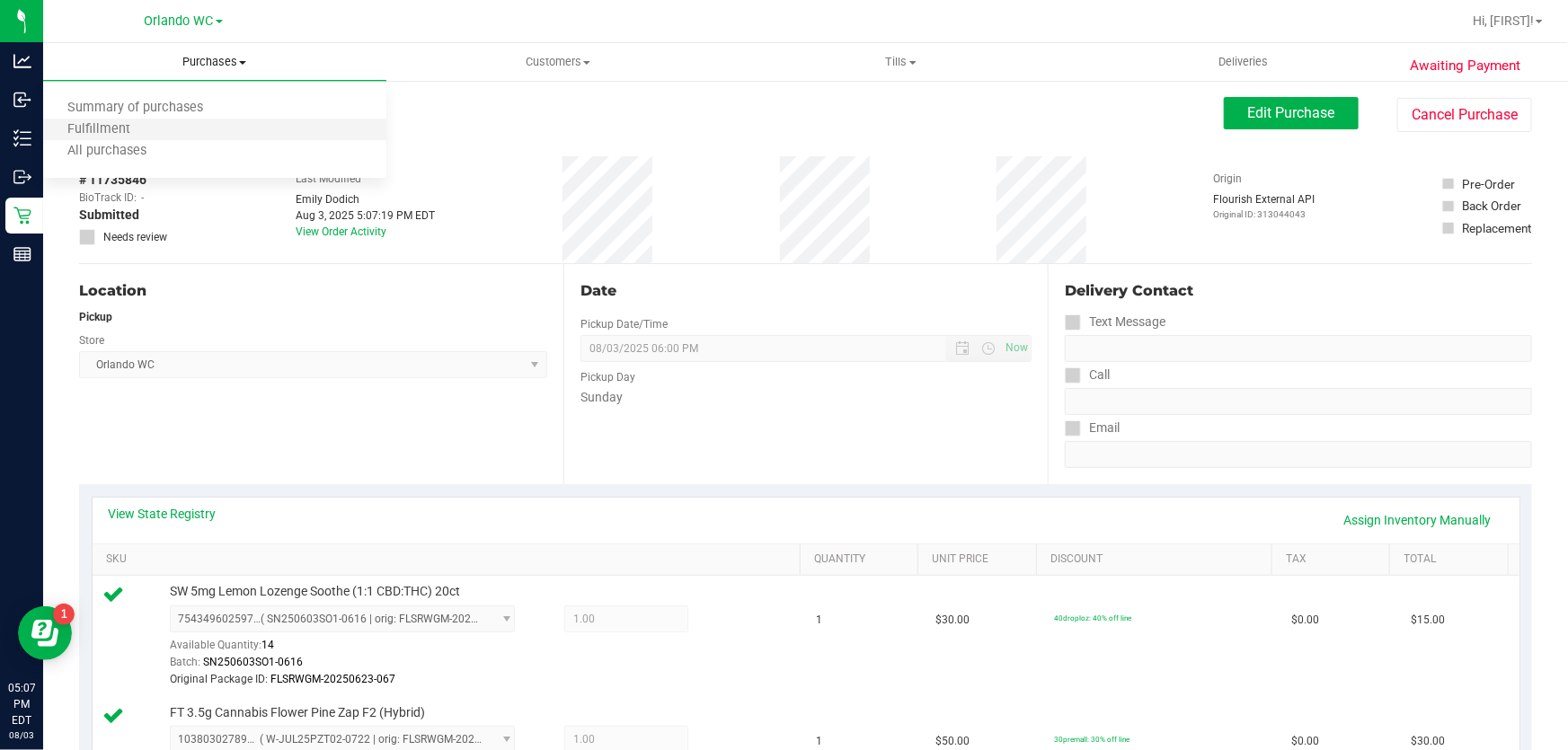 click on "Fulfillment" at bounding box center [215, 130] 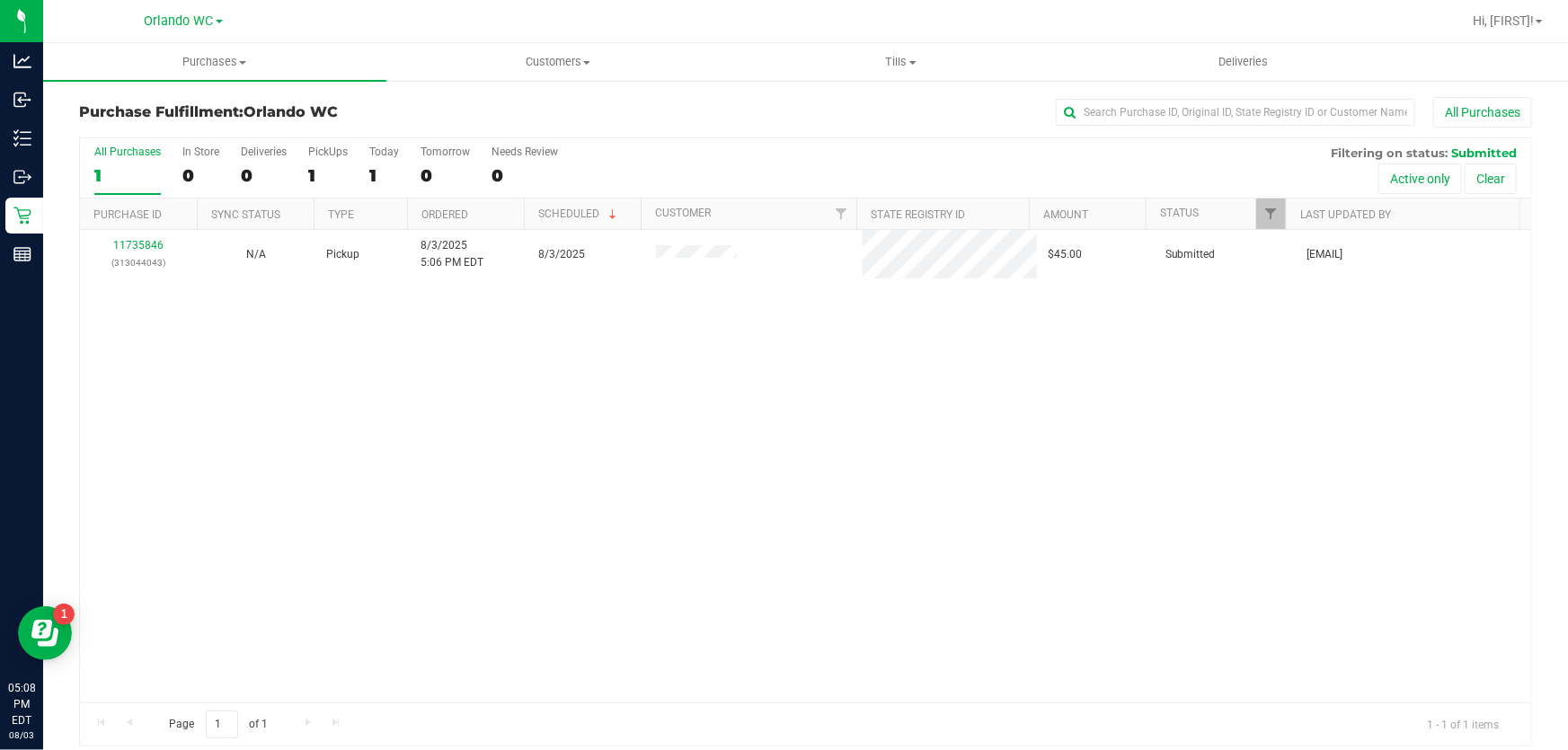 click on "1" at bounding box center [128, 175] 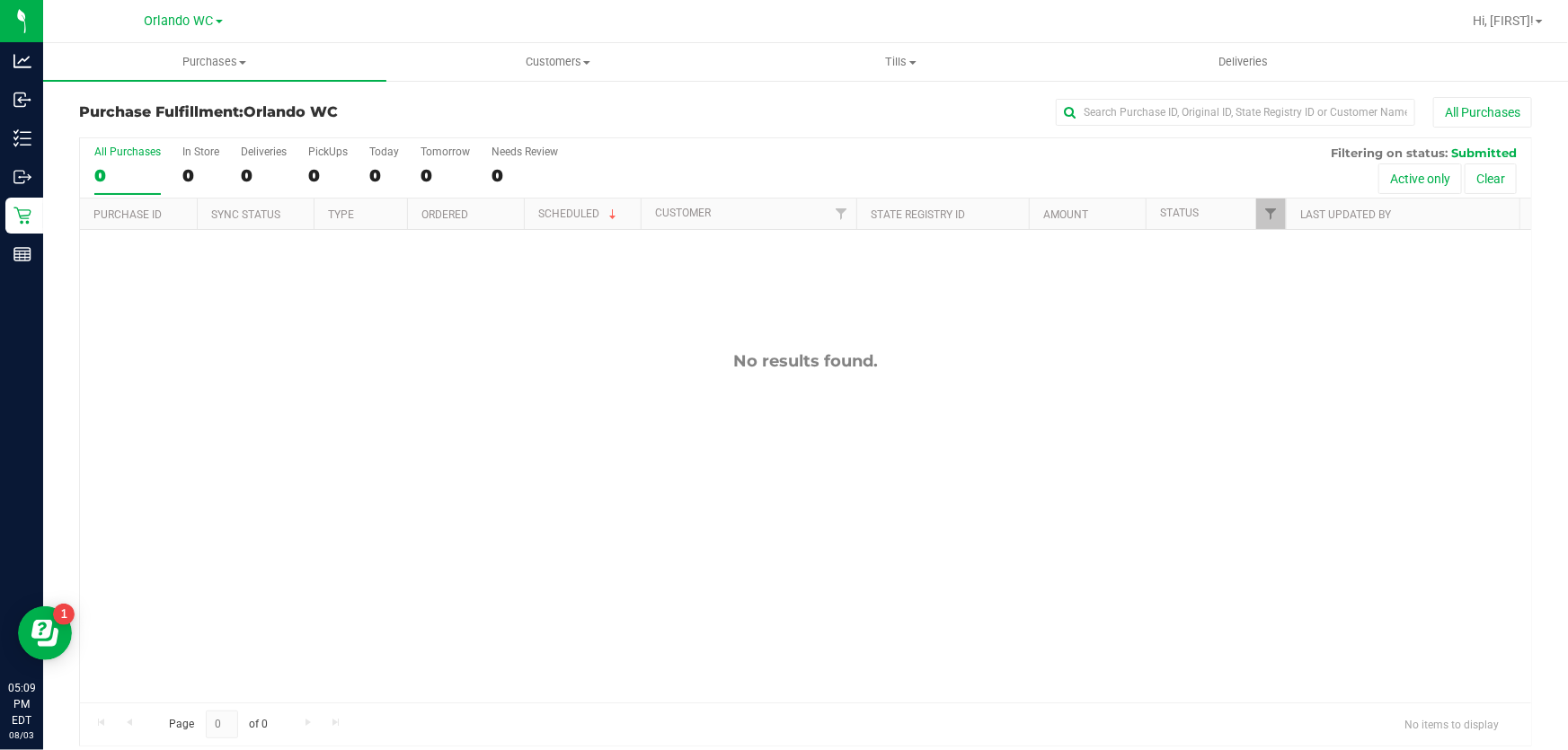 click on "All Purchases
0" at bounding box center (128, 170) 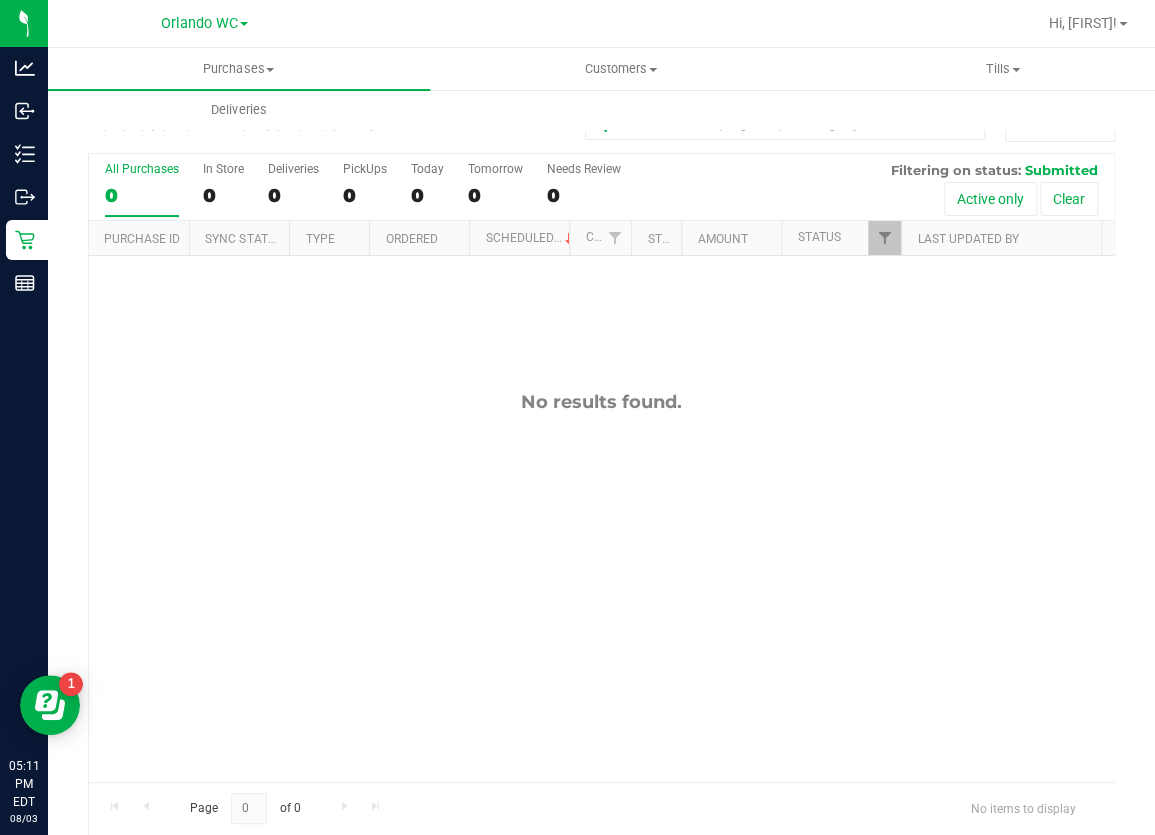 click on "All Purchases
0" at bounding box center [142, 189] 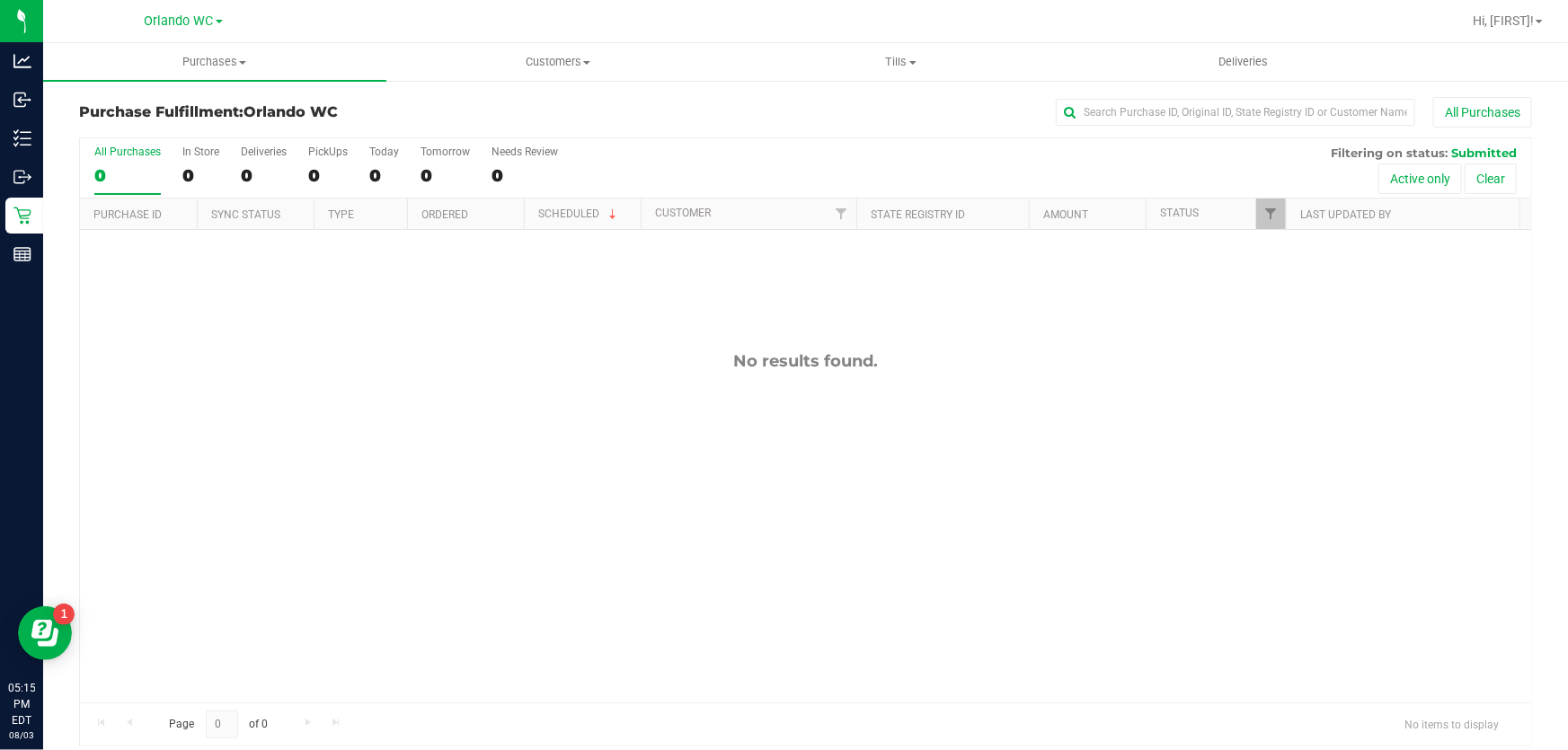 click on "All Purchases
0" at bounding box center (128, 170) 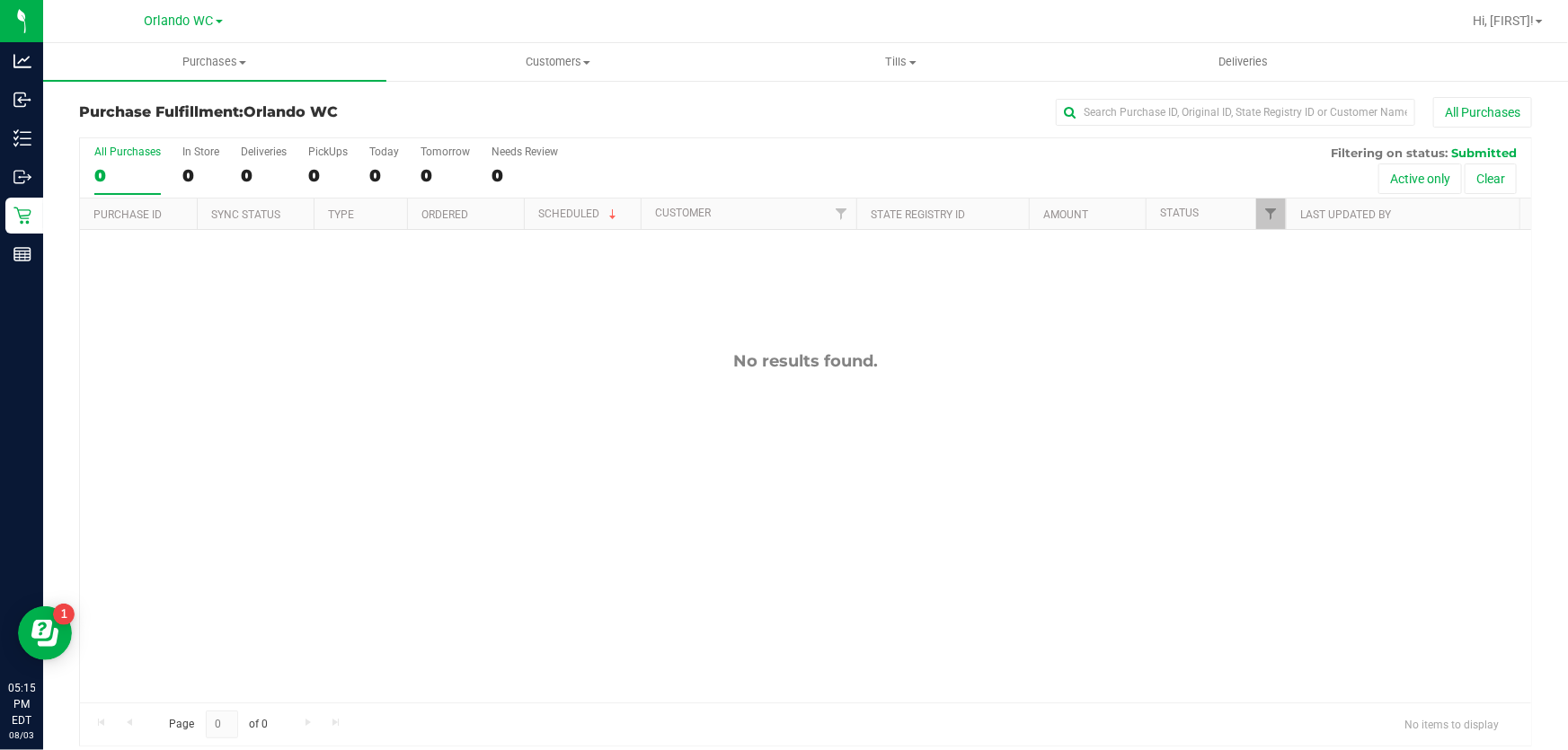 click on "No results found." at bounding box center [805, 526] 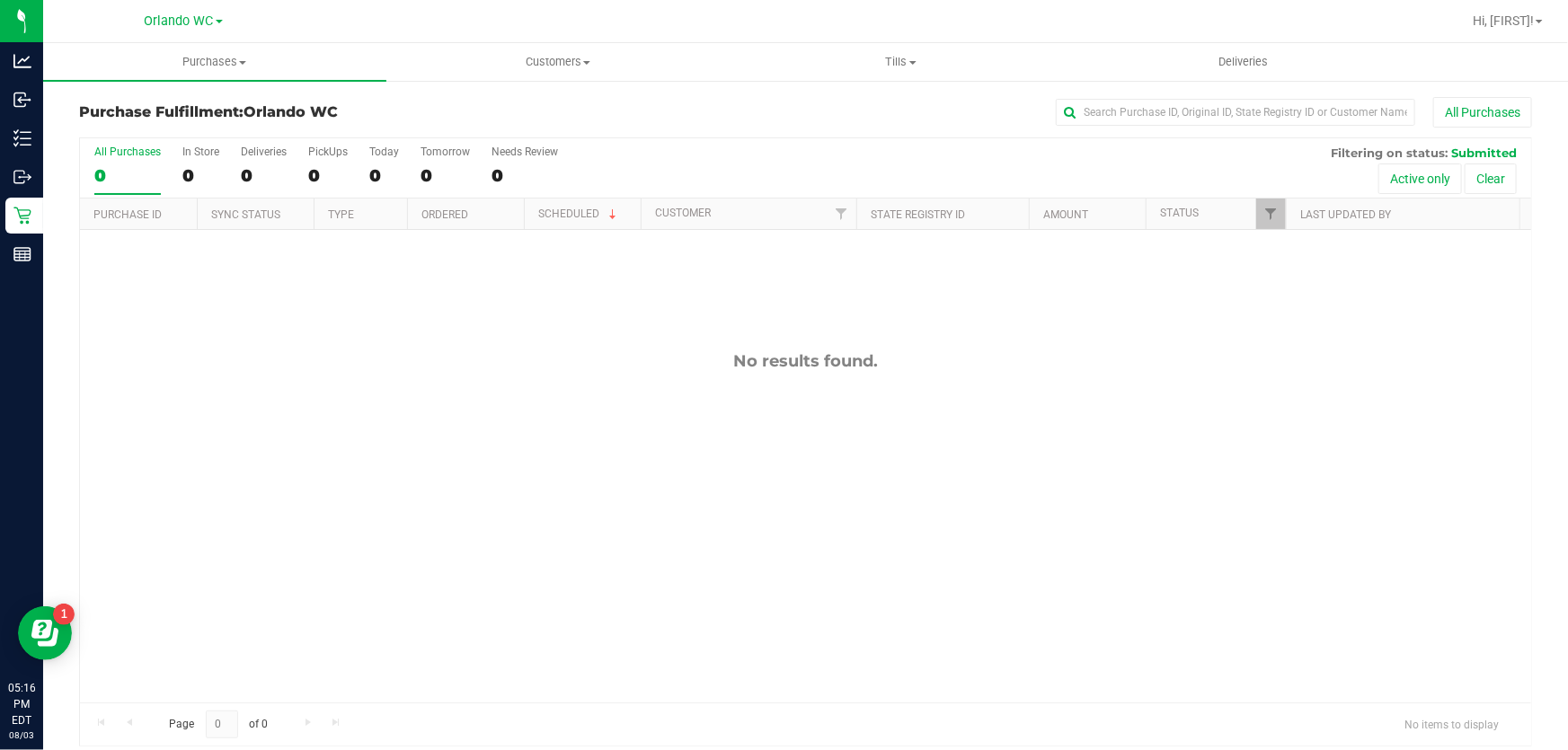 click on "All Purchases" at bounding box center (128, 152) 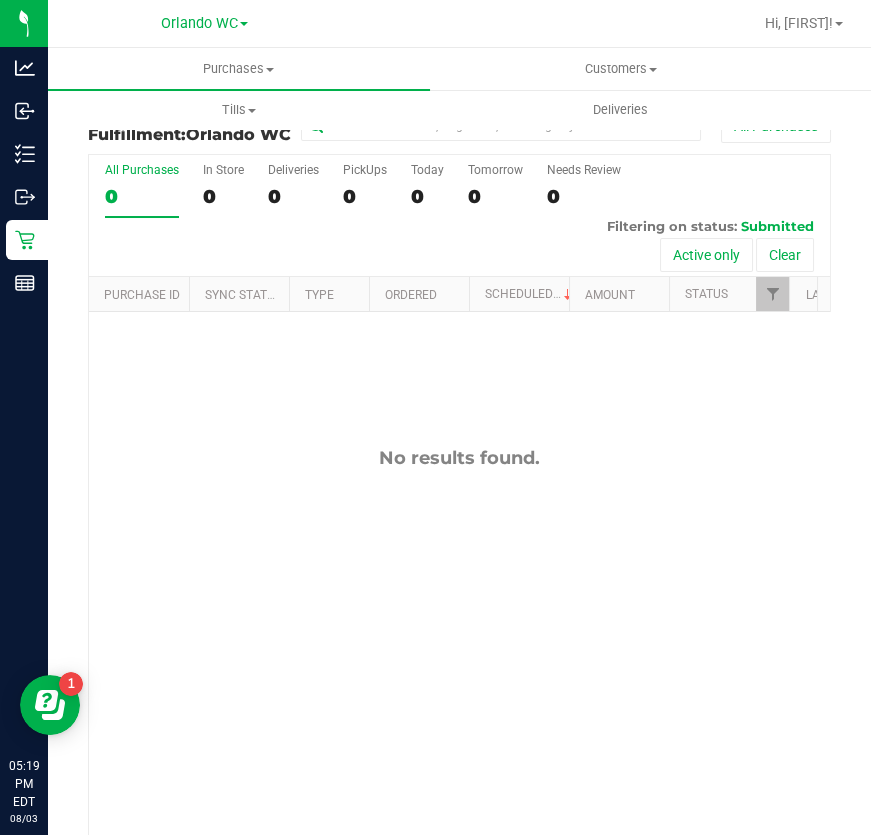 click on "0" at bounding box center [142, 196] 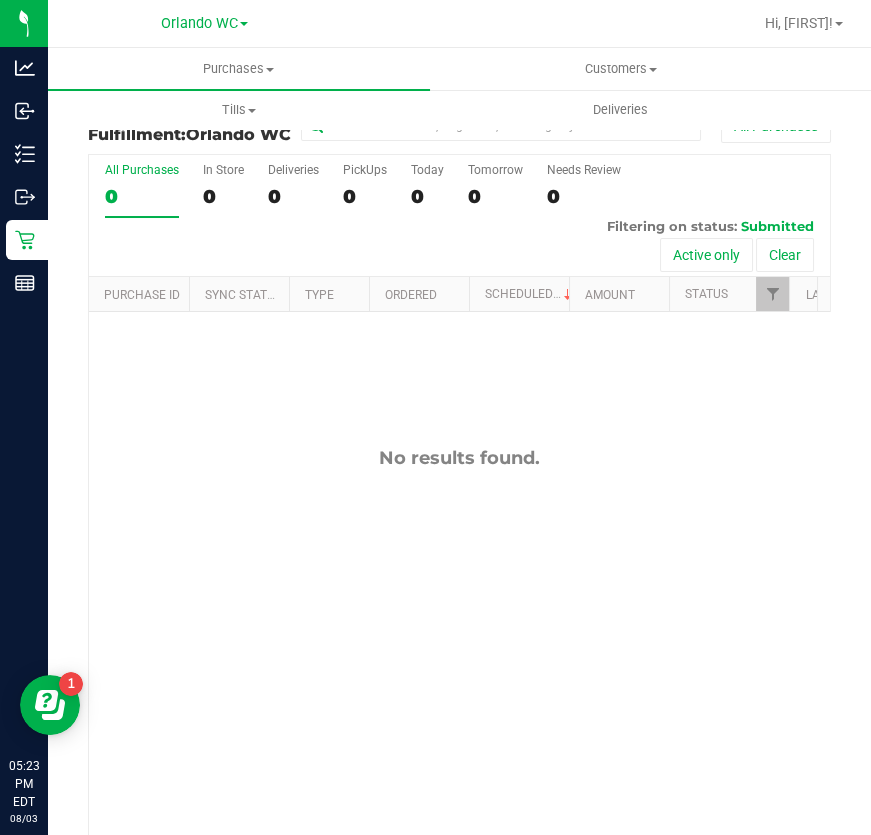 click on "0" at bounding box center [142, 196] 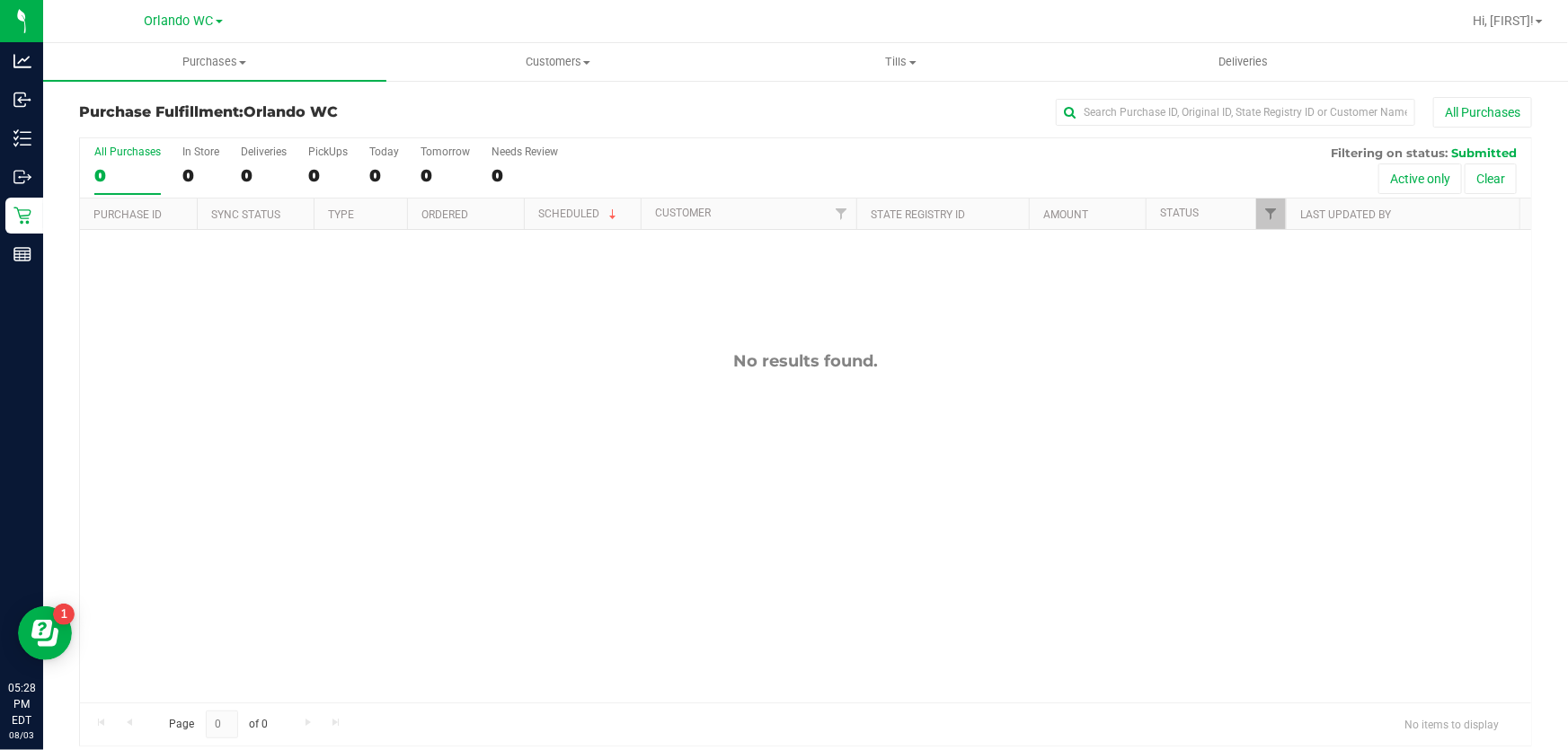 click on "0" at bounding box center [128, 175] 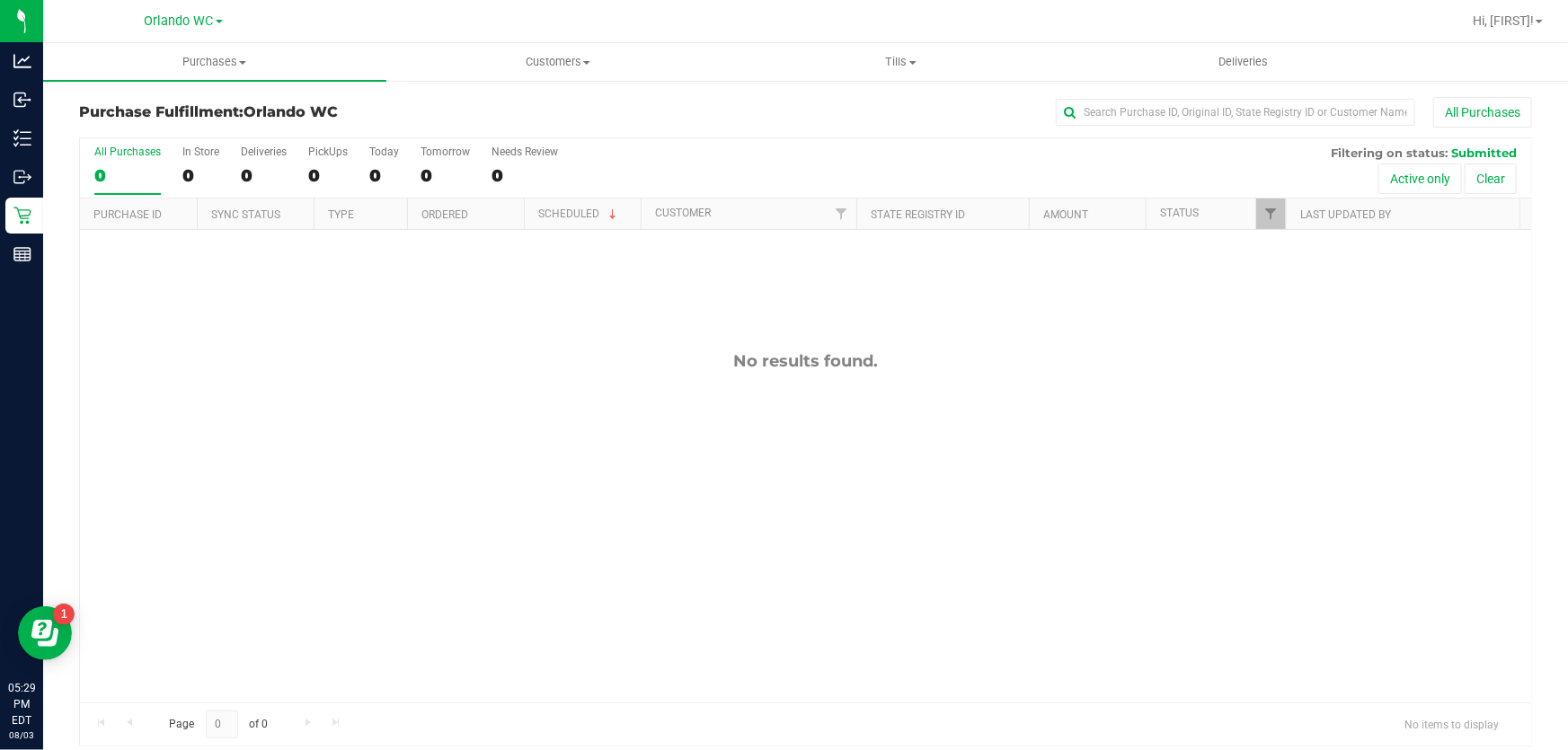 click on "0" at bounding box center (128, 175) 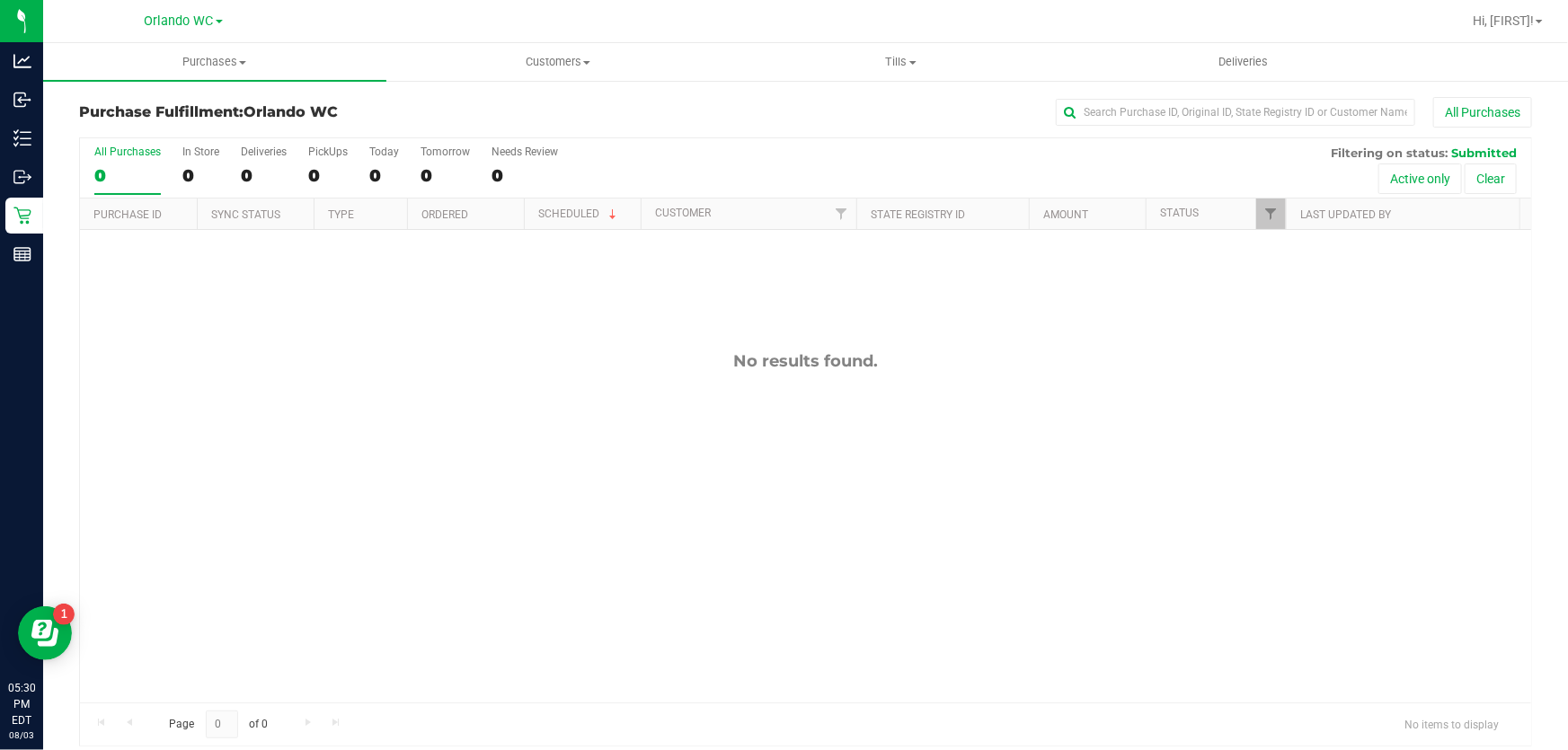 drag, startPoint x: 650, startPoint y: 476, endPoint x: 305, endPoint y: 382, distance: 357.5766 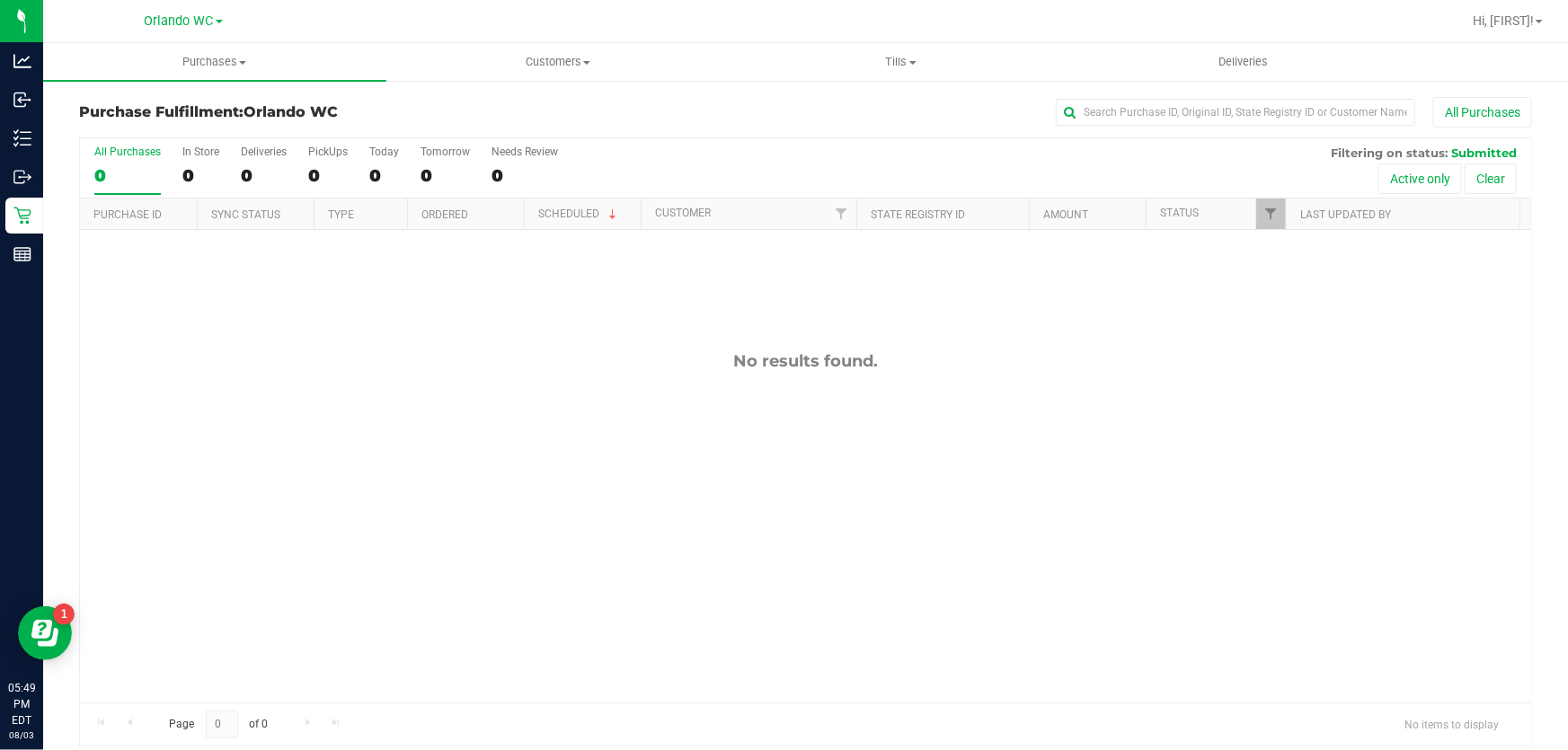 click on "All Purchases
0" at bounding box center [128, 170] 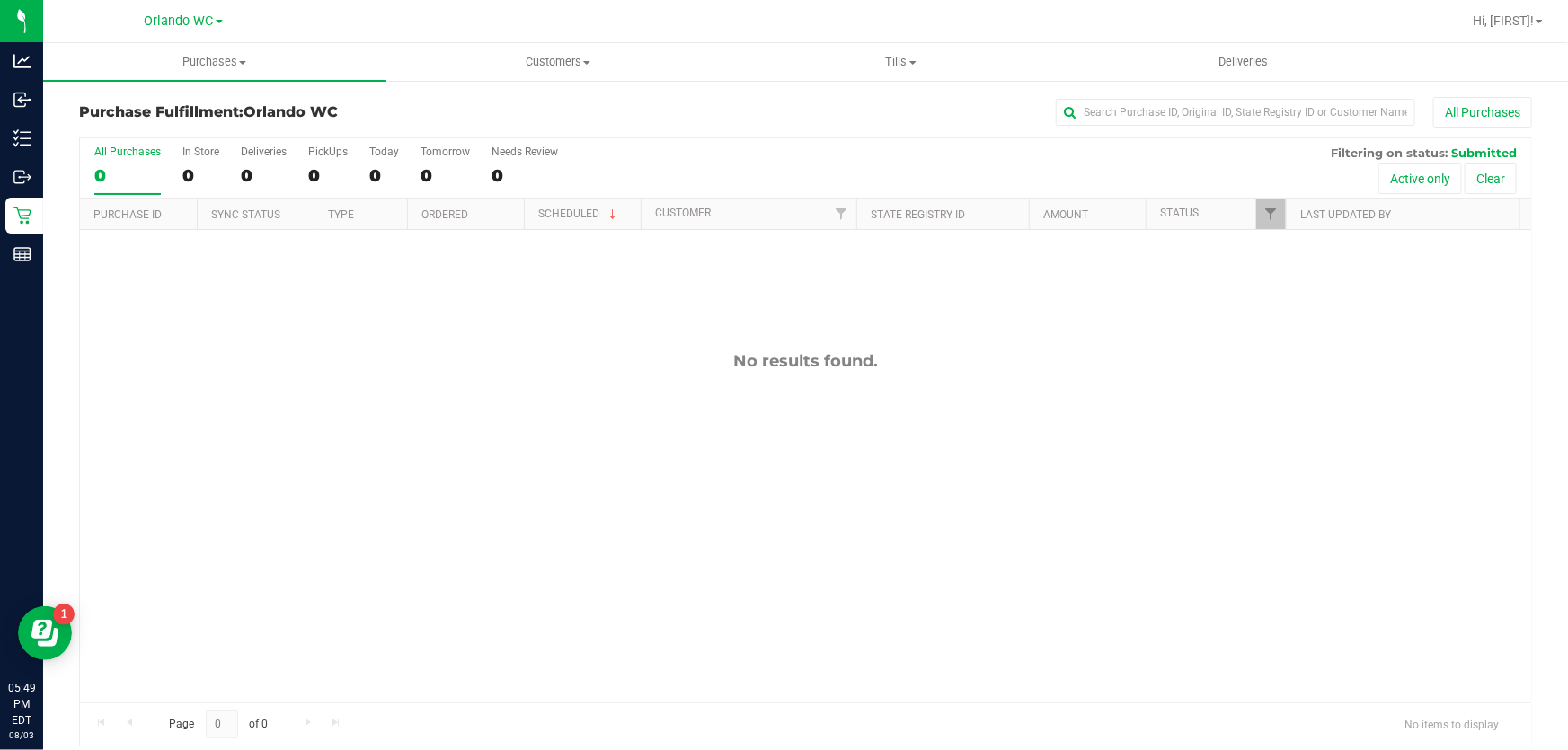 drag, startPoint x: 402, startPoint y: 546, endPoint x: 385, endPoint y: 548, distance: 17.117243 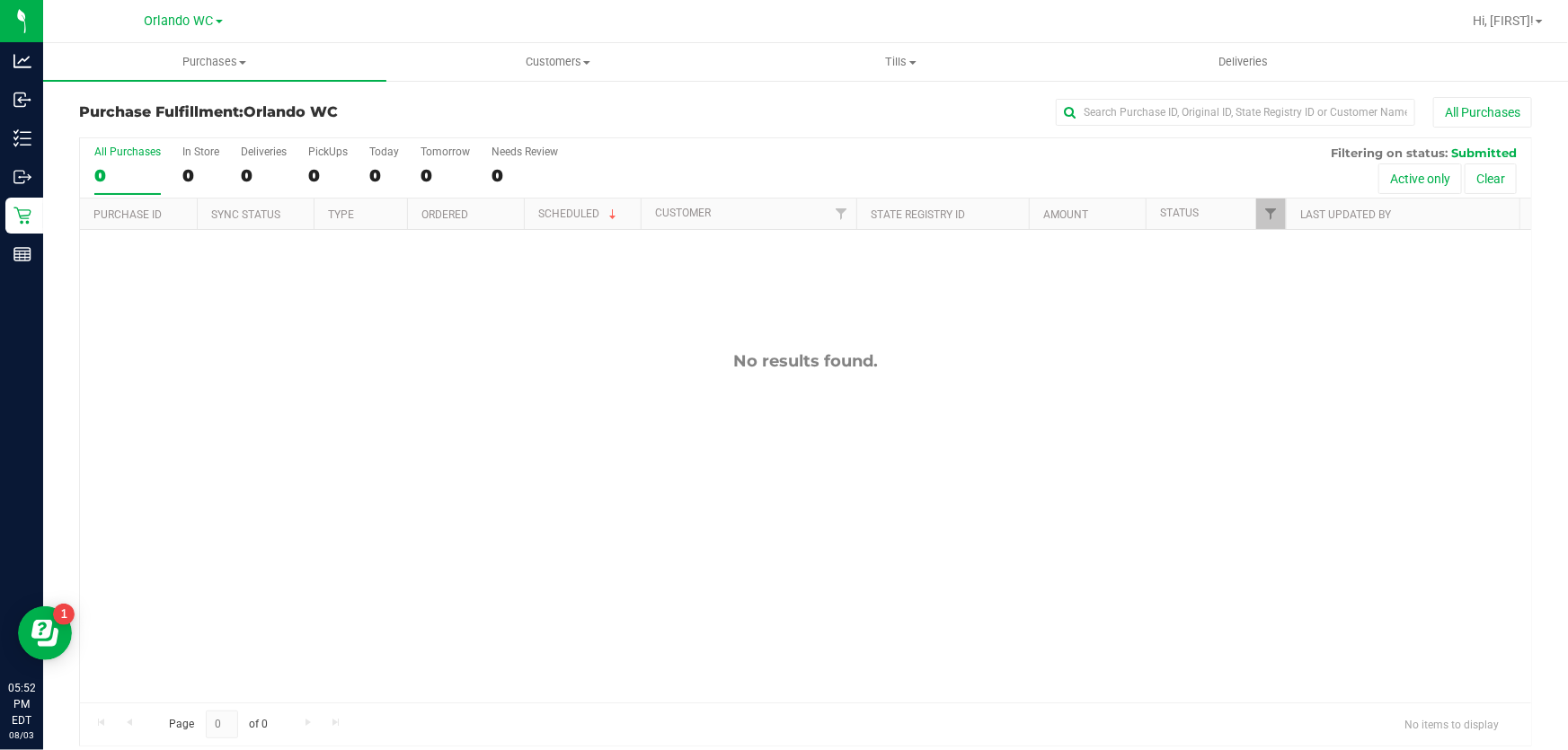 click on "0" at bounding box center [128, 175] 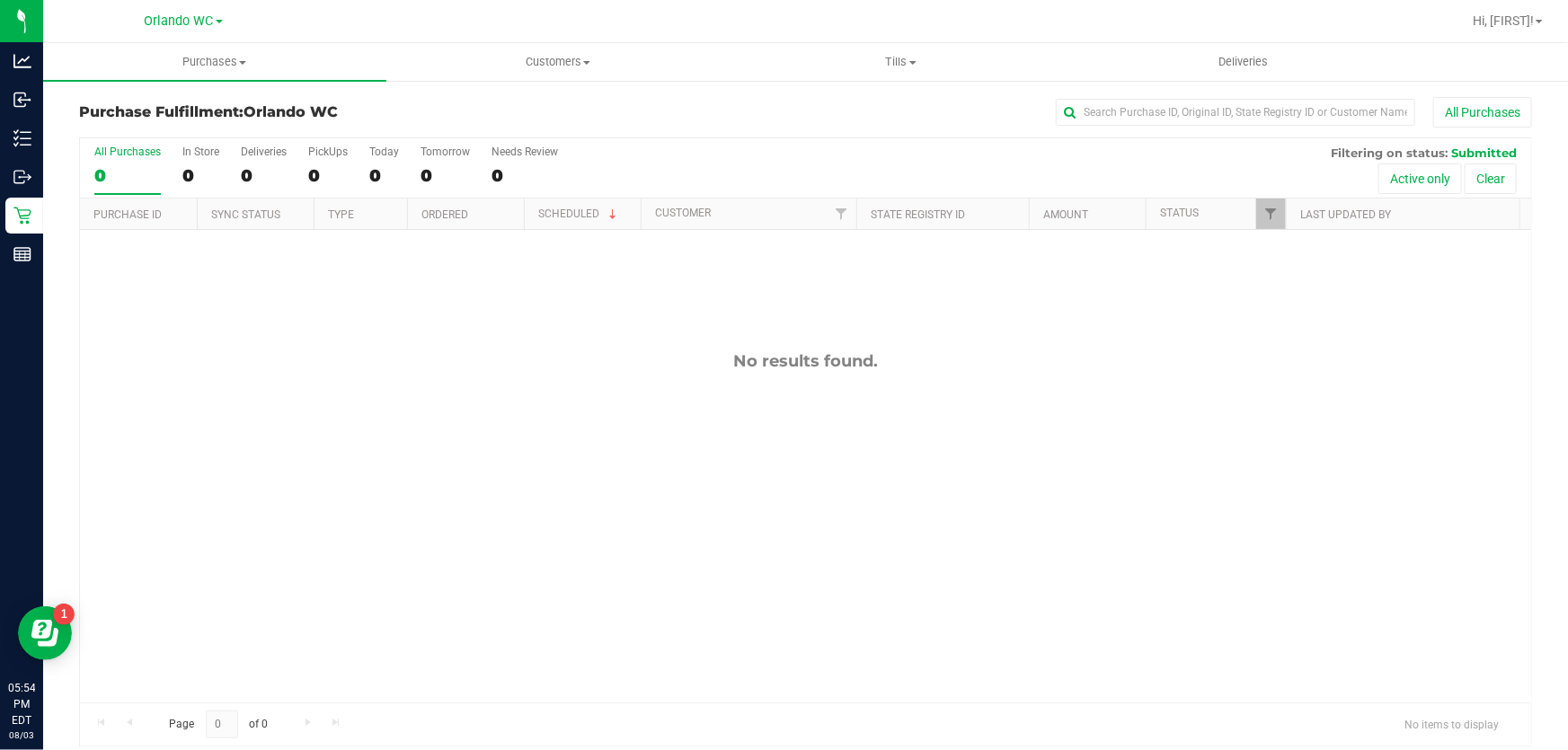 click on "0" at bounding box center (128, 175) 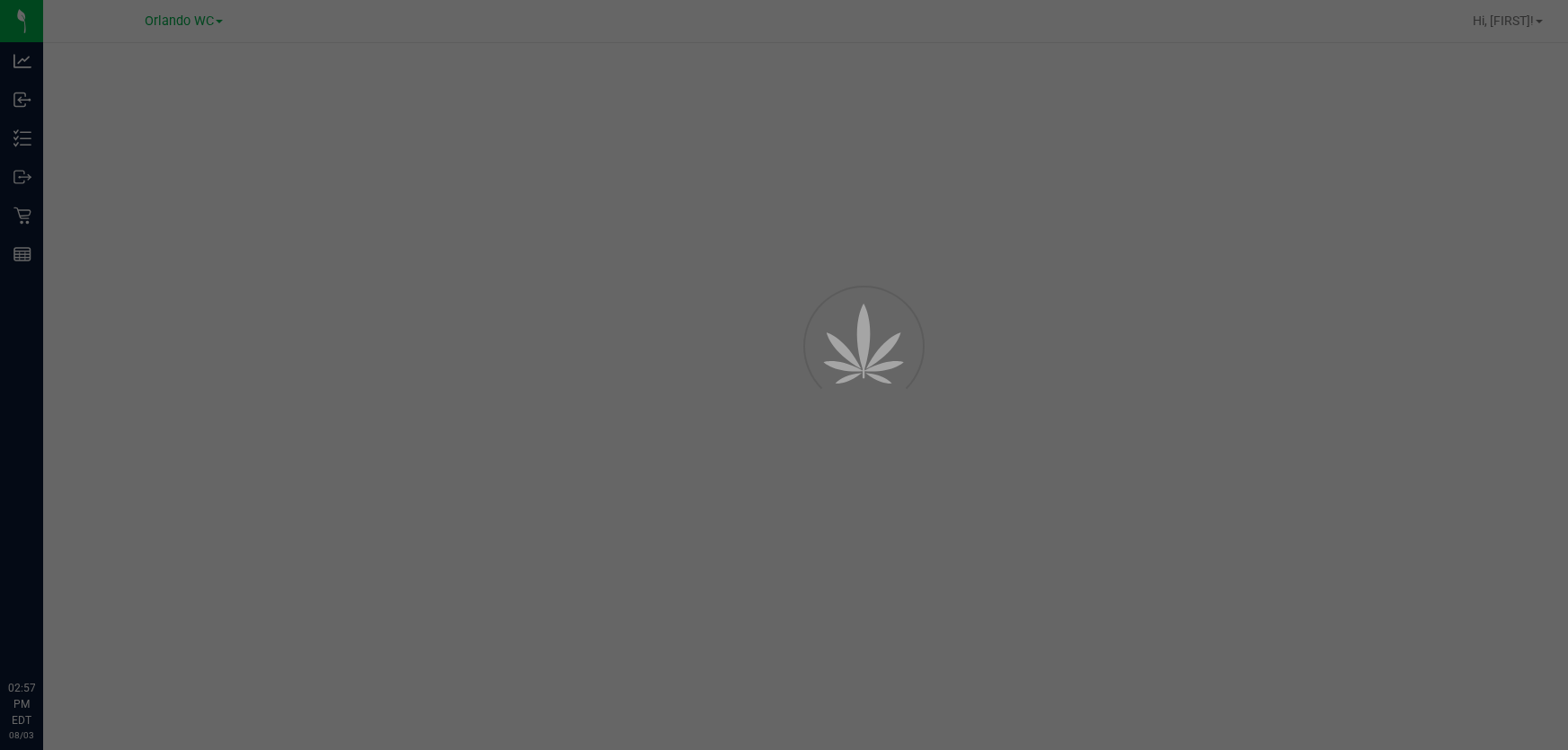 scroll, scrollTop: 0, scrollLeft: 0, axis: both 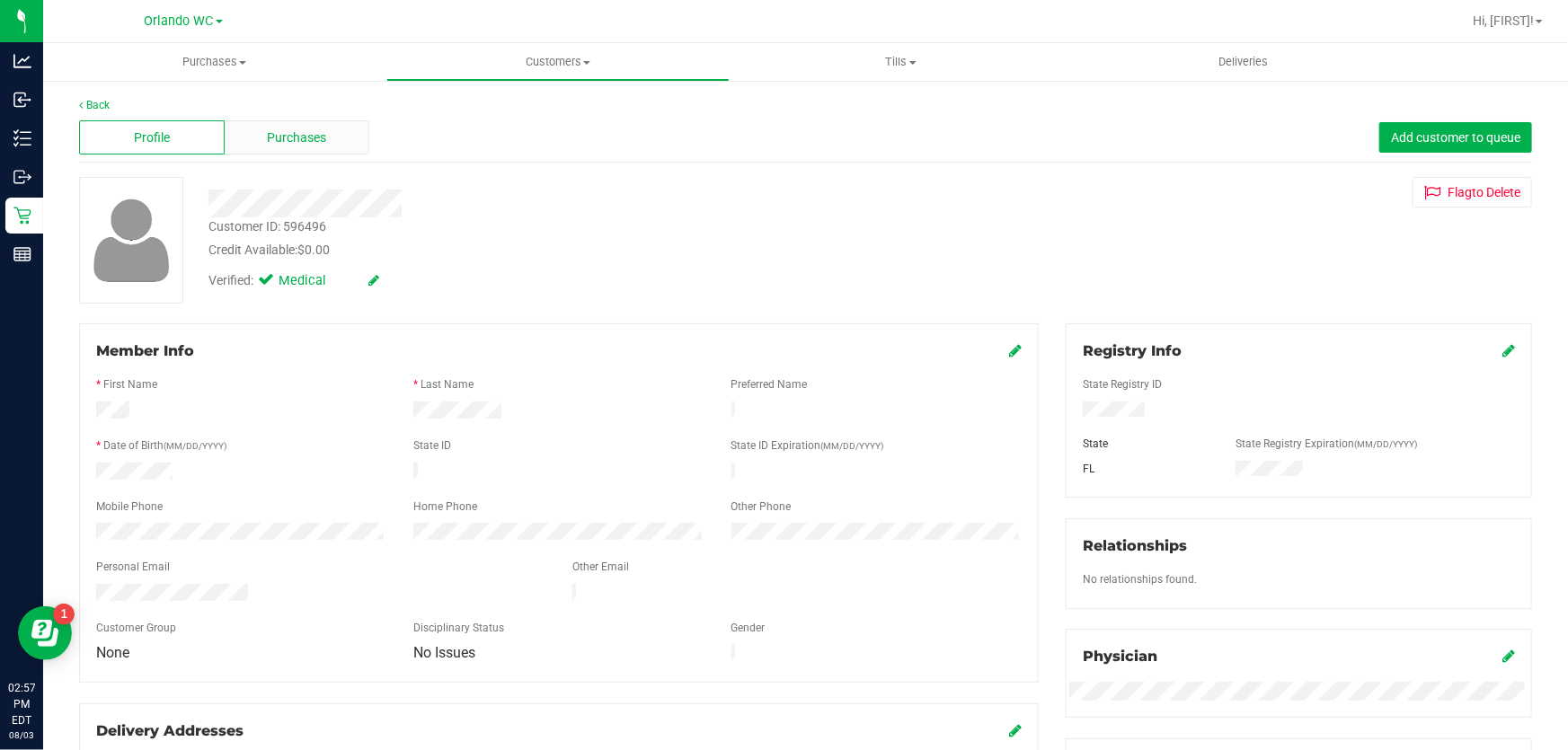 click on "Purchases" at bounding box center [297, 137] 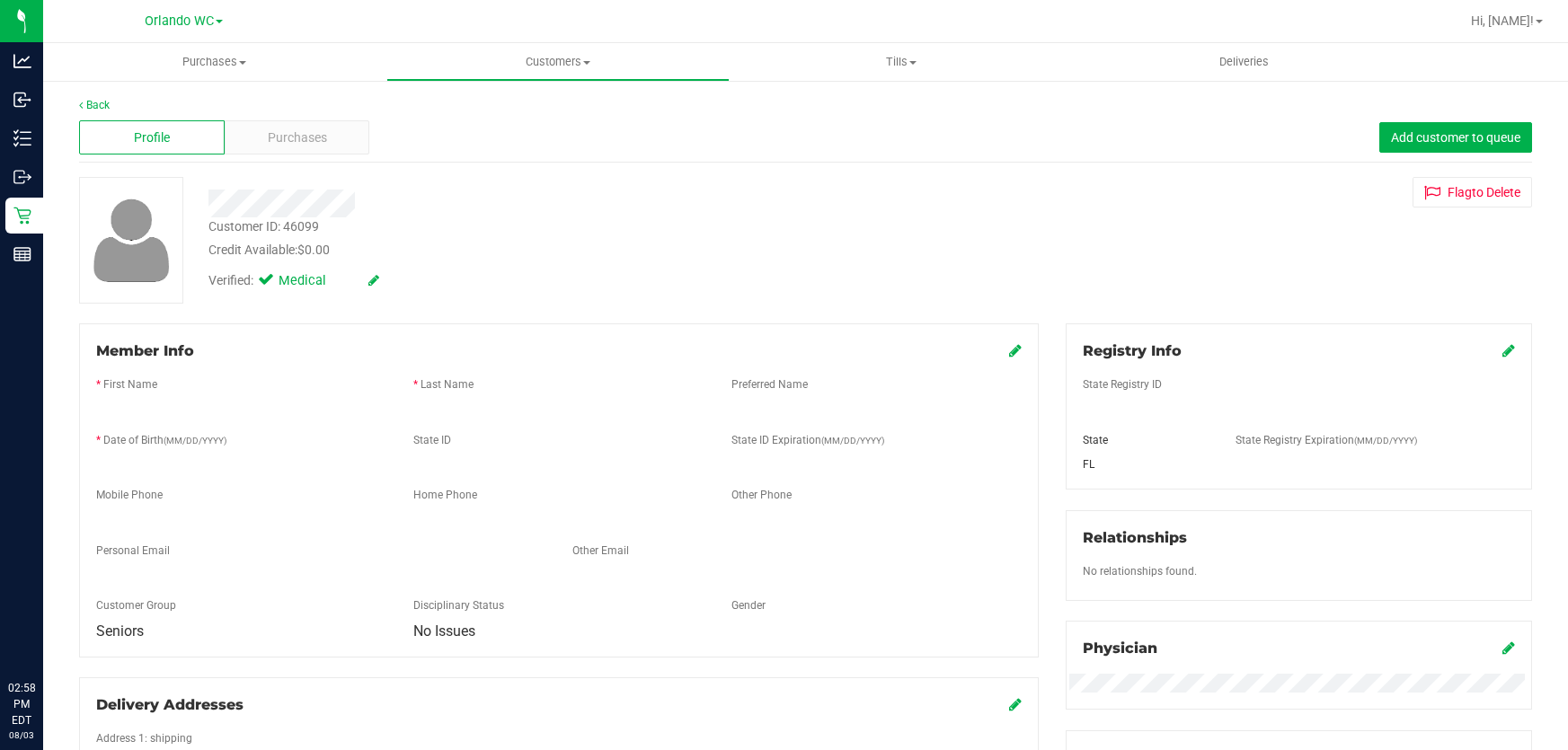 scroll, scrollTop: 0, scrollLeft: 0, axis: both 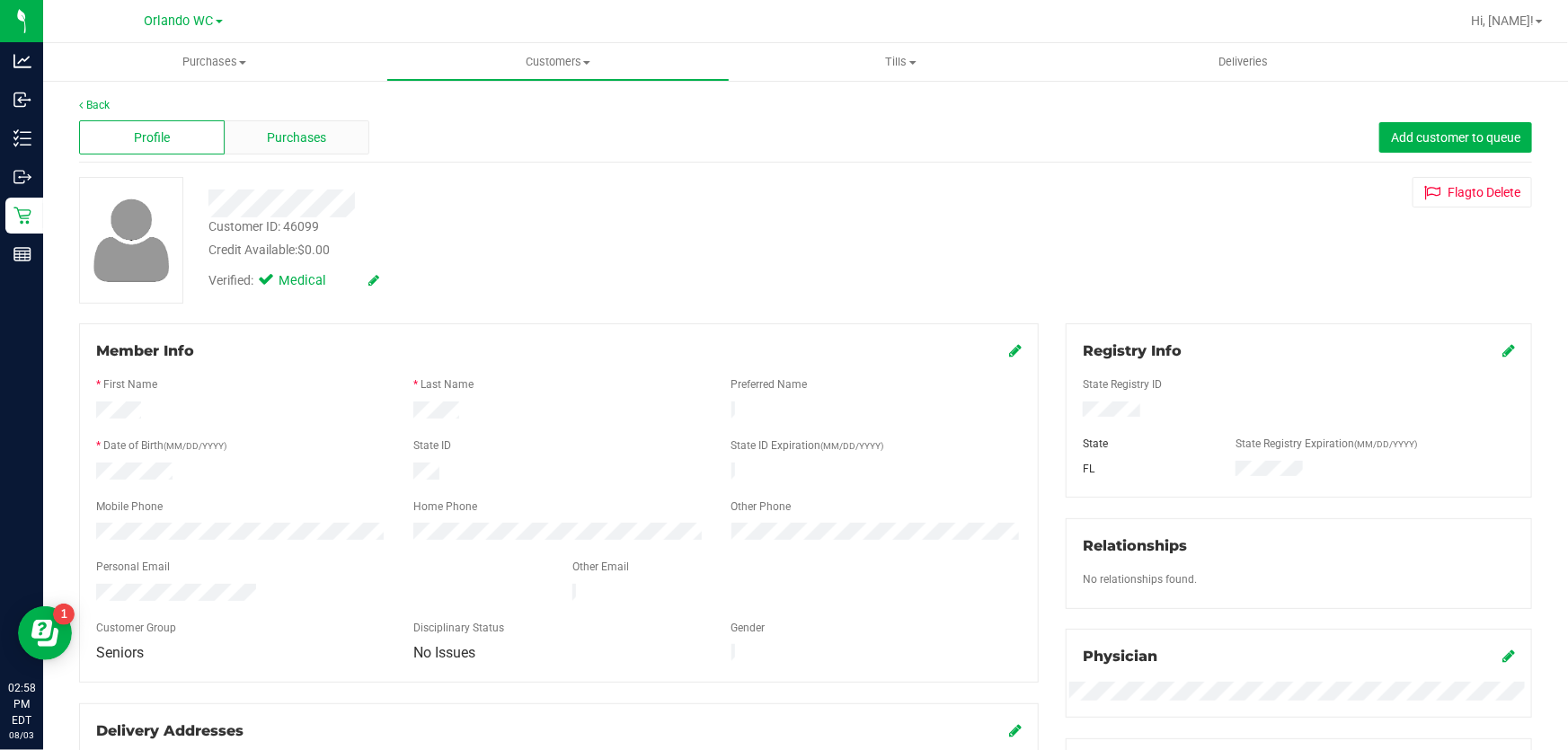 click on "Purchases" at bounding box center (297, 137) 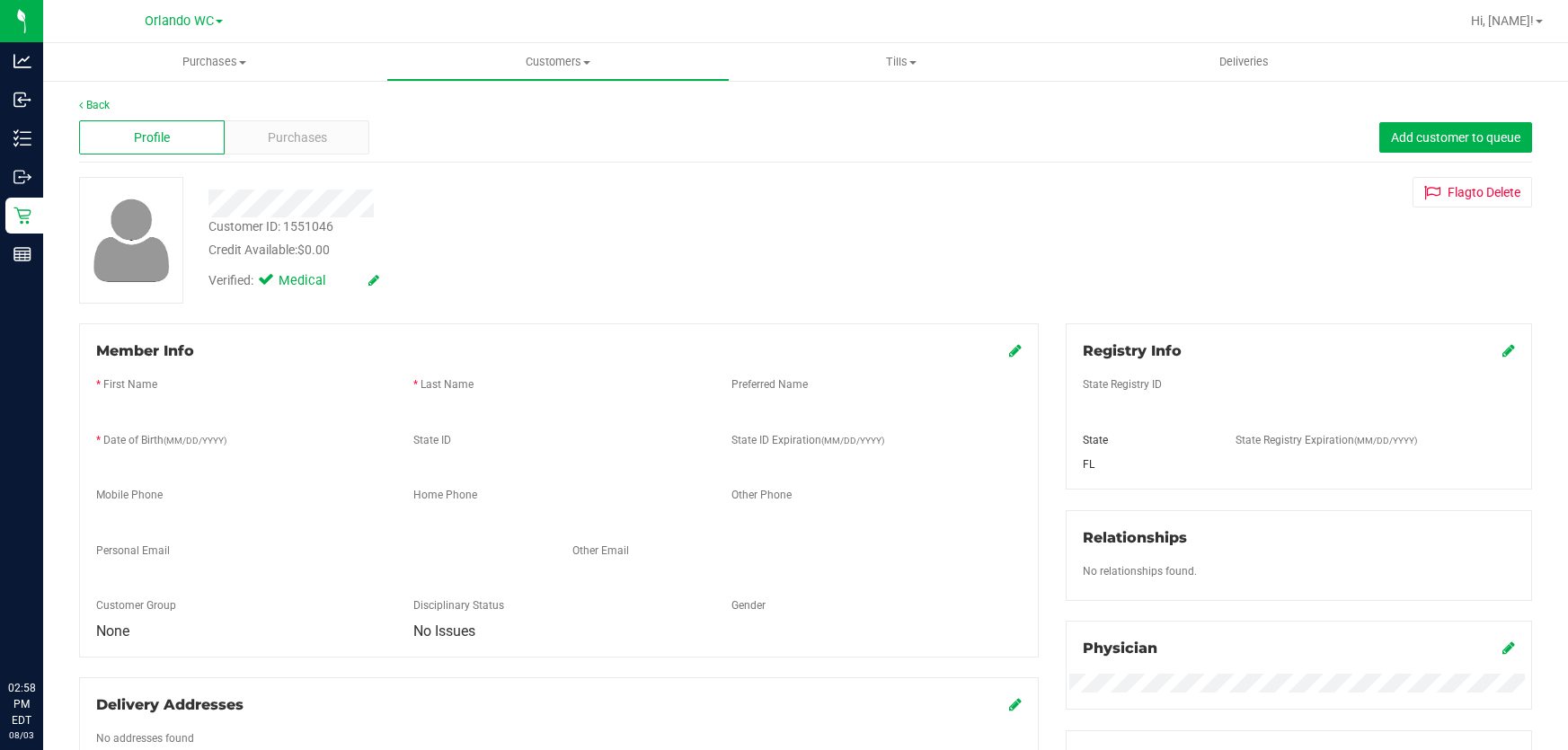 scroll, scrollTop: 0, scrollLeft: 0, axis: both 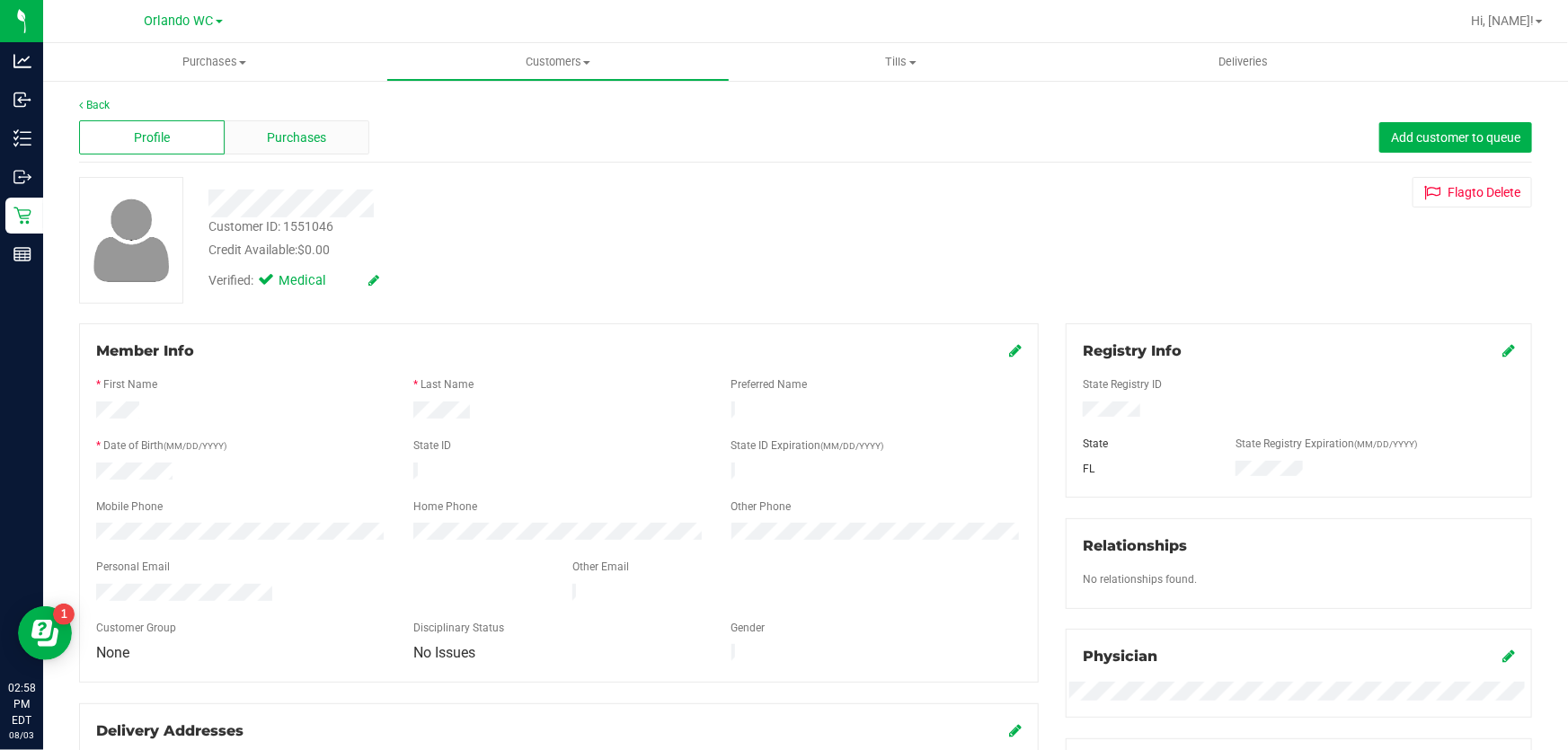 click on "Purchases" at bounding box center [297, 137] 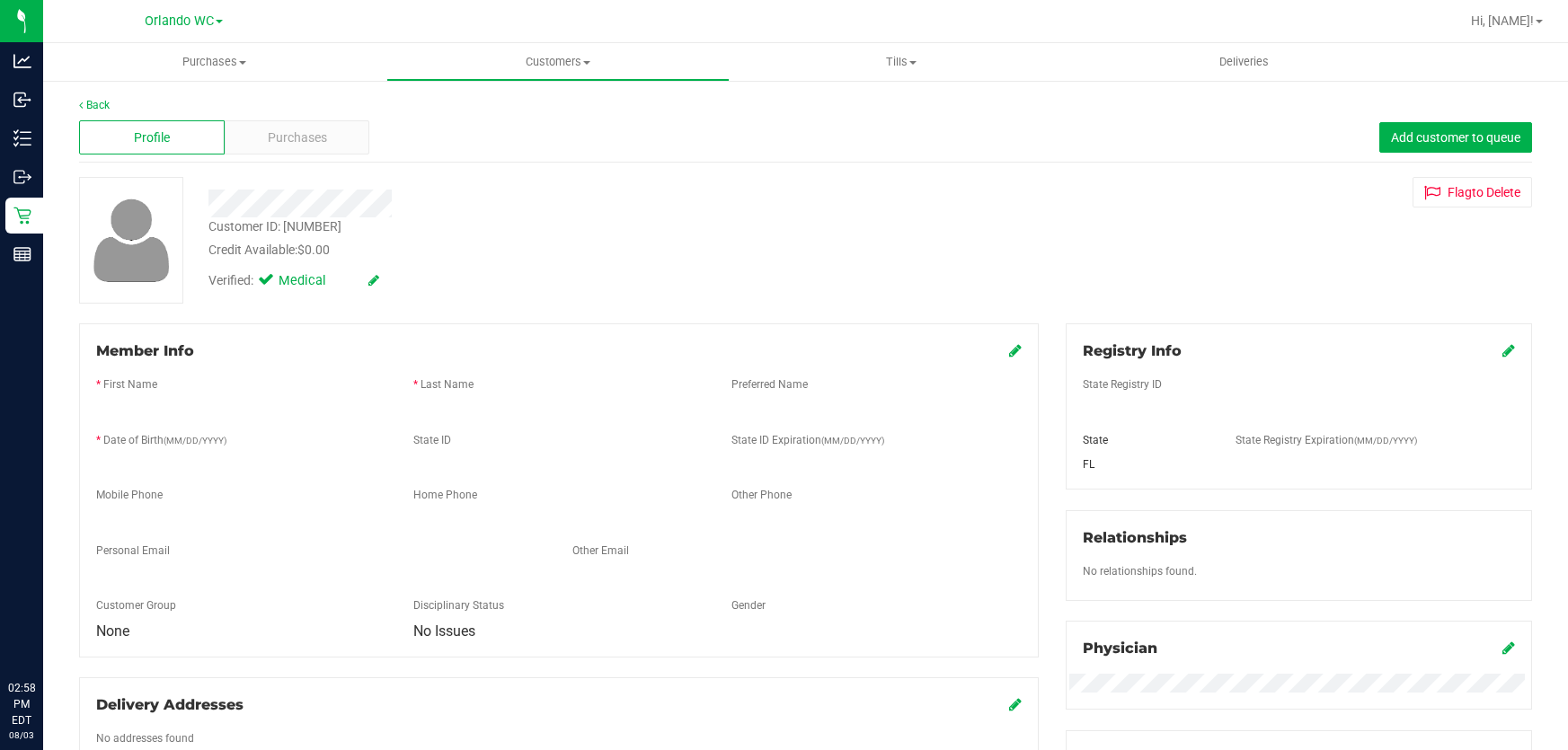 scroll, scrollTop: 0, scrollLeft: 0, axis: both 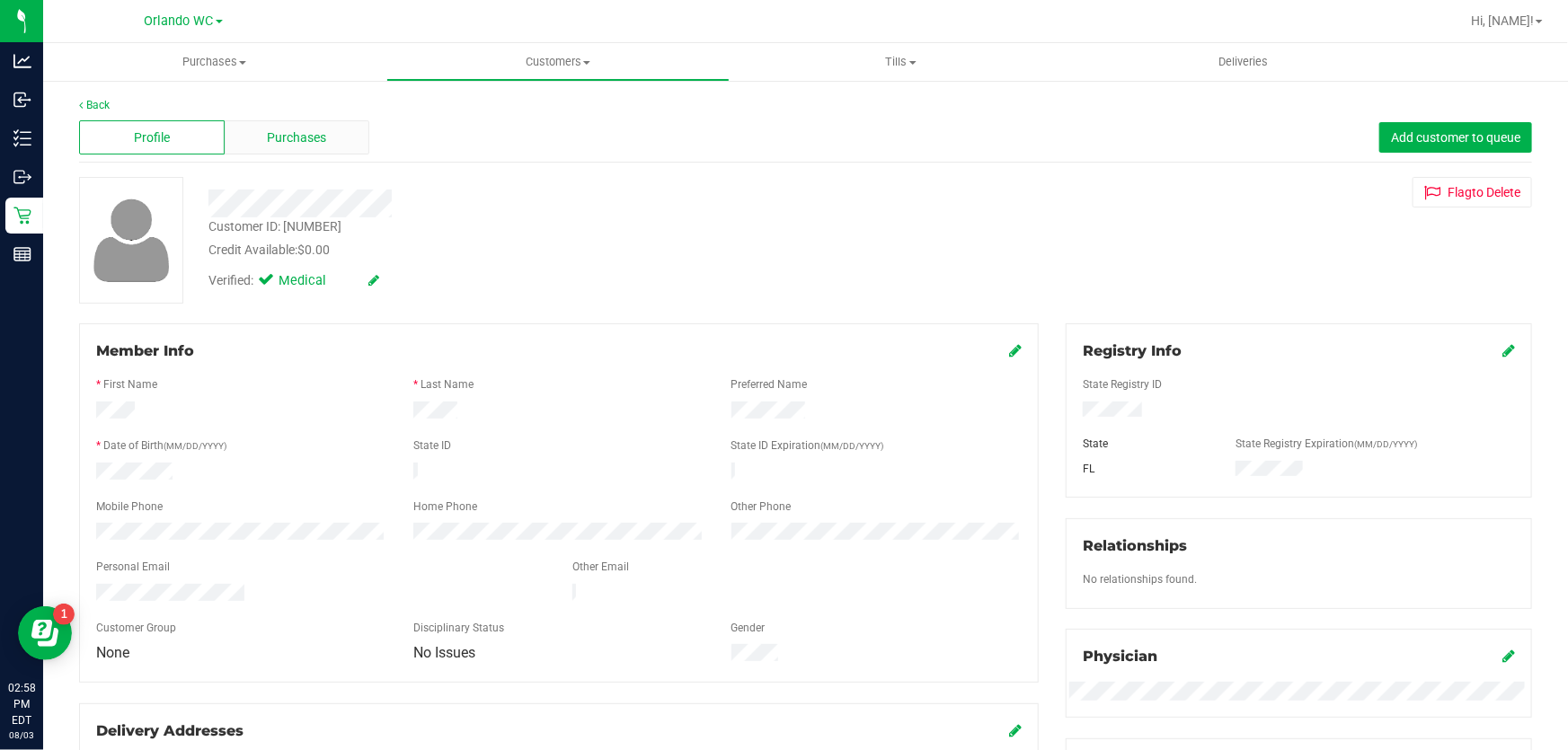 click on "Purchases" at bounding box center [297, 137] 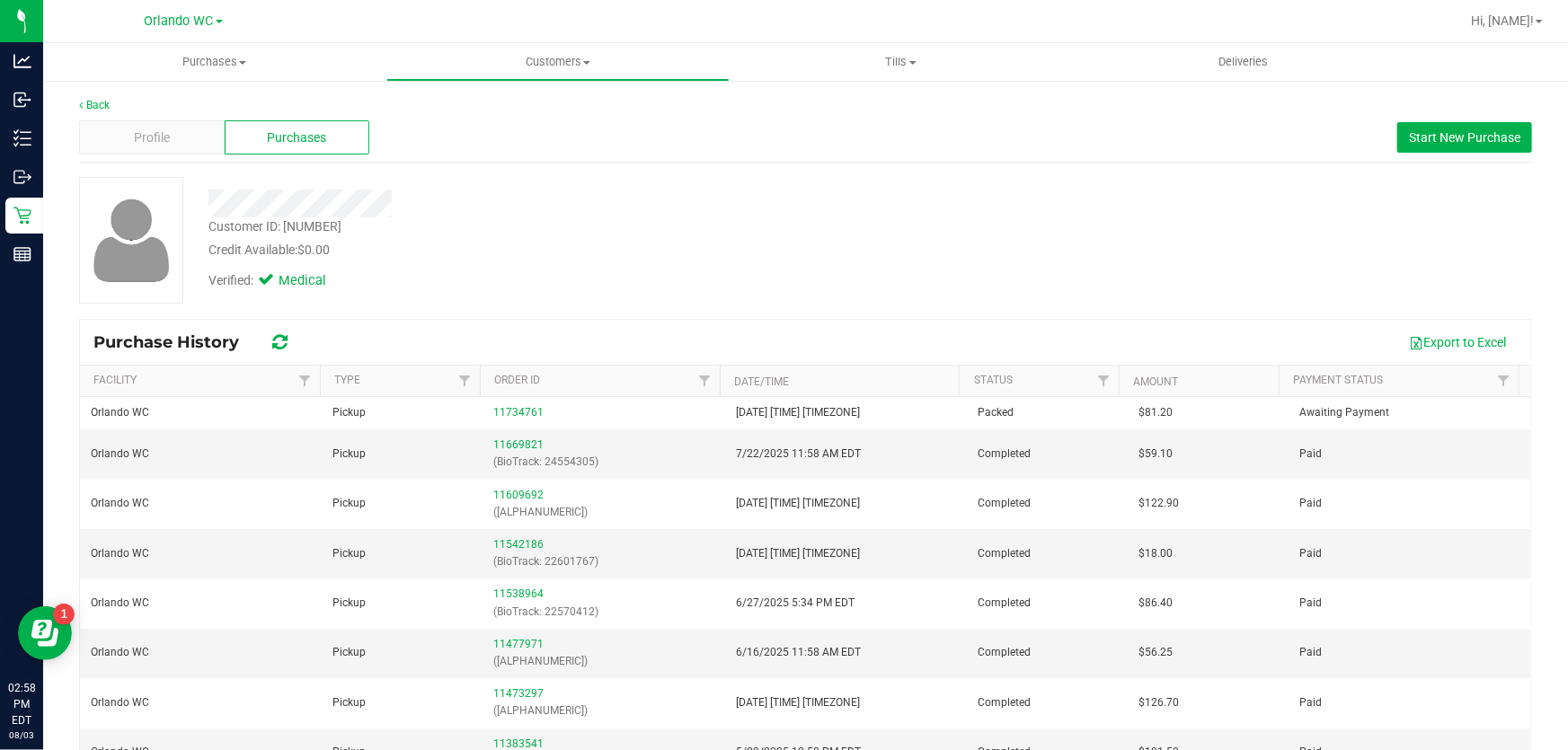 click on "Verified:
Medical" at bounding box center [565, 279] 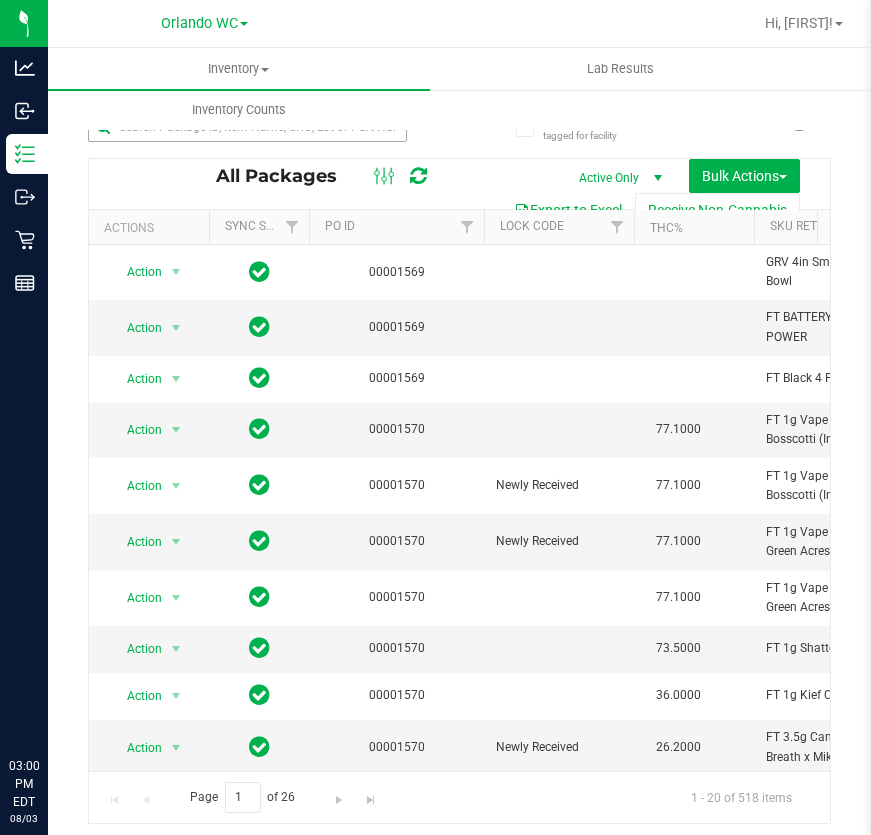 scroll, scrollTop: 0, scrollLeft: 0, axis: both 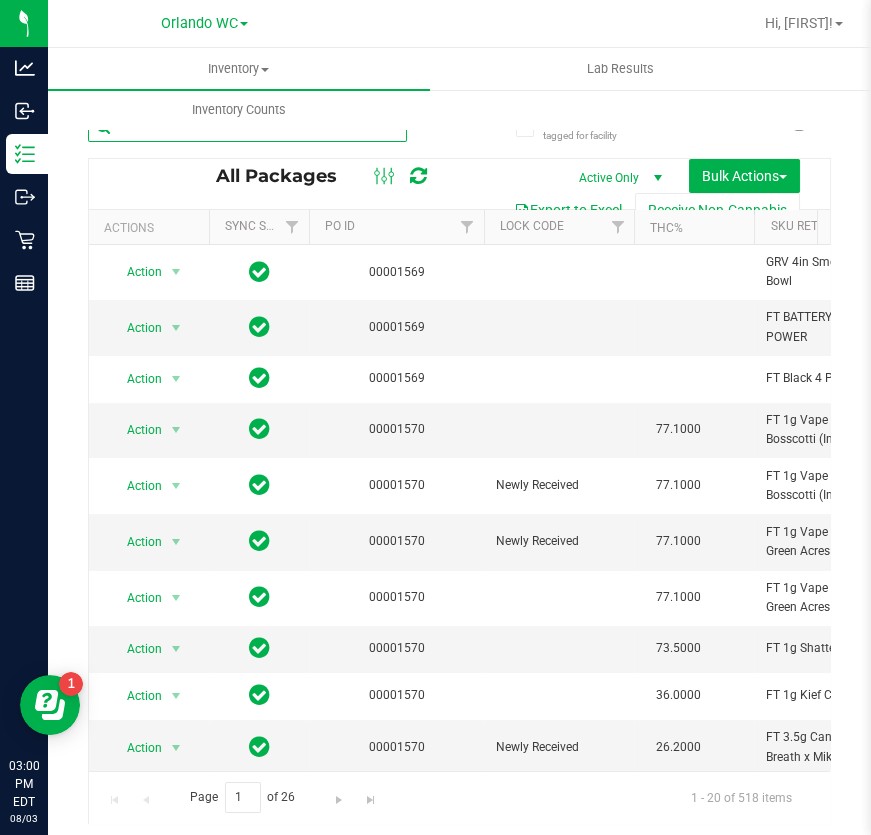 click at bounding box center (247, 127) 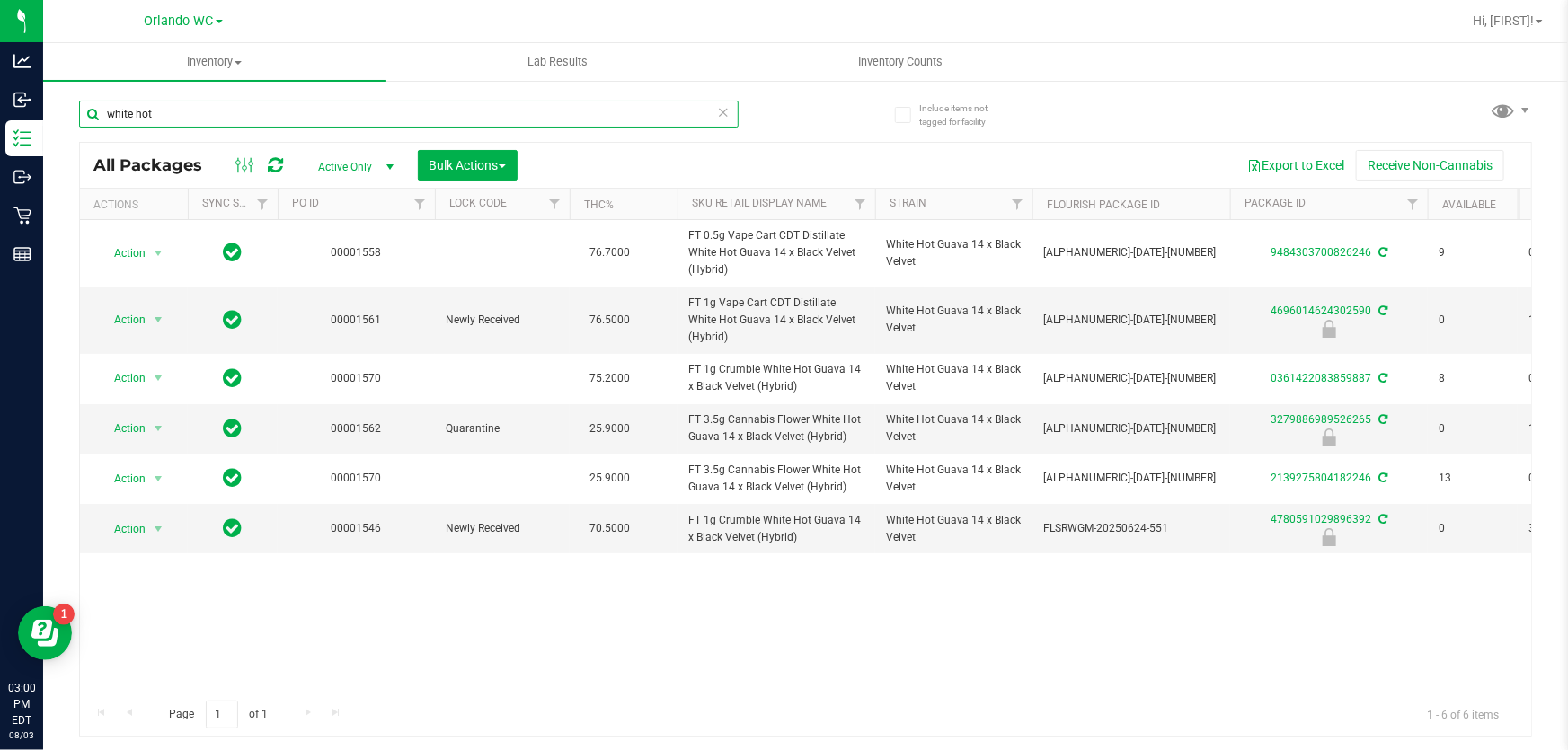 type on "white hot" 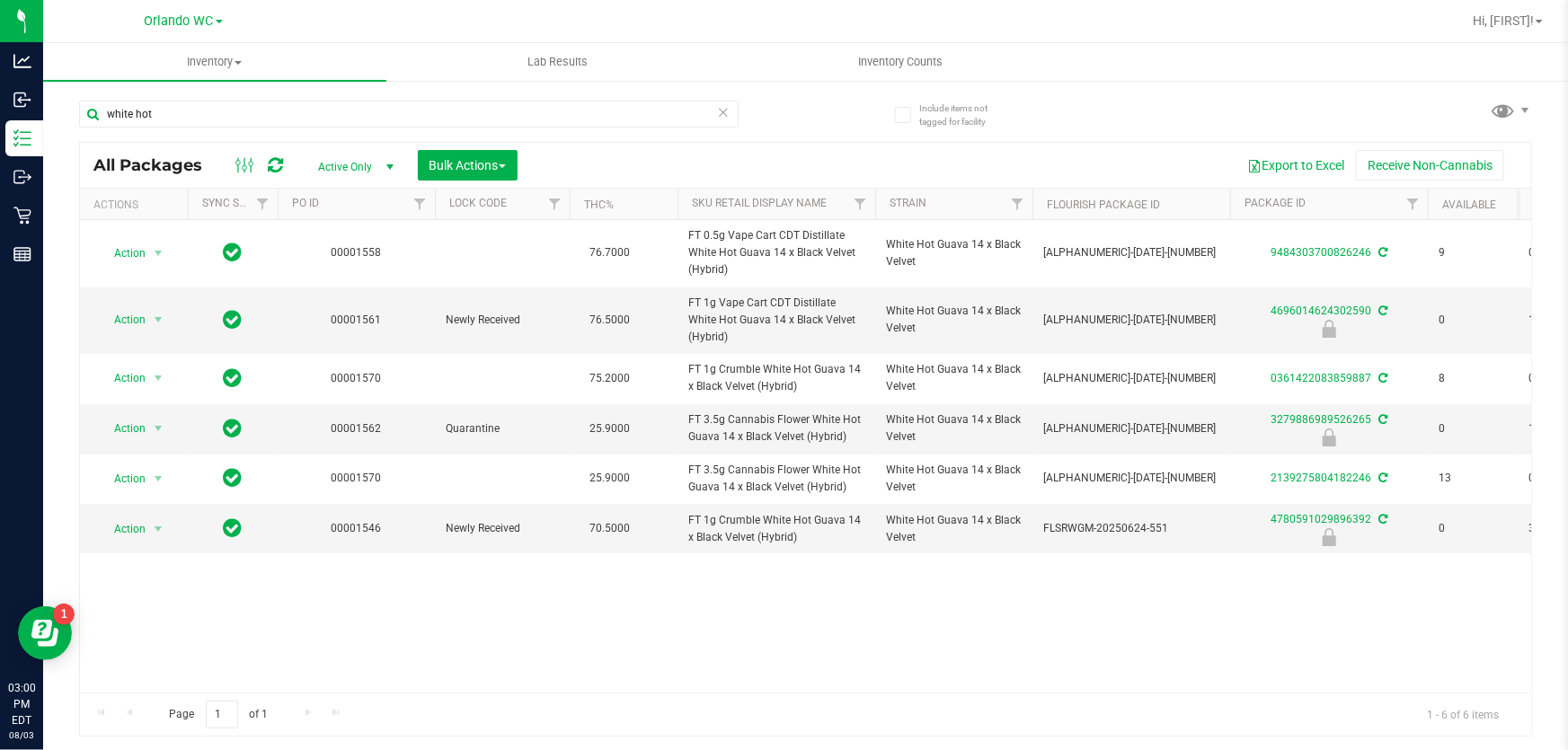 click on "FT 1g Vape Cart CDT Distillate White Hot Guava 14 x Black Velvet (Hybrid)" at bounding box center (776, 321) 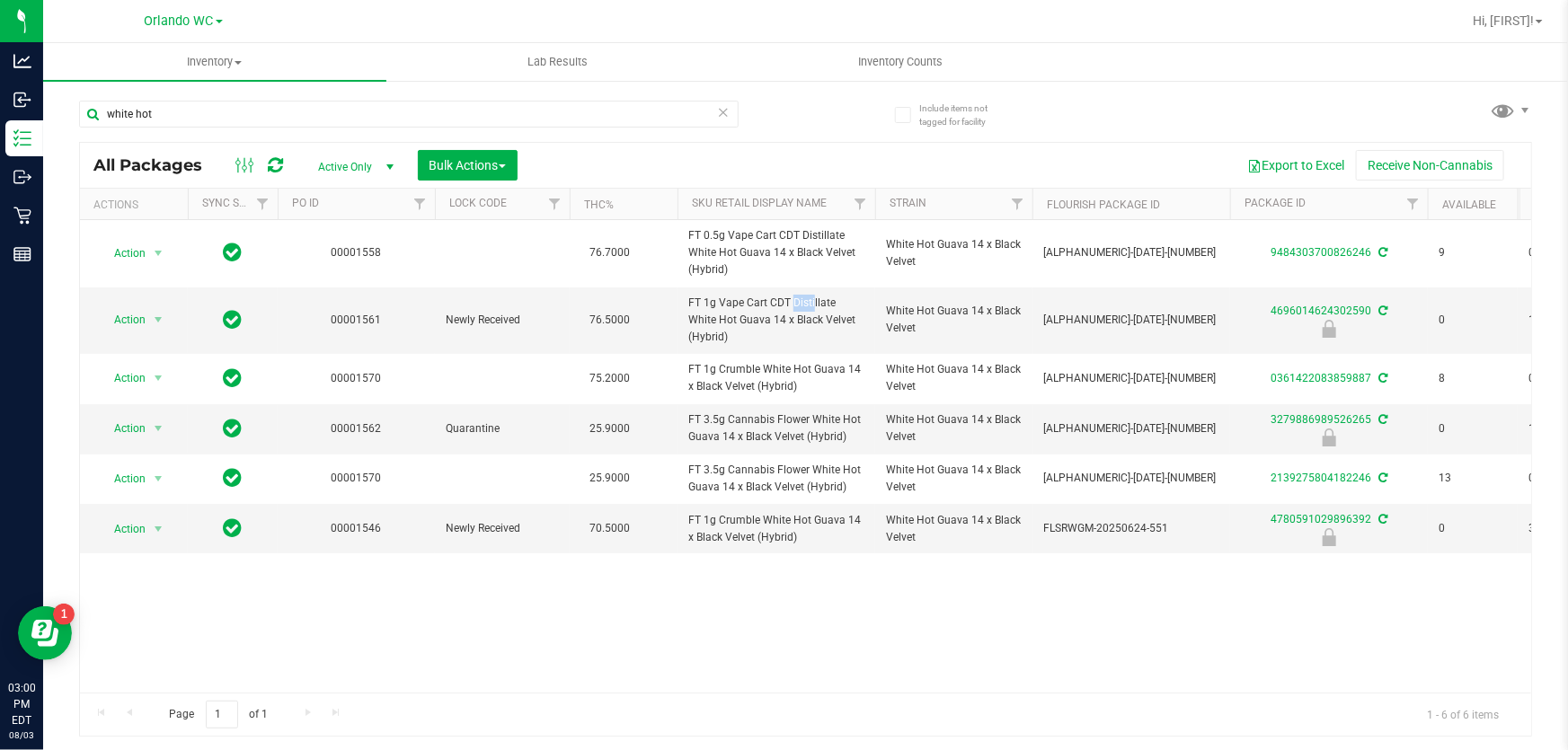 click on "FT 1g Vape Cart CDT Distillate White Hot Guava 14 x Black Velvet (Hybrid)" at bounding box center [776, 321] 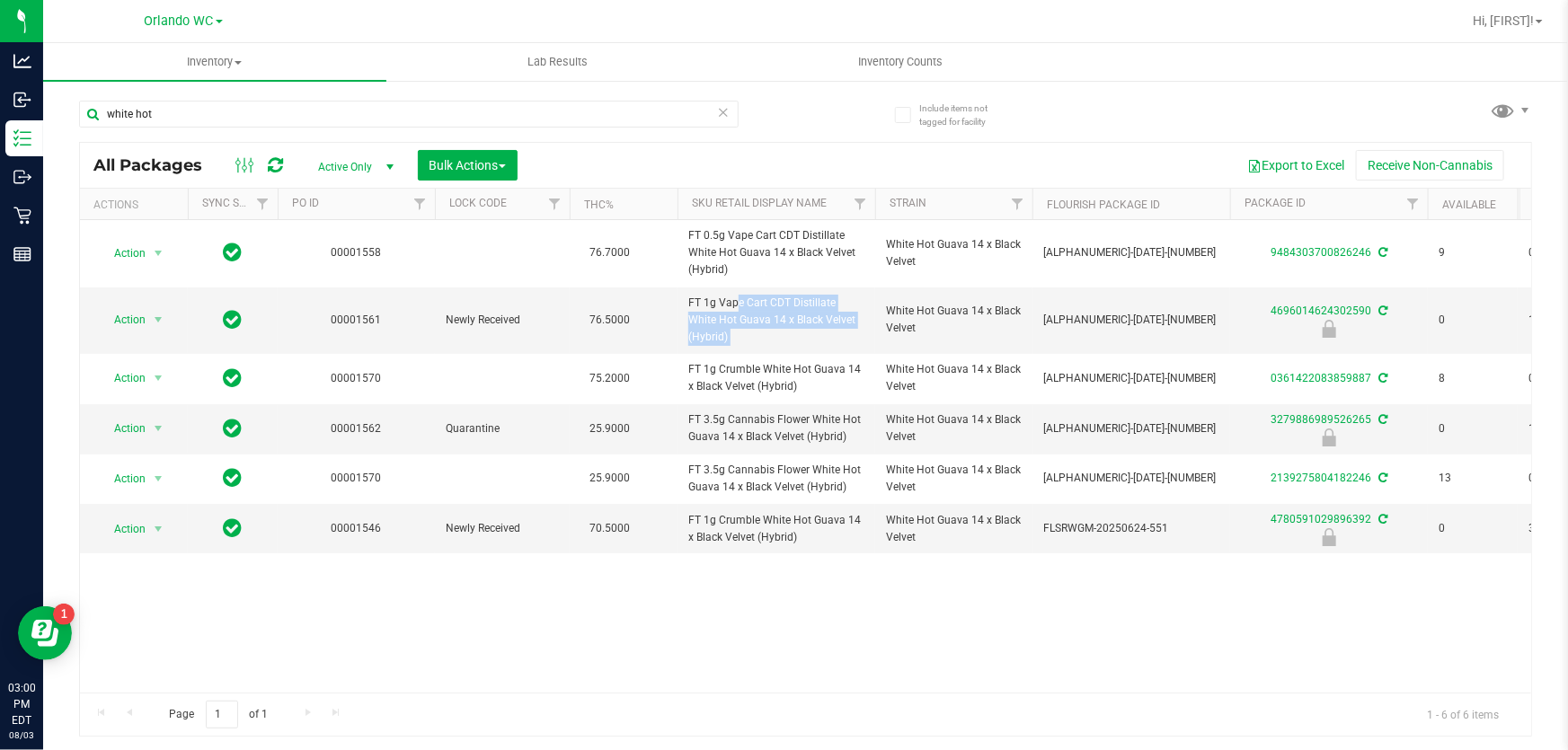 click on "FT 1g Vape Cart CDT Distillate White Hot Guava 14 x Black Velvet (Hybrid)" at bounding box center (776, 321) 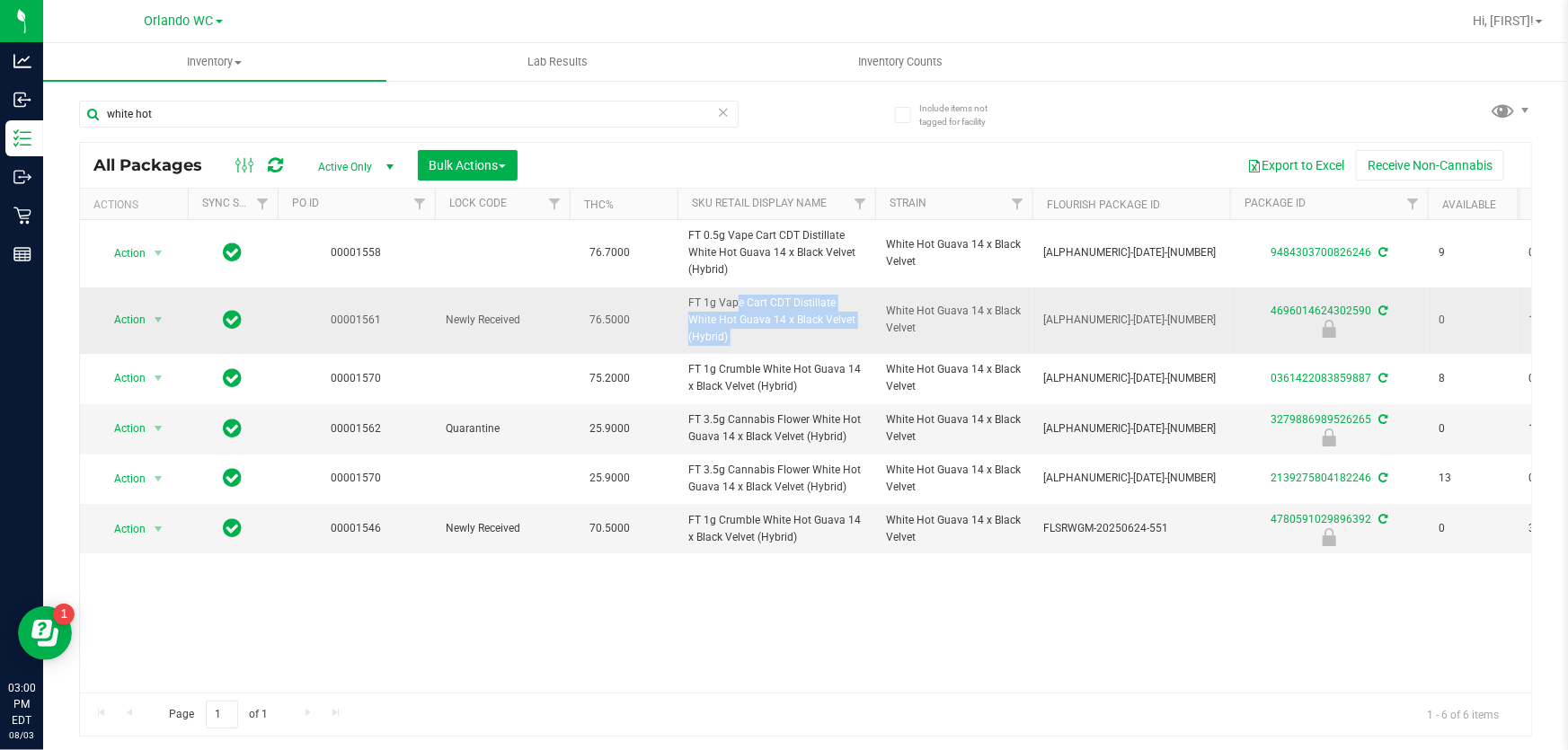 copy on "FT 1g Vape Cart CDT Distillate White Hot Guava 14 x Black Velvet (Hybrid)" 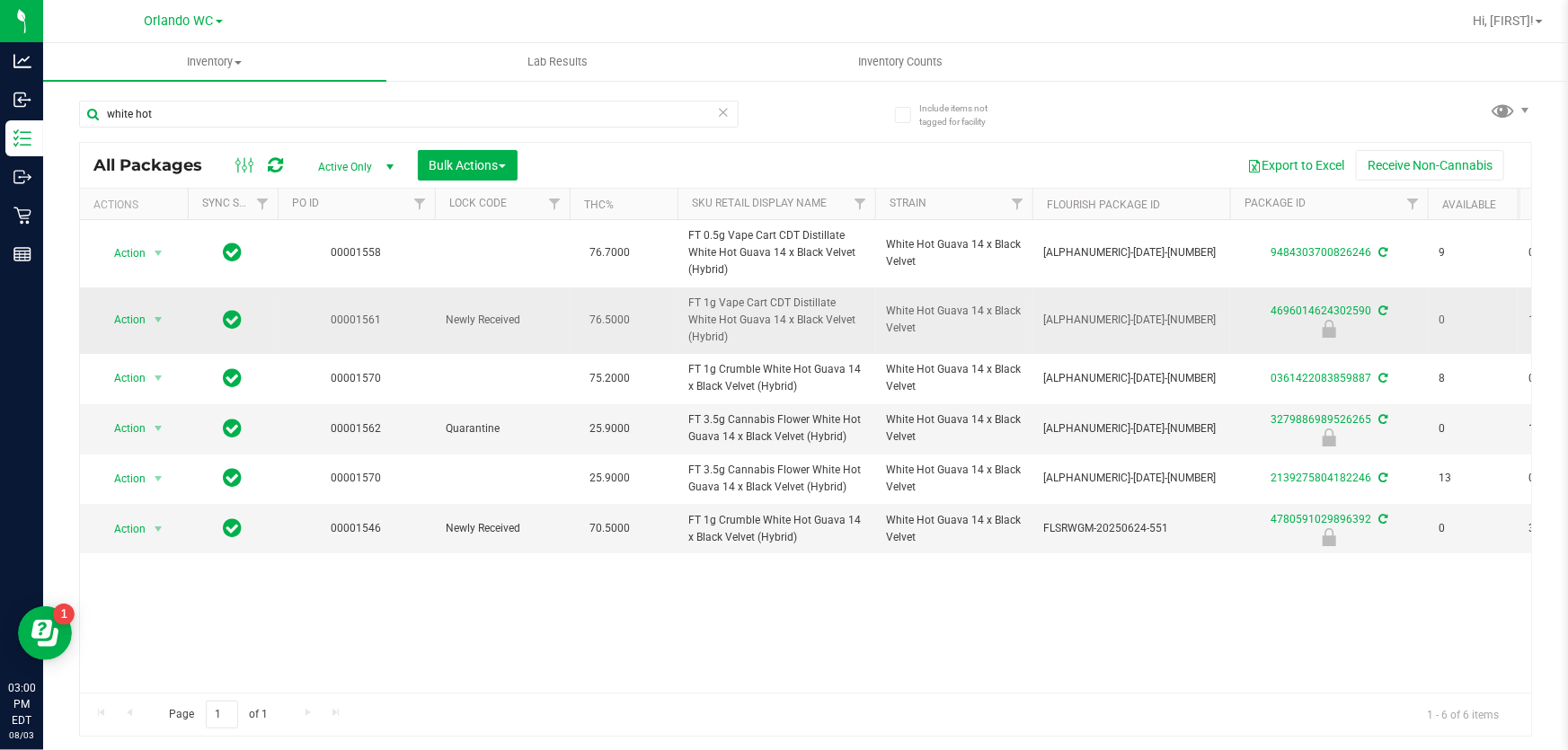 click on "76.5000" at bounding box center [624, 321] 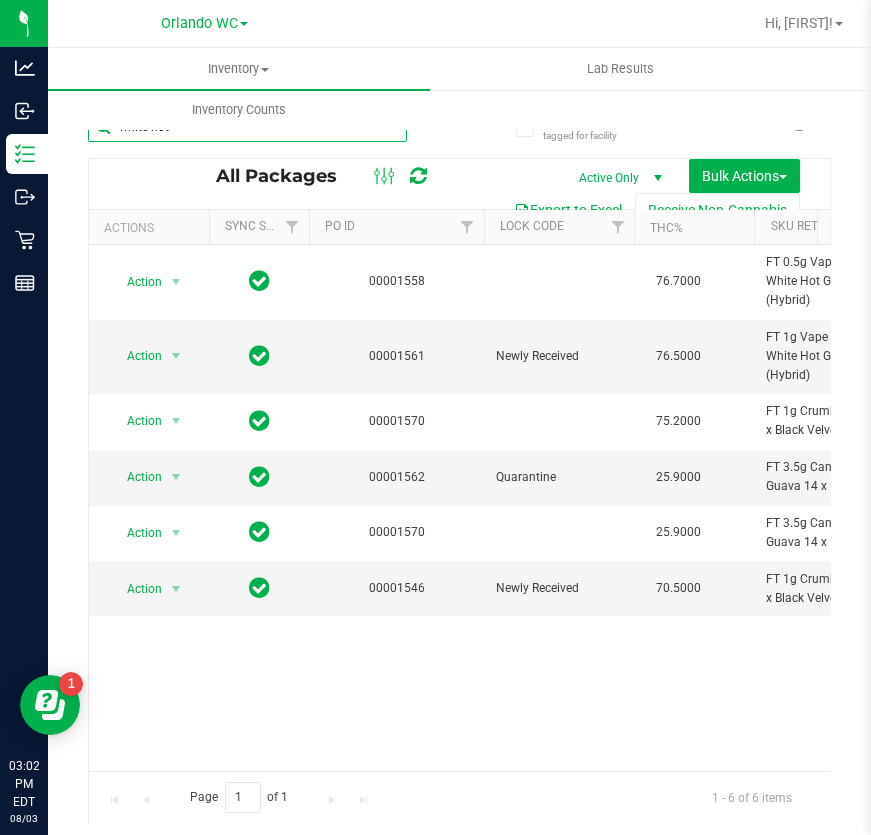 click on "white hot" at bounding box center (247, 127) 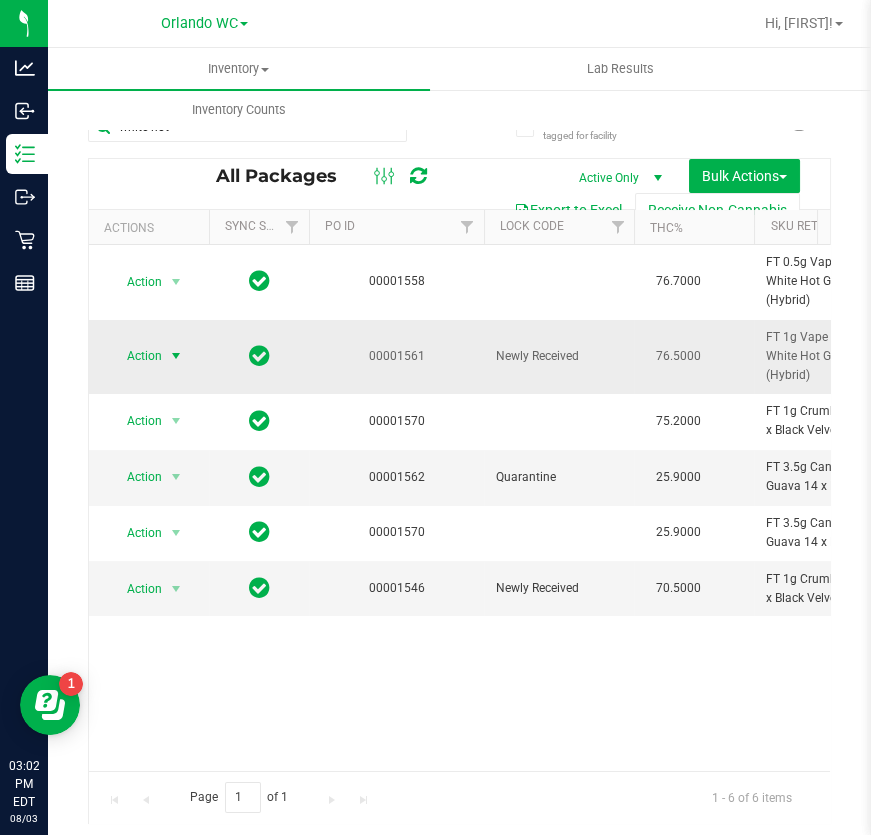 click at bounding box center [176, 356] 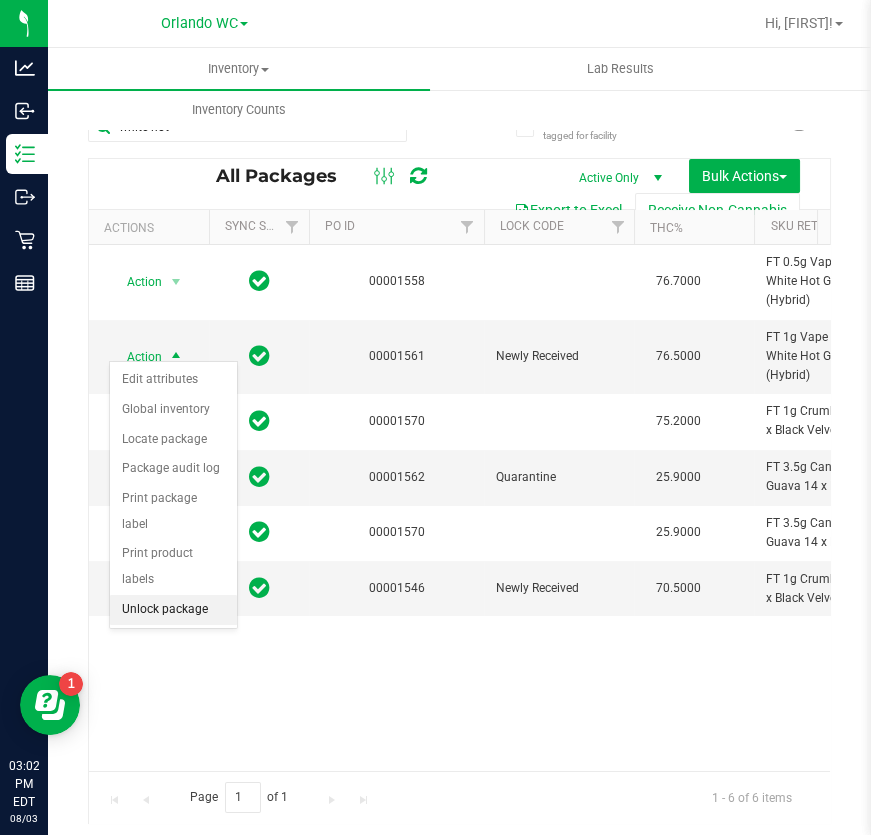 click on "Unlock package" at bounding box center [173, 610] 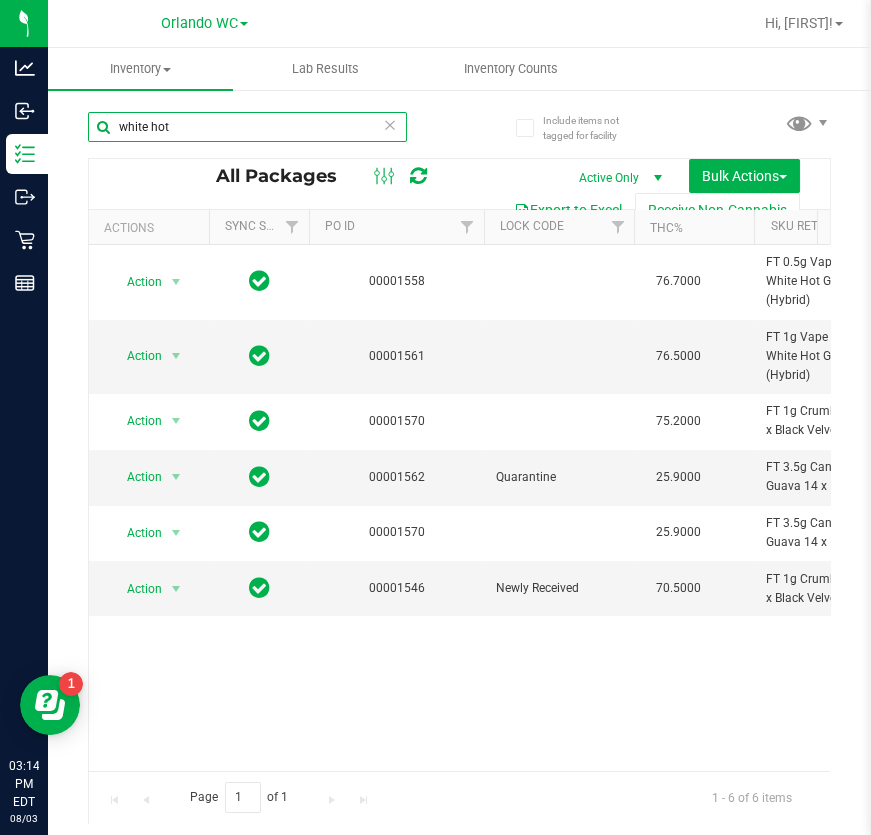 click on "white hot" at bounding box center [247, 127] 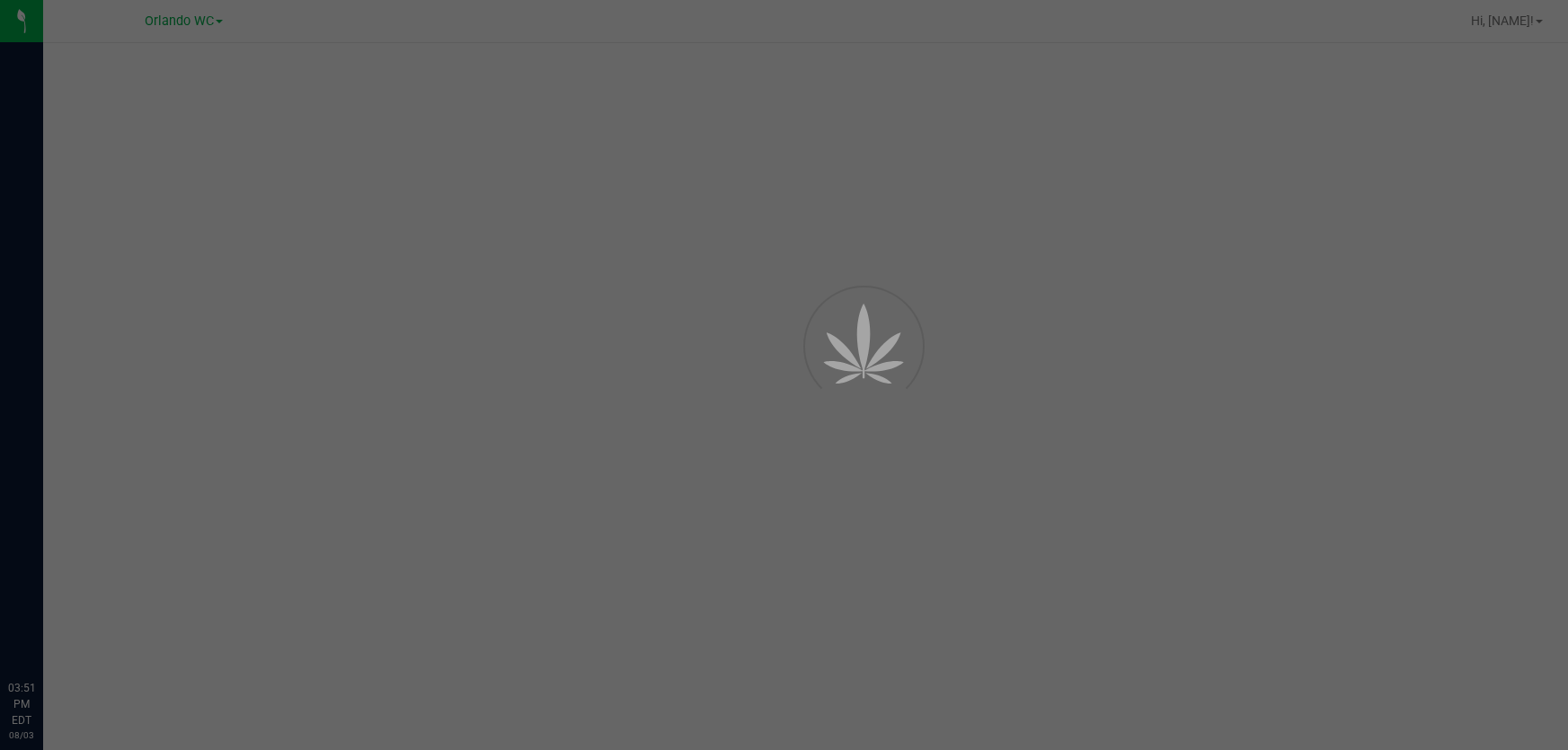 scroll, scrollTop: 0, scrollLeft: 0, axis: both 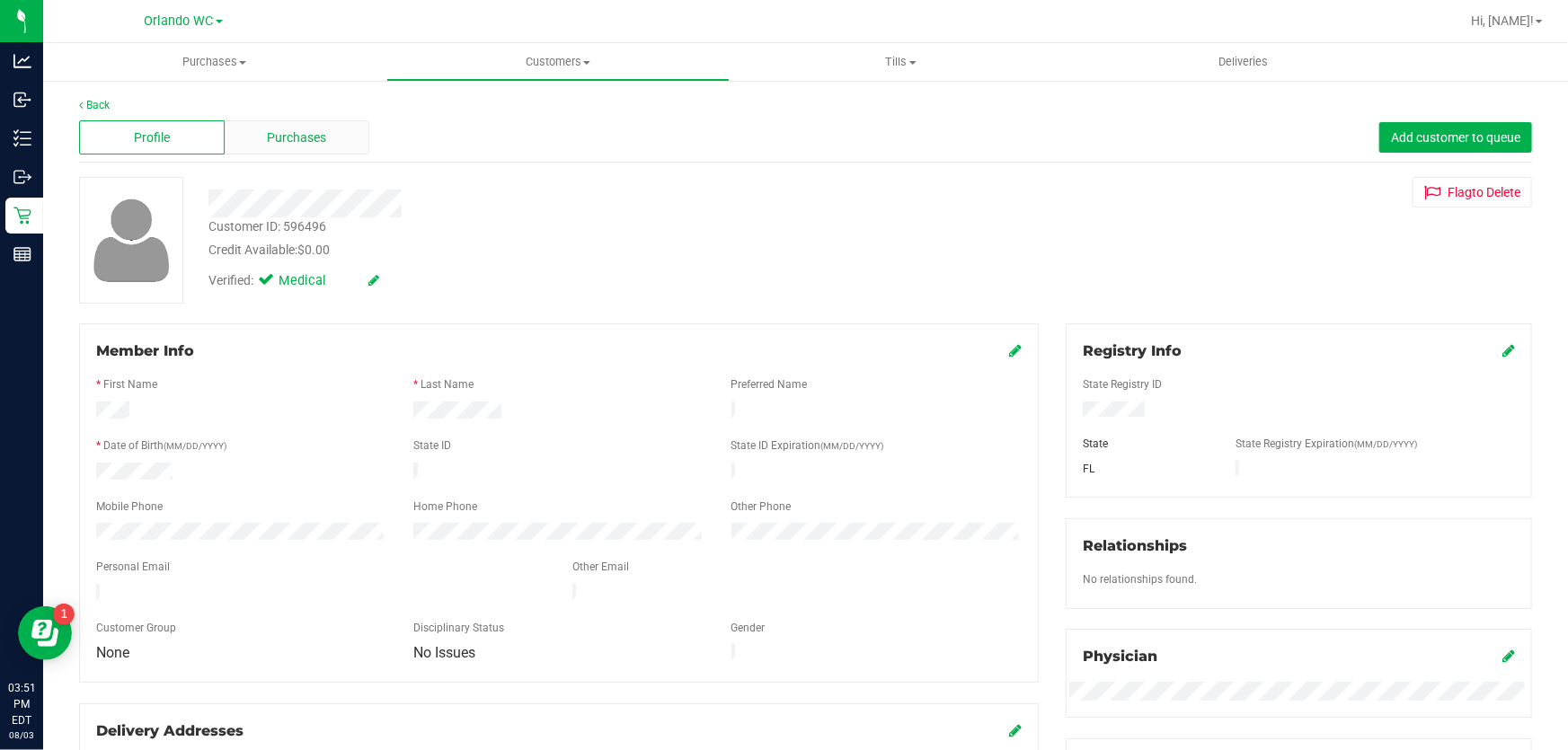 click on "Purchases" at bounding box center [297, 137] 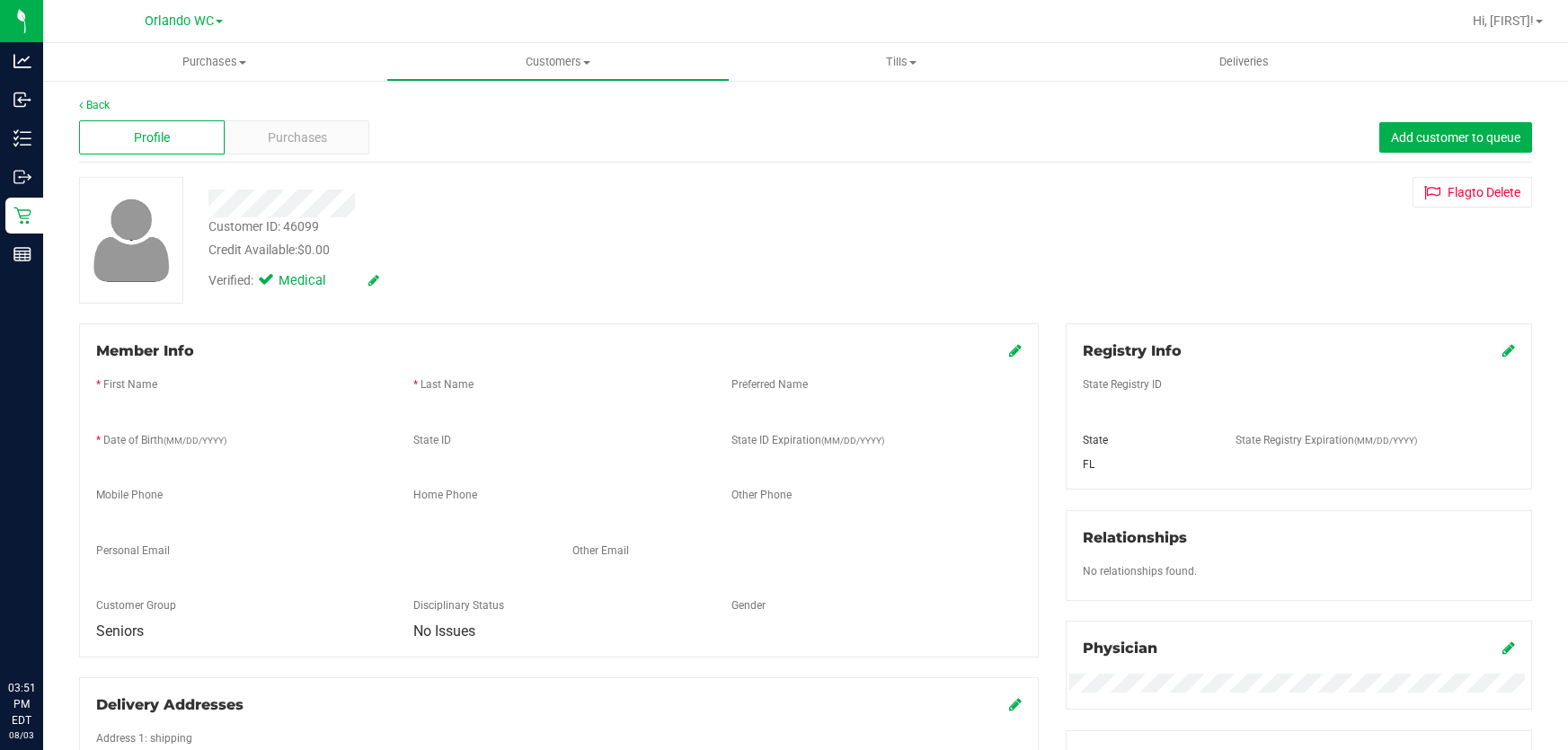 scroll, scrollTop: 0, scrollLeft: 0, axis: both 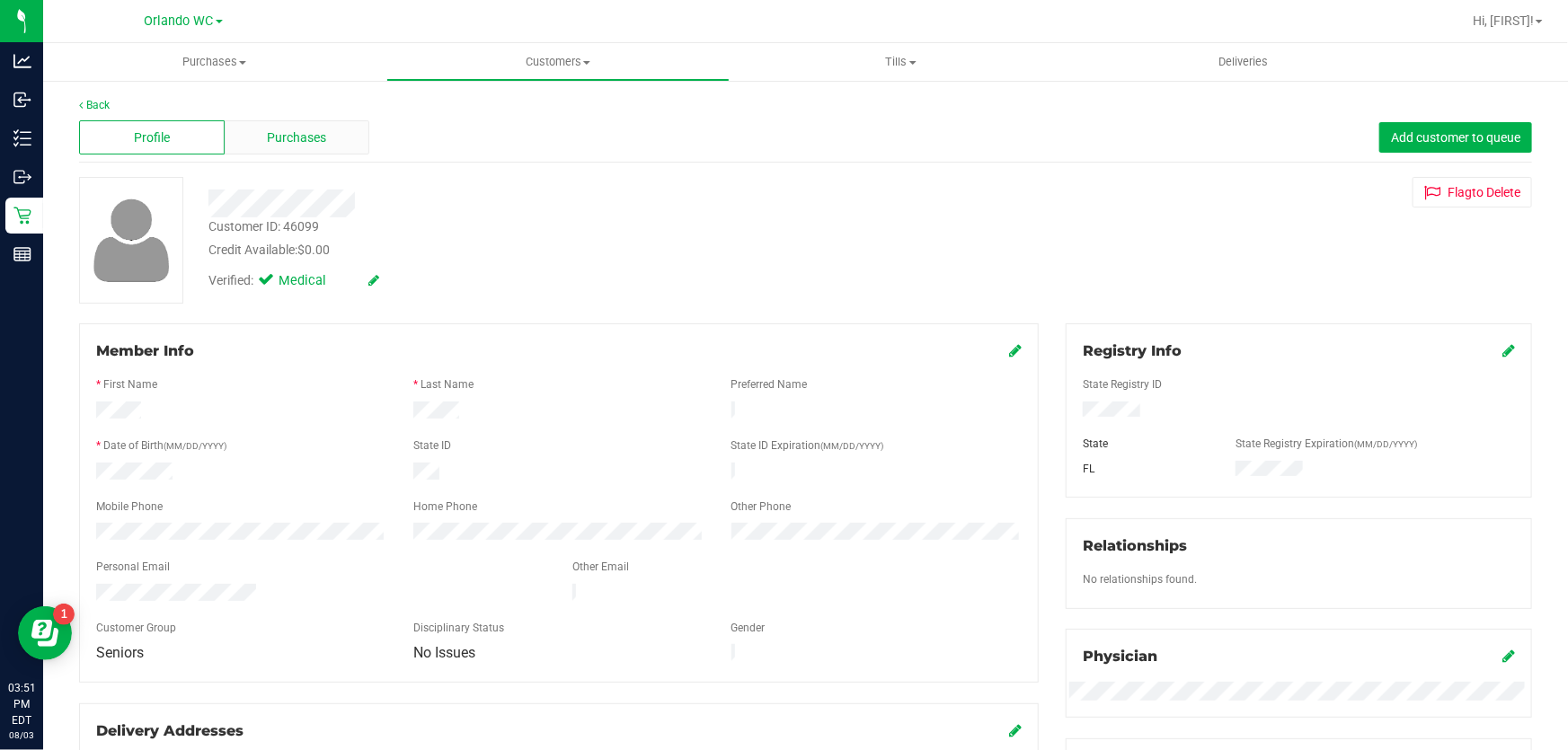 click on "Purchases" at bounding box center [297, 137] 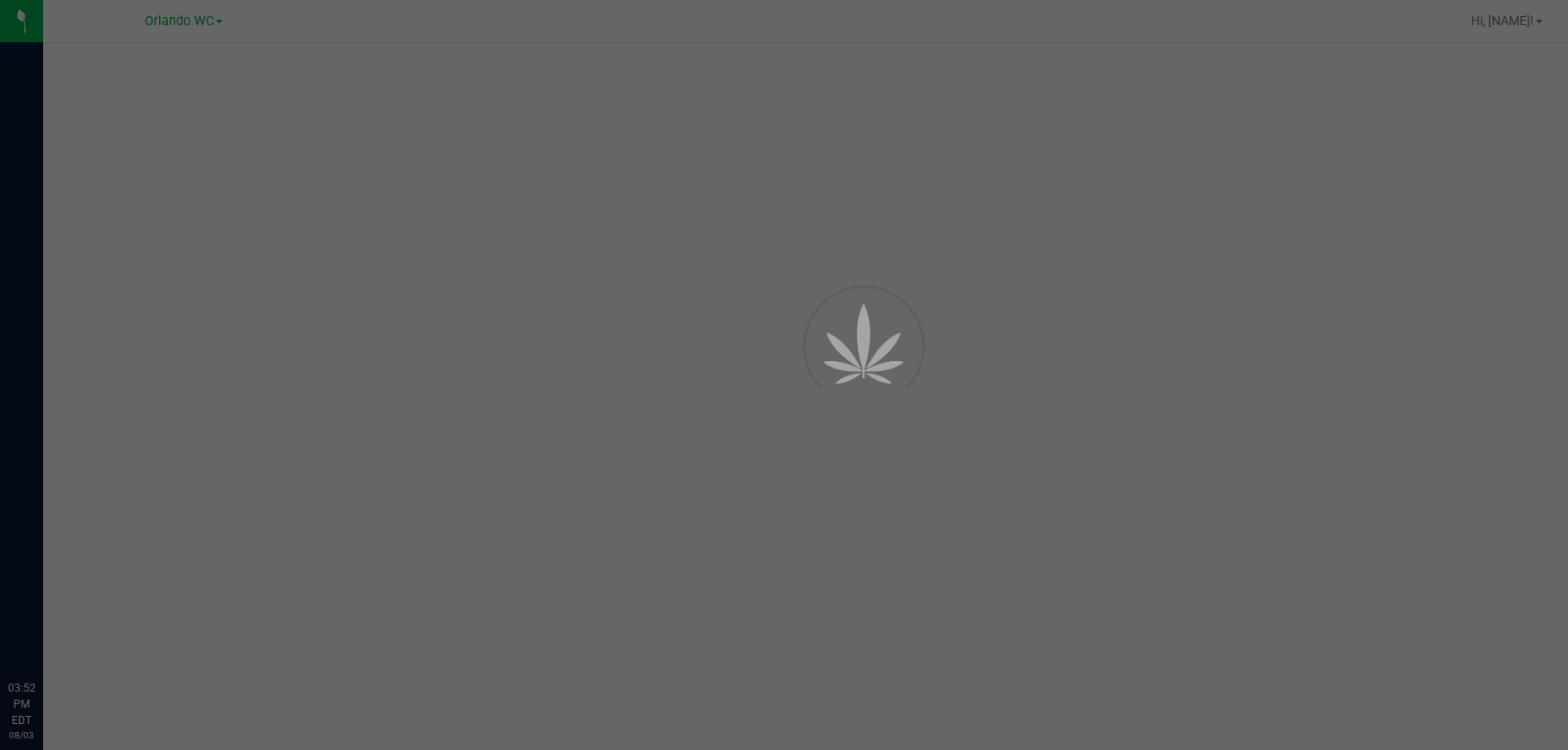 scroll, scrollTop: 0, scrollLeft: 0, axis: both 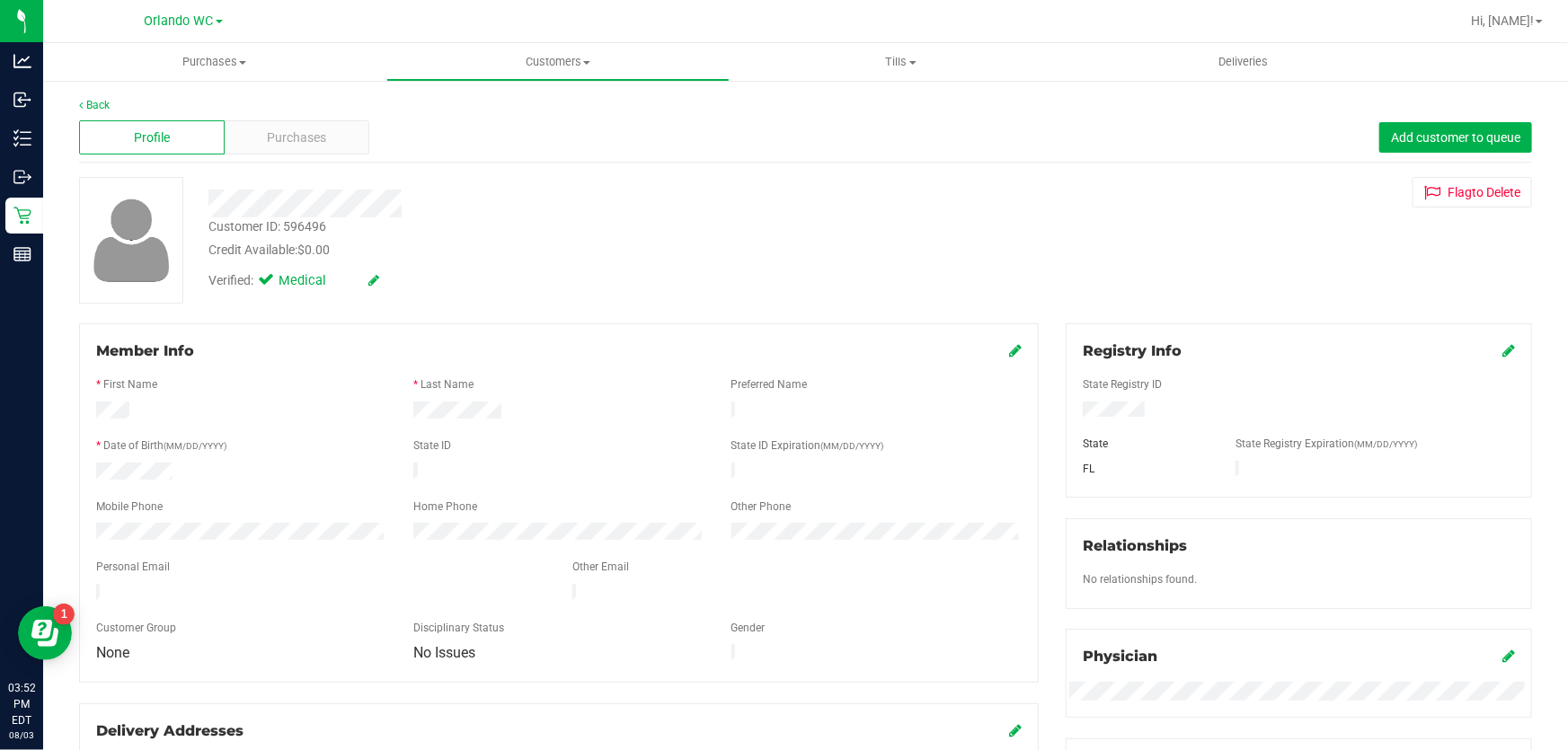 click on "Customer ID: [CUSTOMER_ID]
Credit Available:
$0.00
Verified:
Medical" at bounding box center (805, 670) 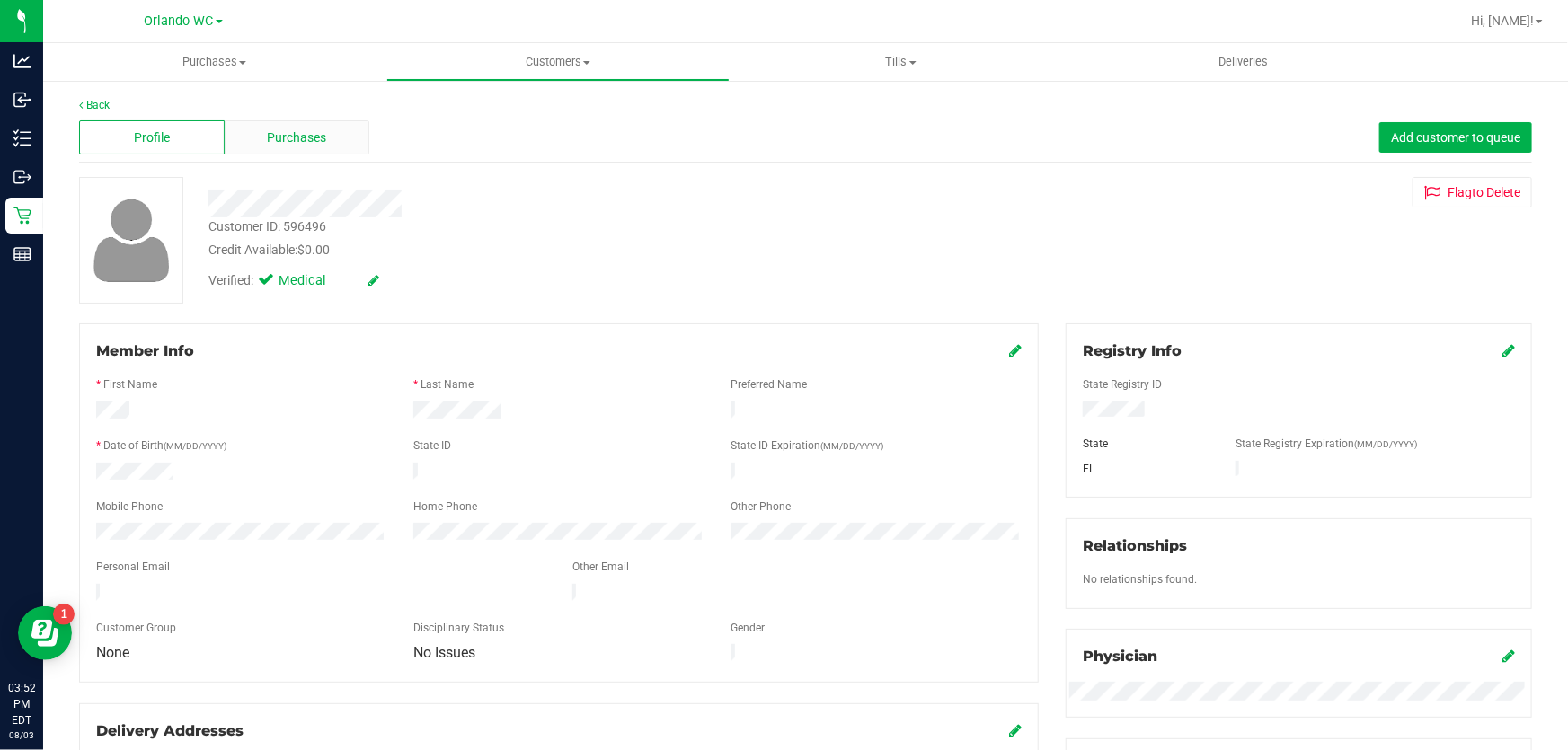 click on "Purchases" at bounding box center [297, 137] 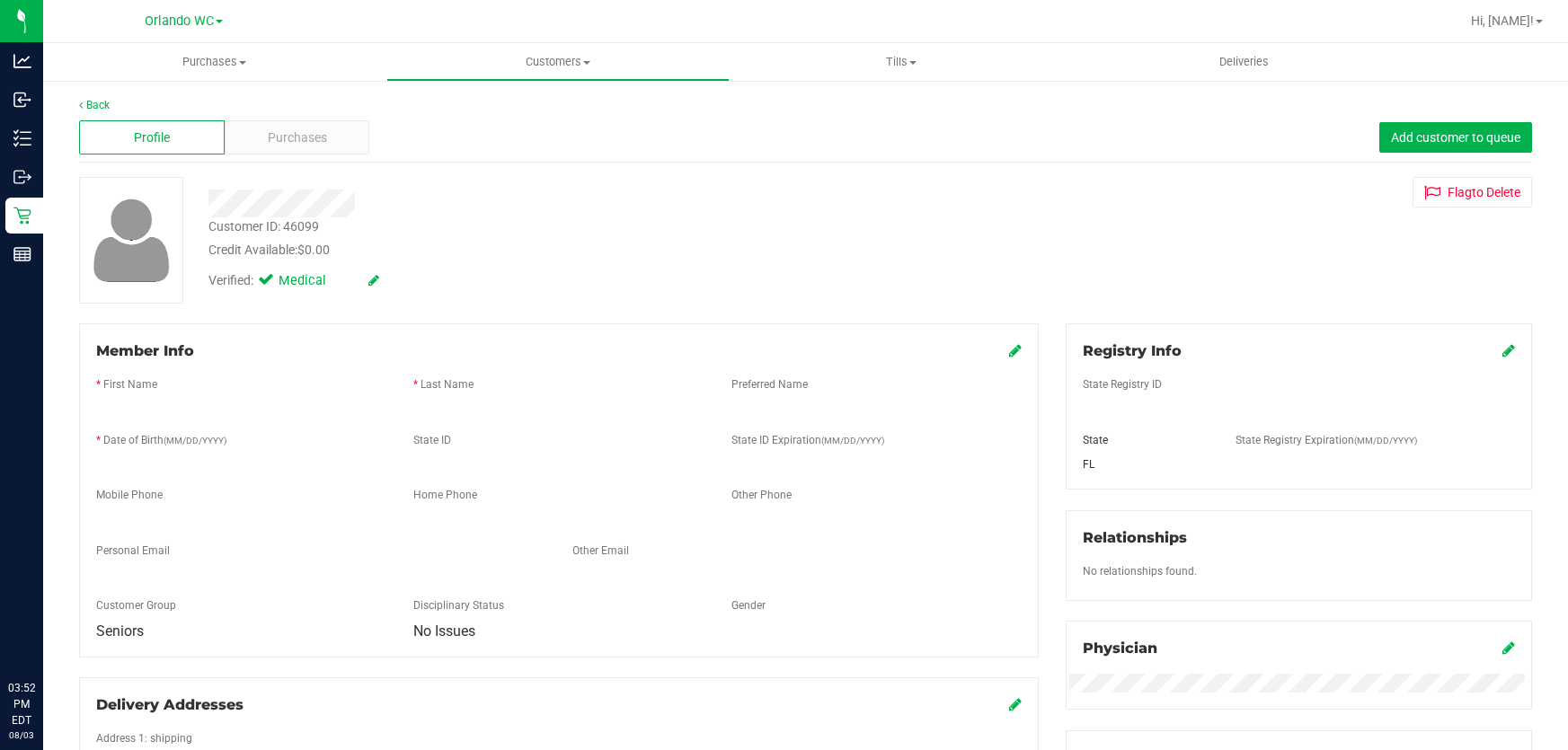 scroll, scrollTop: 0, scrollLeft: 0, axis: both 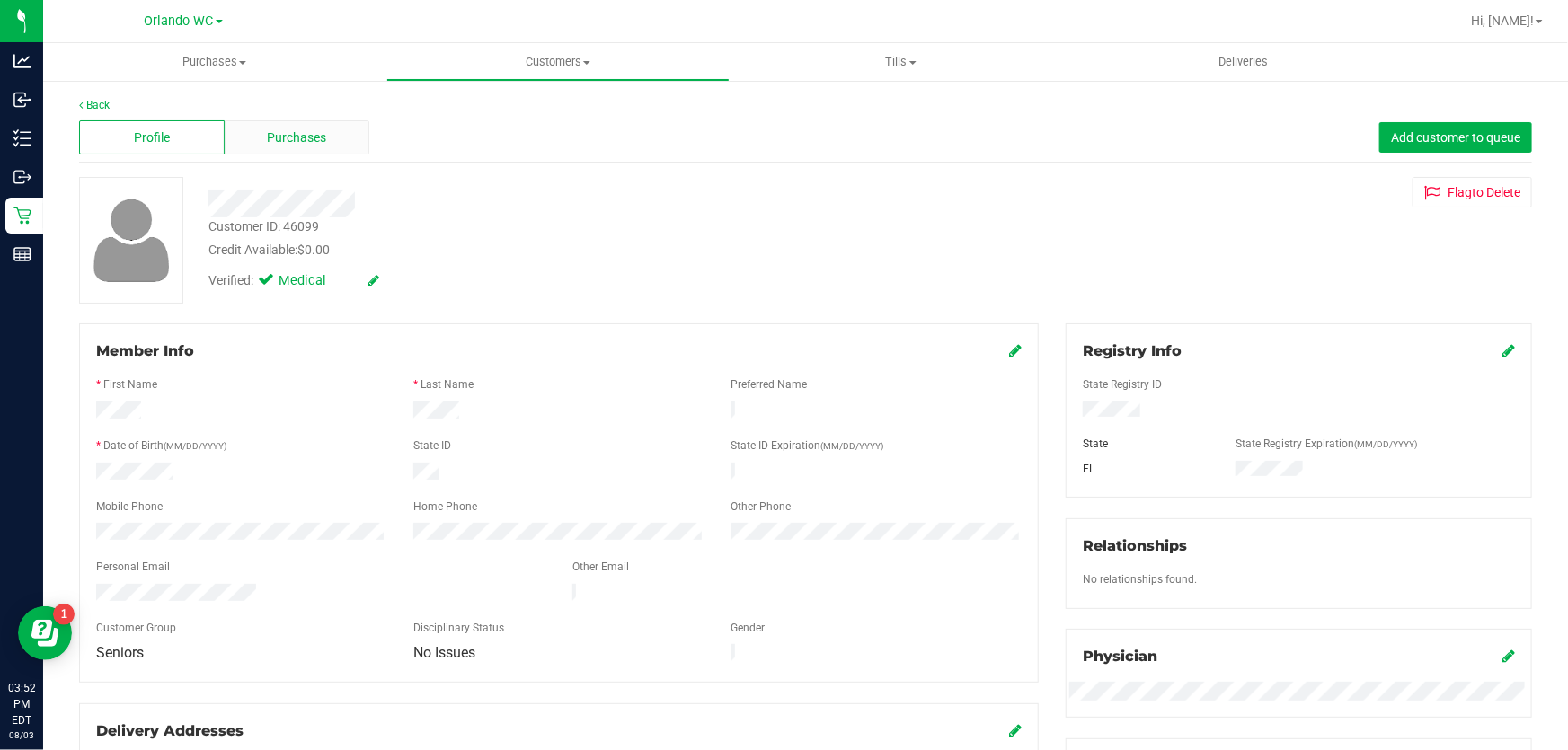 click on "Purchases" at bounding box center [297, 137] 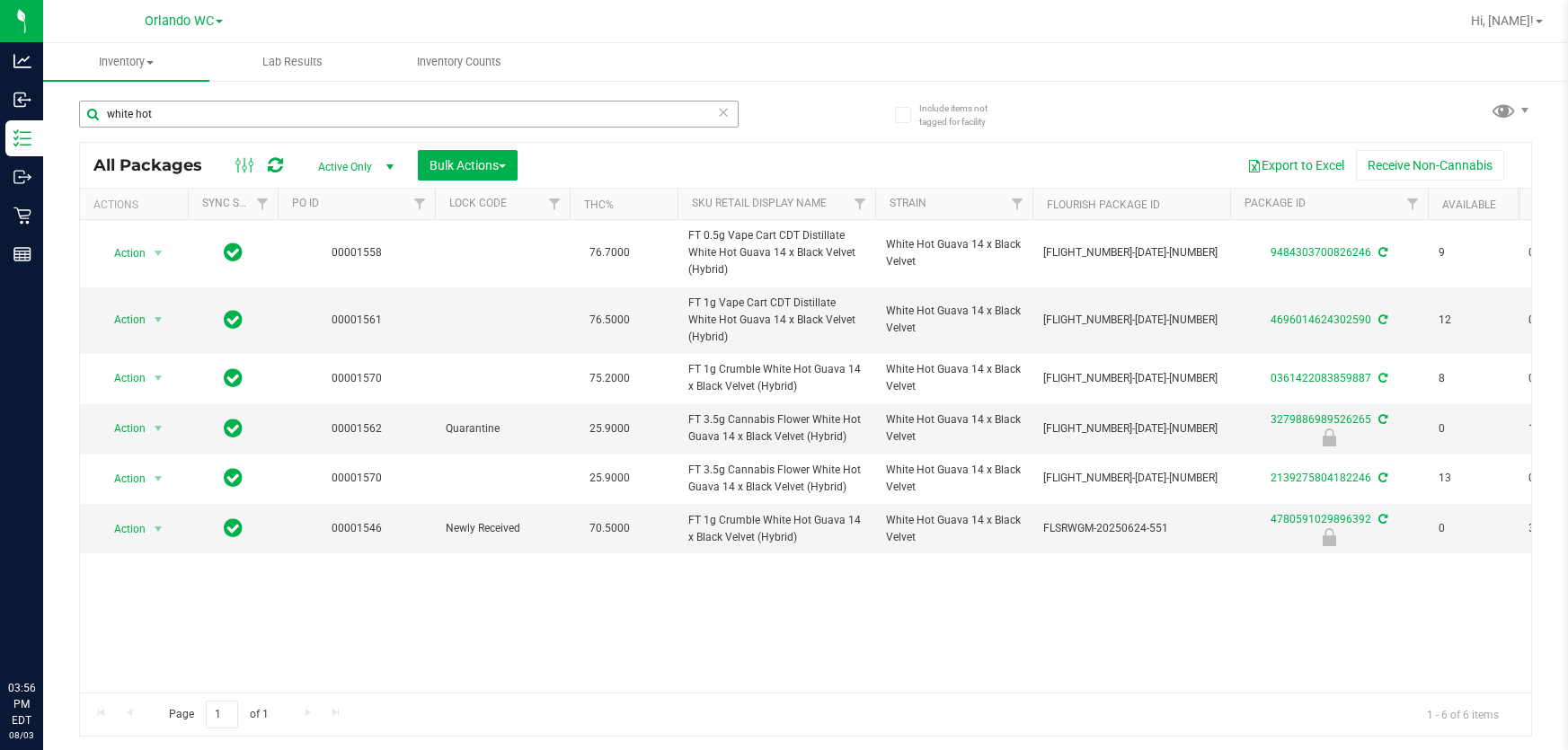 scroll, scrollTop: 0, scrollLeft: 0, axis: both 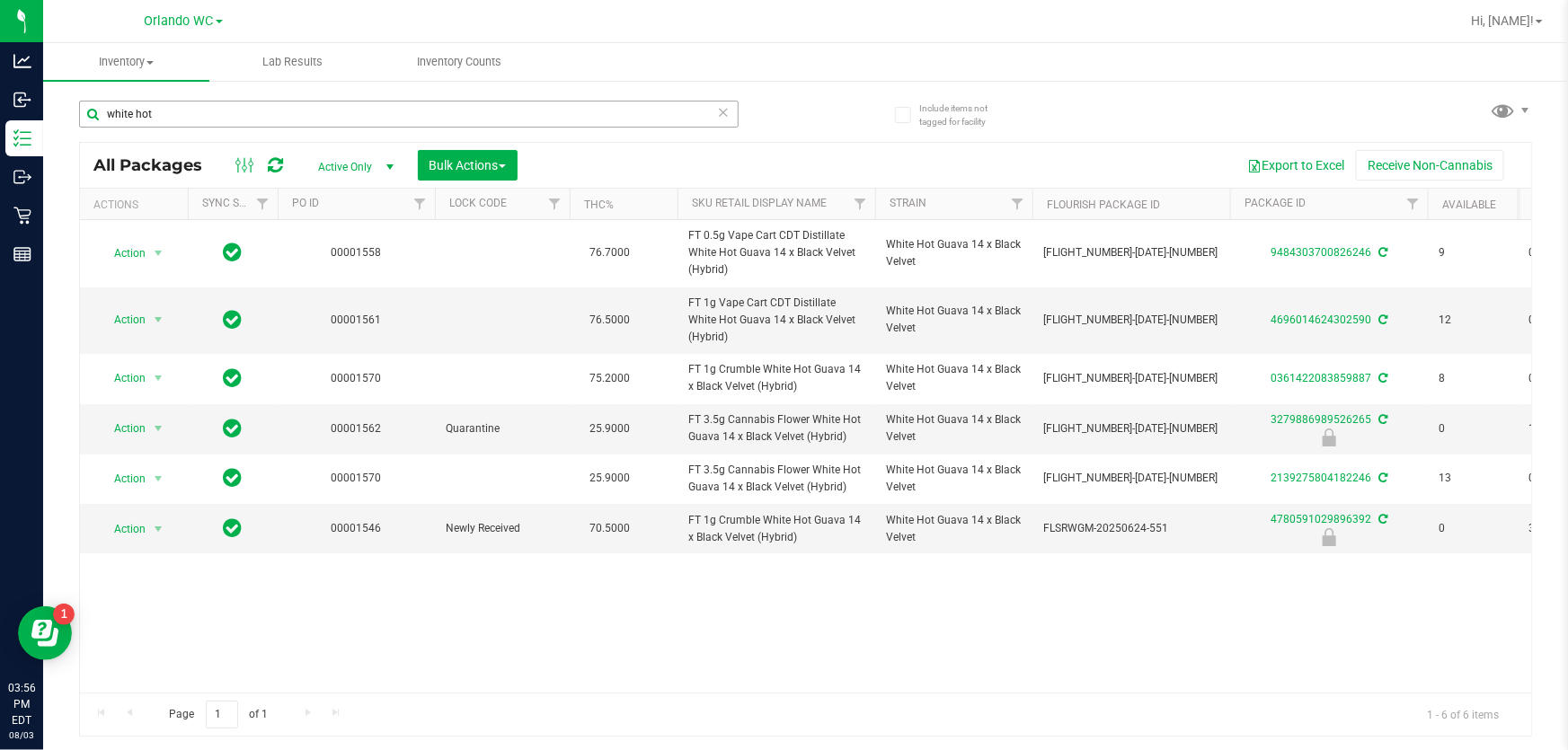 click on "white hot" at bounding box center (409, 114) 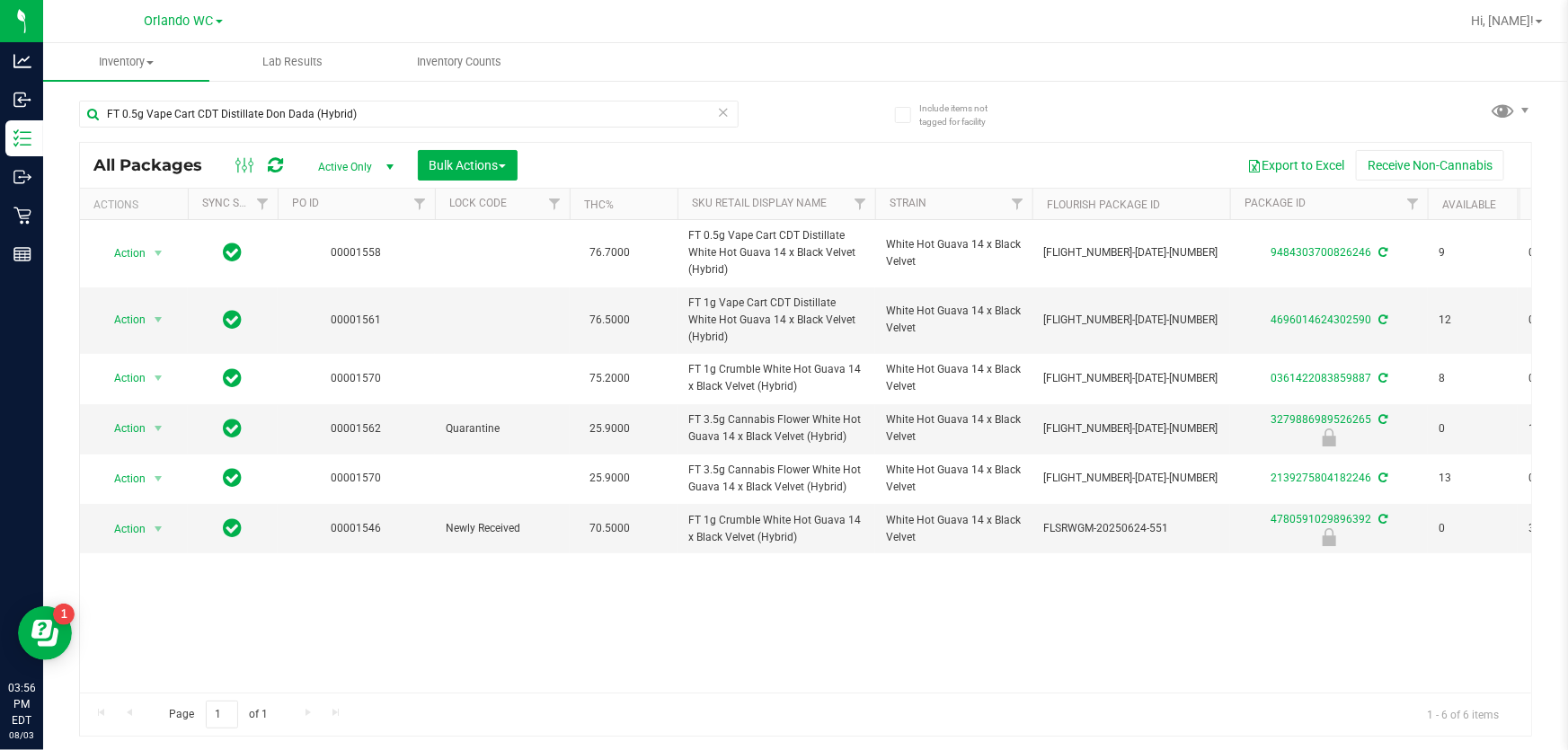 click on "FT 0.5g Vape Cart CDT Distillate Don Dada (Hybrid)
All Packages
Active Only Active Only Lab Samples Locked All External Internal
Bulk Actions
Add to manufacturing run
Add to outbound order" at bounding box center (805, 410) 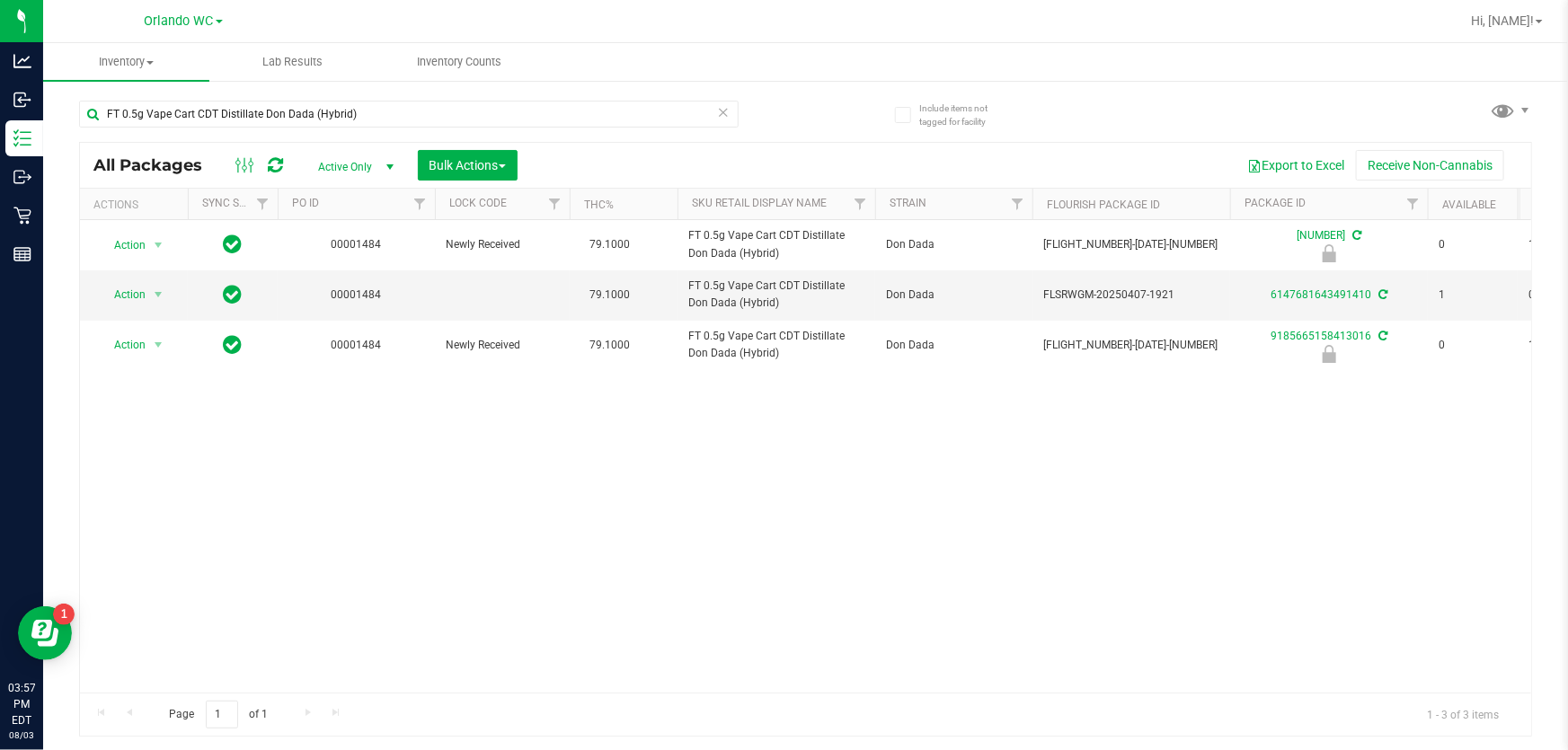 click on "Action Action Edit attributes Global inventory Locate package Package audit log Print package label Print product labels Unlock package
00001484
Newly Received
79.1000
FT 0.5g Vape Cart CDT Distillate Don Dada (Hybrid)
Don Dada
FLSRWGM-20250407-1930
3227288199798538
0
12
MAR25DDA01B-0401
12
Apr 7, 2025 14:49:00 EDT 0.0000 $55.00000
Now" at bounding box center (805, 456) 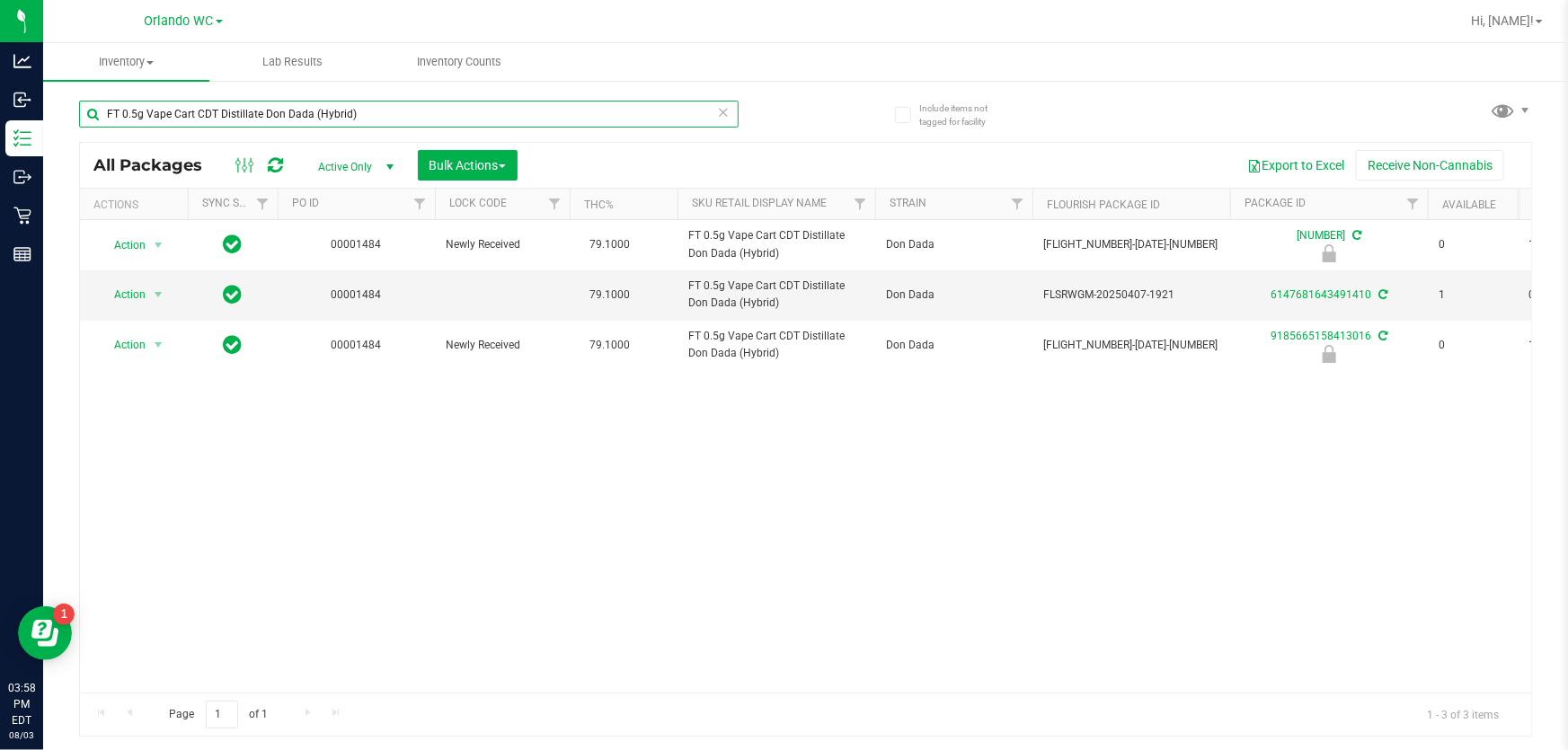 click on "FT 0.5g Vape Cart CDT Distillate Don Dada (Hybrid)" at bounding box center [409, 114] 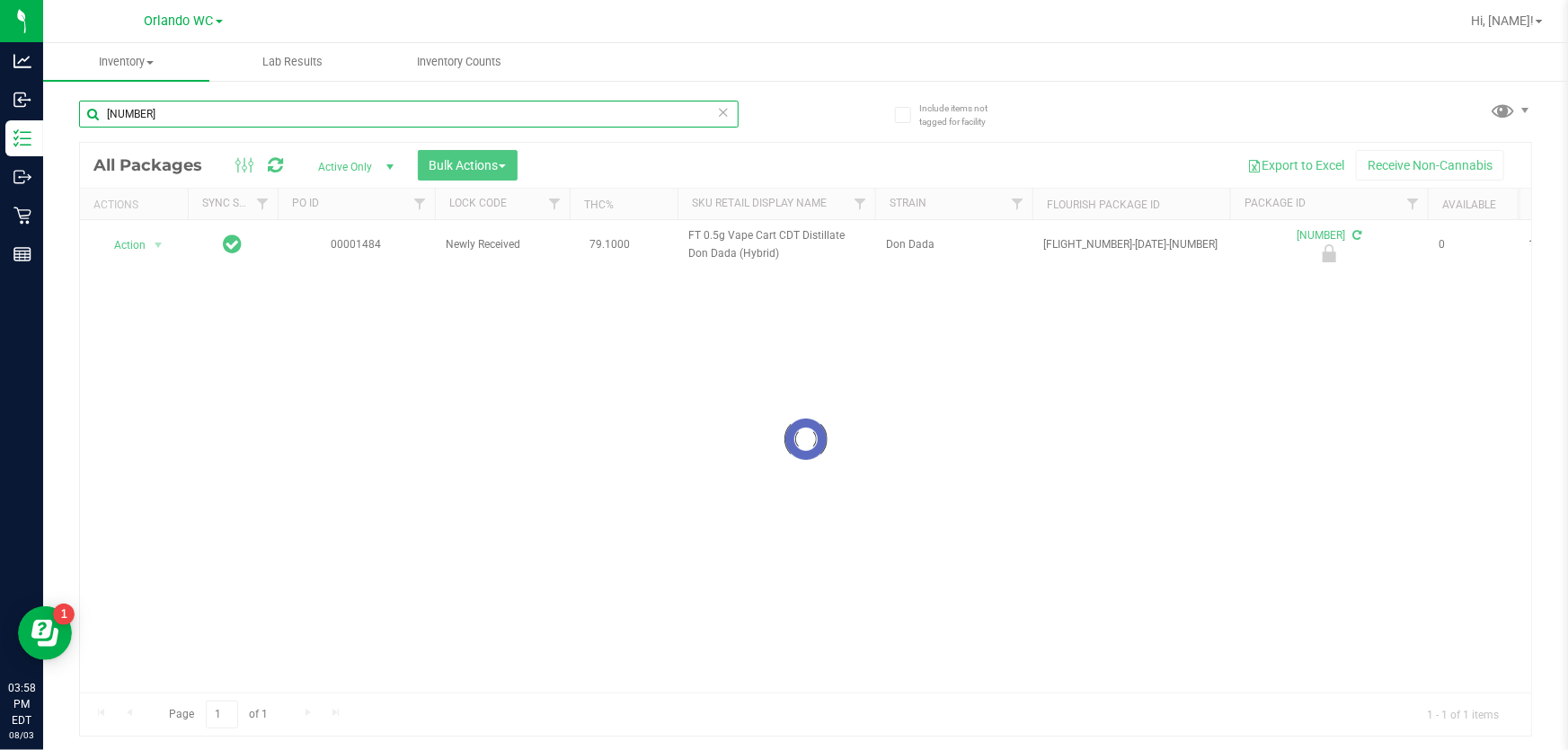 type on "3227288199798538" 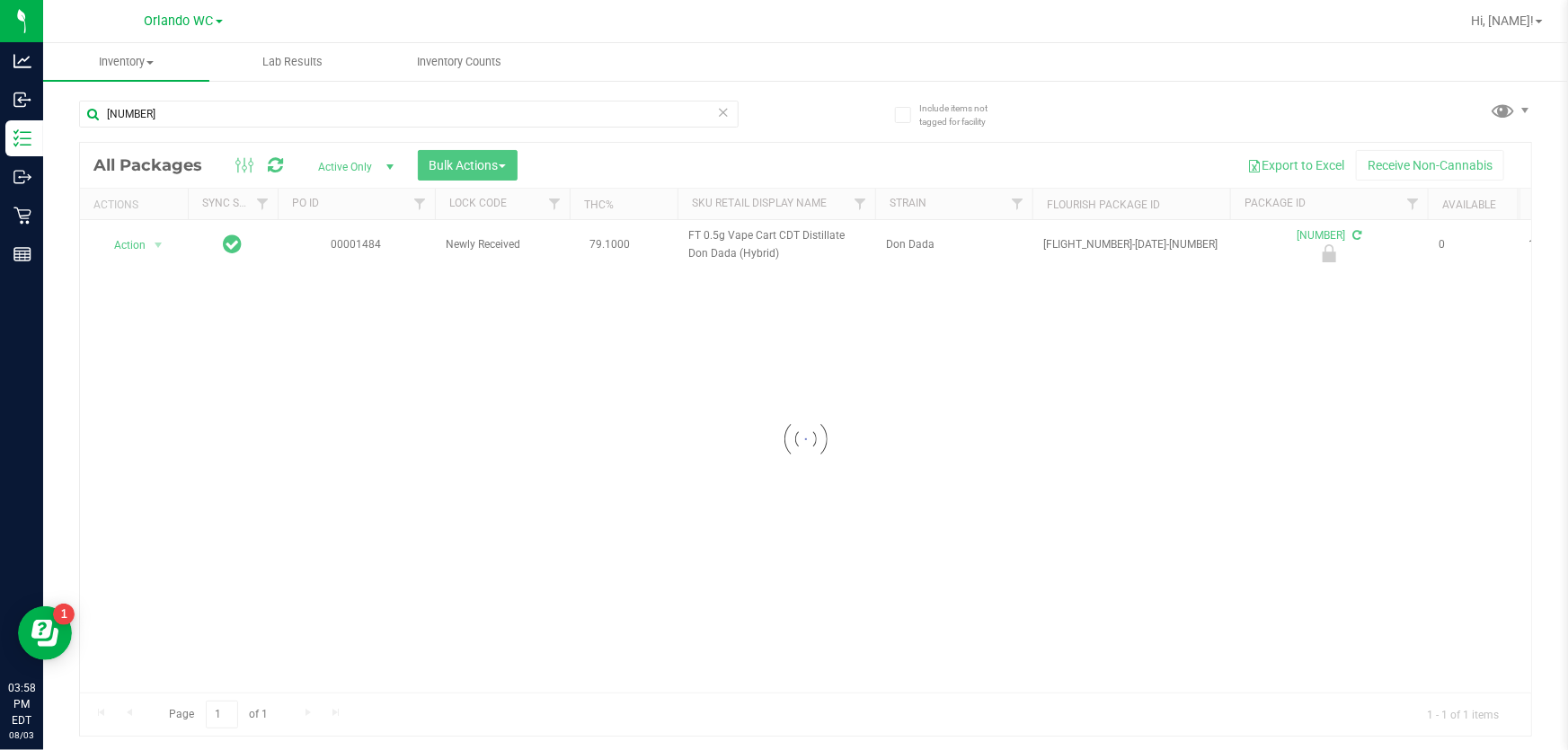 click at bounding box center [805, 439] 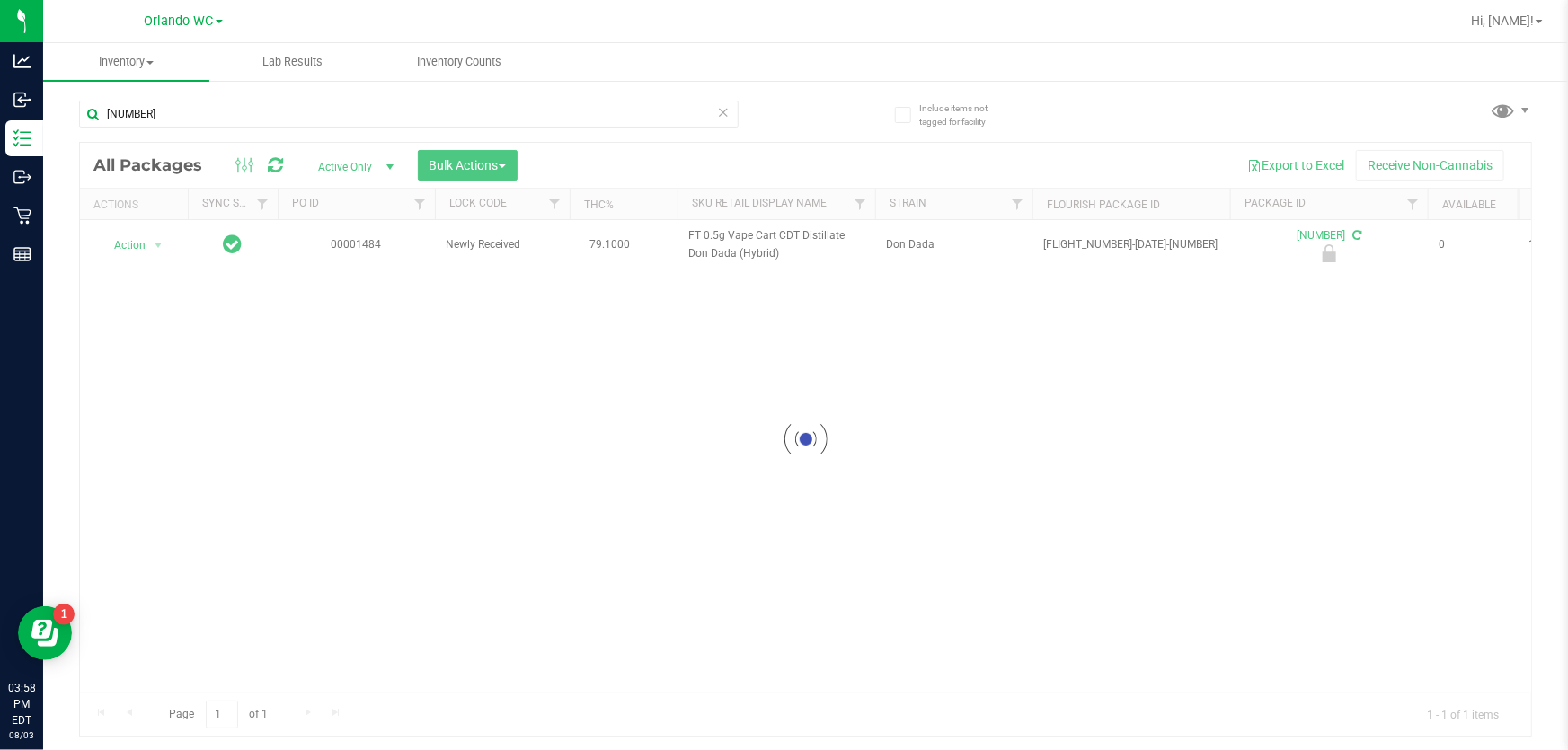 click at bounding box center (805, 439) 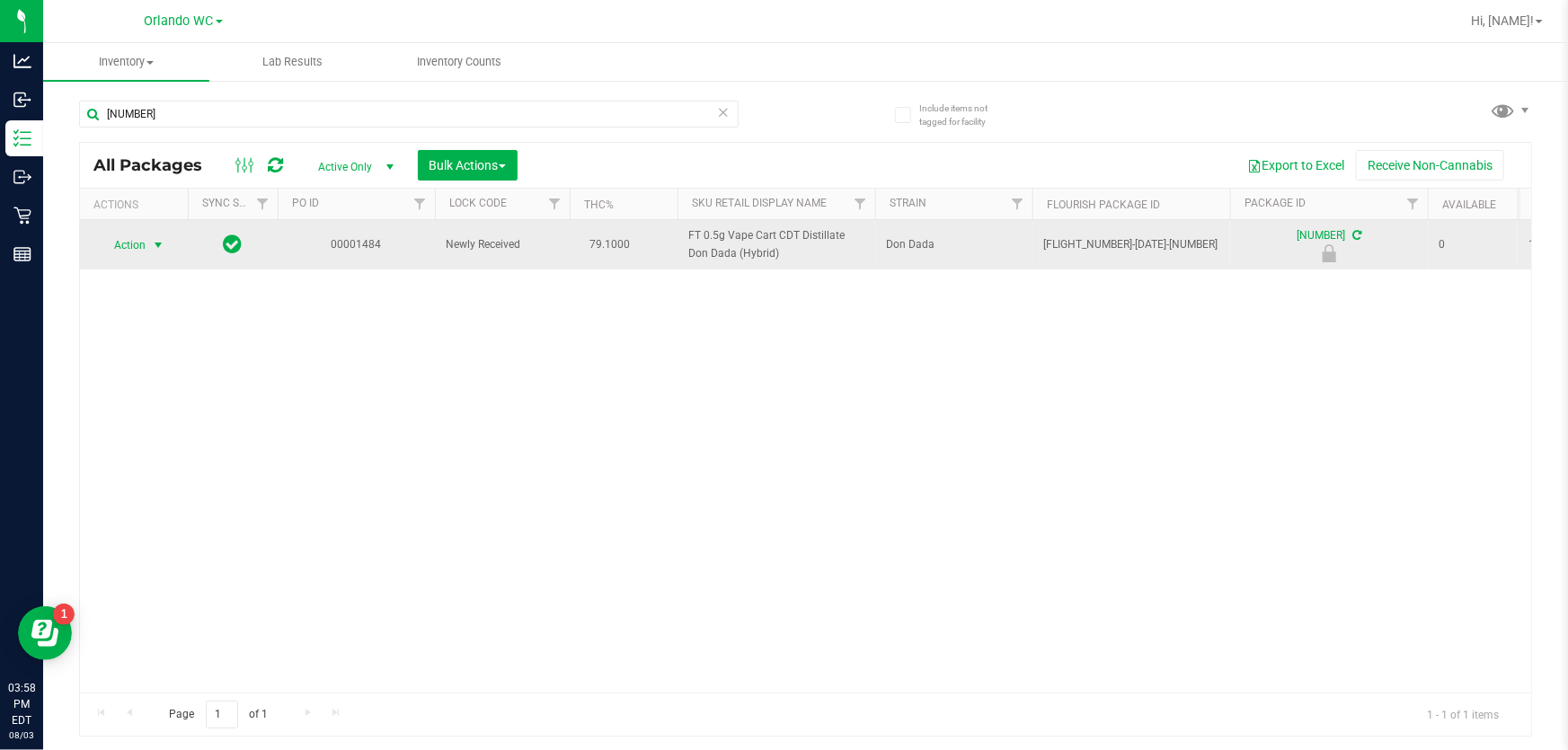 click on "Action" at bounding box center [122, 245] 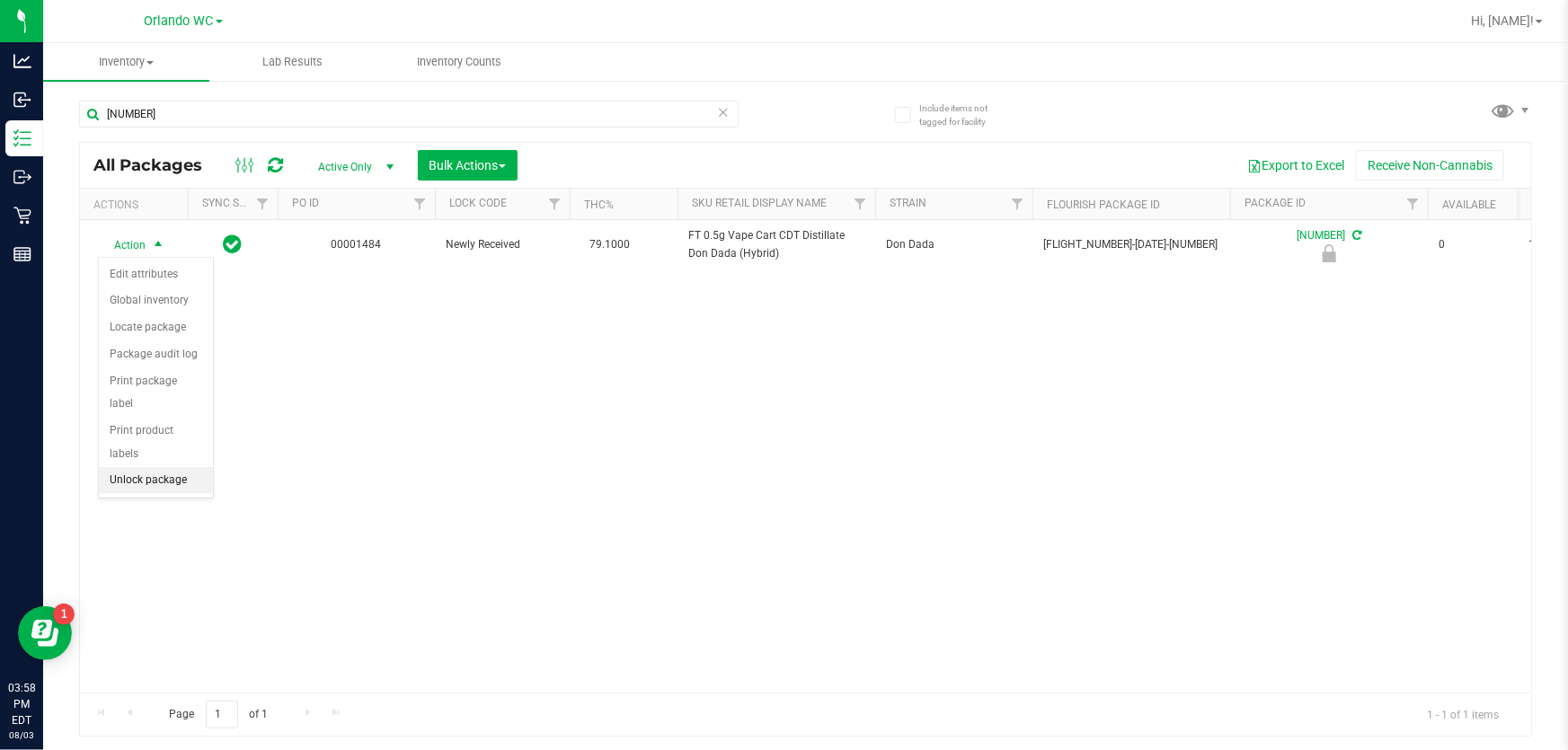 click on "Unlock package" at bounding box center [155, 481] 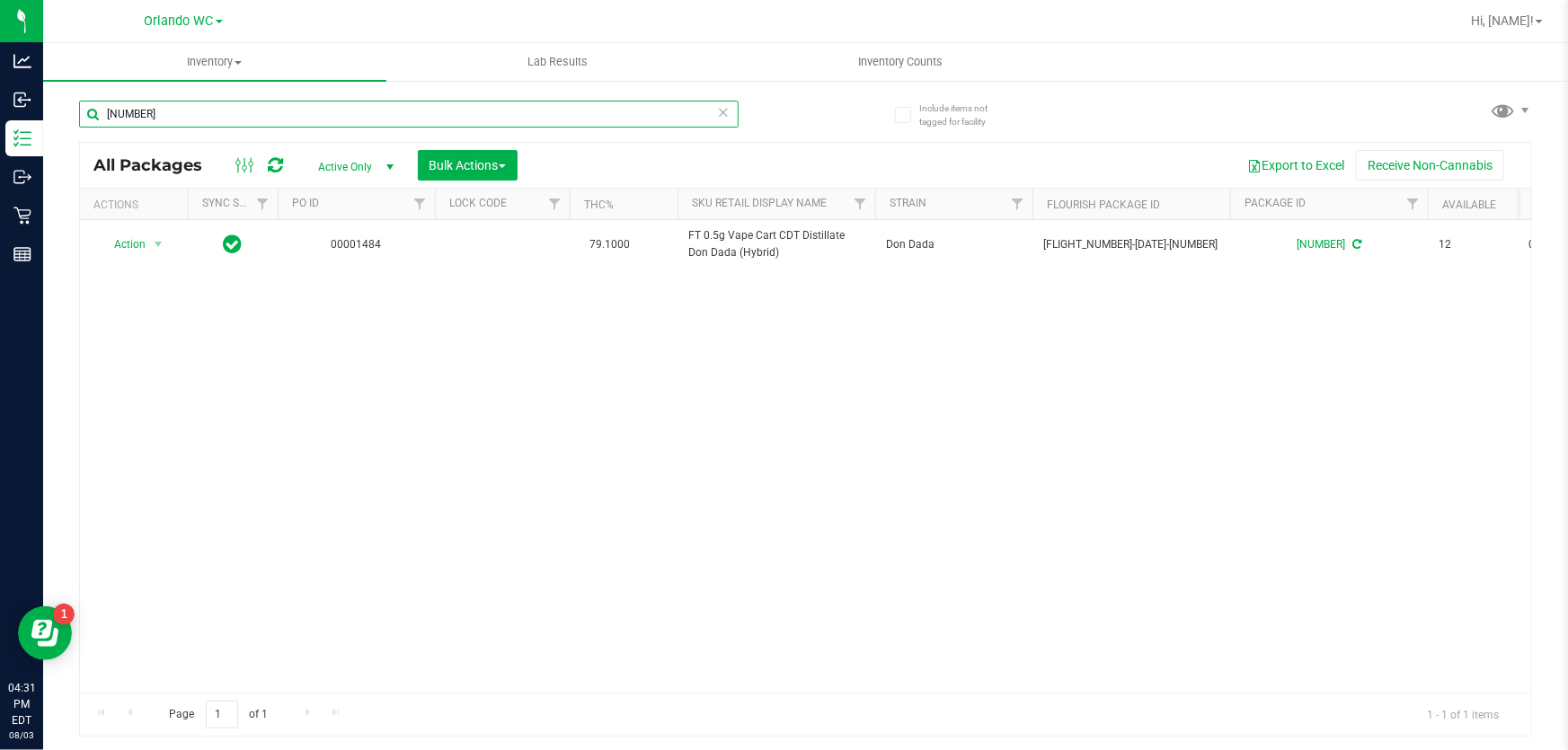 click on "3227288199798538" at bounding box center [409, 114] 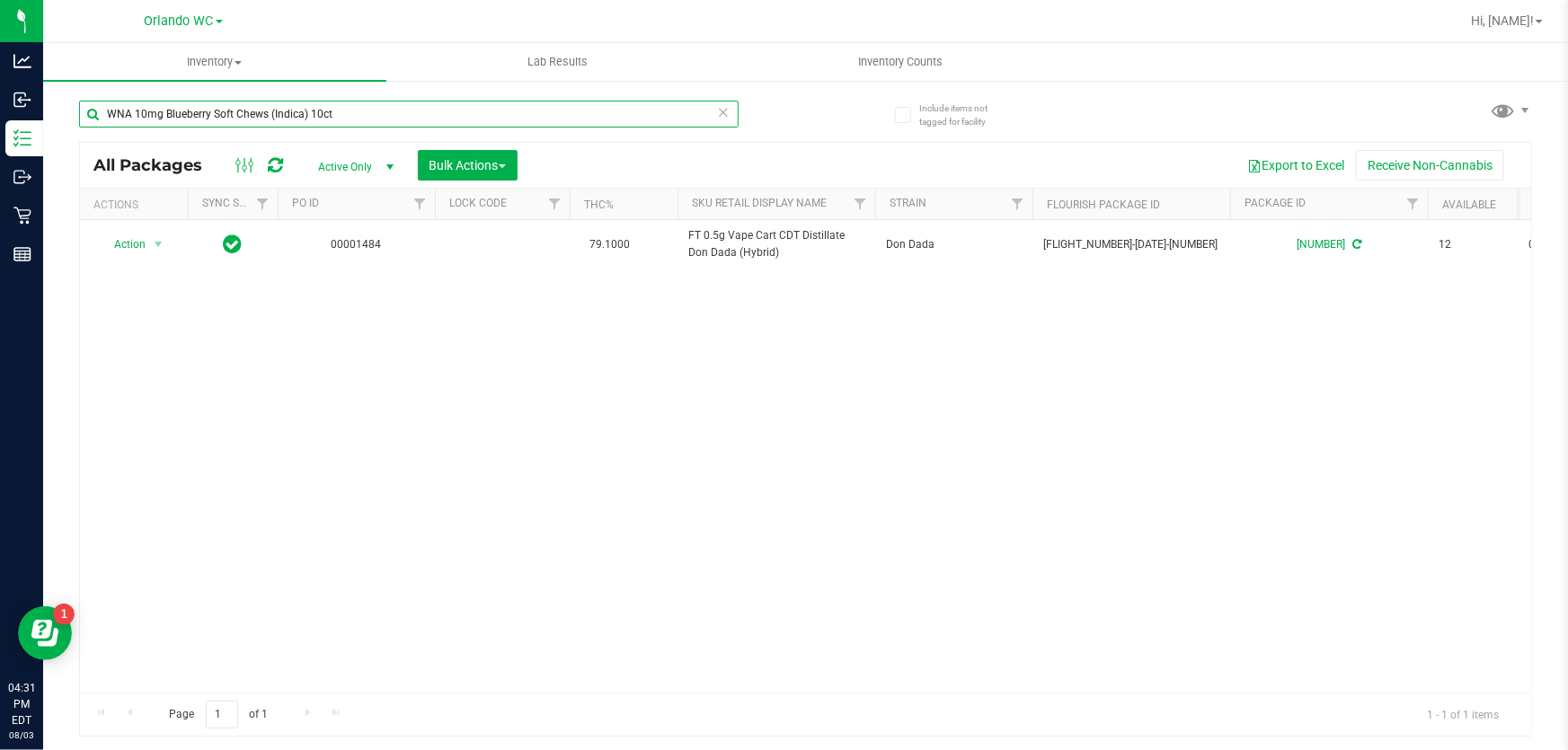 click on "WNA 10mg Blueberry Soft Chews (Indica) 10ct" at bounding box center [409, 114] 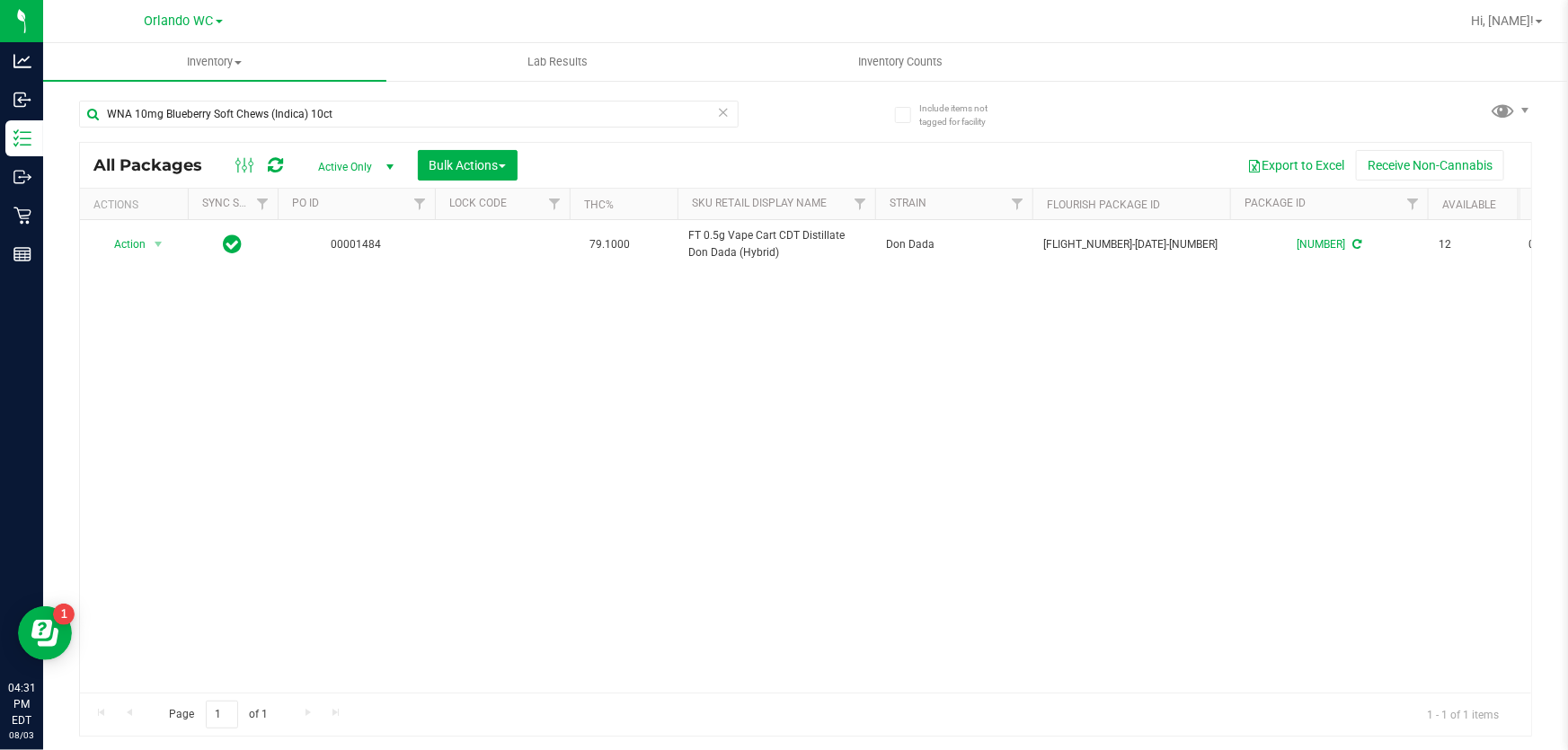 click on "WNA 10mg Blueberry Soft Chews (Indica) 10ct
All Packages
Active Only Active Only Lab Samples Locked All External Internal
Bulk Actions
Add to manufacturing run
Add to outbound order" at bounding box center [805, 410] 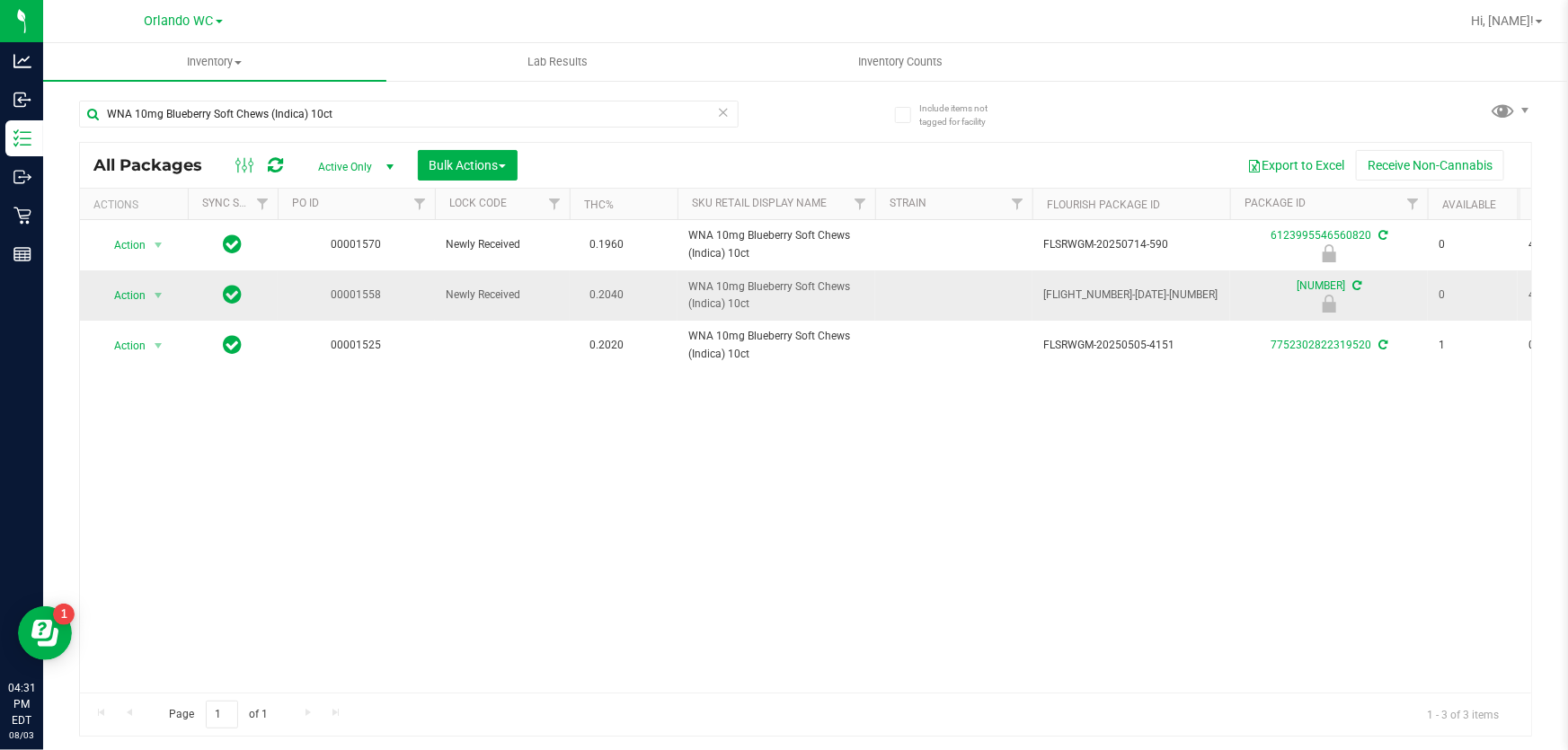 drag, startPoint x: 683, startPoint y: 285, endPoint x: 767, endPoint y: 305, distance: 86.34813 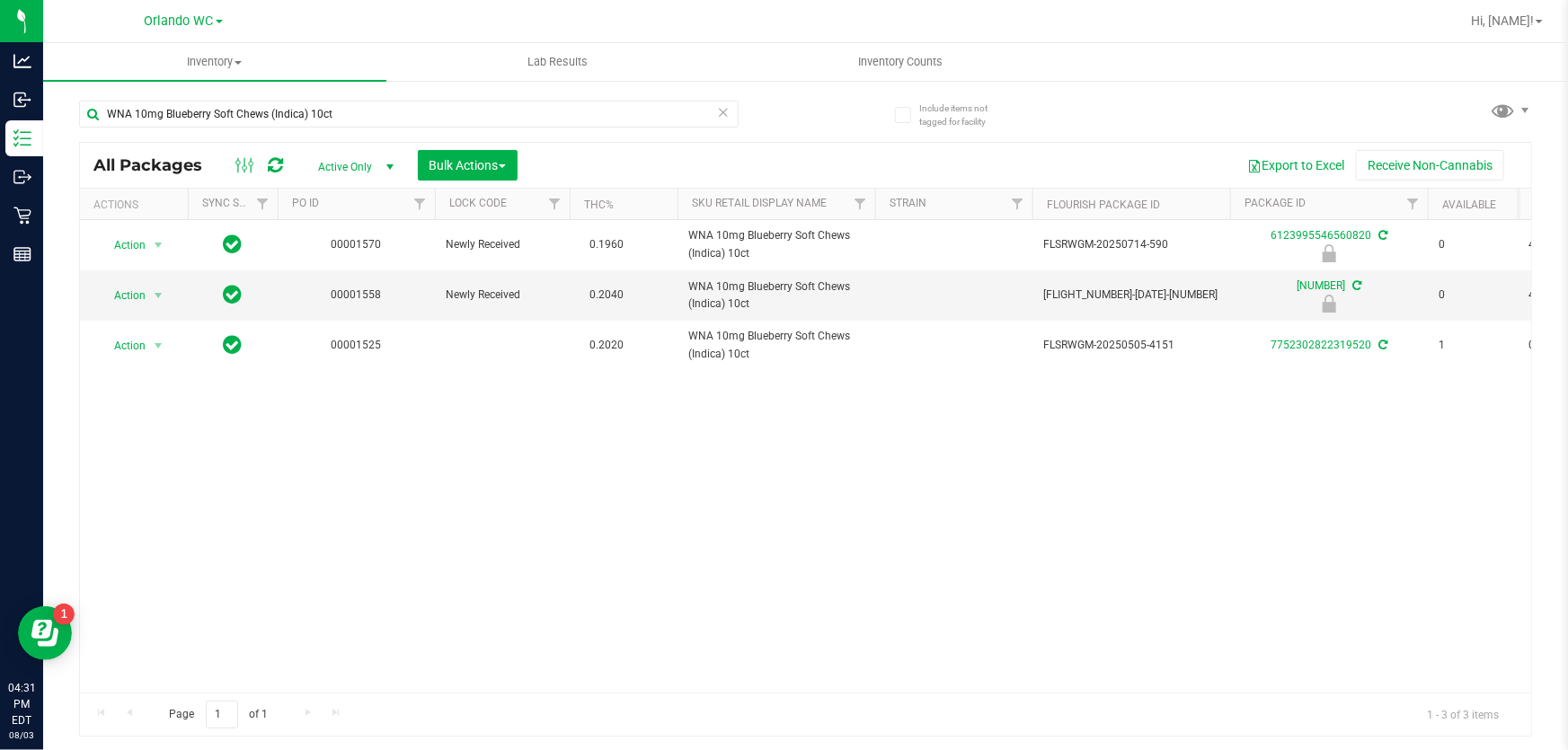 copy on "WNA 10mg Blueberry Soft Chews (Indica) 10ct" 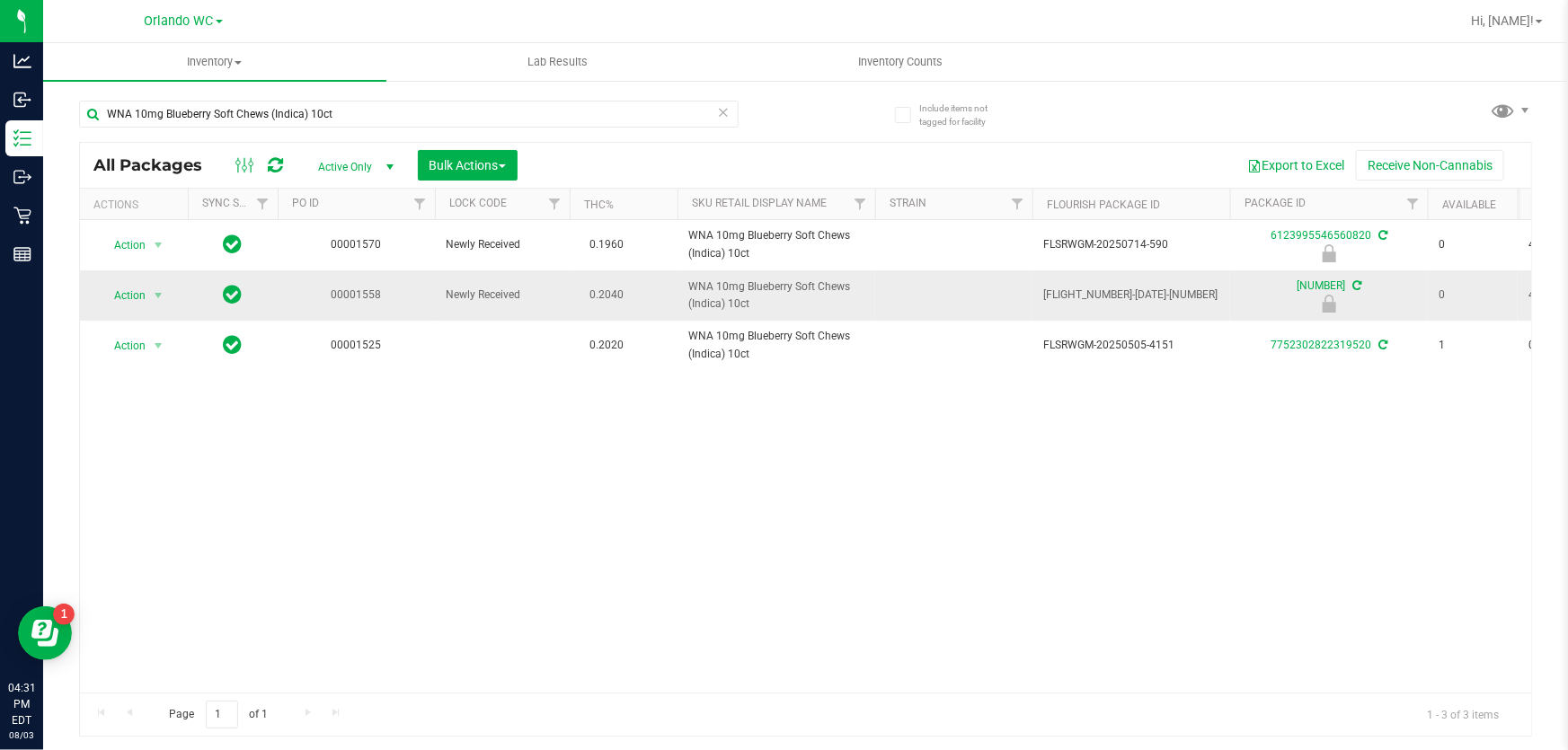 drag, startPoint x: 1043, startPoint y: 293, endPoint x: 1185, endPoint y: 291, distance: 142.01408 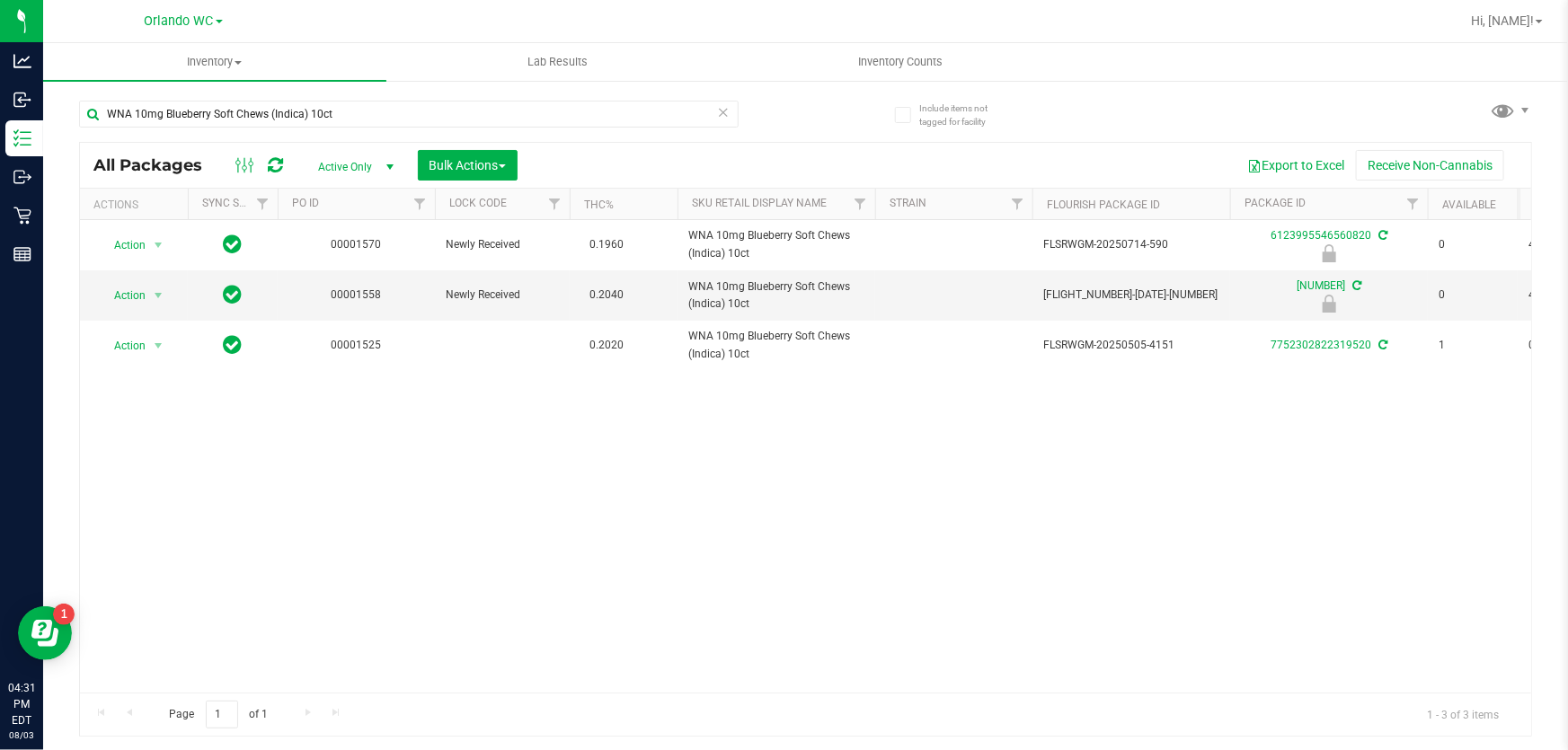 copy on "FLSRWGM-20250618-1576" 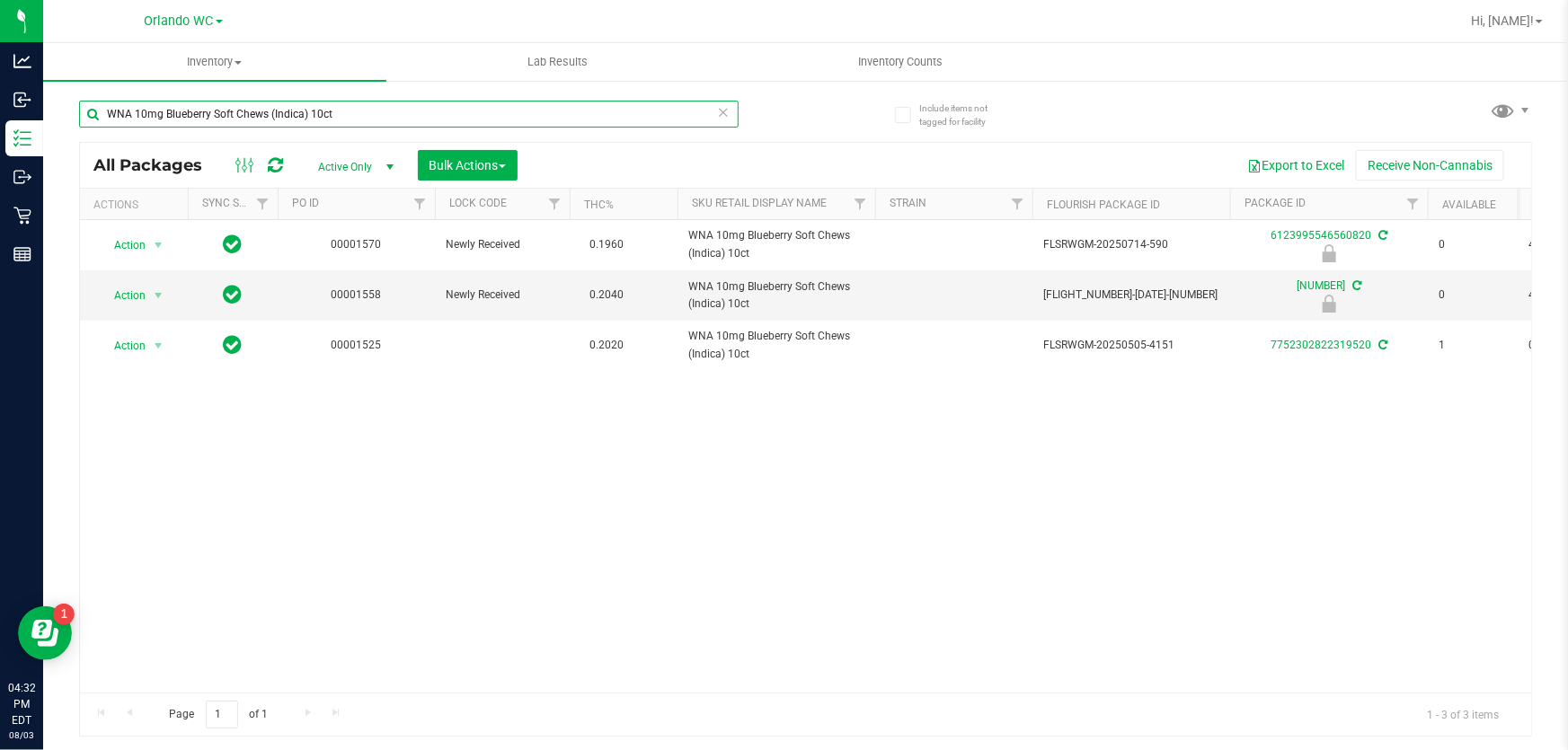click on "WNA 10mg Blueberry Soft Chews (Indica) 10ct" at bounding box center [409, 114] 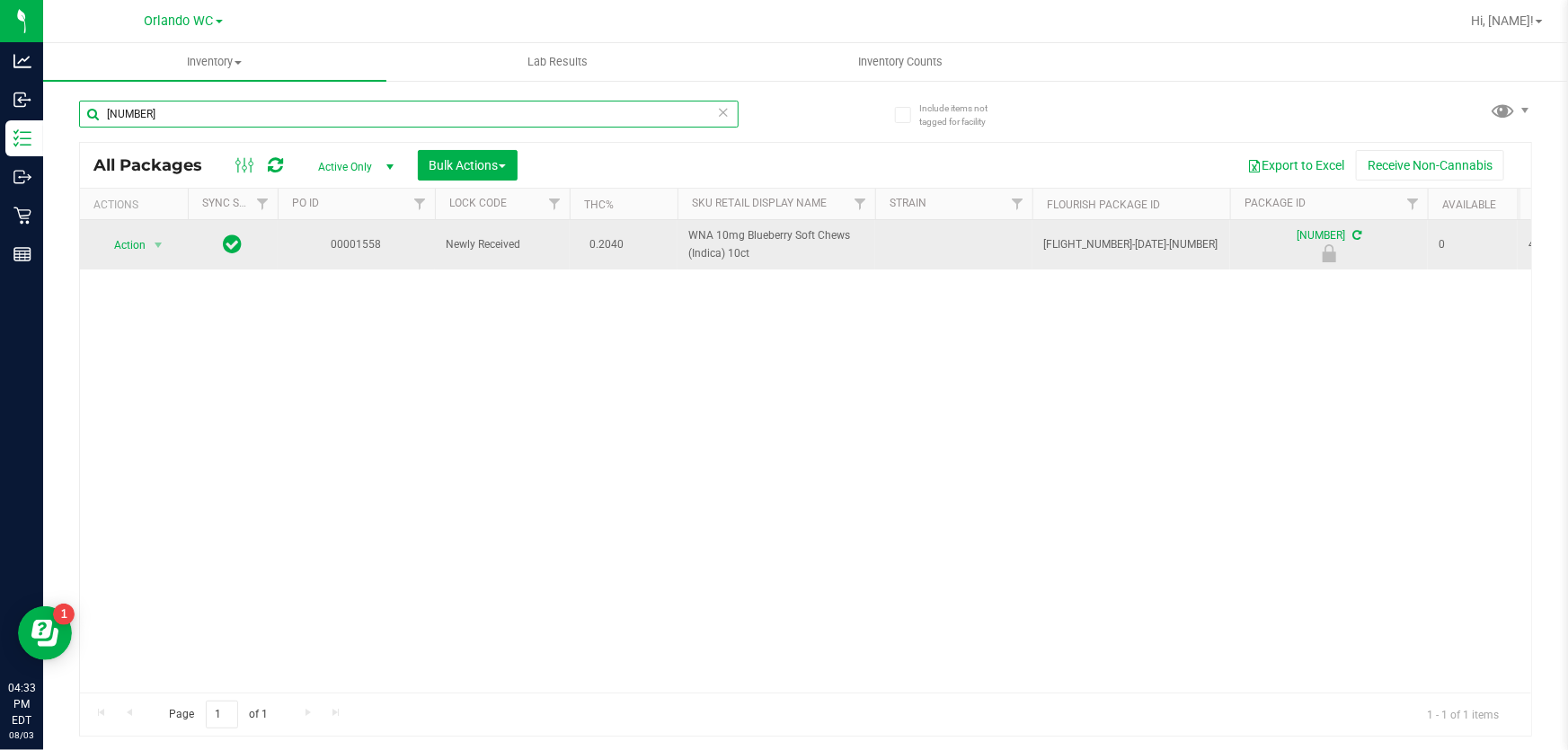 type on "0925883700070499" 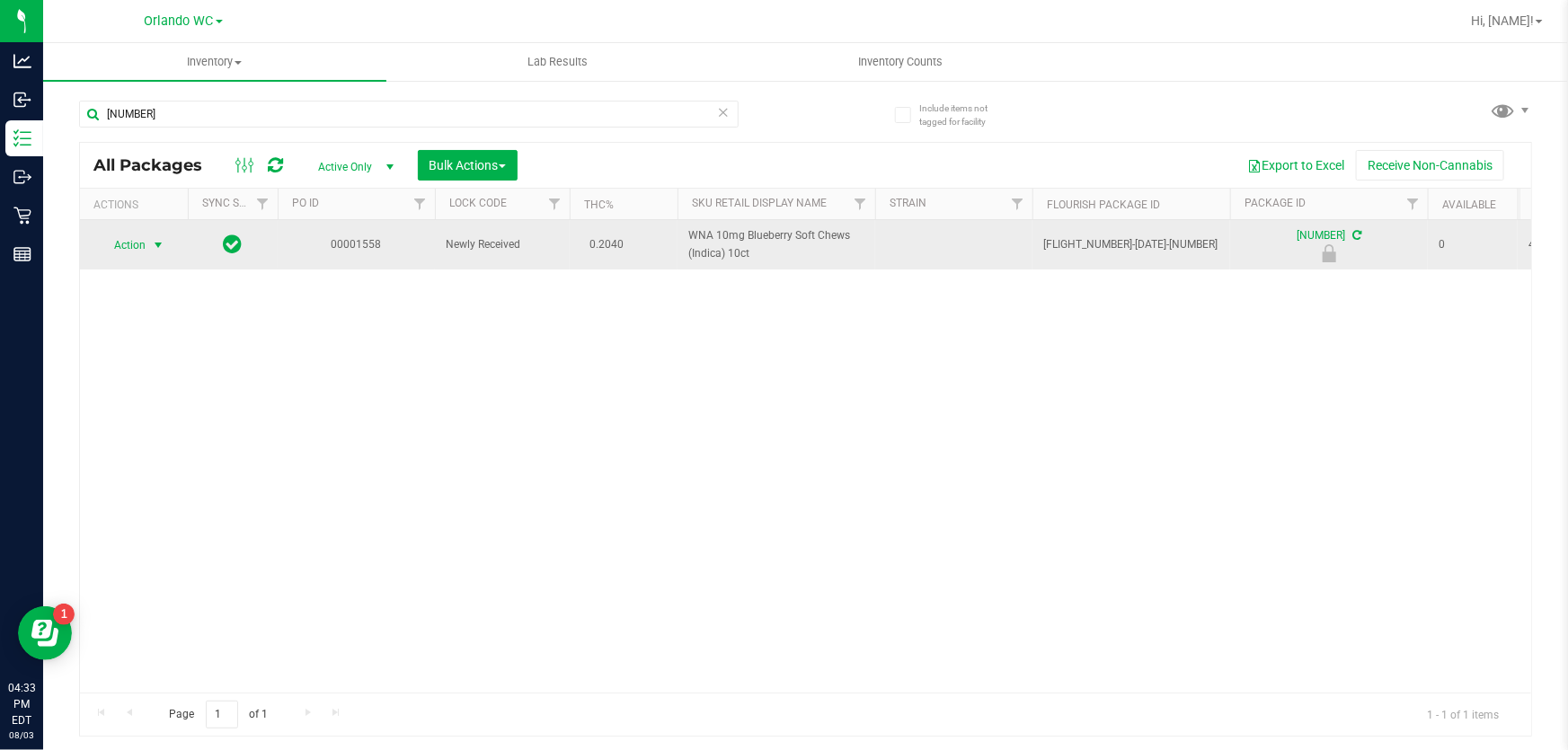 click at bounding box center (158, 245) 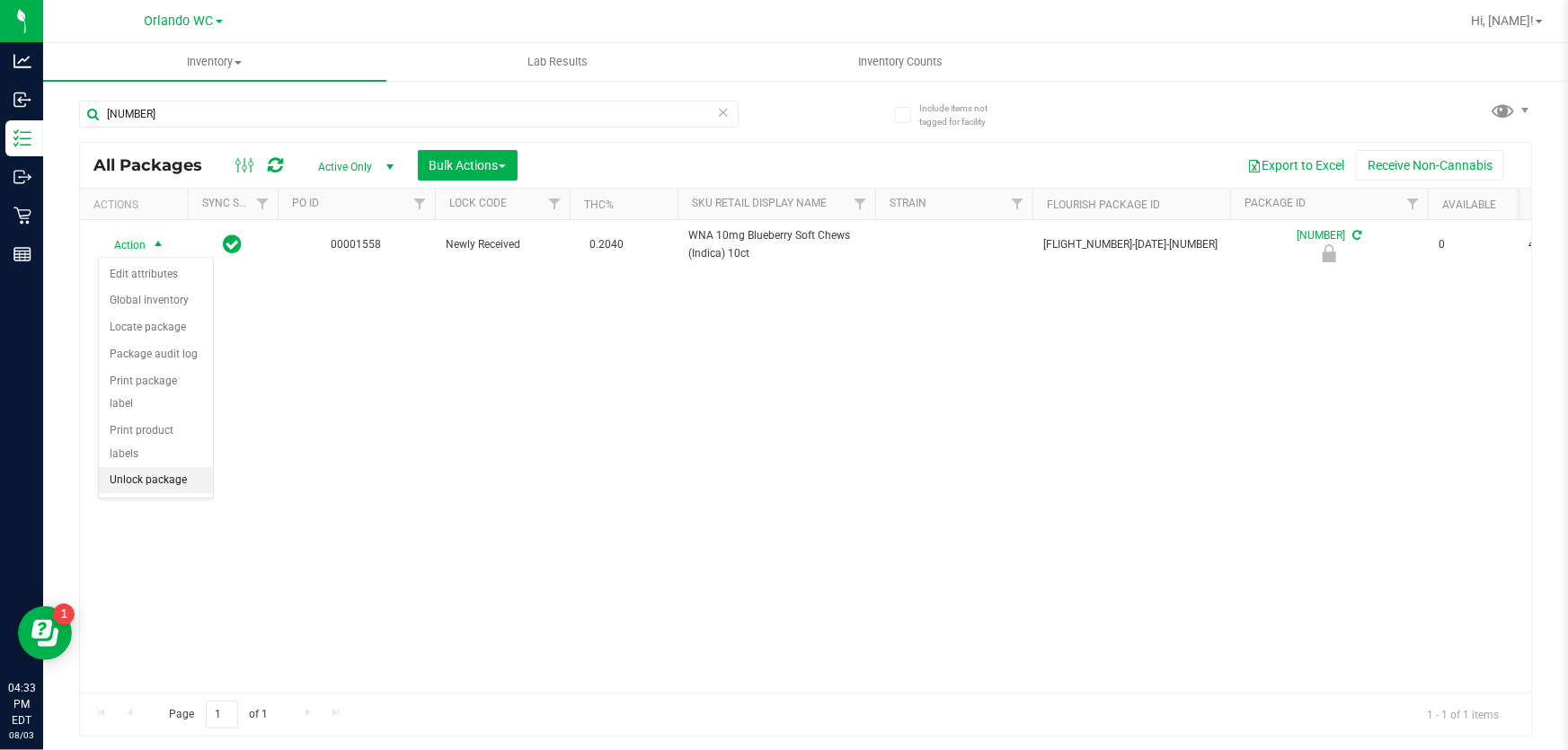 click on "Unlock package" at bounding box center (155, 481) 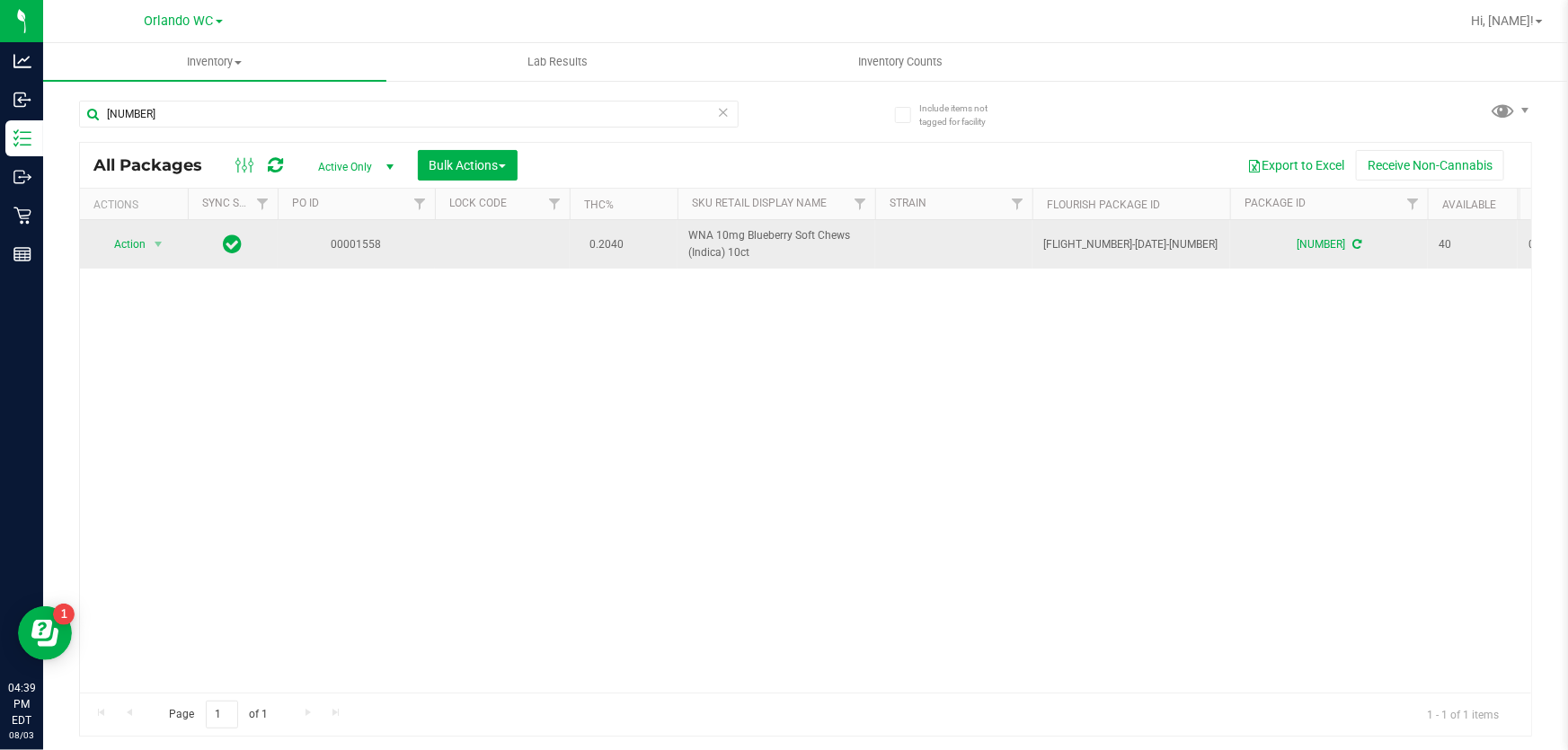 click on "Action Action Adjust qty Create package Edit attributes Global inventory Locate package Lock package Package audit log Print package label Print product labels Schedule for destruction" at bounding box center [134, 244] 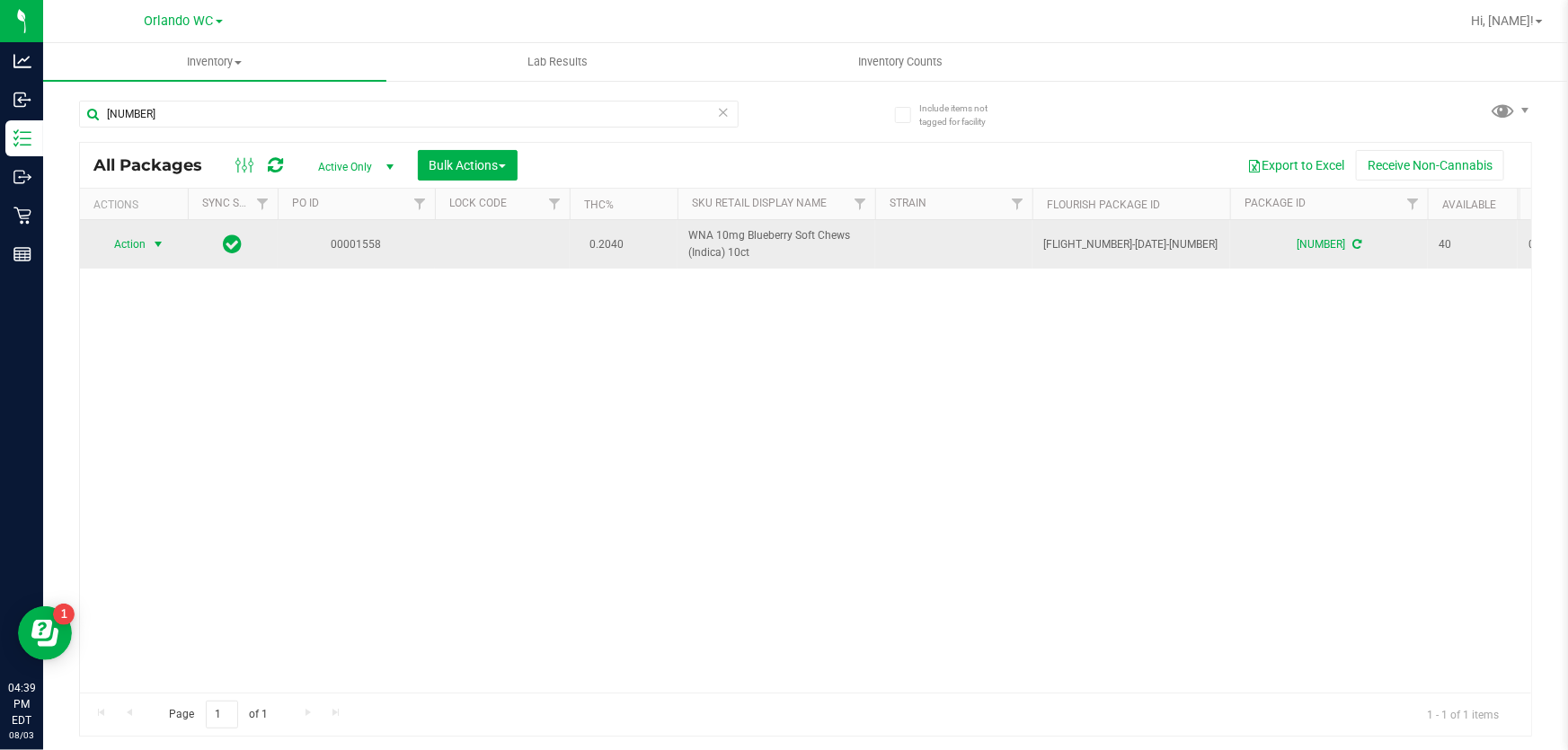 click on "Action" at bounding box center [122, 244] 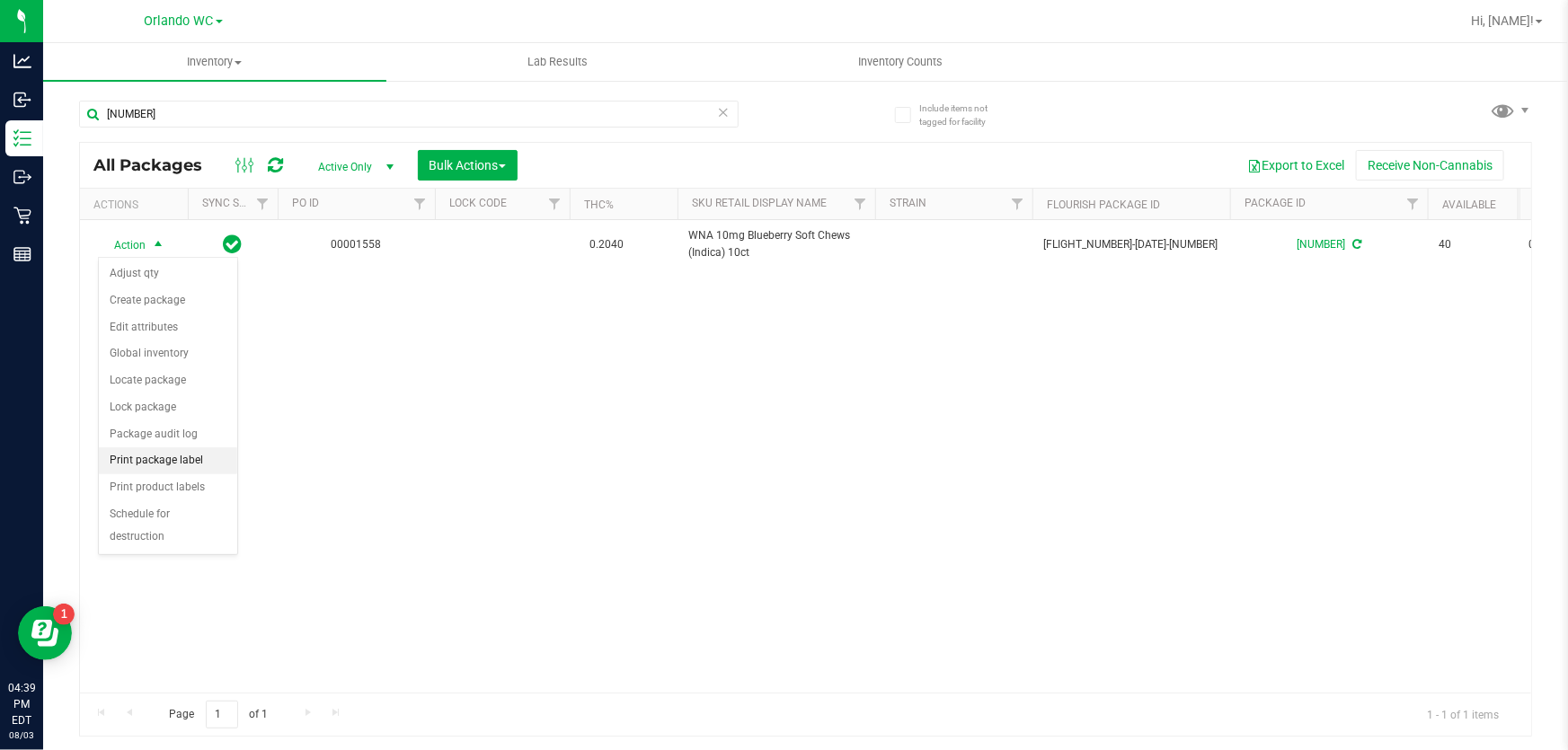 click on "Print package label" at bounding box center (168, 461) 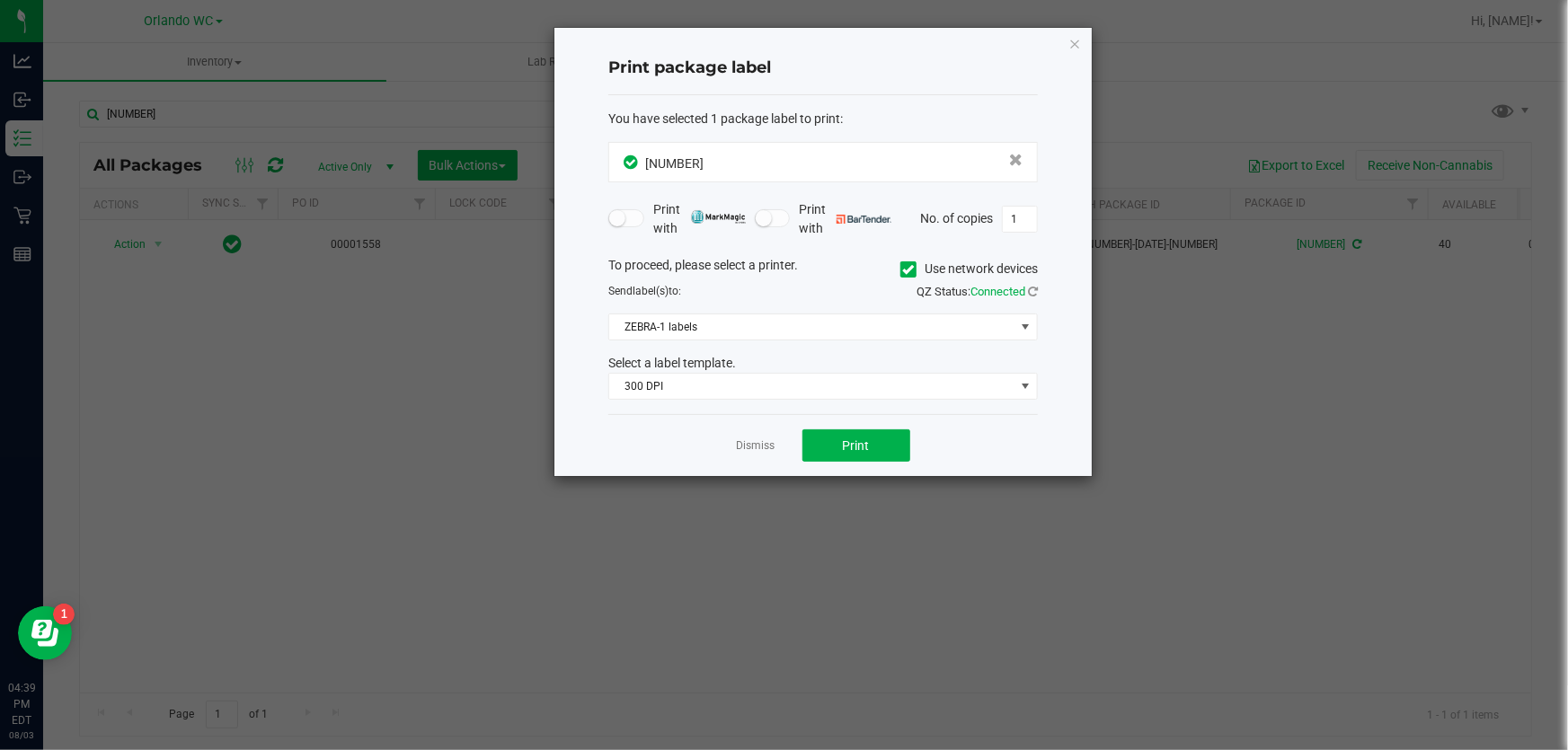 click on "To proceed, please select a printer.   Use network devices  Send  label(s)  to:  QZ Status:   Connected  ZEBRA-1 labels  Select a label template.  300 DPI" 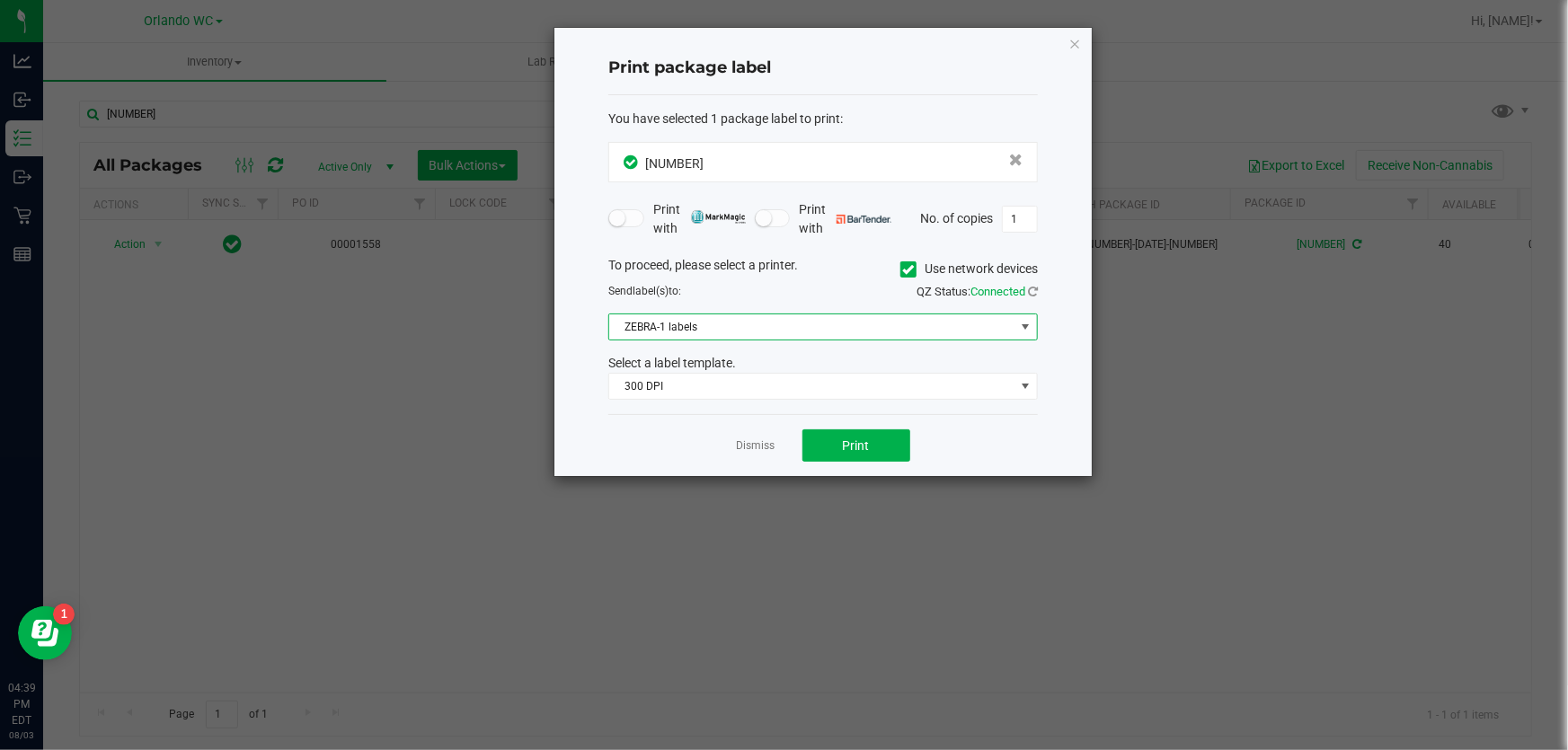 click on "ZEBRA-1 labels" at bounding box center (811, 327) 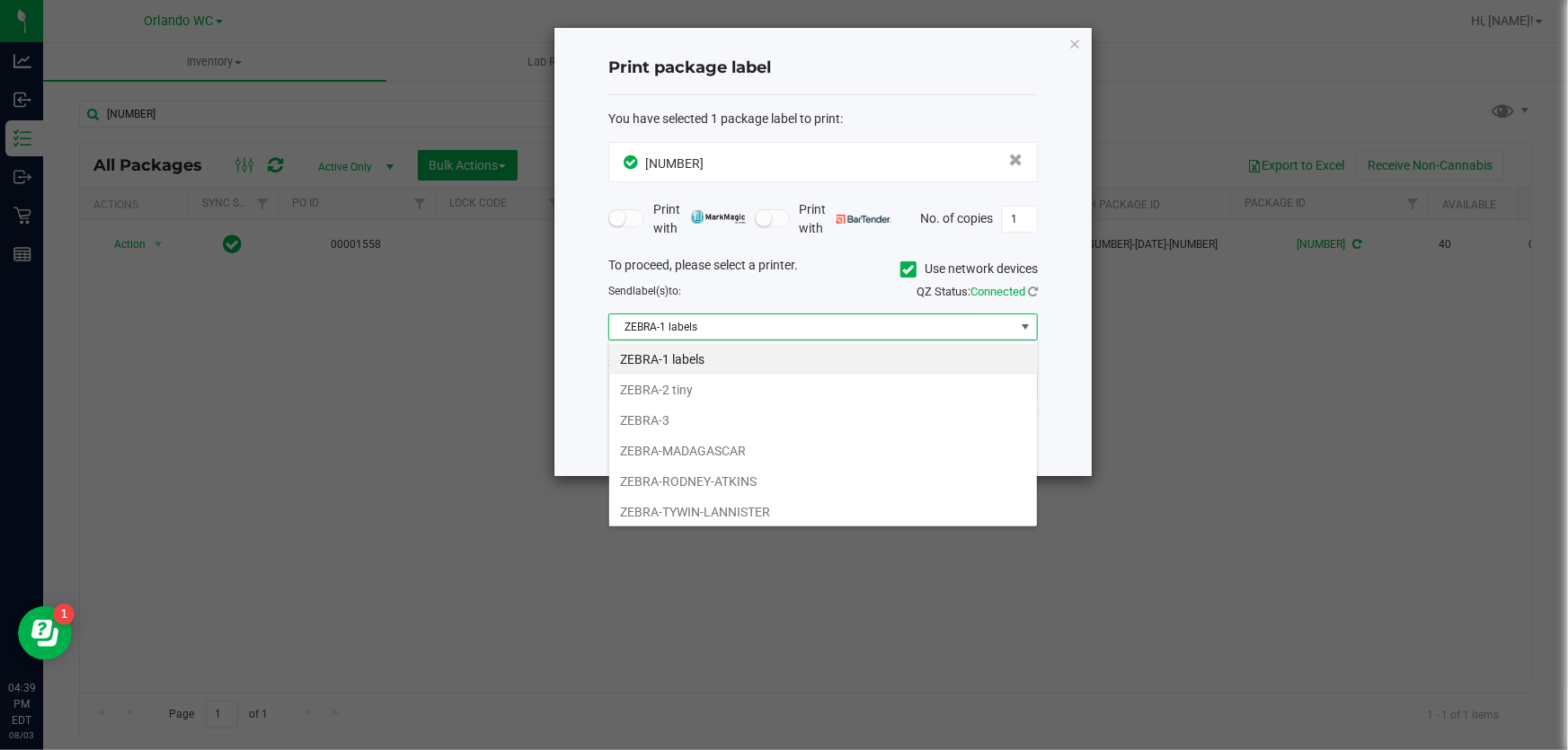 scroll, scrollTop: 89793, scrollLeft: 89426, axis: both 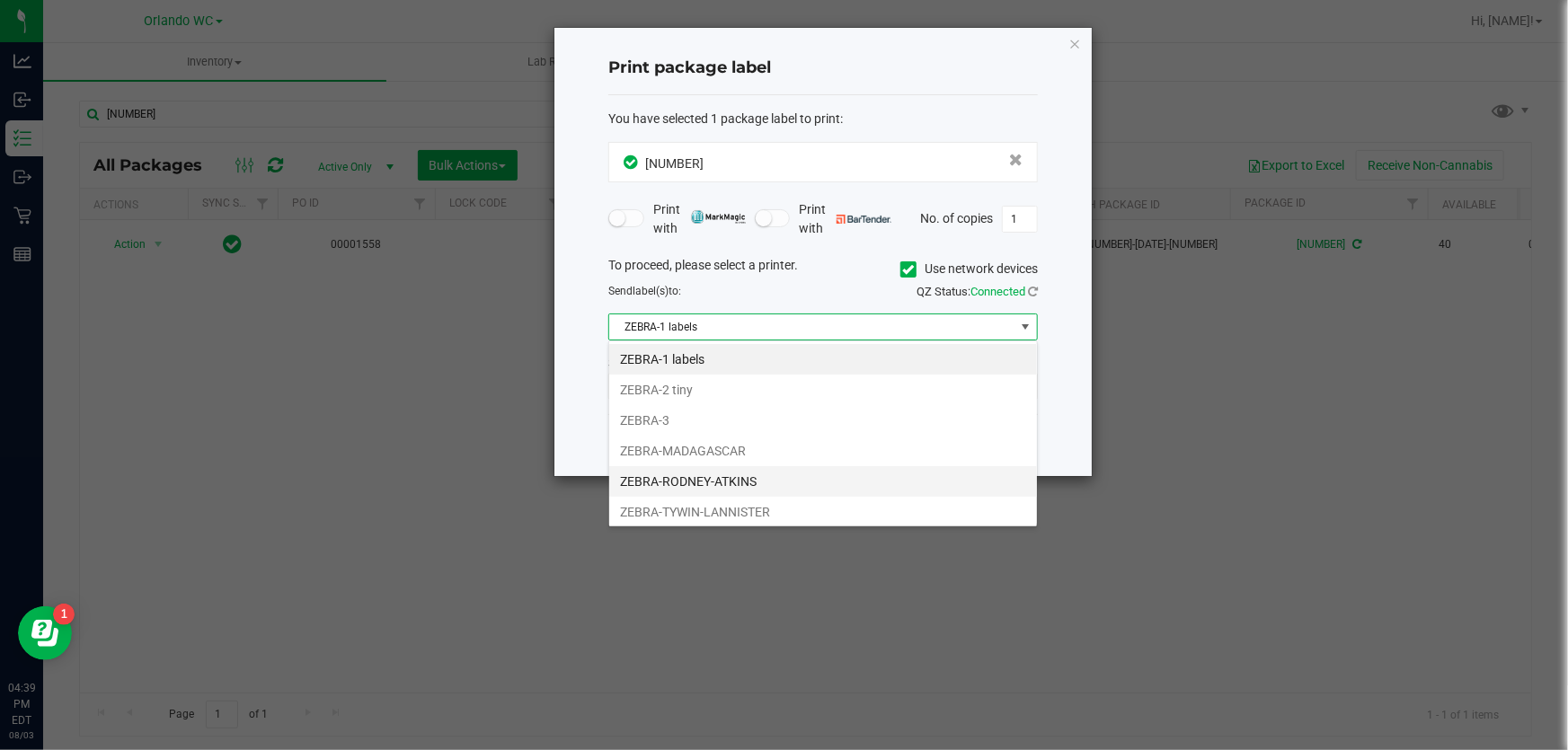 click on "ZEBRA-RODNEY-ATKINS" at bounding box center [823, 481] 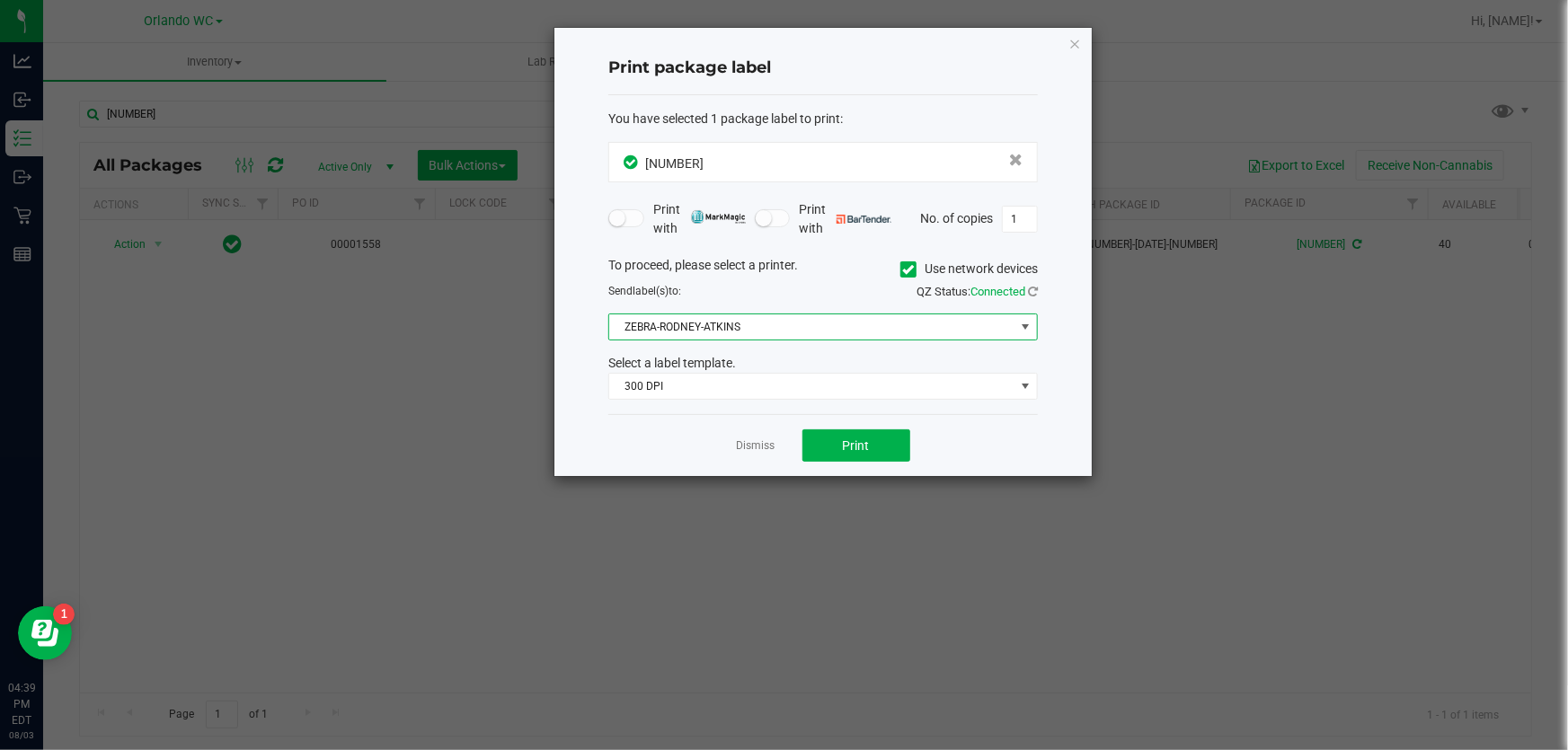 click on "Dismiss   Print" 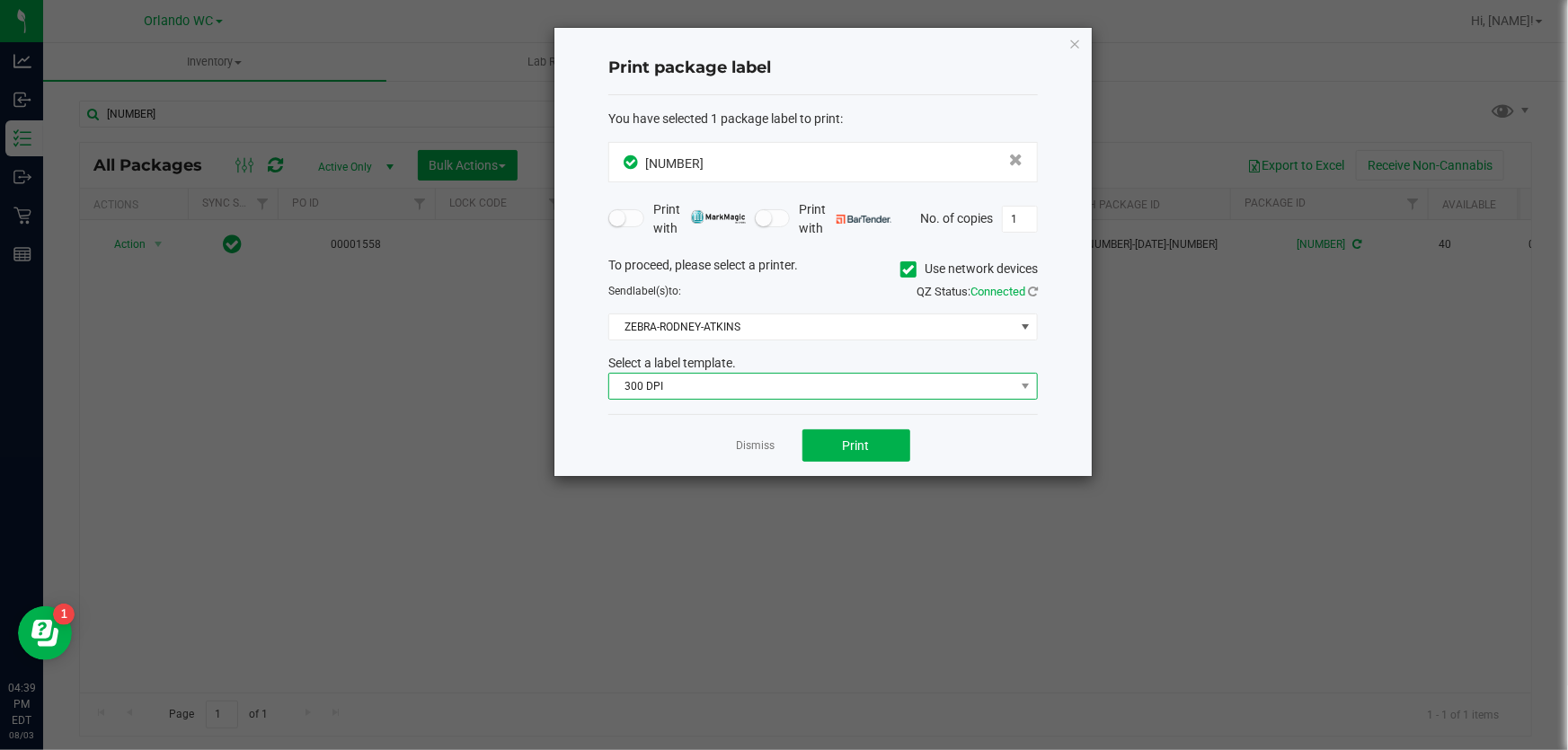 click on "300 DPI" at bounding box center [811, 386] 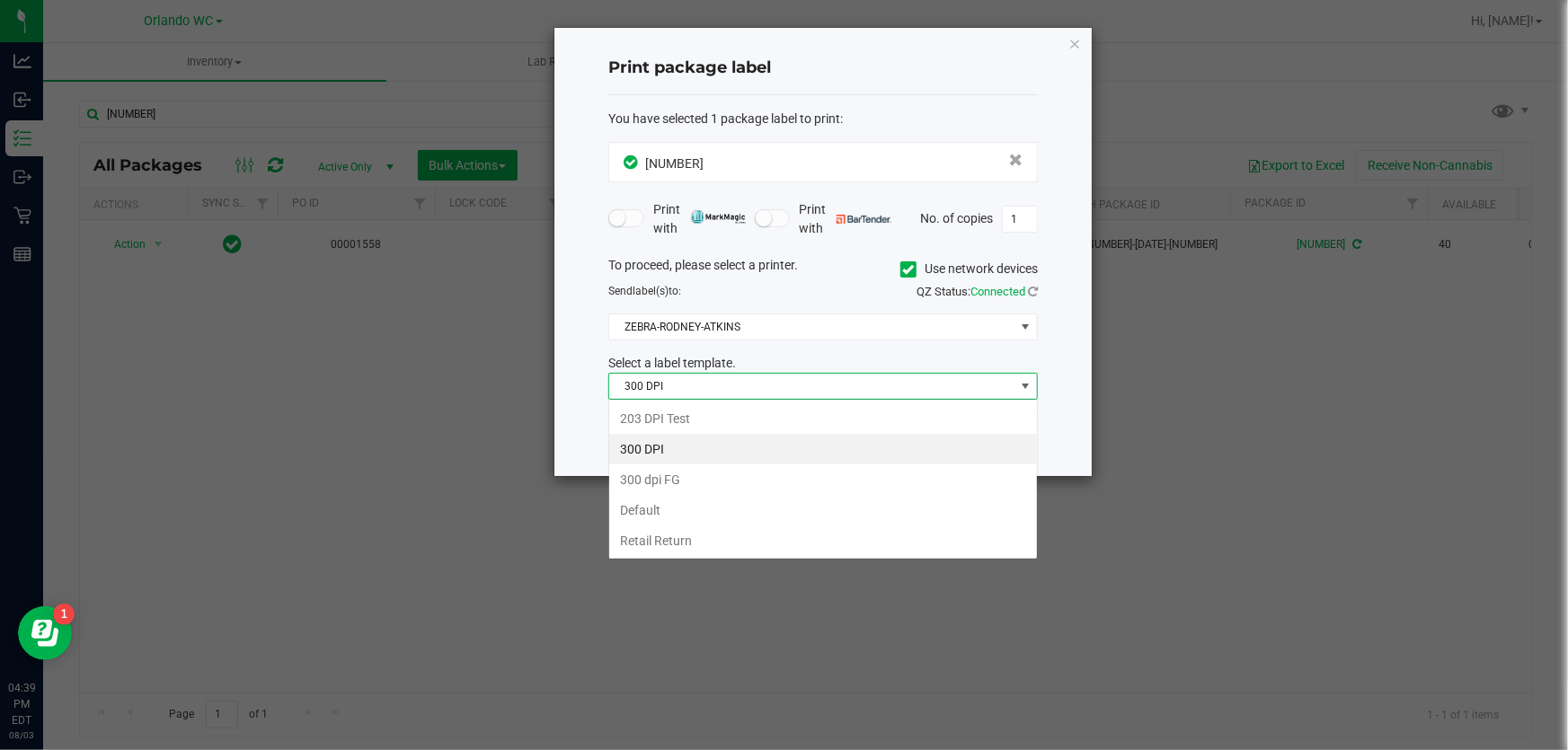 scroll, scrollTop: 89793, scrollLeft: 89426, axis: both 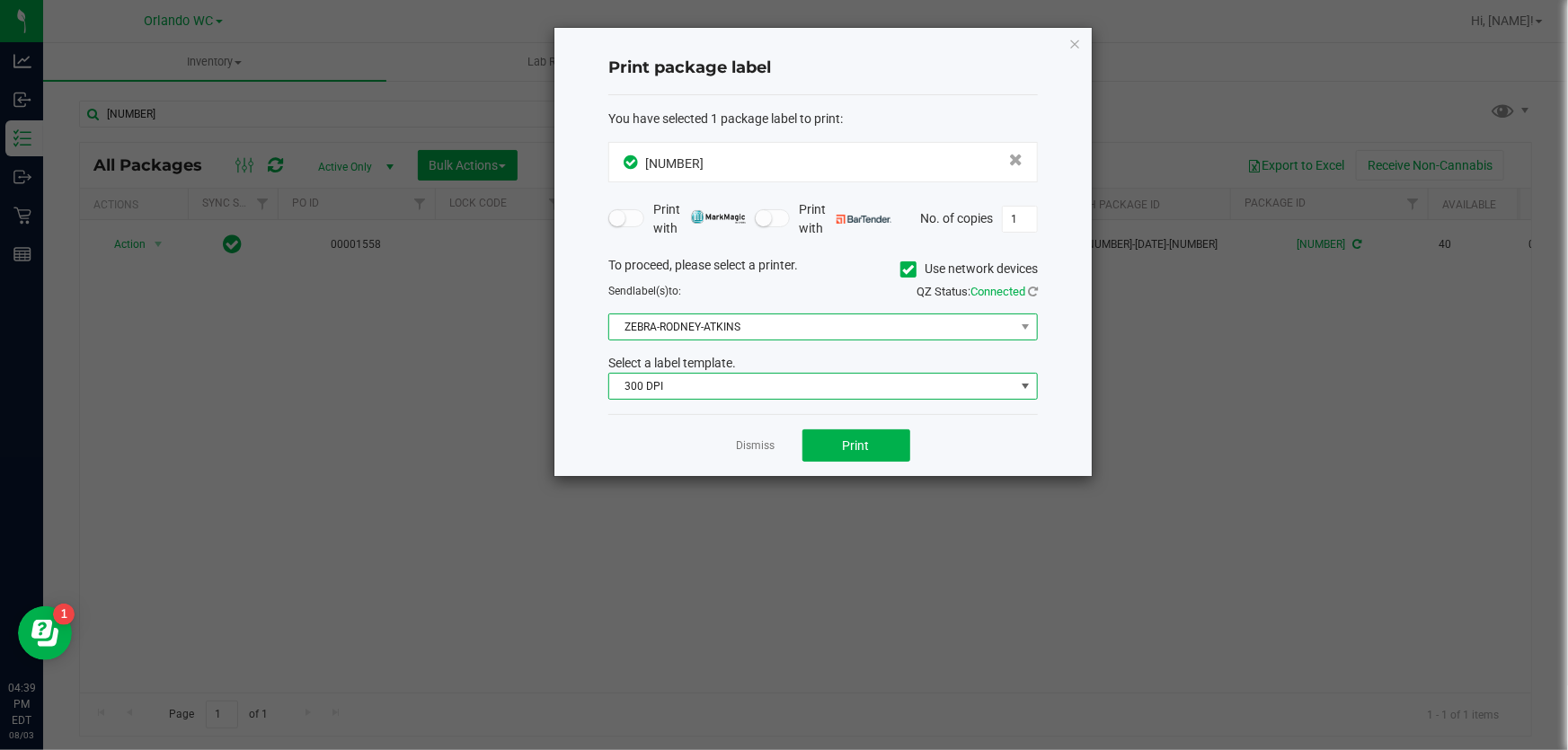 click on "ZEBRA-RODNEY-ATKINS" at bounding box center [811, 327] 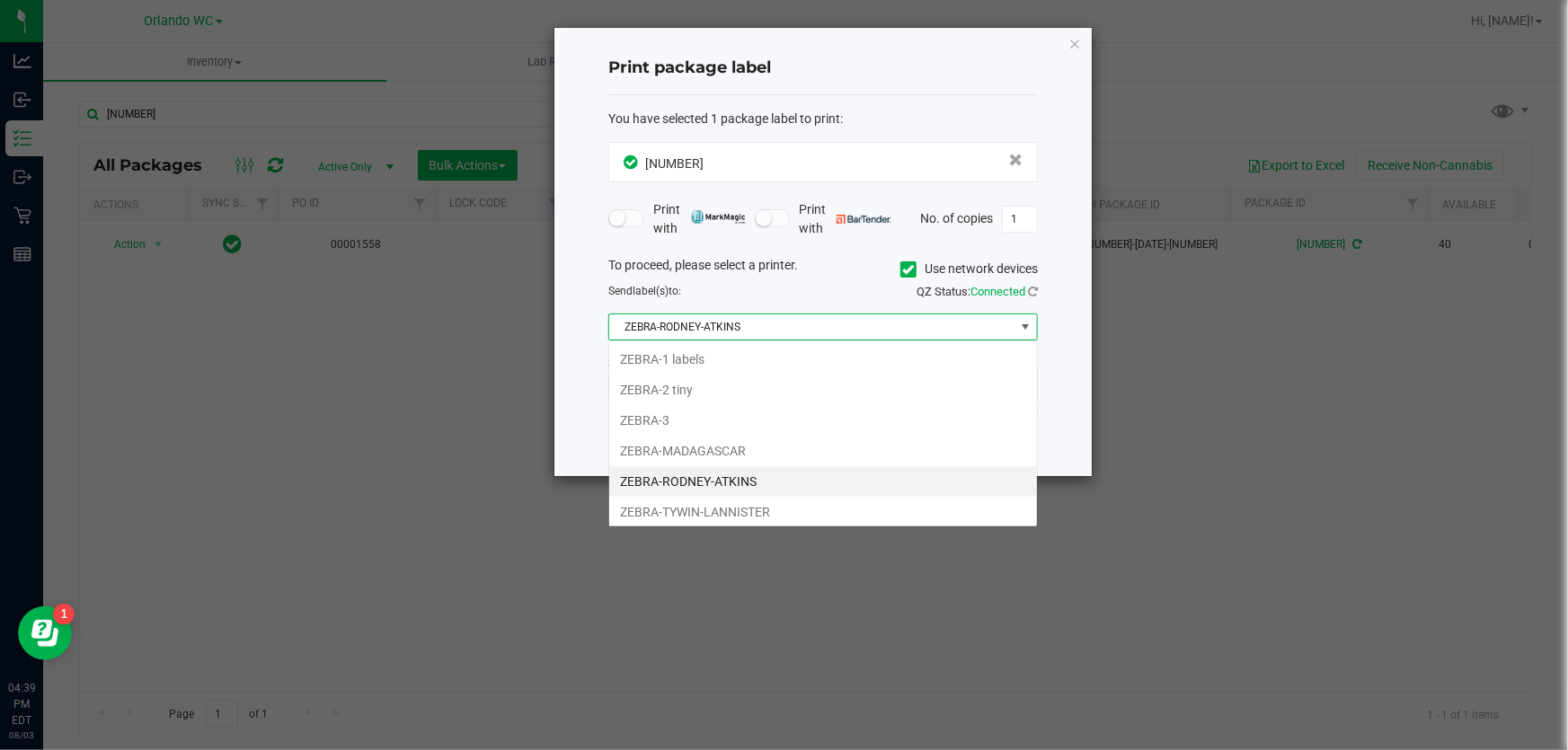 scroll, scrollTop: 89793, scrollLeft: 89426, axis: both 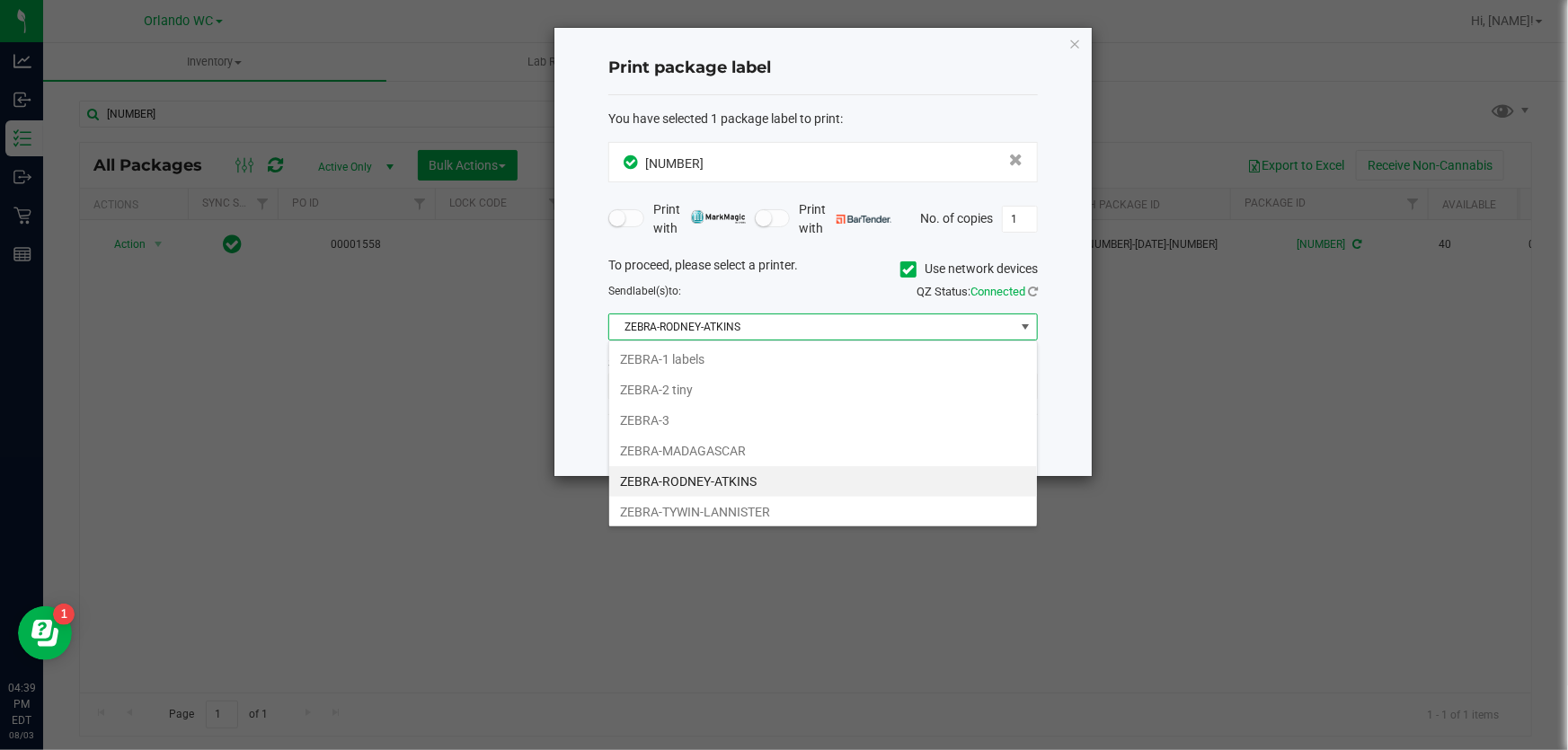 click on "ZEBRA-RODNEY-ATKINS" at bounding box center [811, 327] 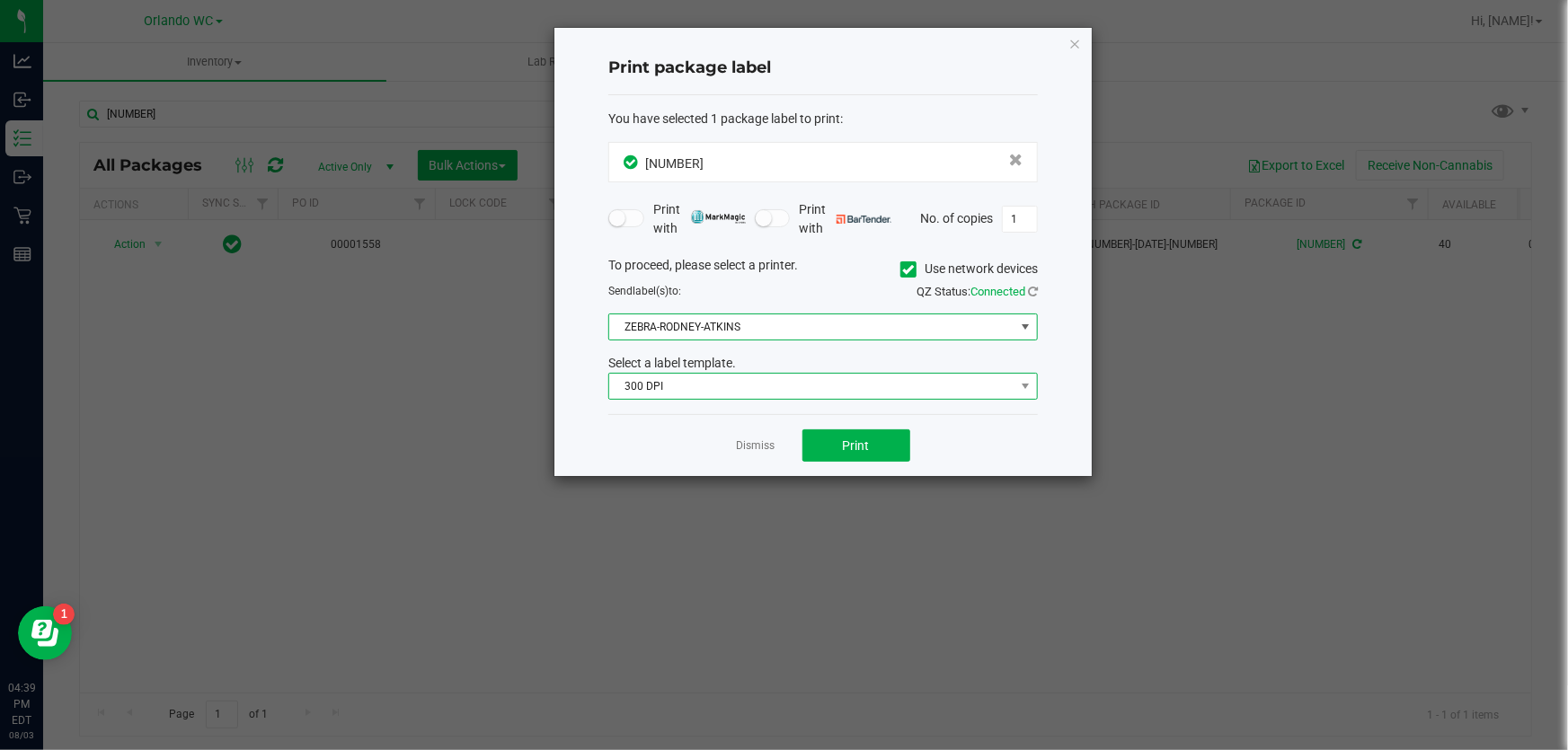 click on "300 DPI" at bounding box center (811, 386) 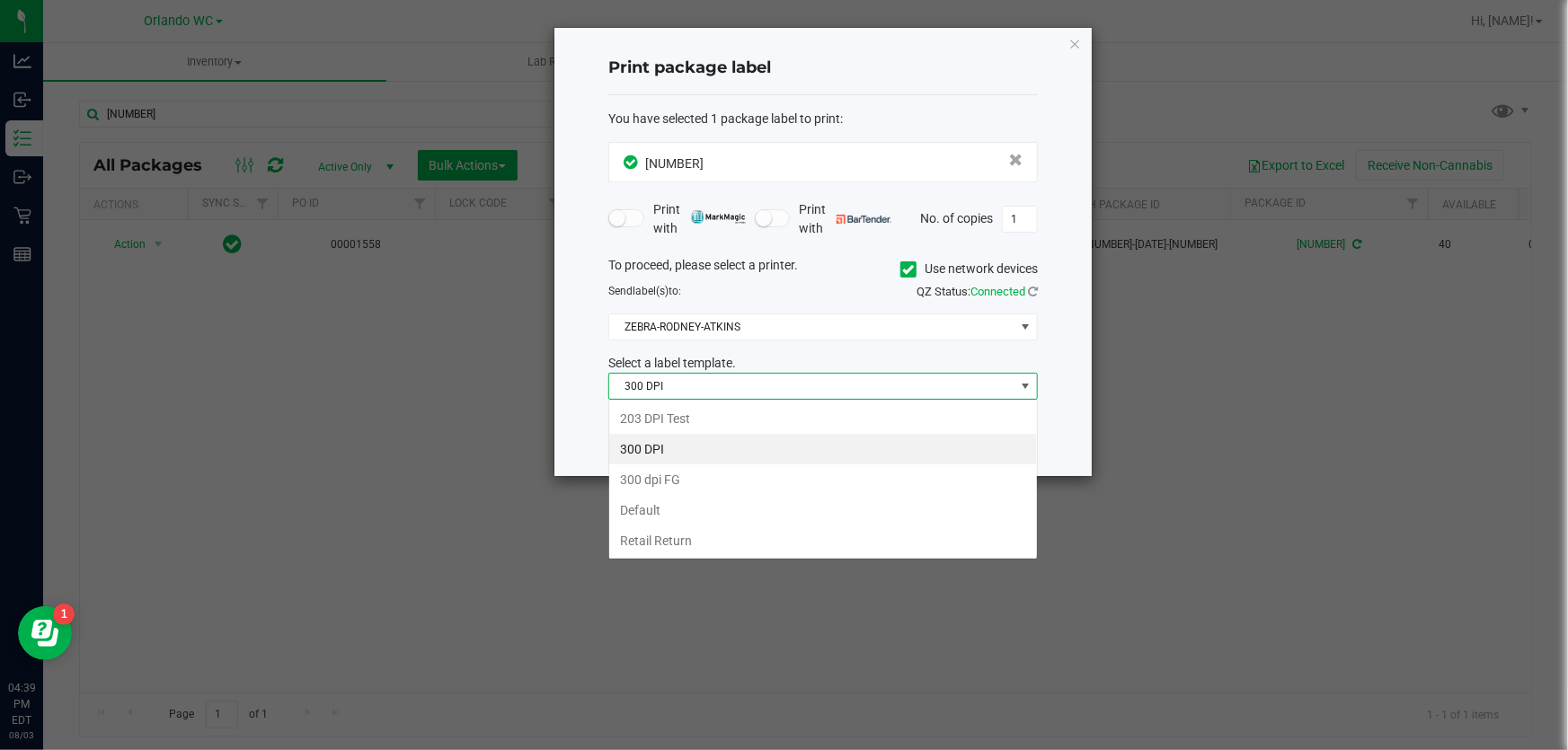 scroll, scrollTop: 89793, scrollLeft: 89426, axis: both 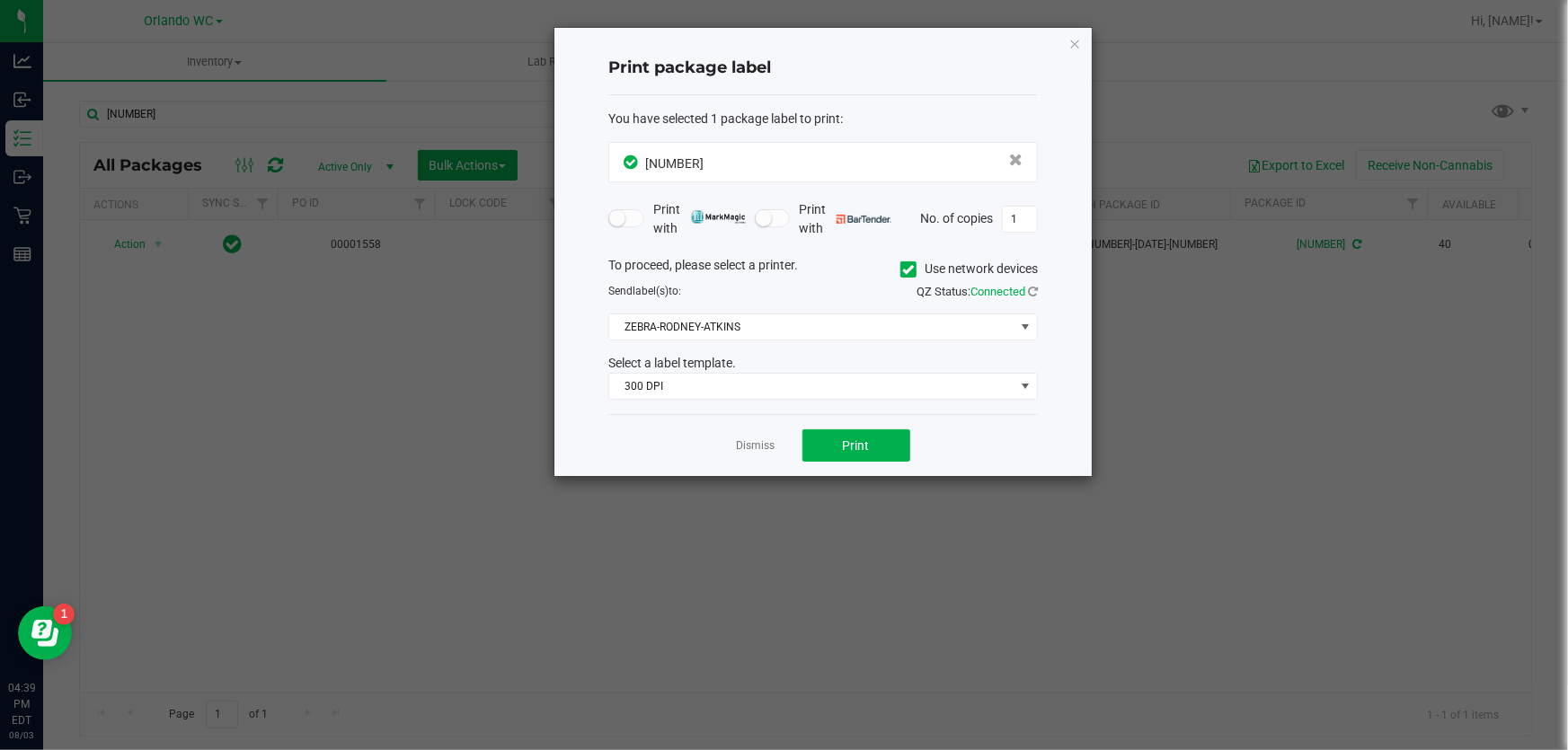 click on "Print package label  You have selected 1 package label to print  :
0925883700070499  Print with   Print with   No. of copies  1  To proceed, please select a printer.   Use network devices  Send  label(s)  to:  QZ Status:   Connected  ZEBRA-RODNEY-ATKINS  Select a label template.  300 DPI  Dismiss   Print" 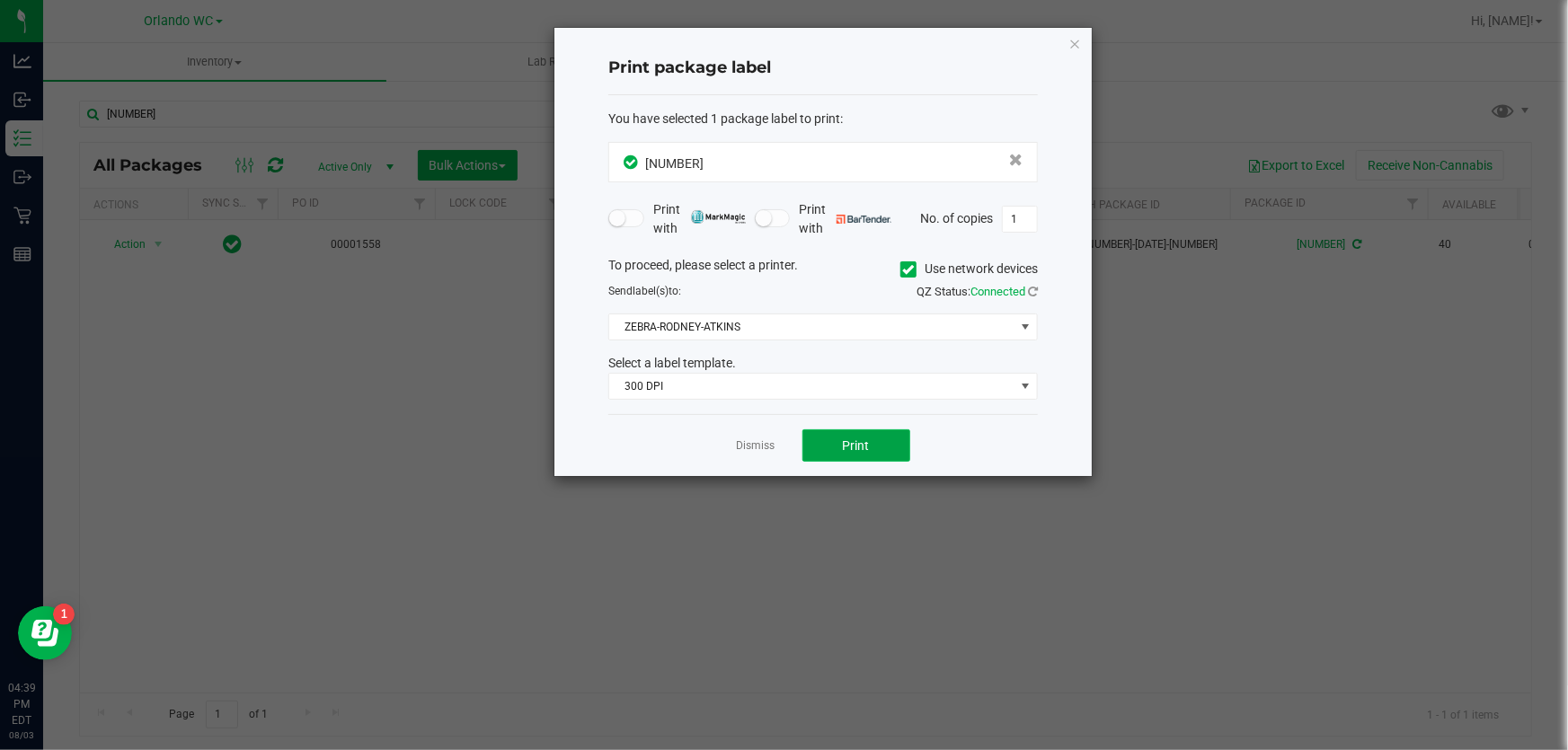 click on "Print" 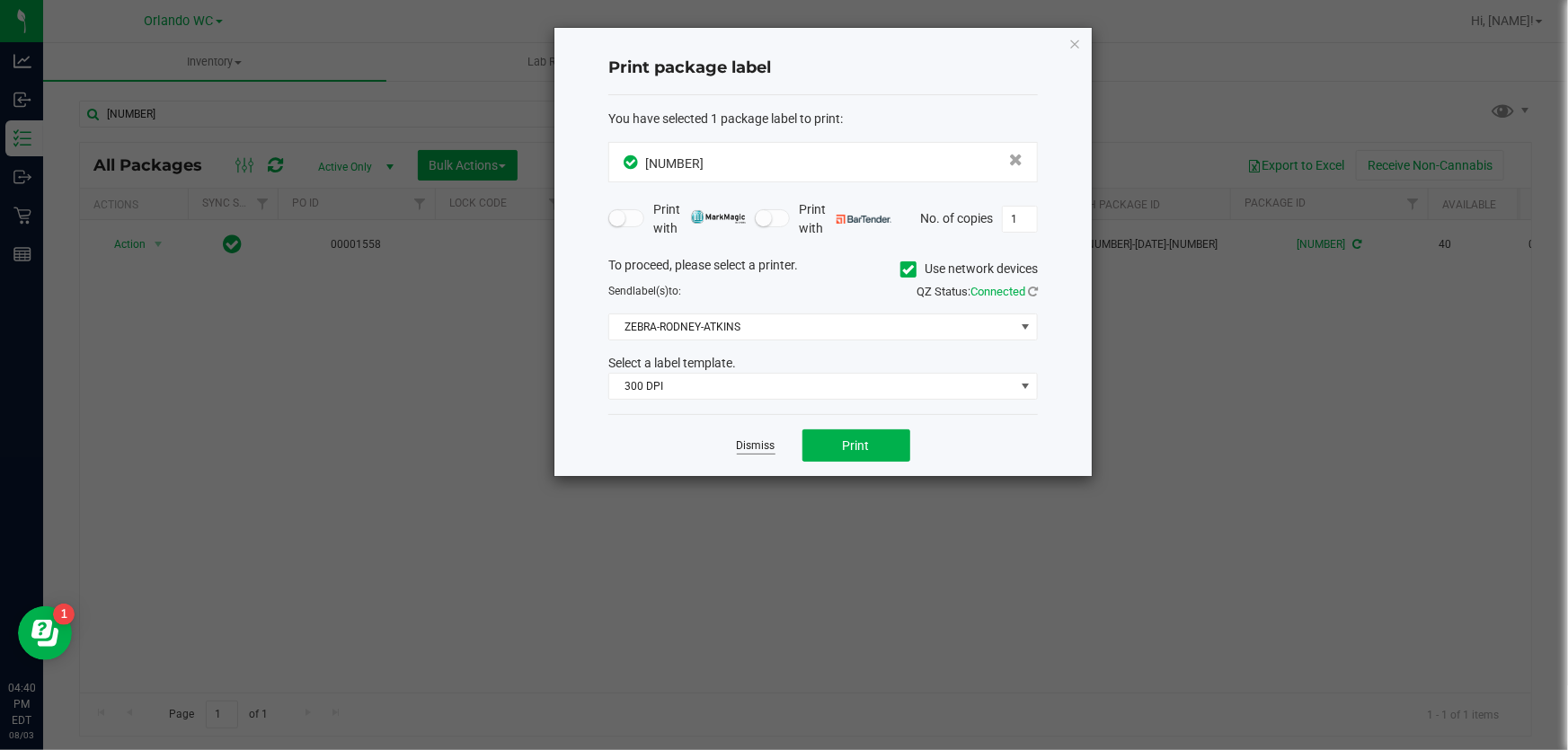 click on "Dismiss" 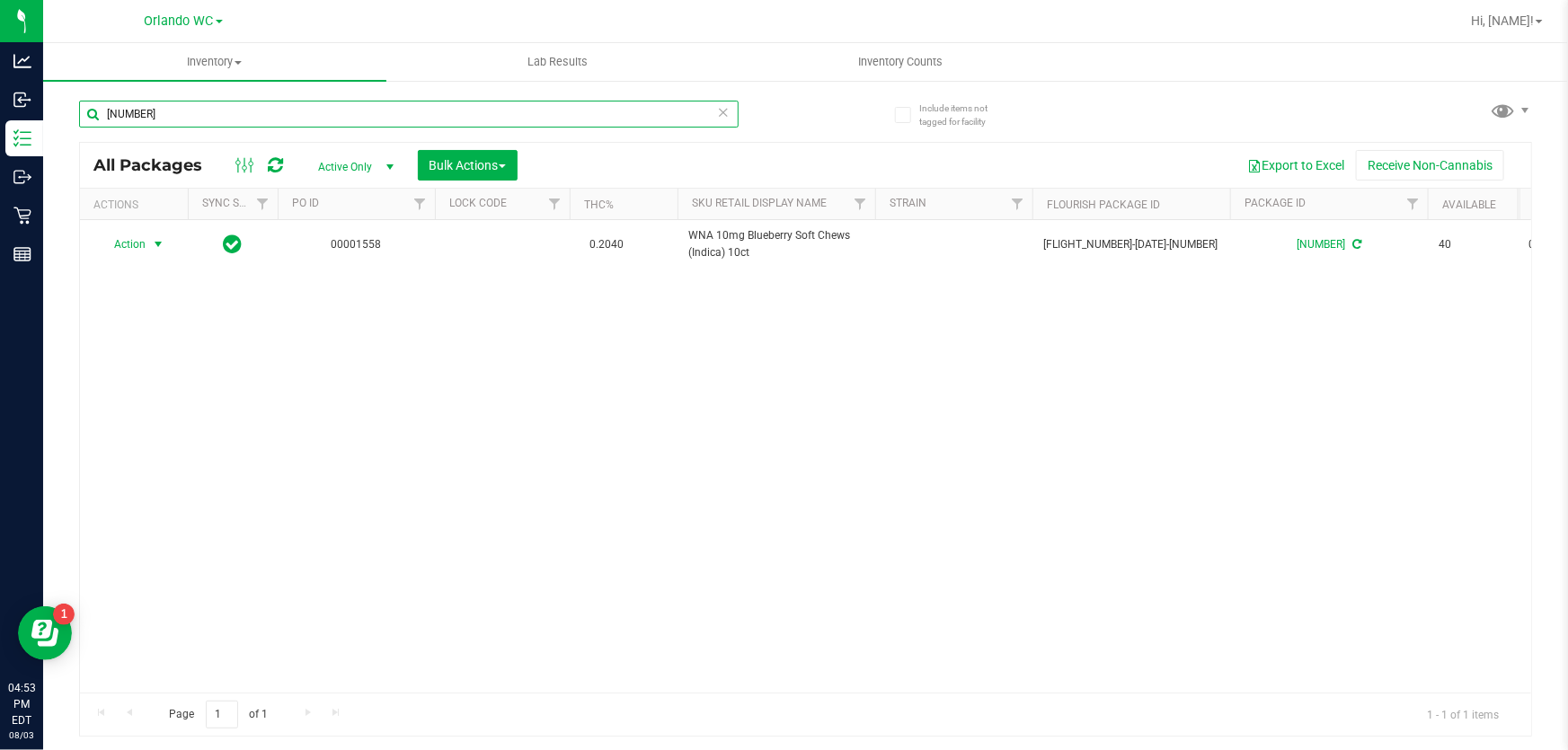 click on "0925883700070499" at bounding box center [409, 114] 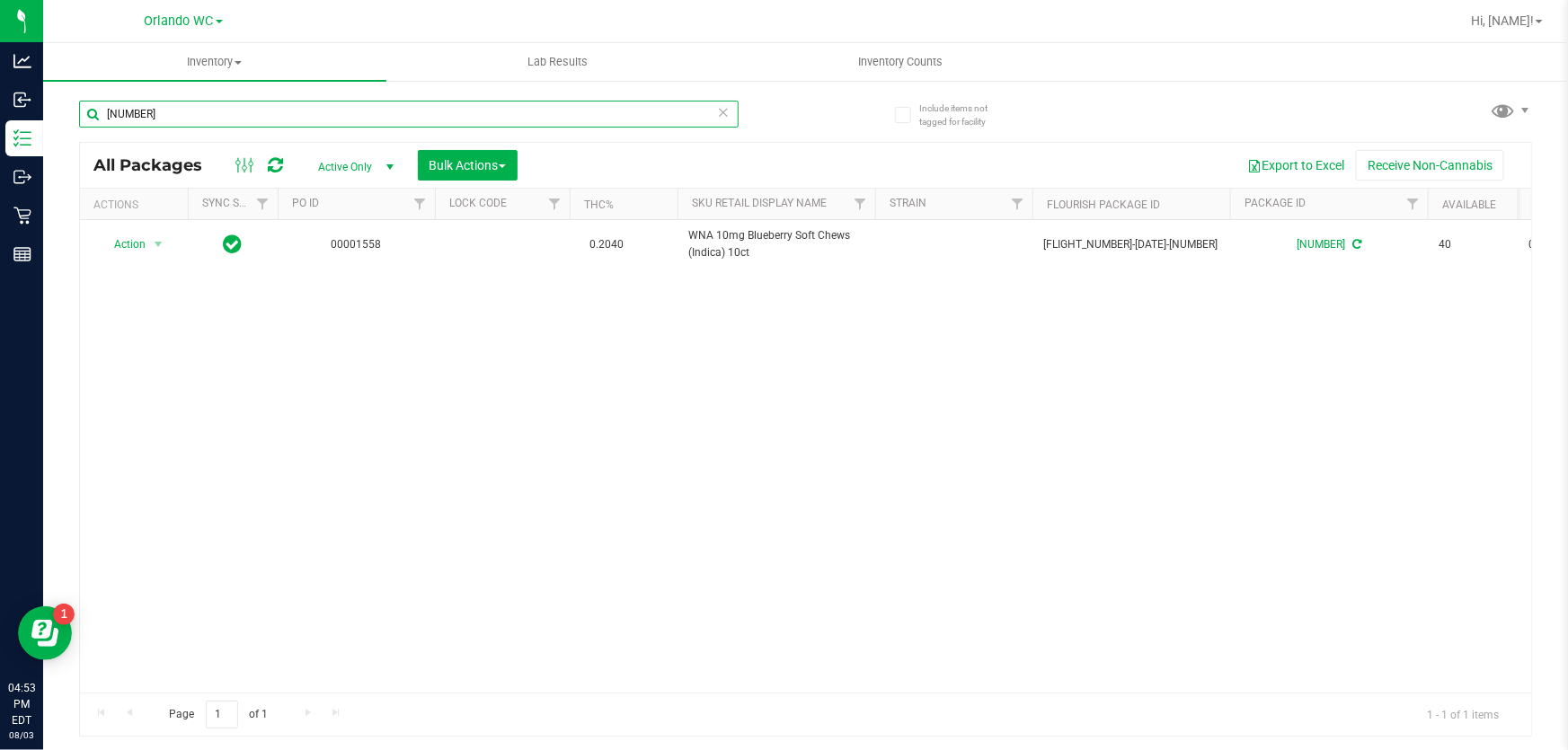 click on "0925883700070499" at bounding box center [409, 114] 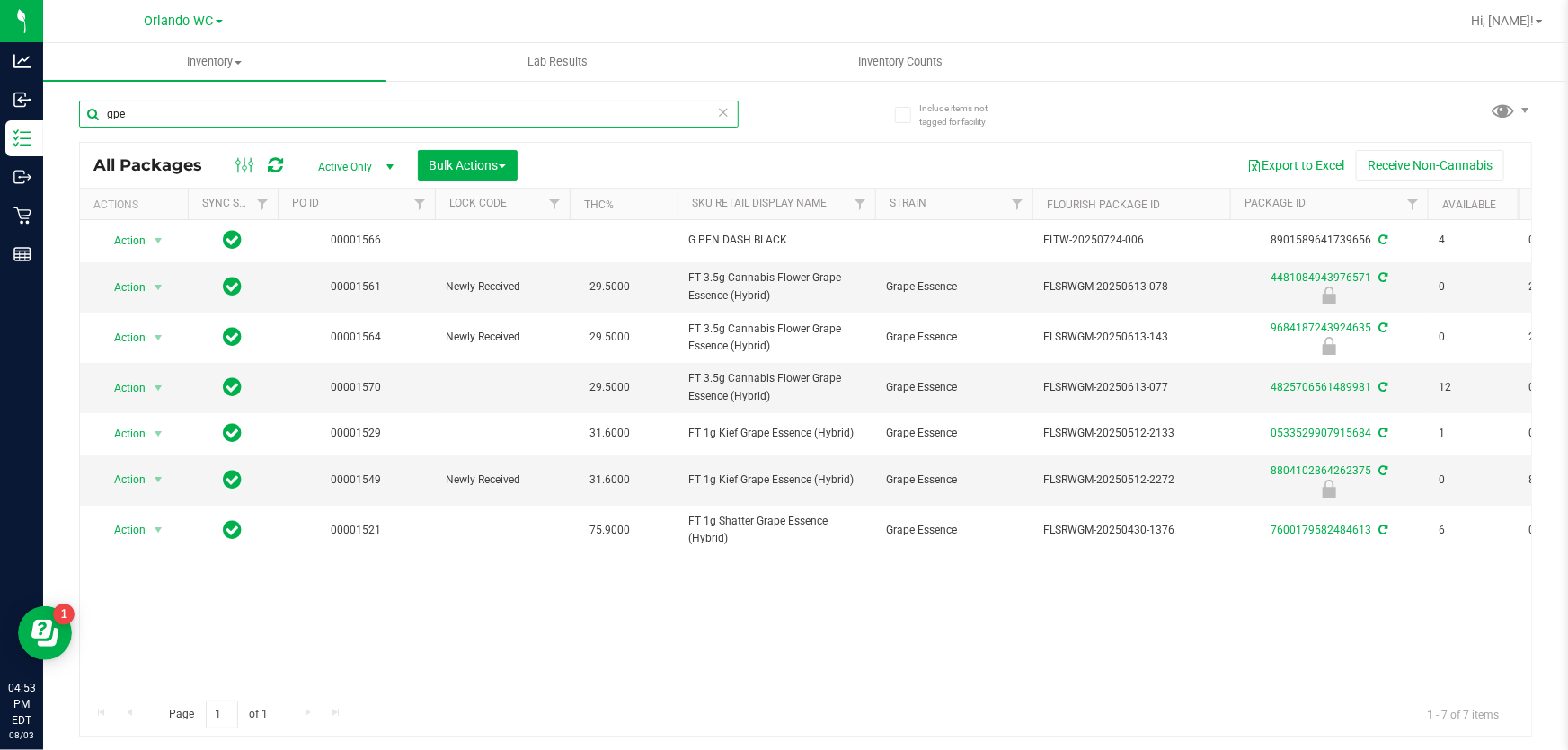 type on "gpe" 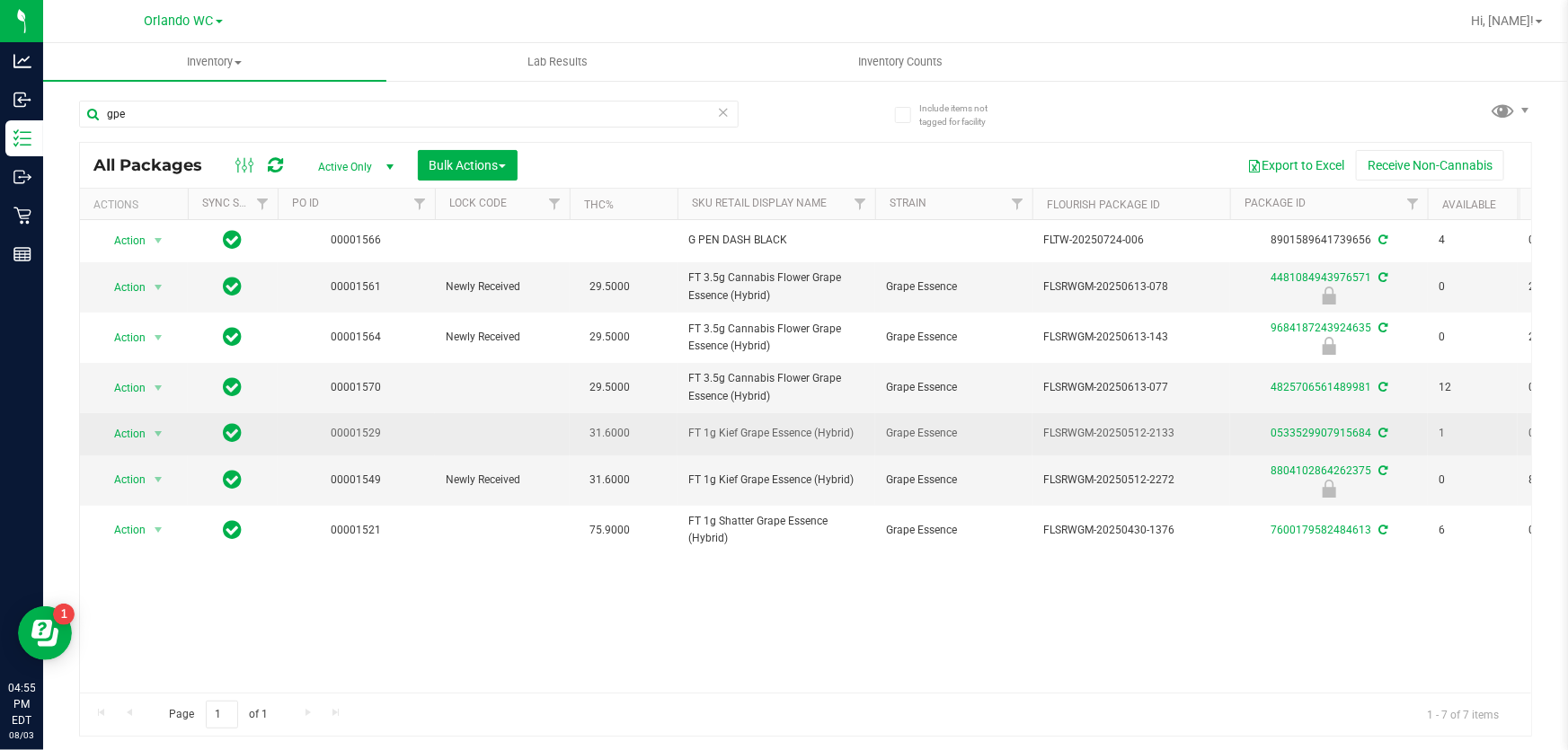 click on "31.6000" at bounding box center (624, 434) 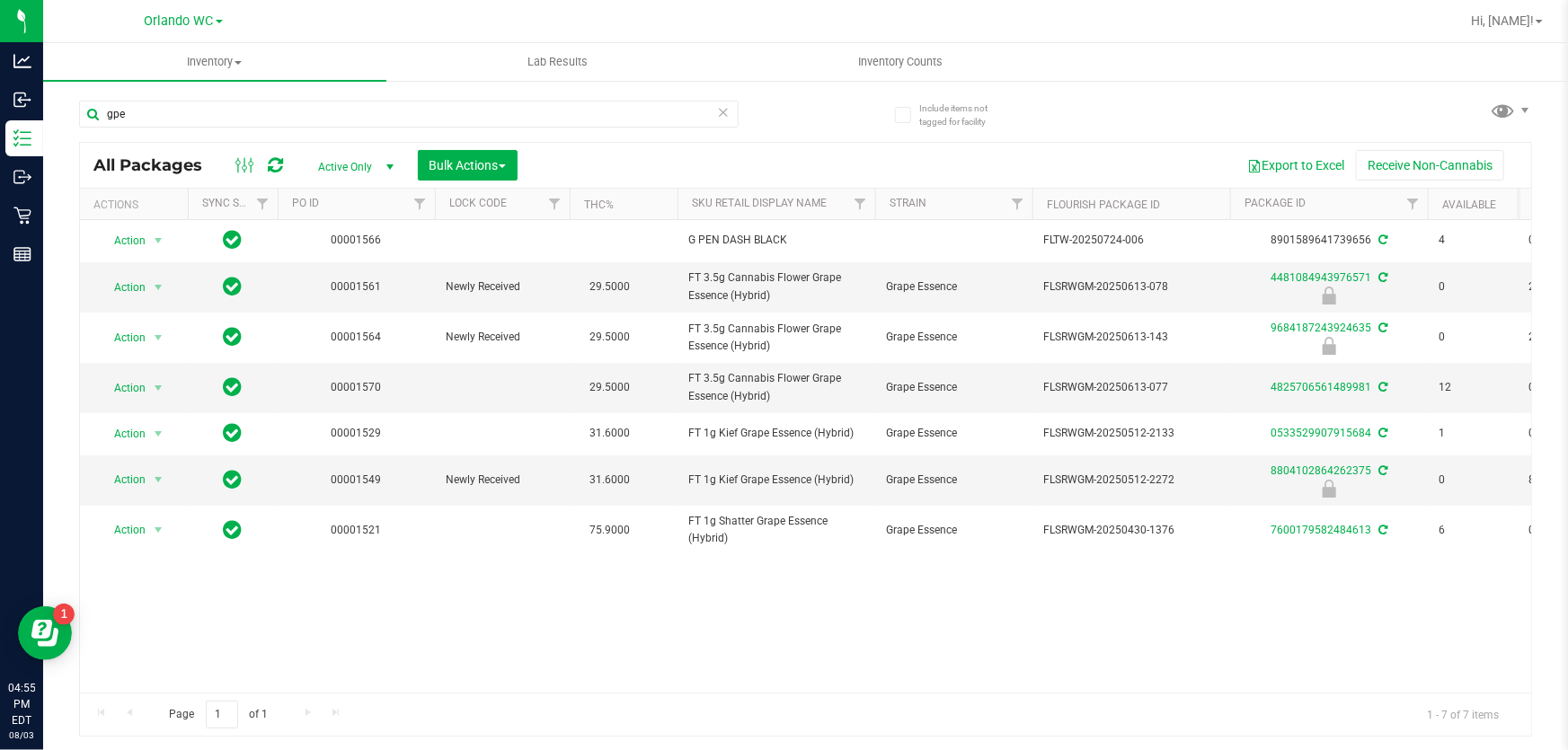 click at bounding box center (275, 165) 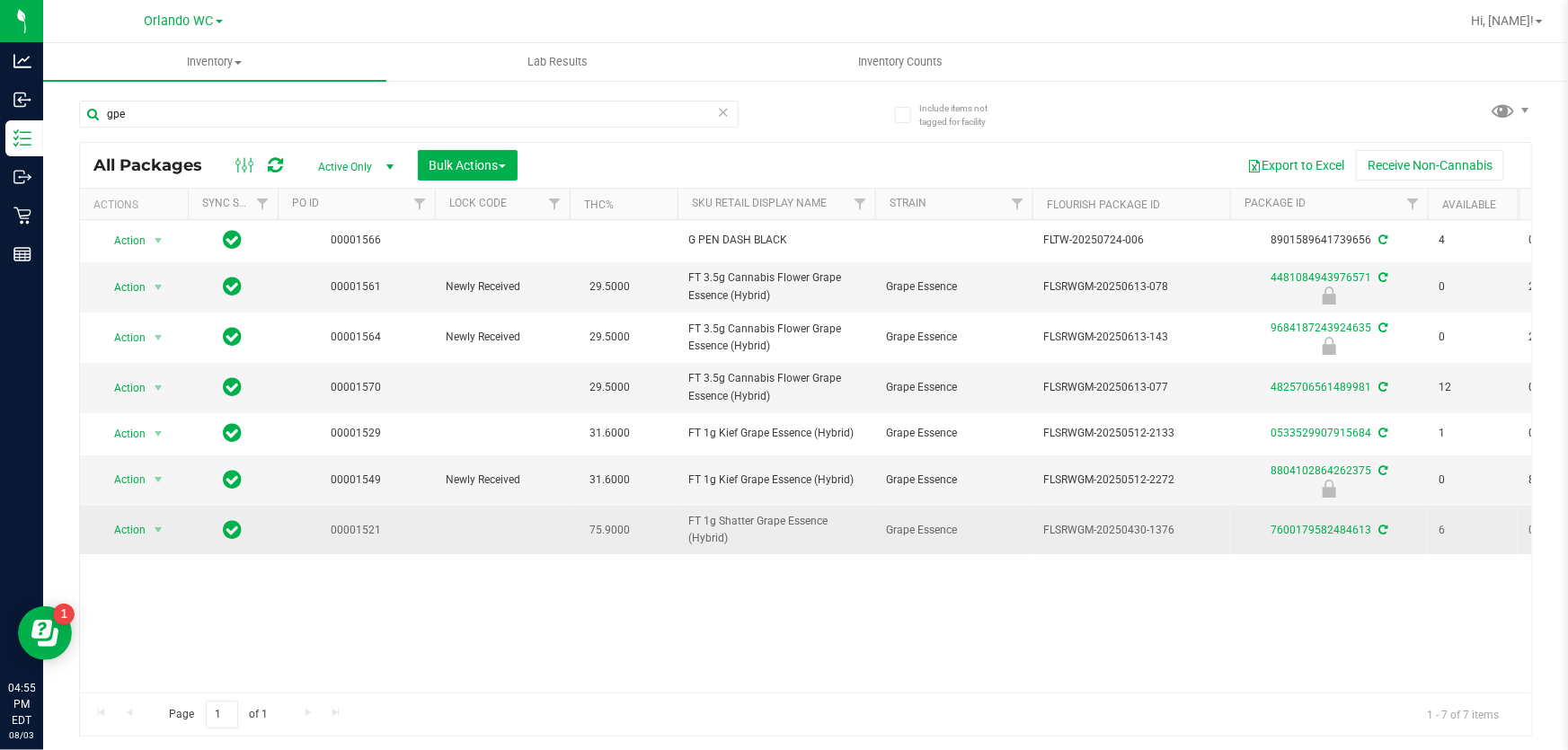 click on "FT 1g Shatter Grape Essence (Hybrid)" at bounding box center [776, 530] 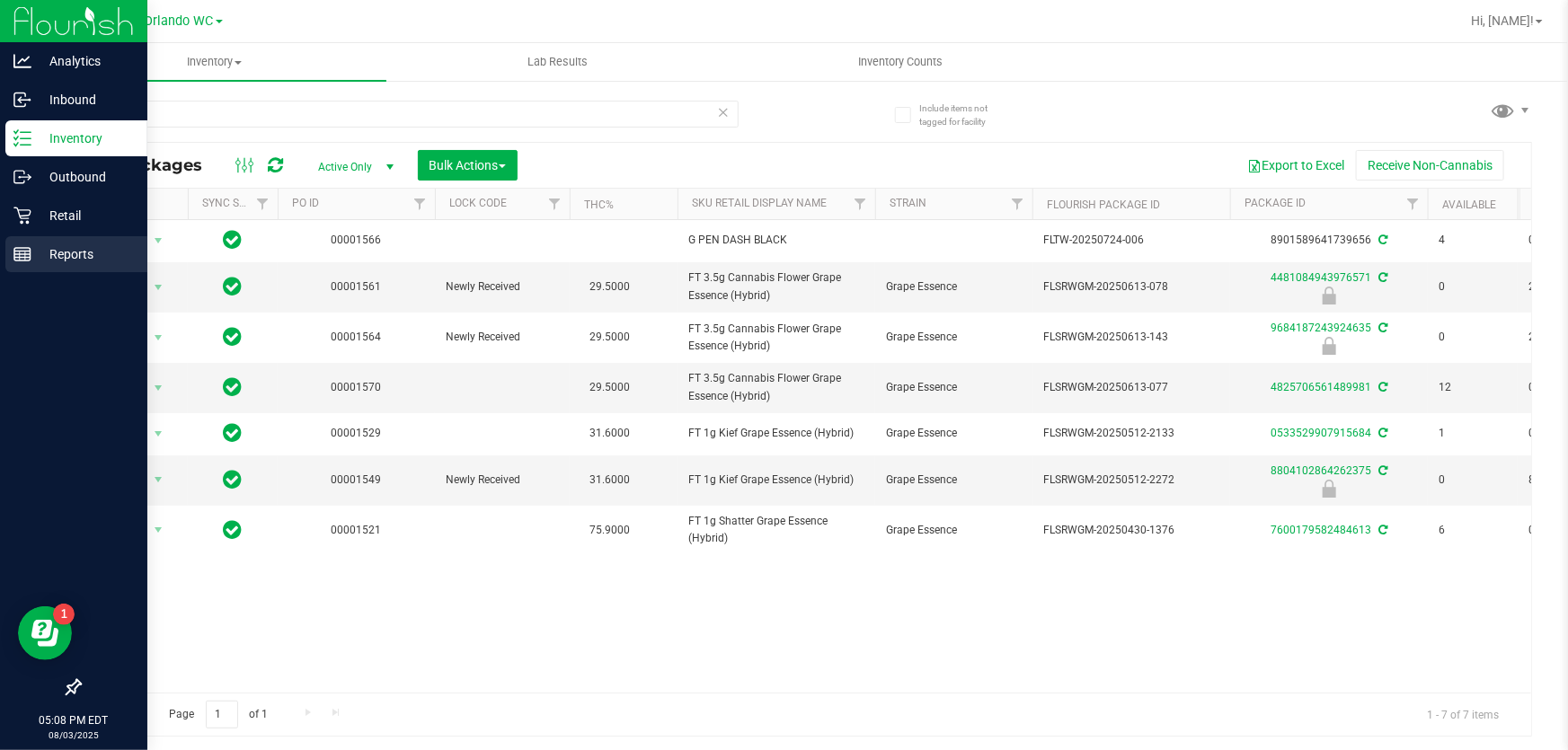 click on "Reports" at bounding box center (85, 254) 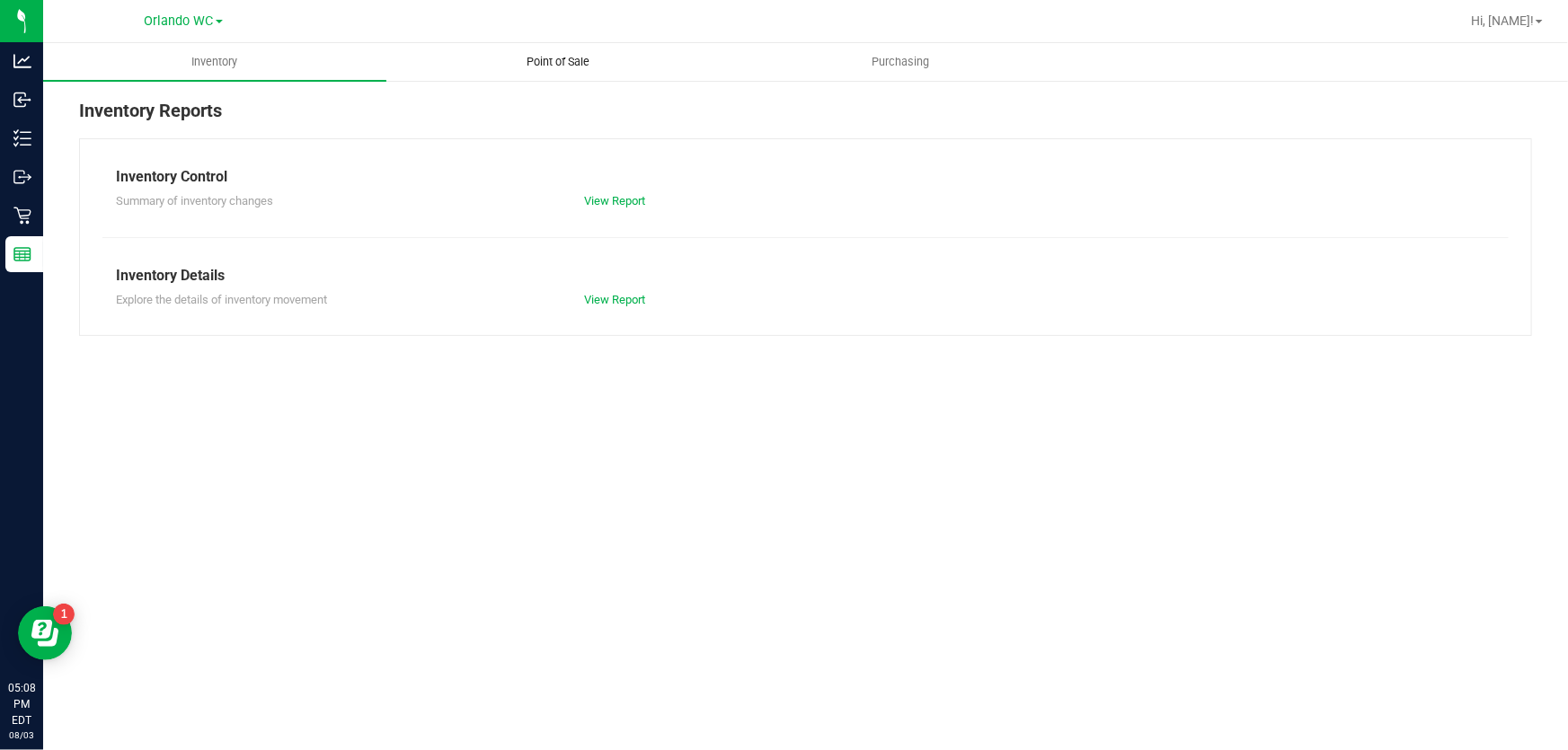 click on "Point of Sale" at bounding box center [558, 62] 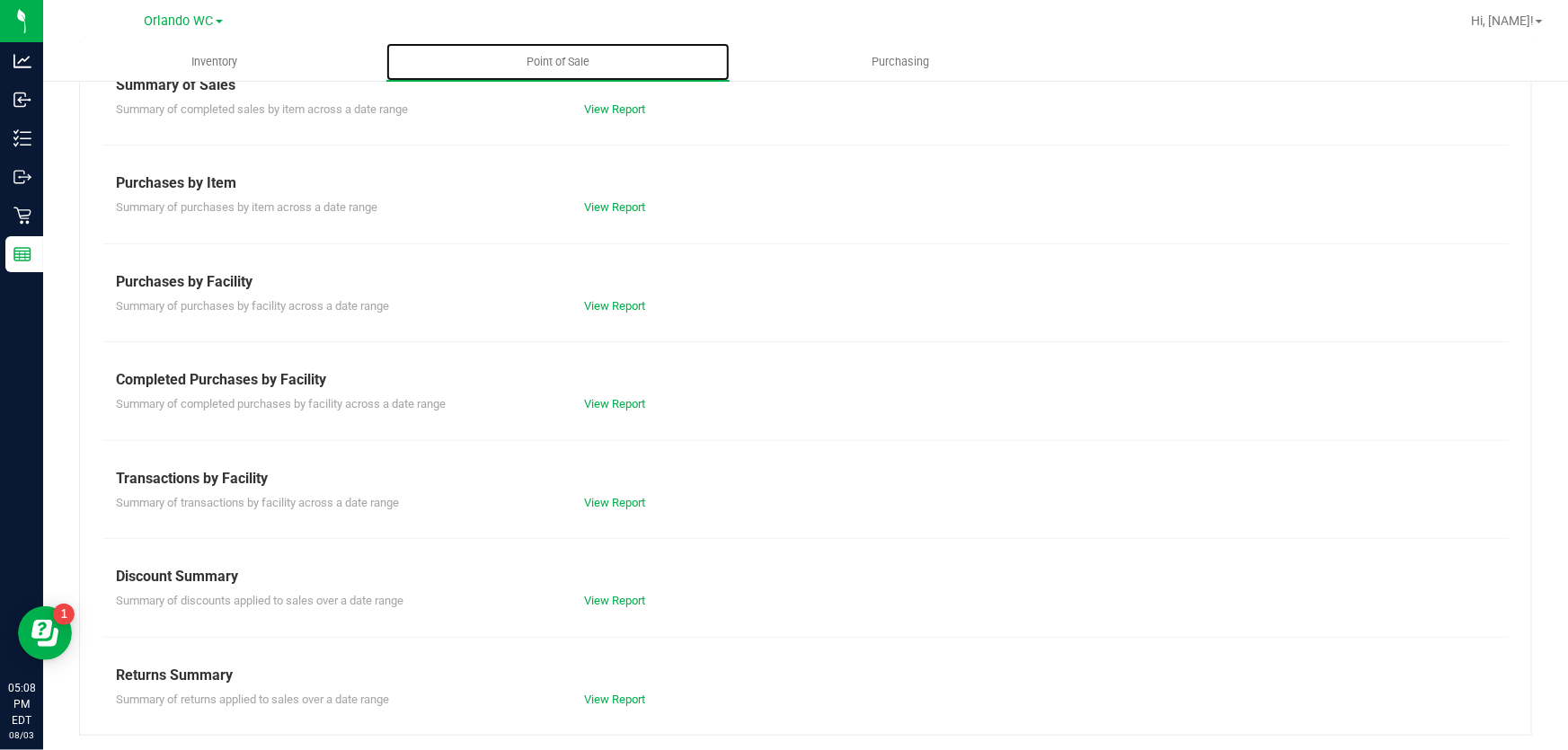 scroll, scrollTop: 192, scrollLeft: 0, axis: vertical 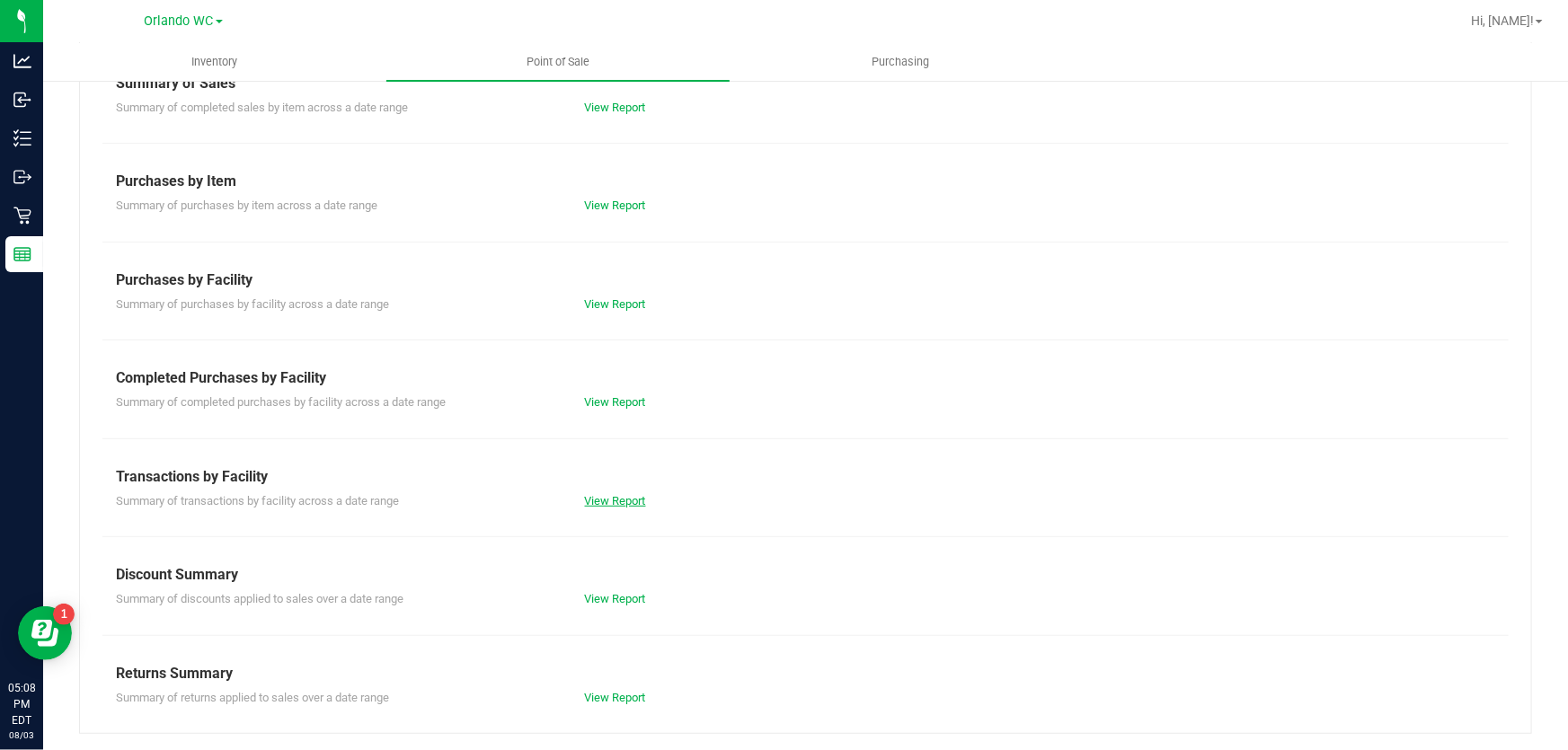 click on "View Report" at bounding box center [616, 500] 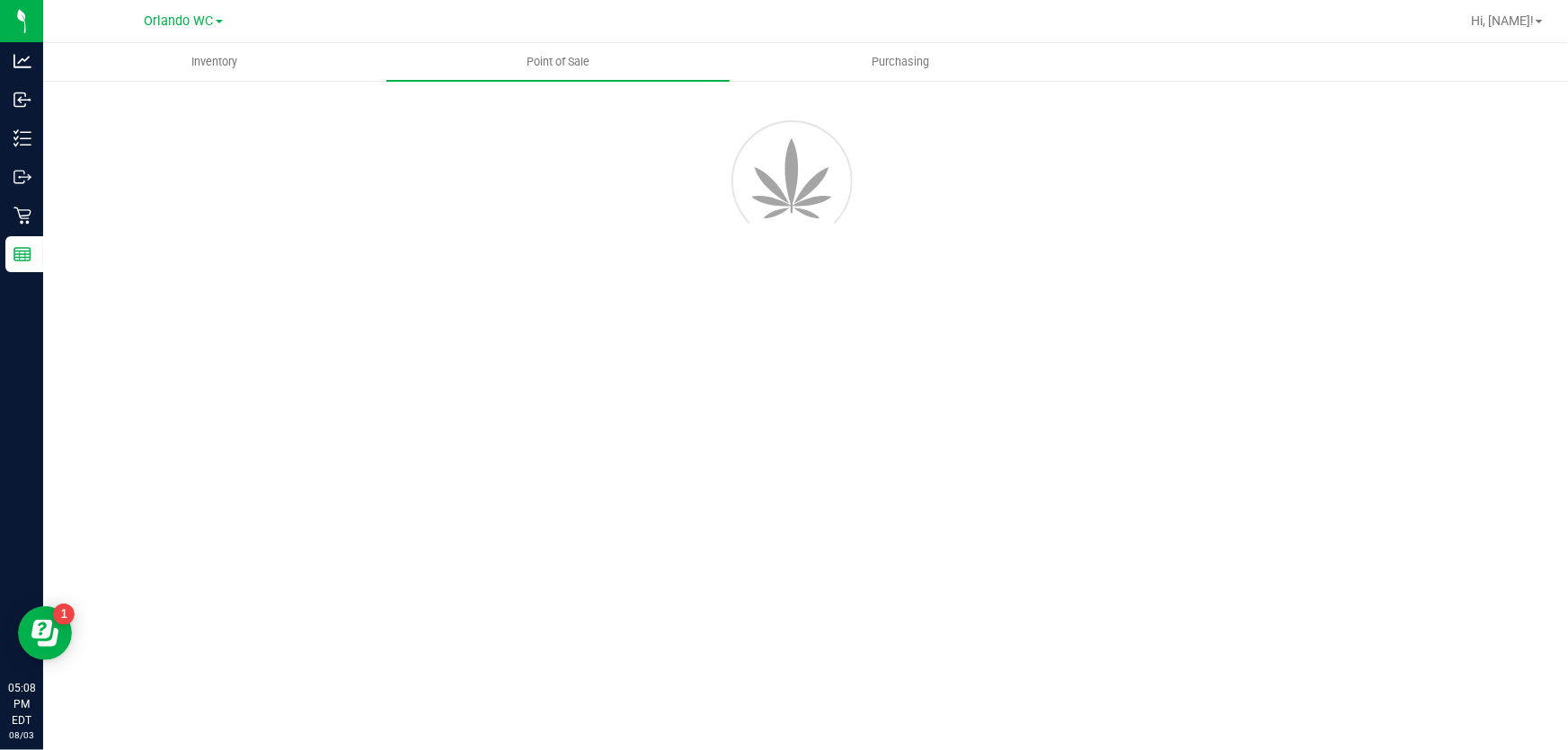 scroll, scrollTop: 0, scrollLeft: 0, axis: both 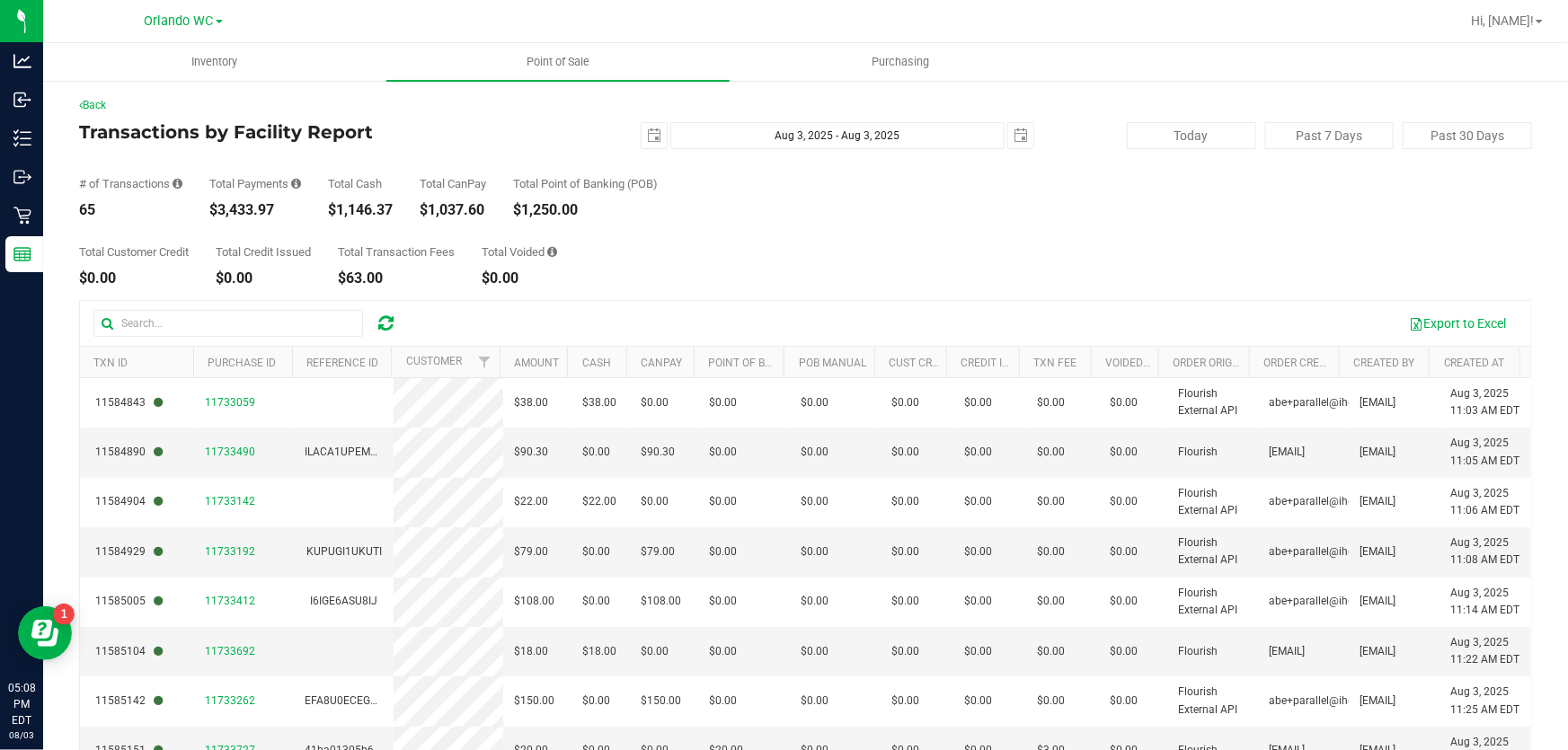 click on "Total Voided" at bounding box center [519, 251] 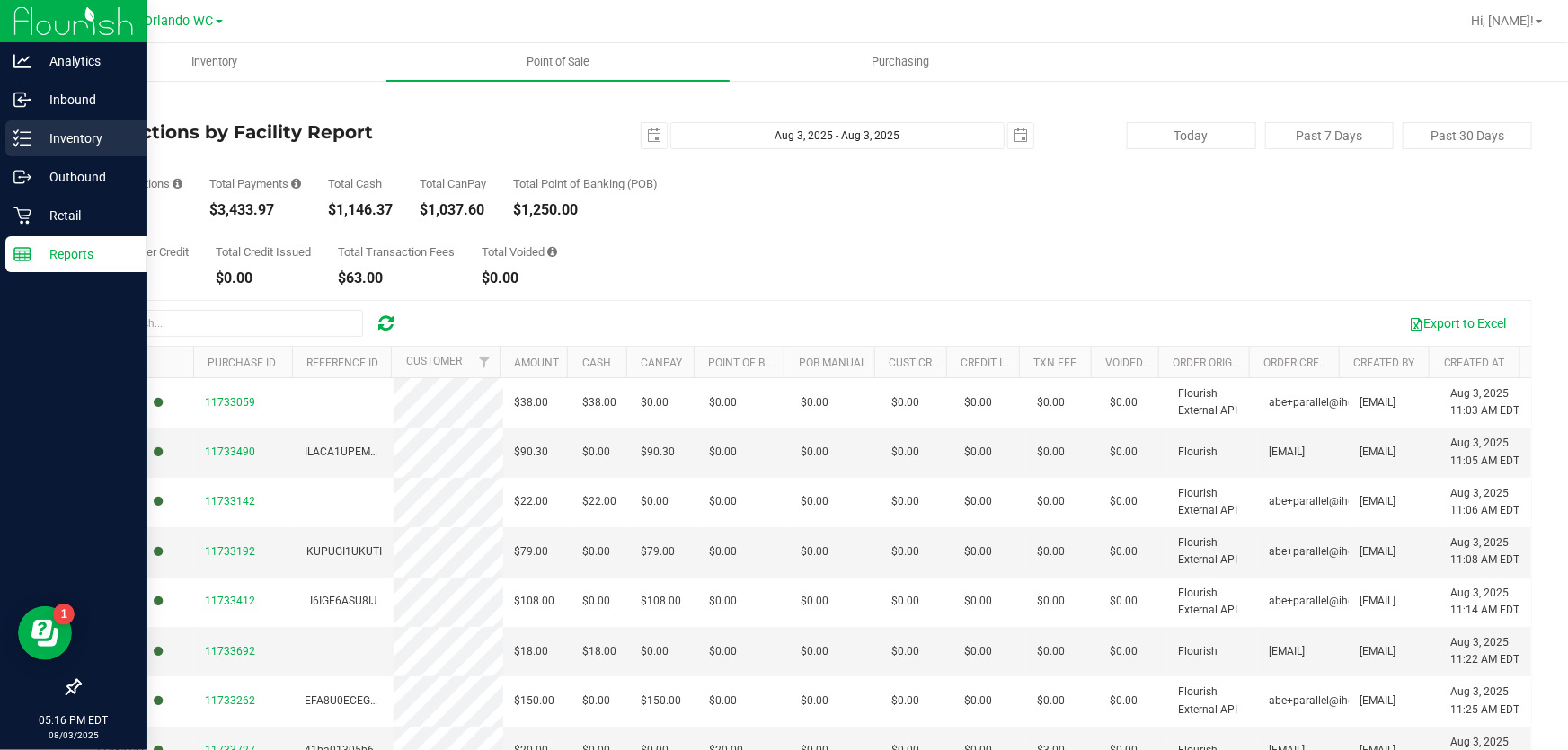 click on "Inventory" at bounding box center [76, 138] 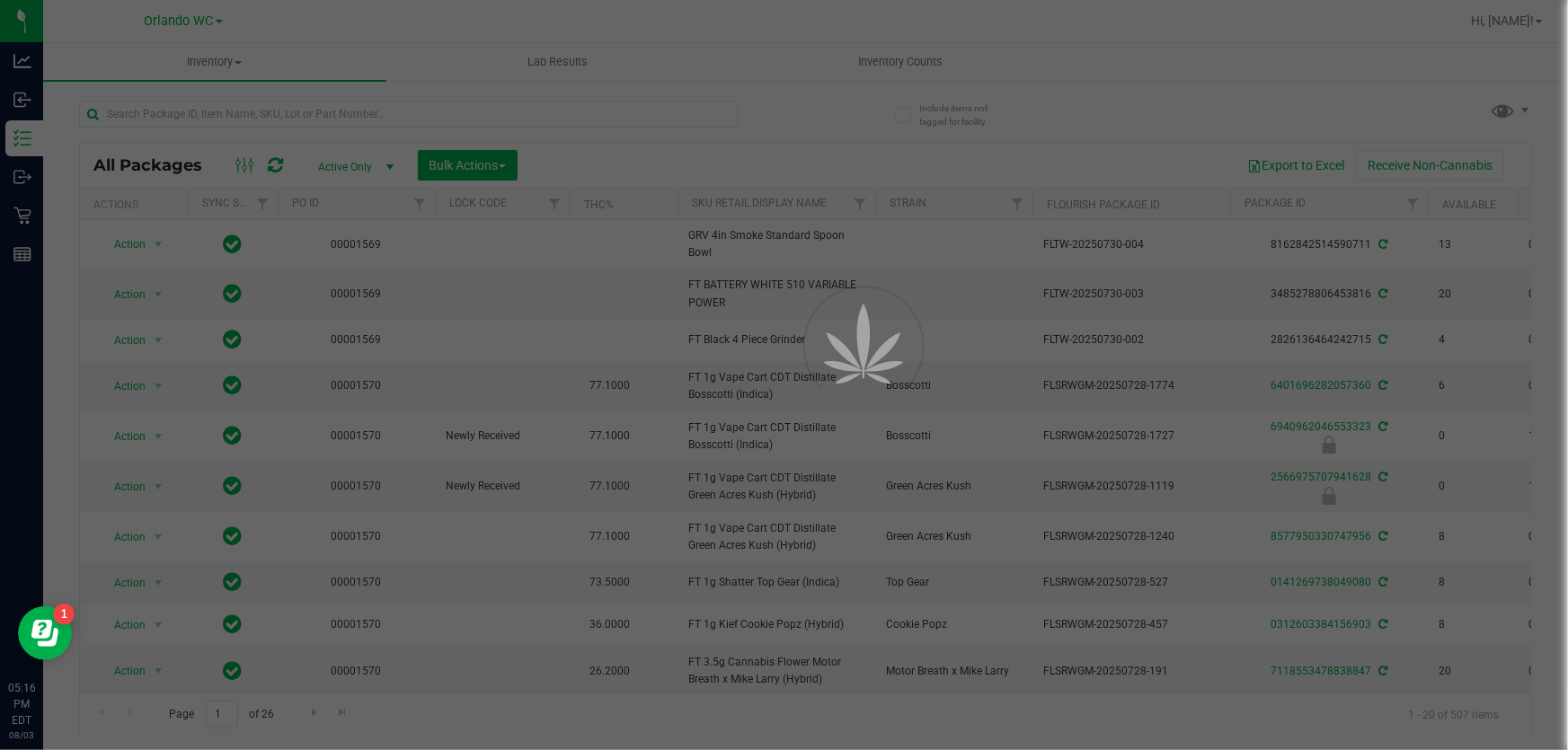 click at bounding box center [784, 375] 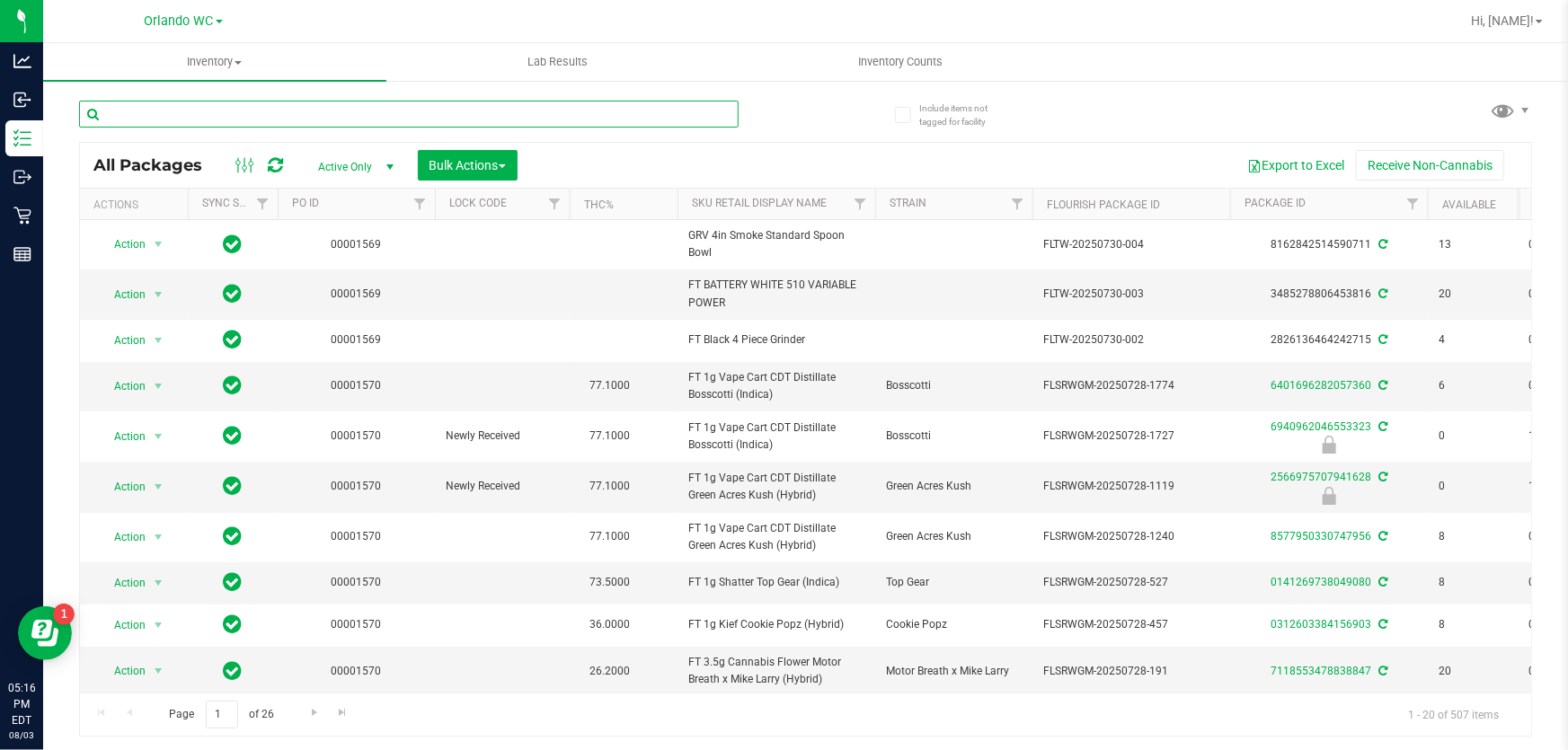 click at bounding box center (409, 114) 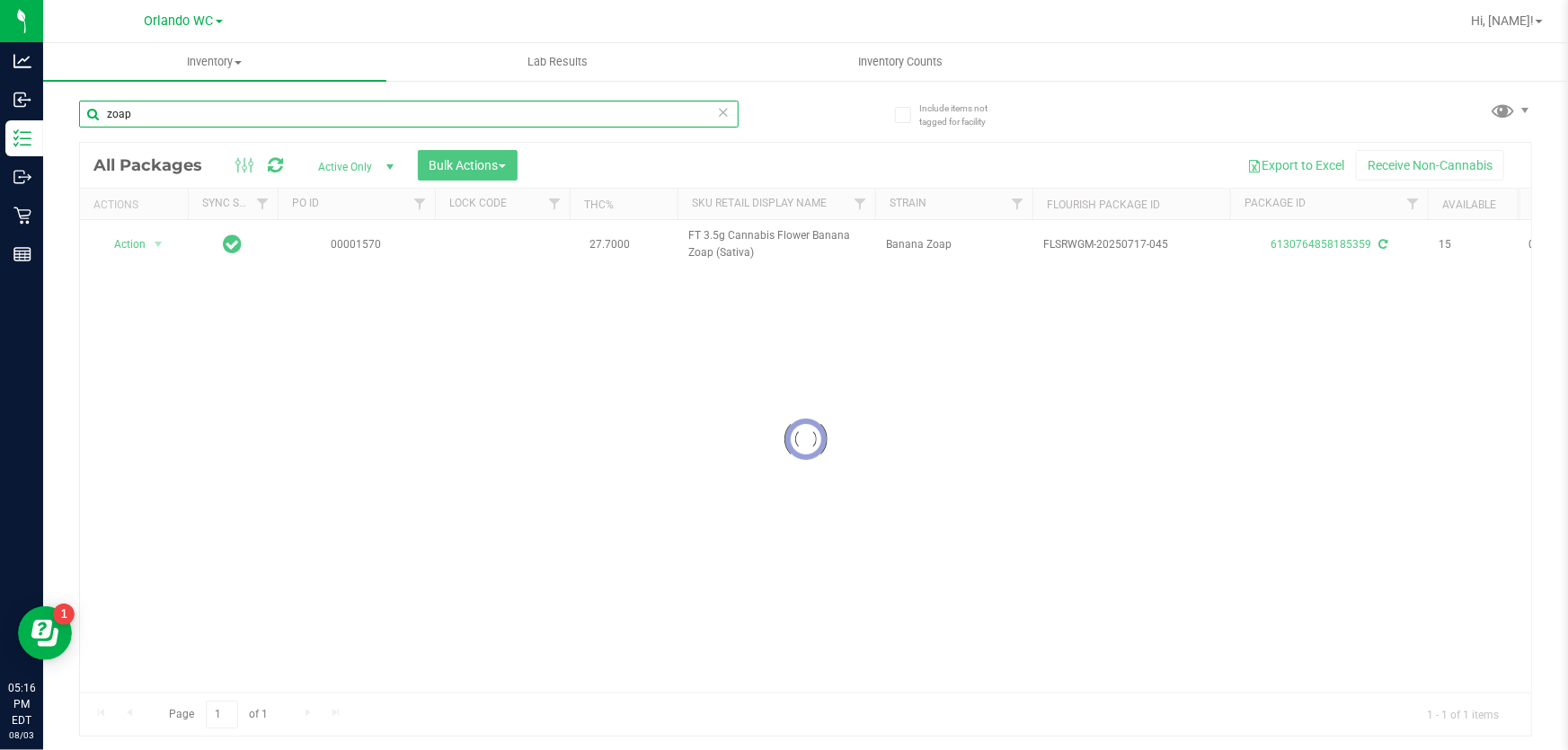 type on "zoap" 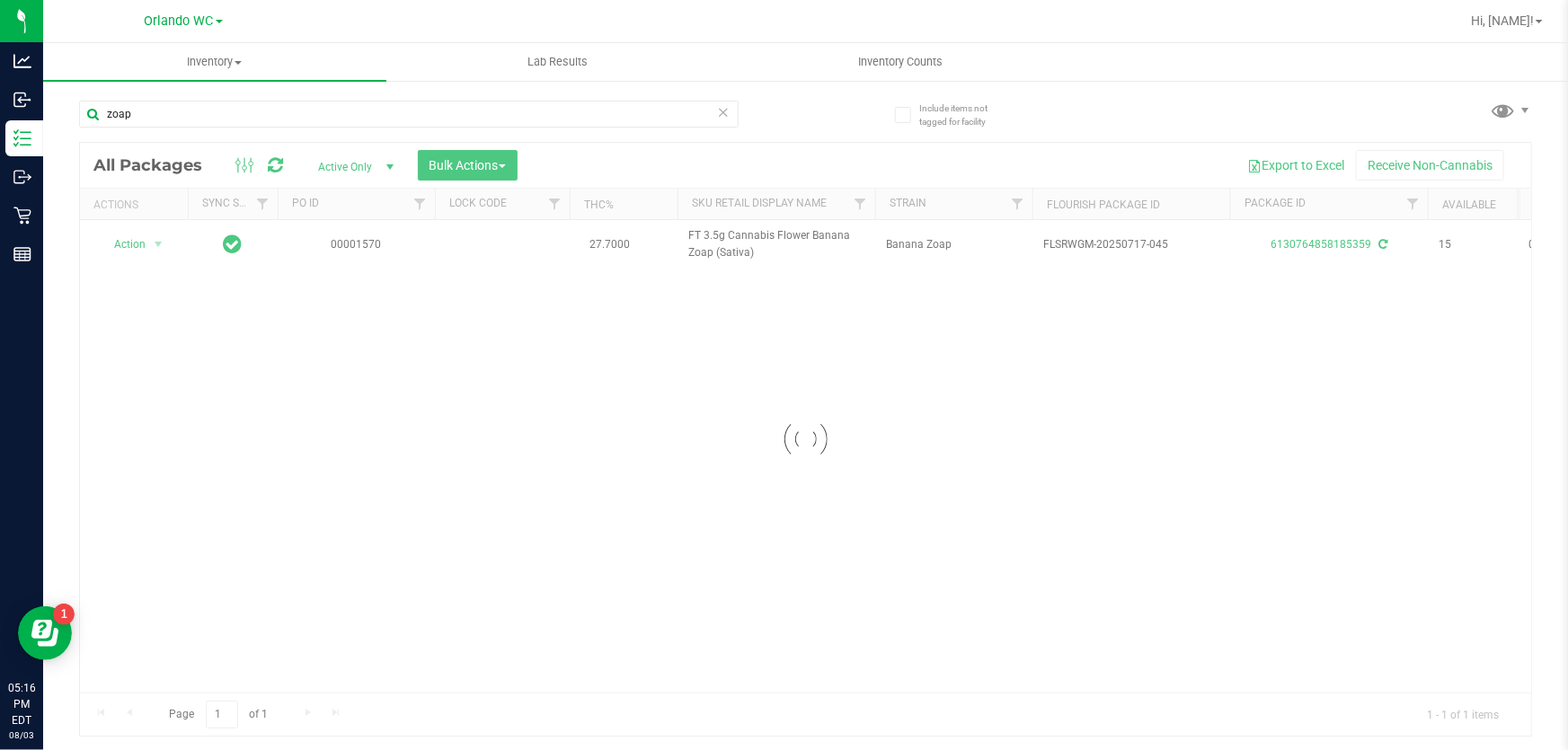 click at bounding box center [805, 439] 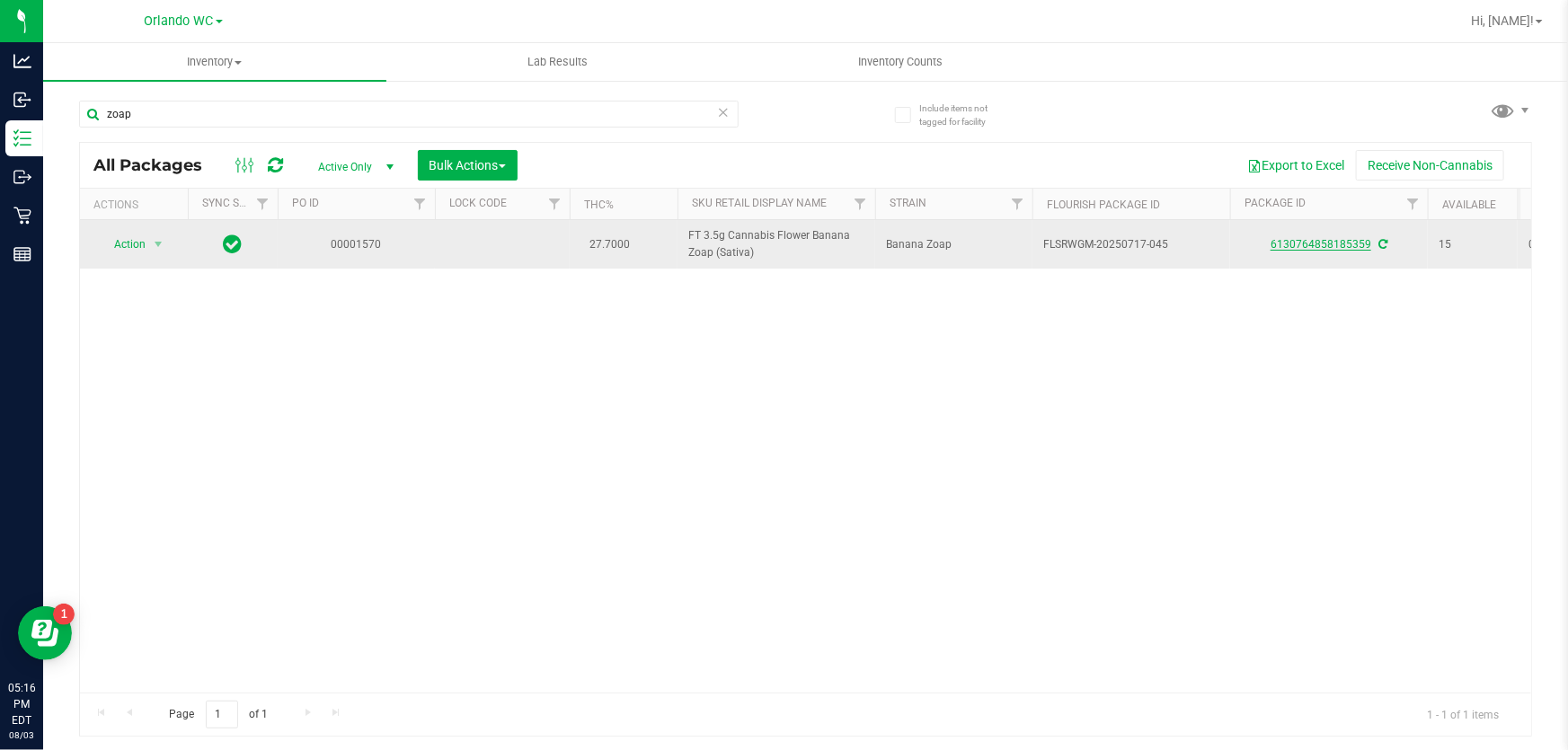 click on "6130764858185359" at bounding box center [1321, 244] 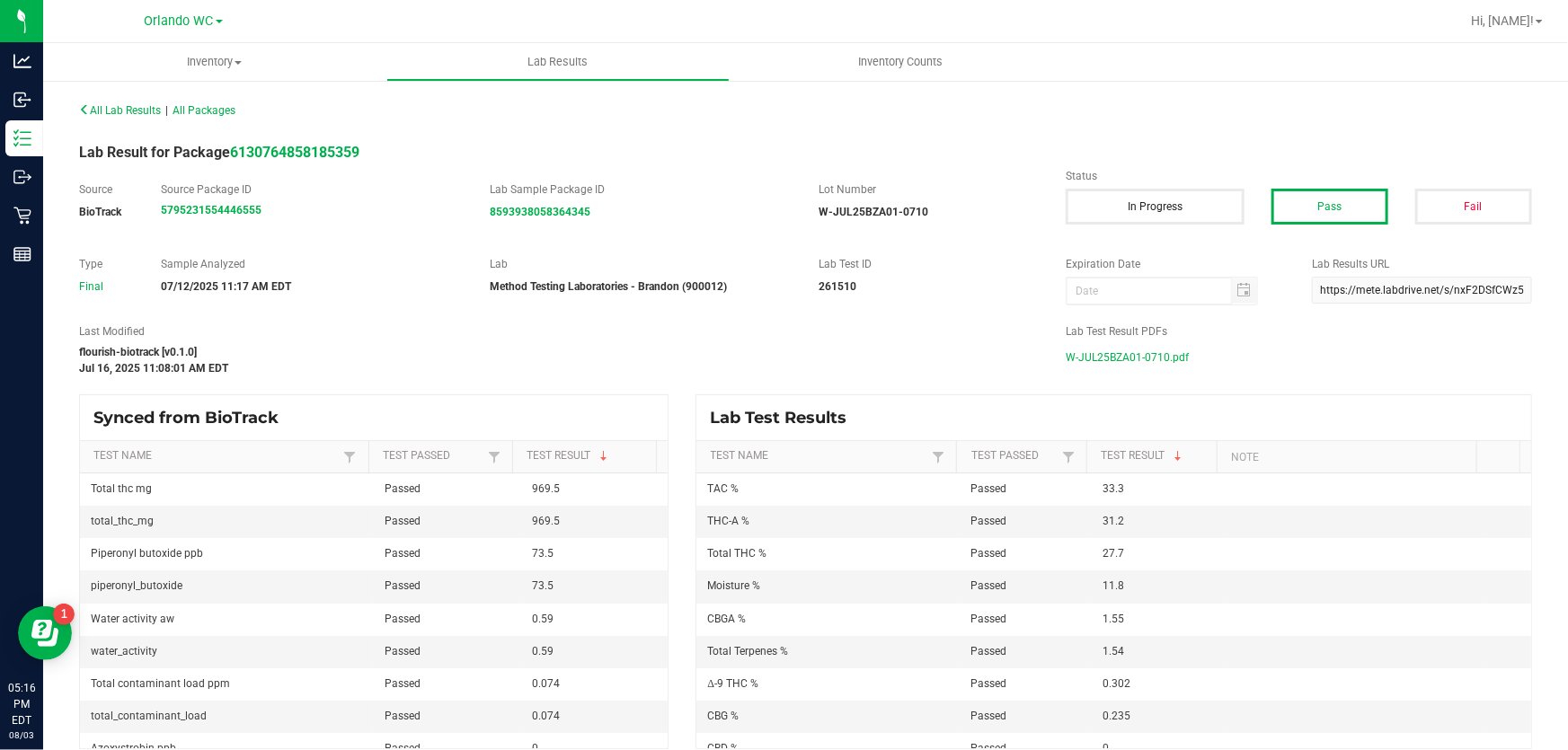 click on "W-JUL25BZA01-0710.pdf" at bounding box center (1127, 357) 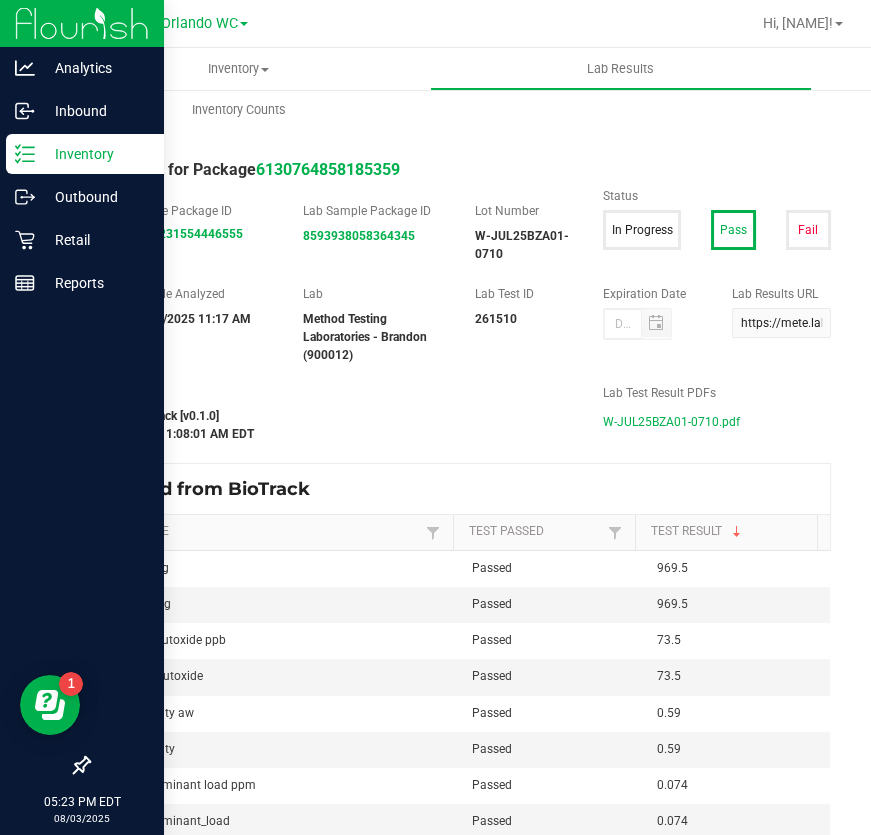 click on "Inventory" at bounding box center (95, 154) 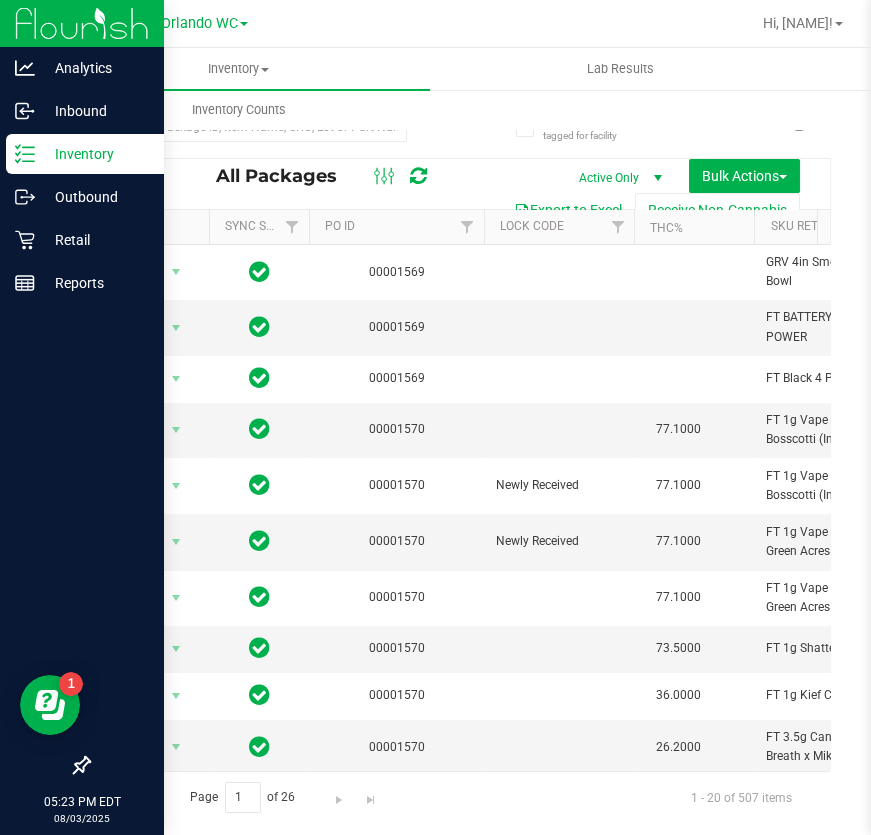 click on "All Packages
Active Only Active Only Lab Samples Locked All External Internal
Bulk Actions
Add to manufacturing run
Add to outbound order
Combine packages" at bounding box center (459, 458) 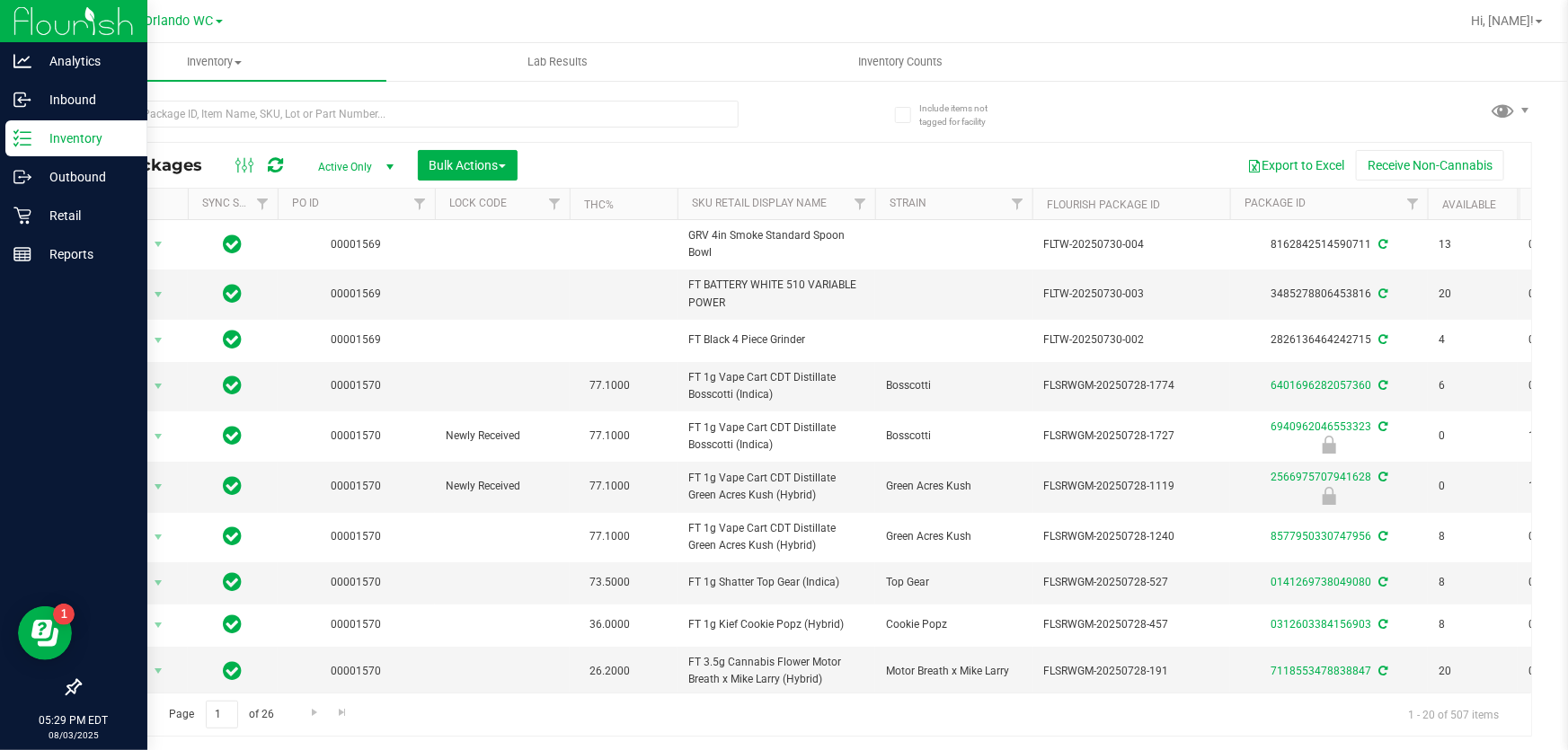 click on "Sku Retail Display Name" at bounding box center (776, 204) 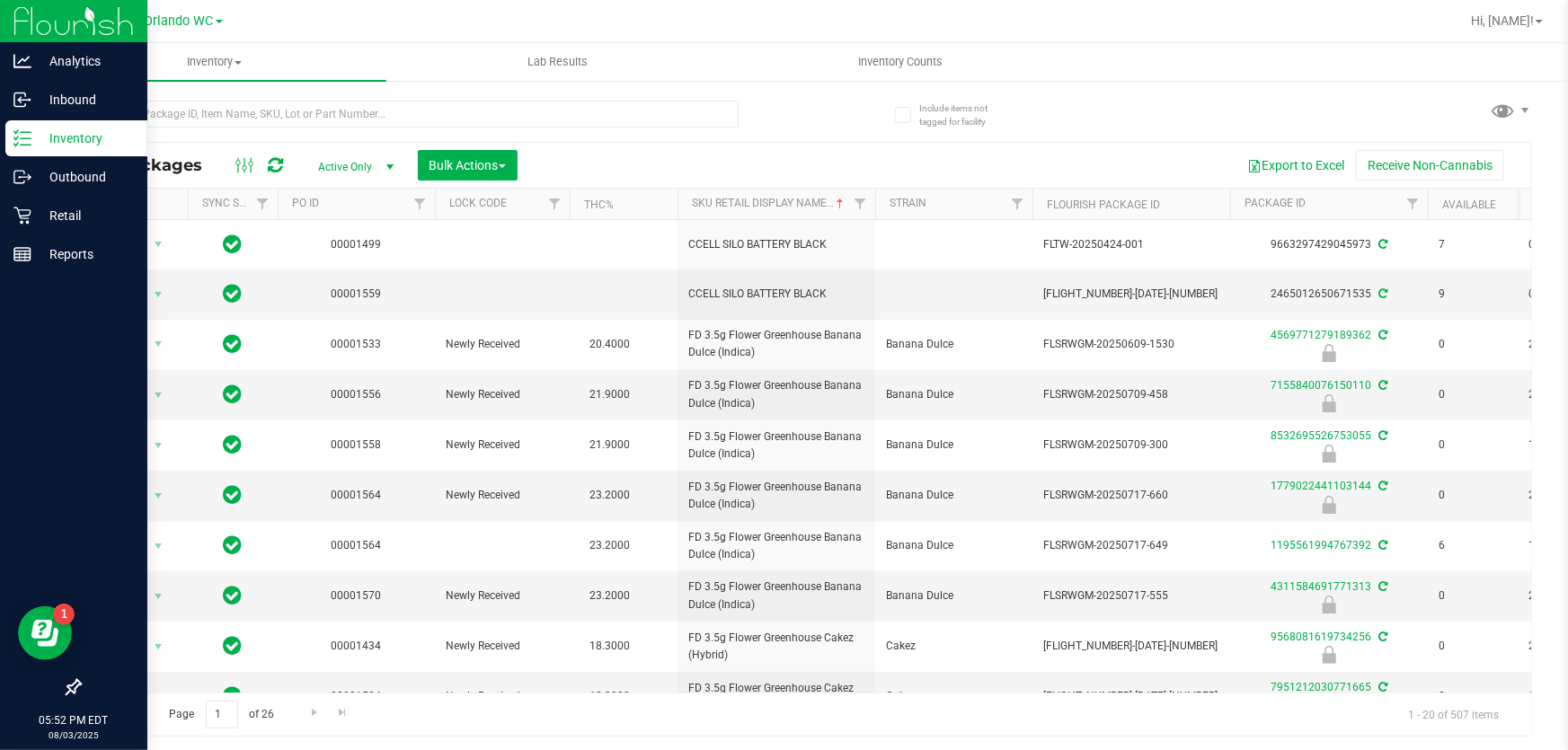 click at bounding box center [442, 113] 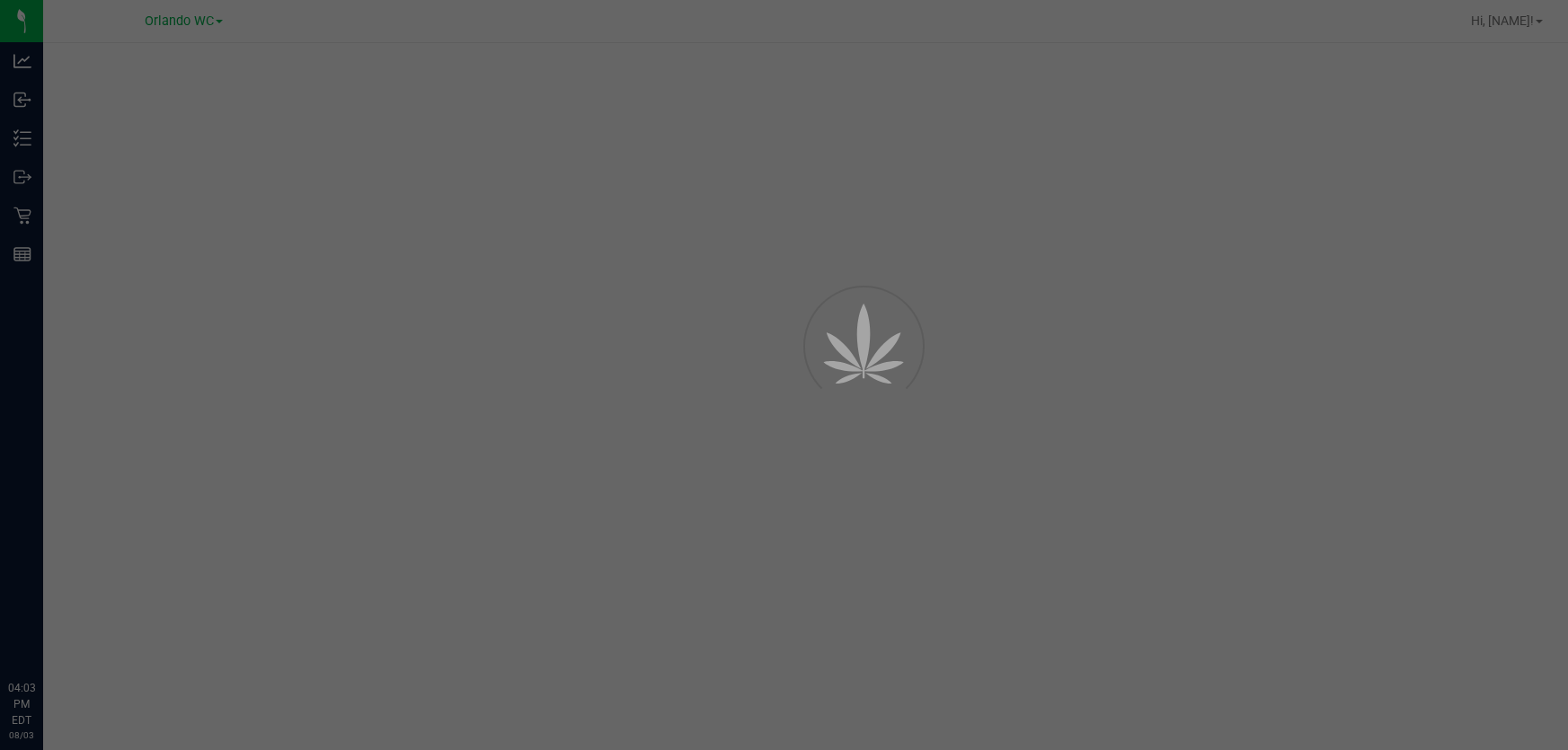 scroll, scrollTop: 0, scrollLeft: 0, axis: both 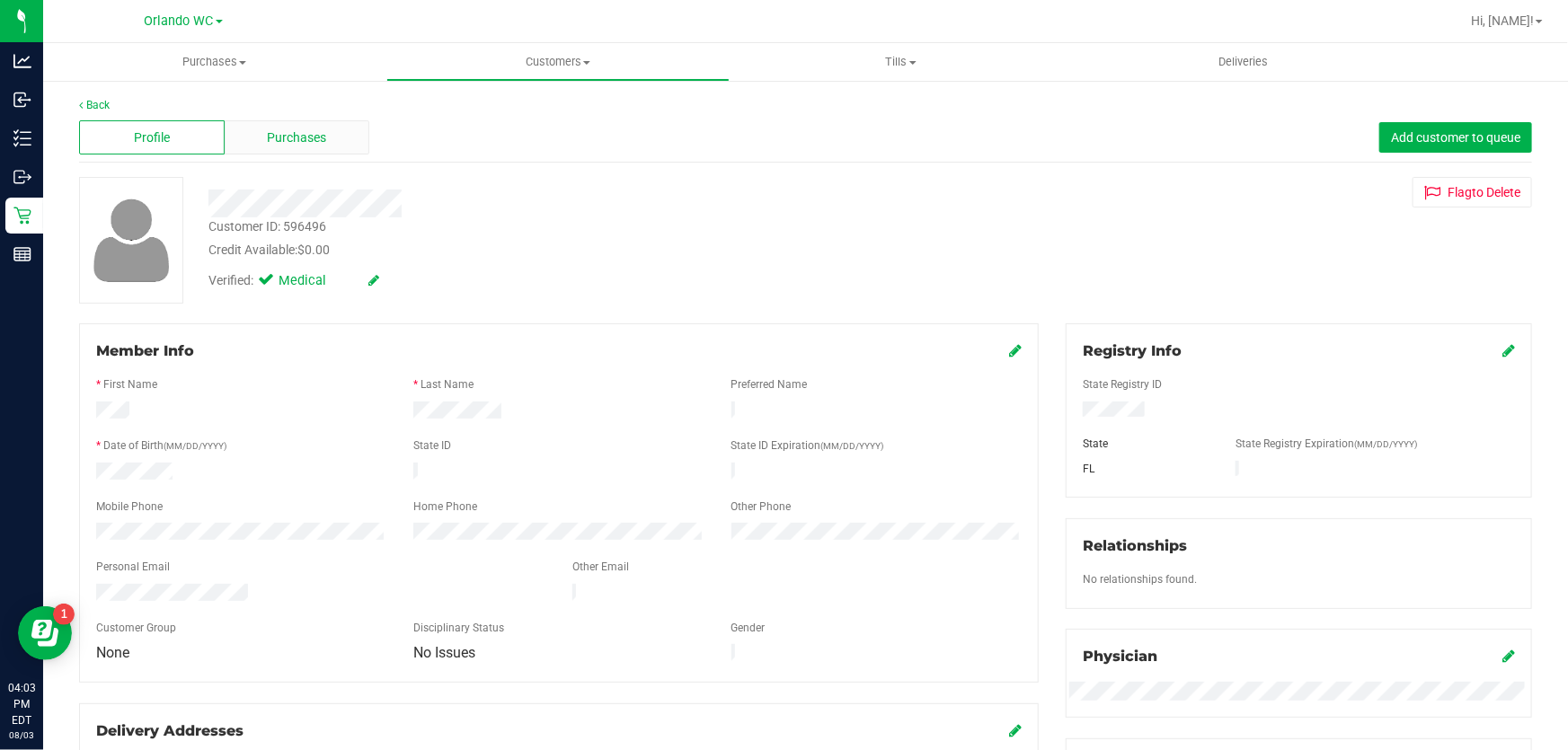 click on "Purchases" at bounding box center (297, 137) 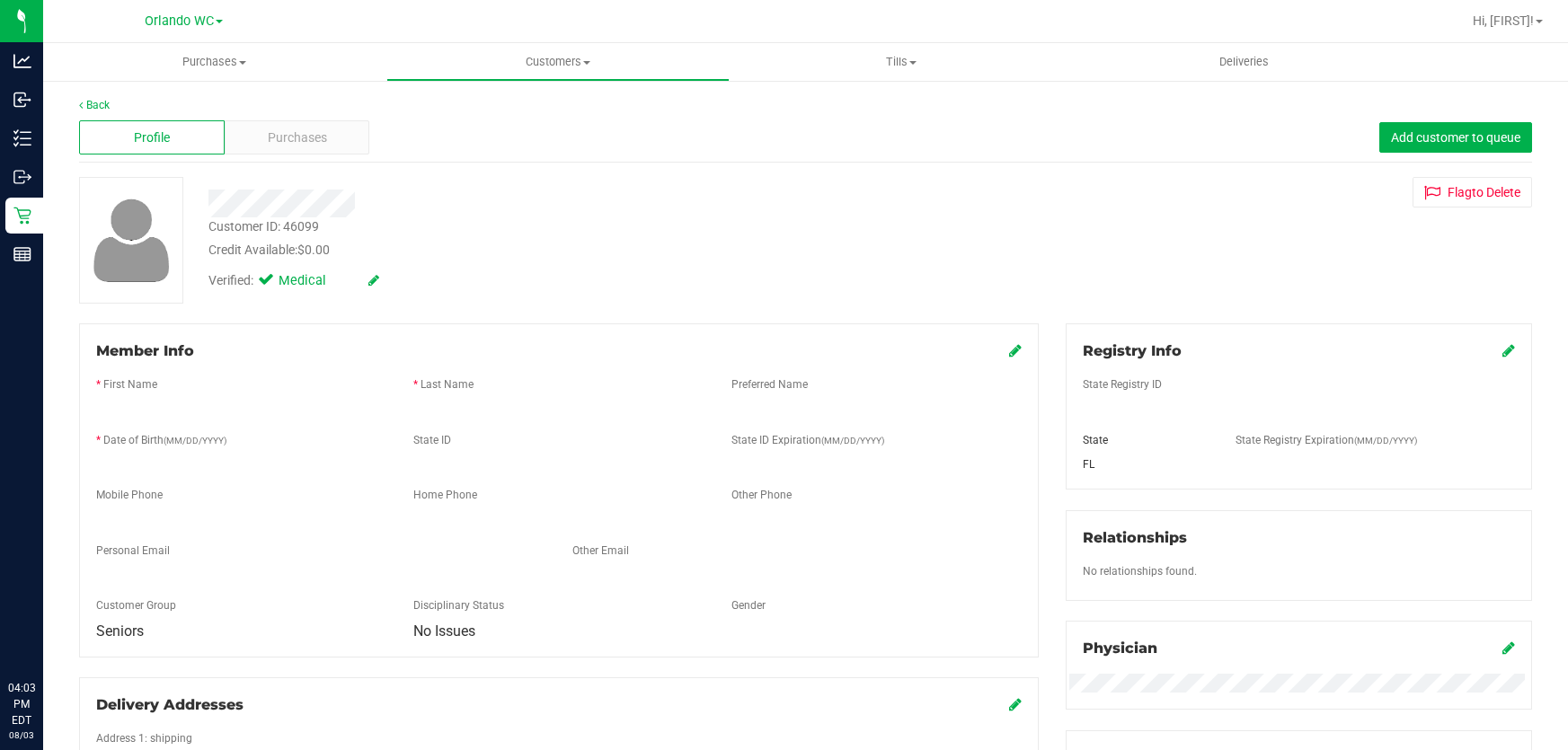 scroll, scrollTop: 0, scrollLeft: 0, axis: both 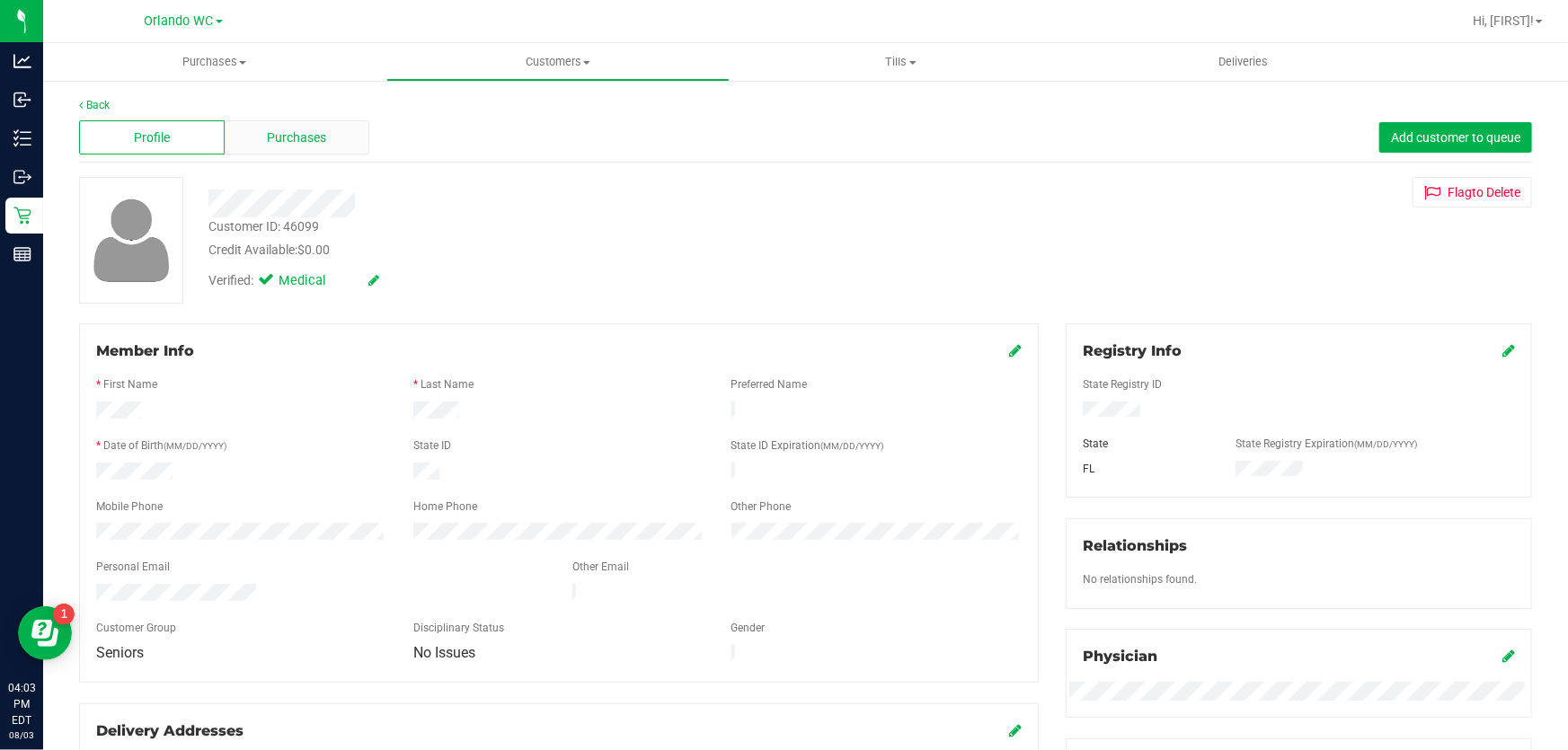 click on "Purchases" at bounding box center [297, 137] 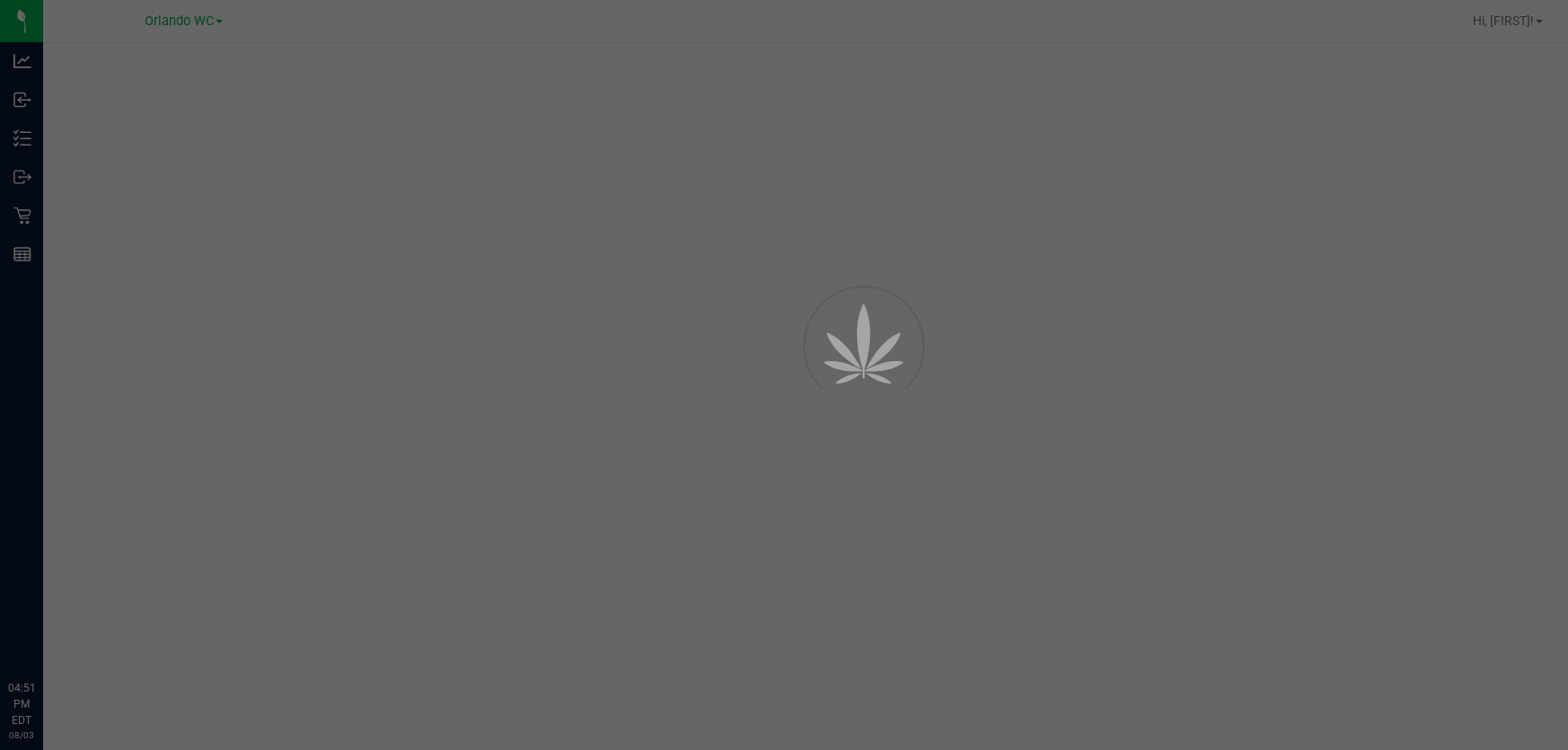 scroll, scrollTop: 0, scrollLeft: 0, axis: both 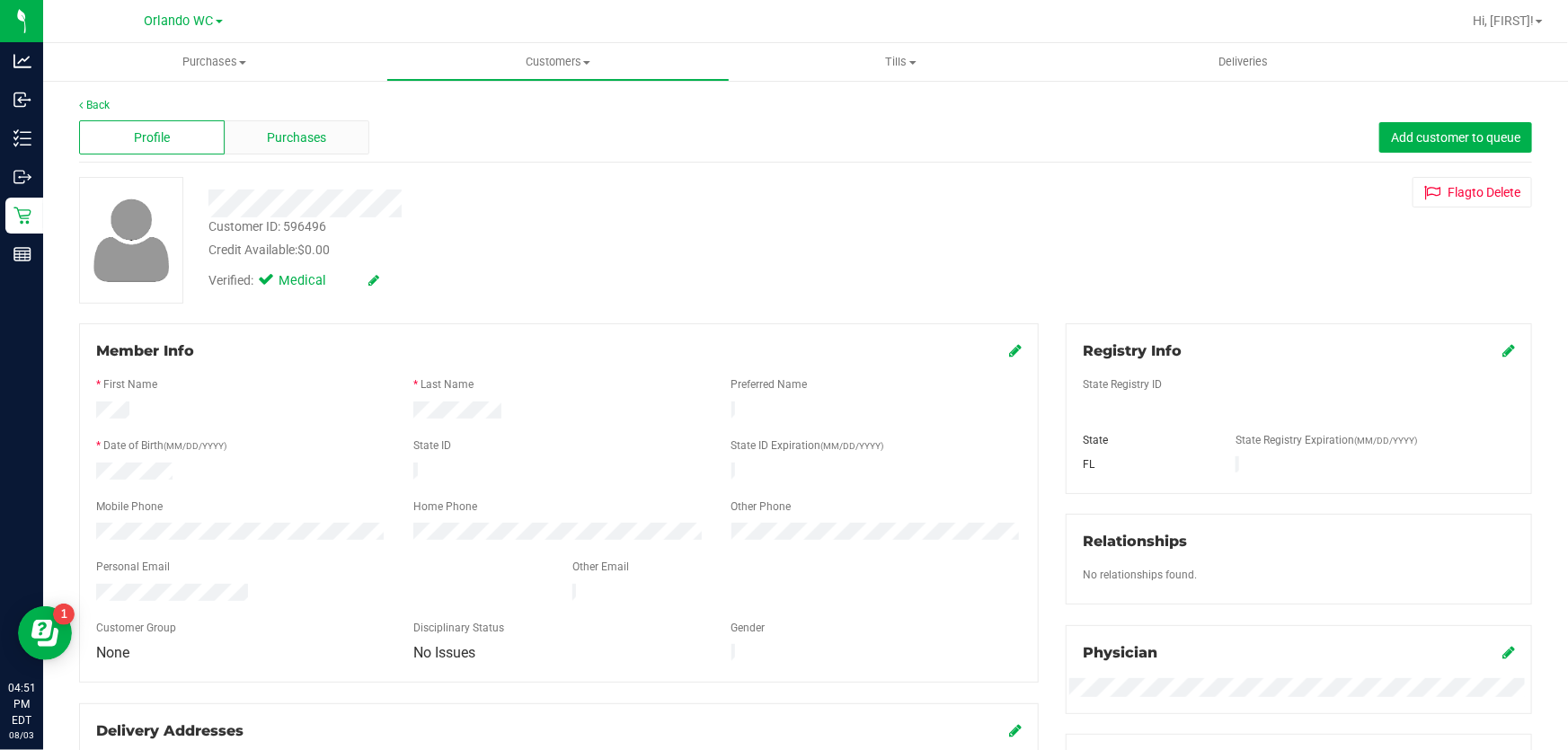 click on "Purchases" at bounding box center [297, 137] 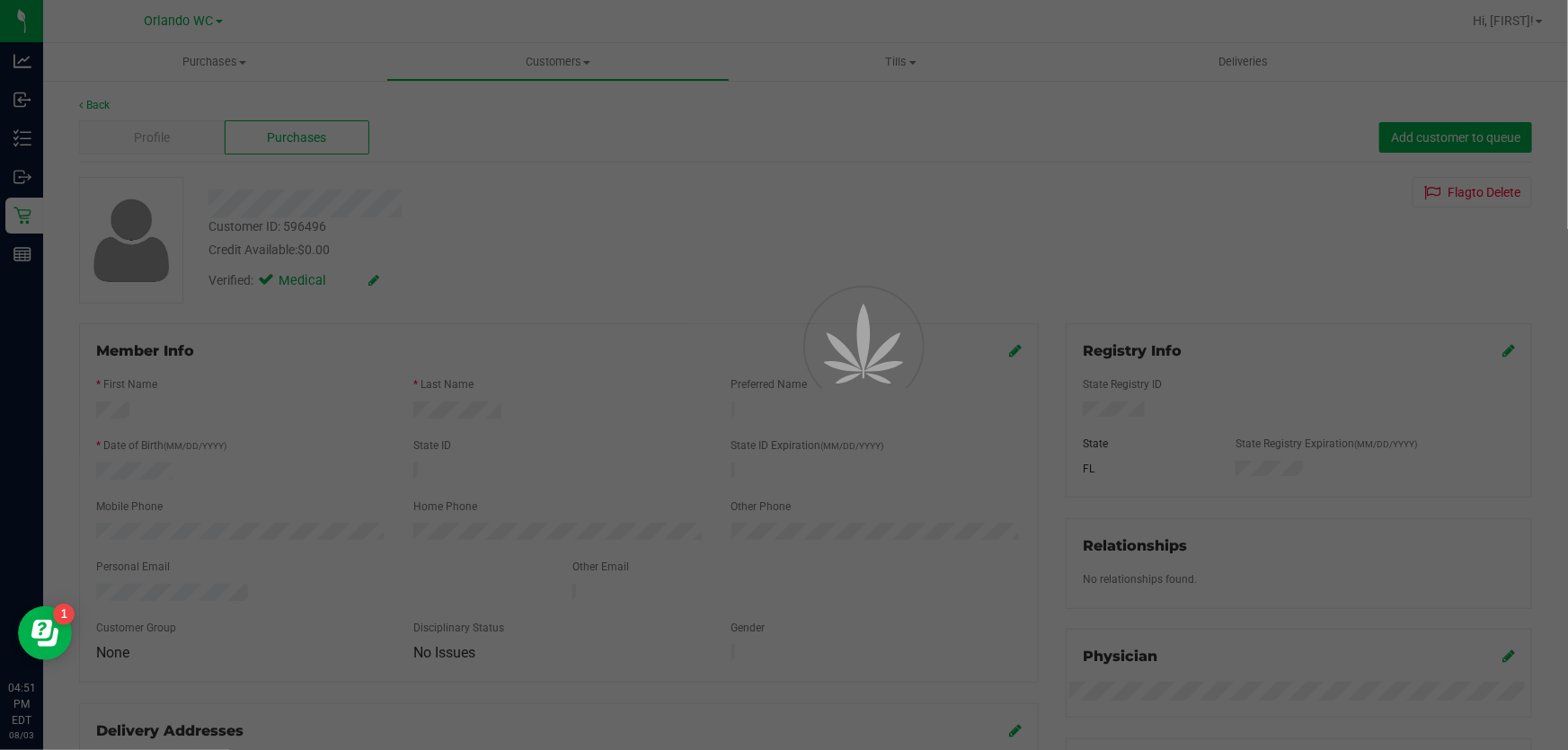scroll, scrollTop: 0, scrollLeft: 0, axis: both 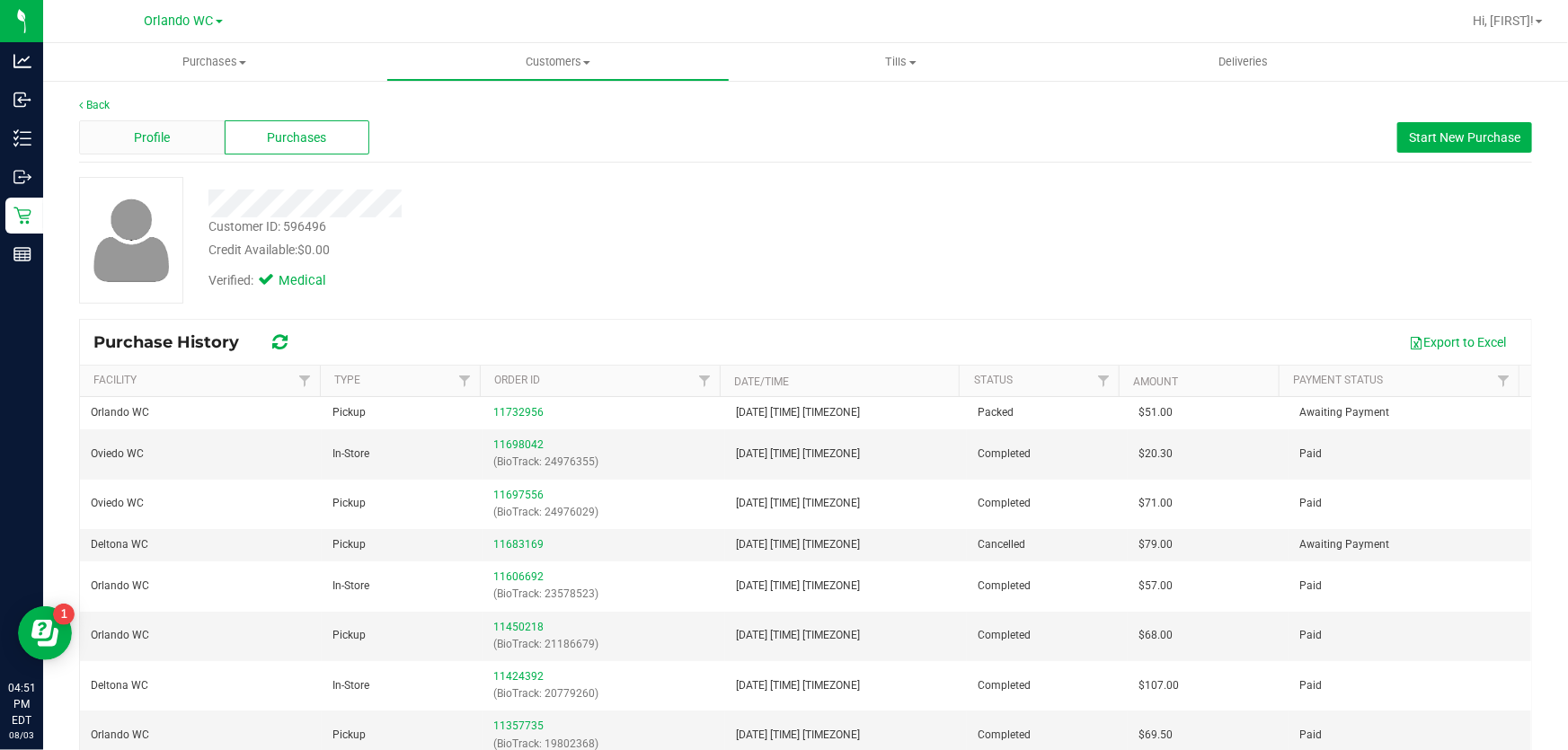 click on "Profile" at bounding box center (152, 137) 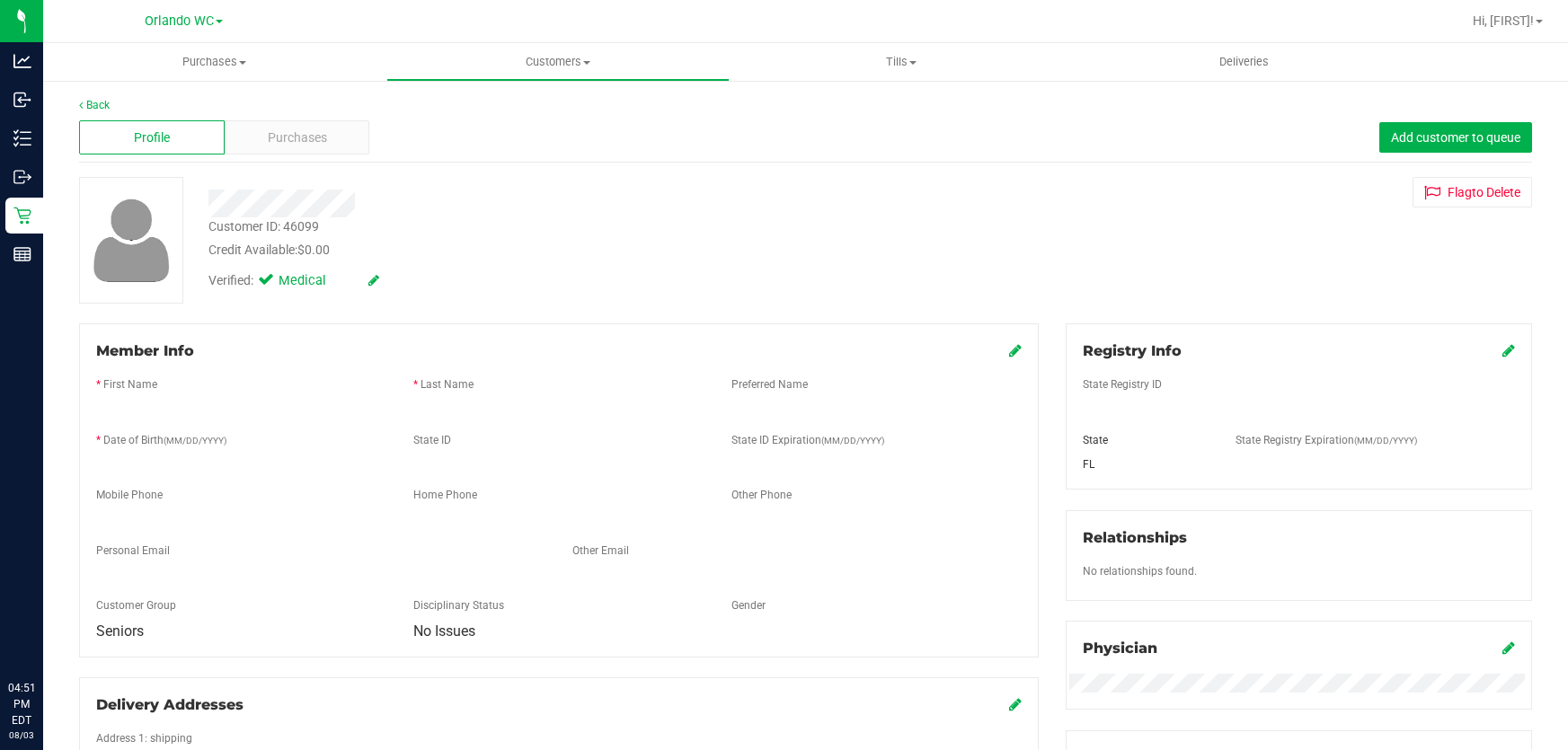 scroll, scrollTop: 0, scrollLeft: 0, axis: both 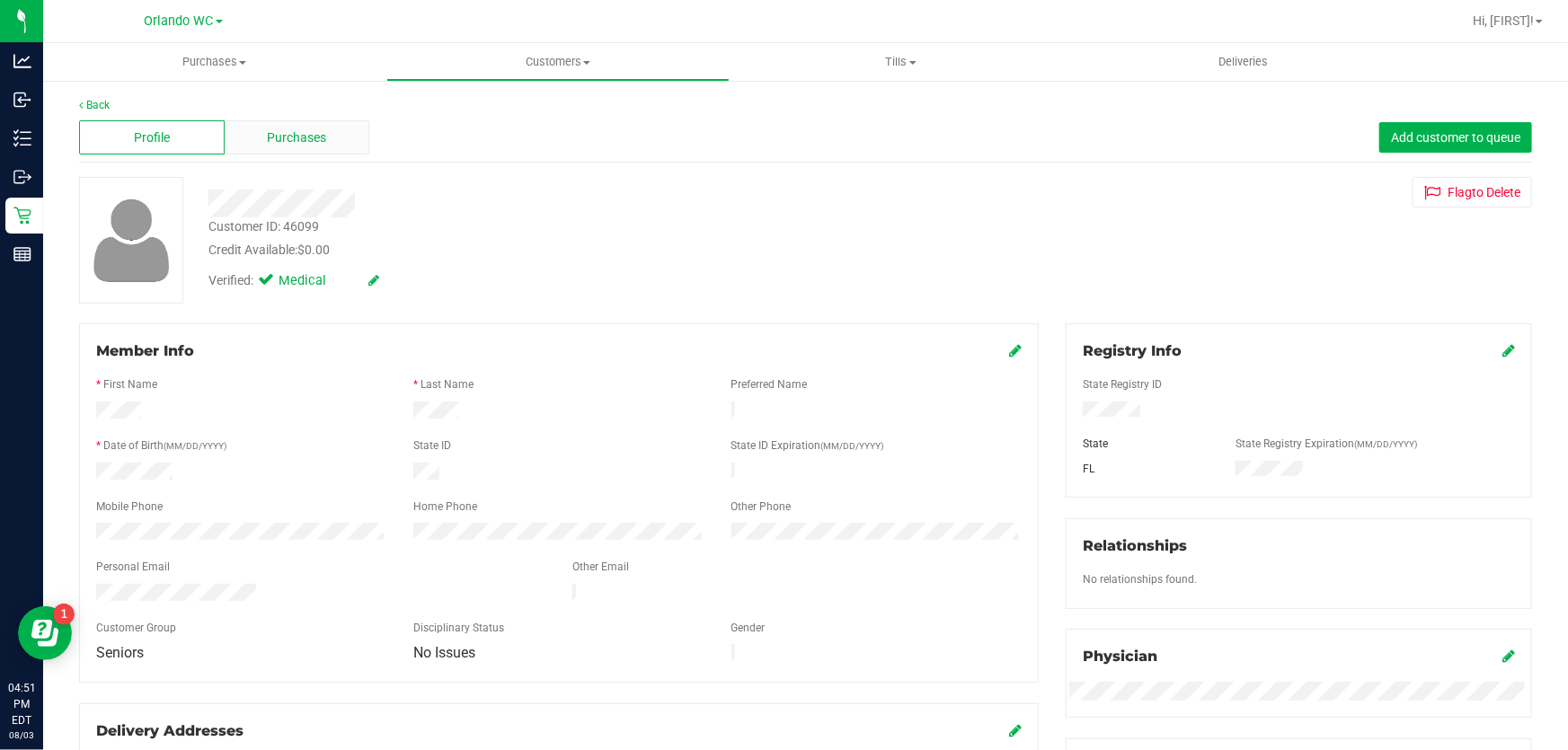 click on "Purchases" at bounding box center [297, 137] 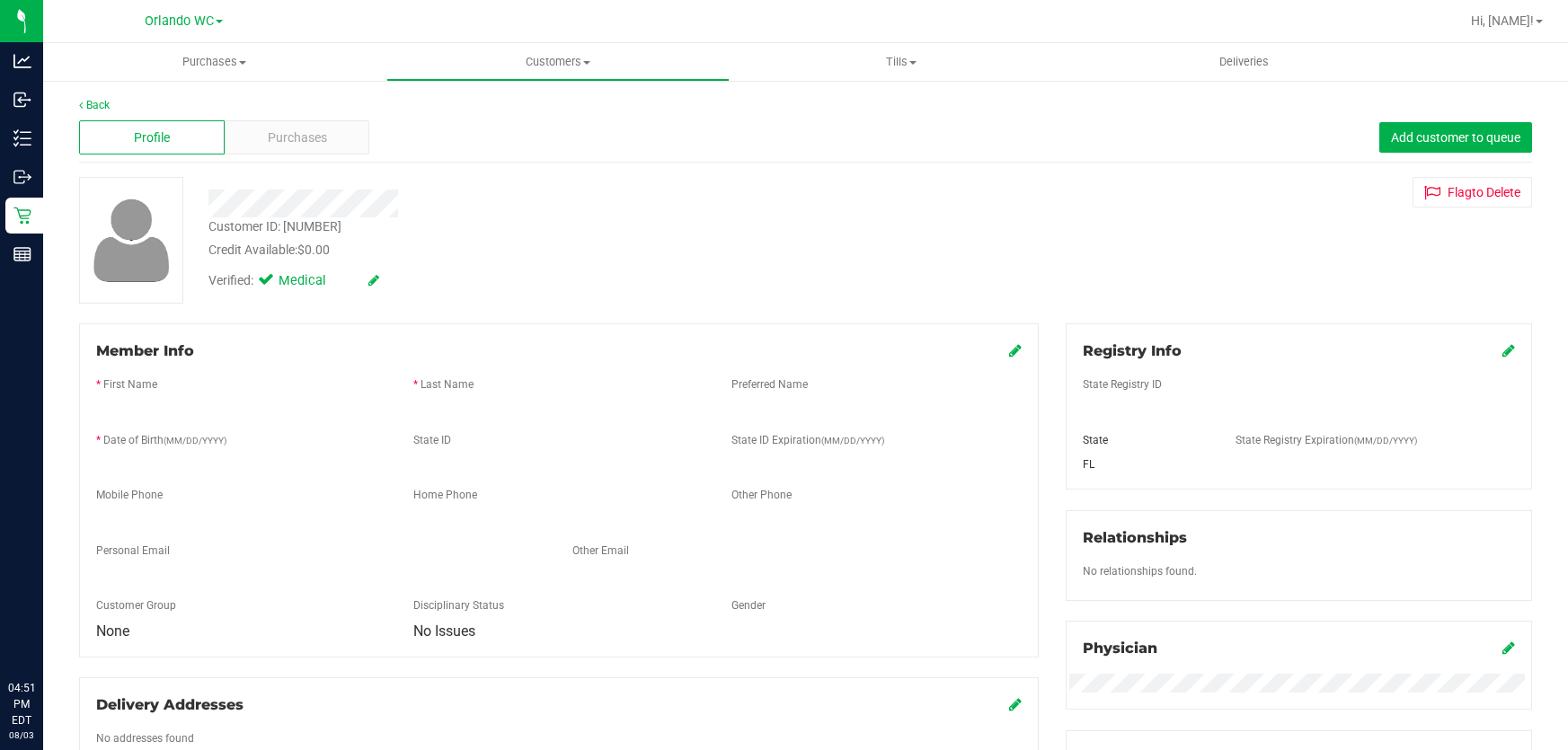 scroll, scrollTop: 0, scrollLeft: 0, axis: both 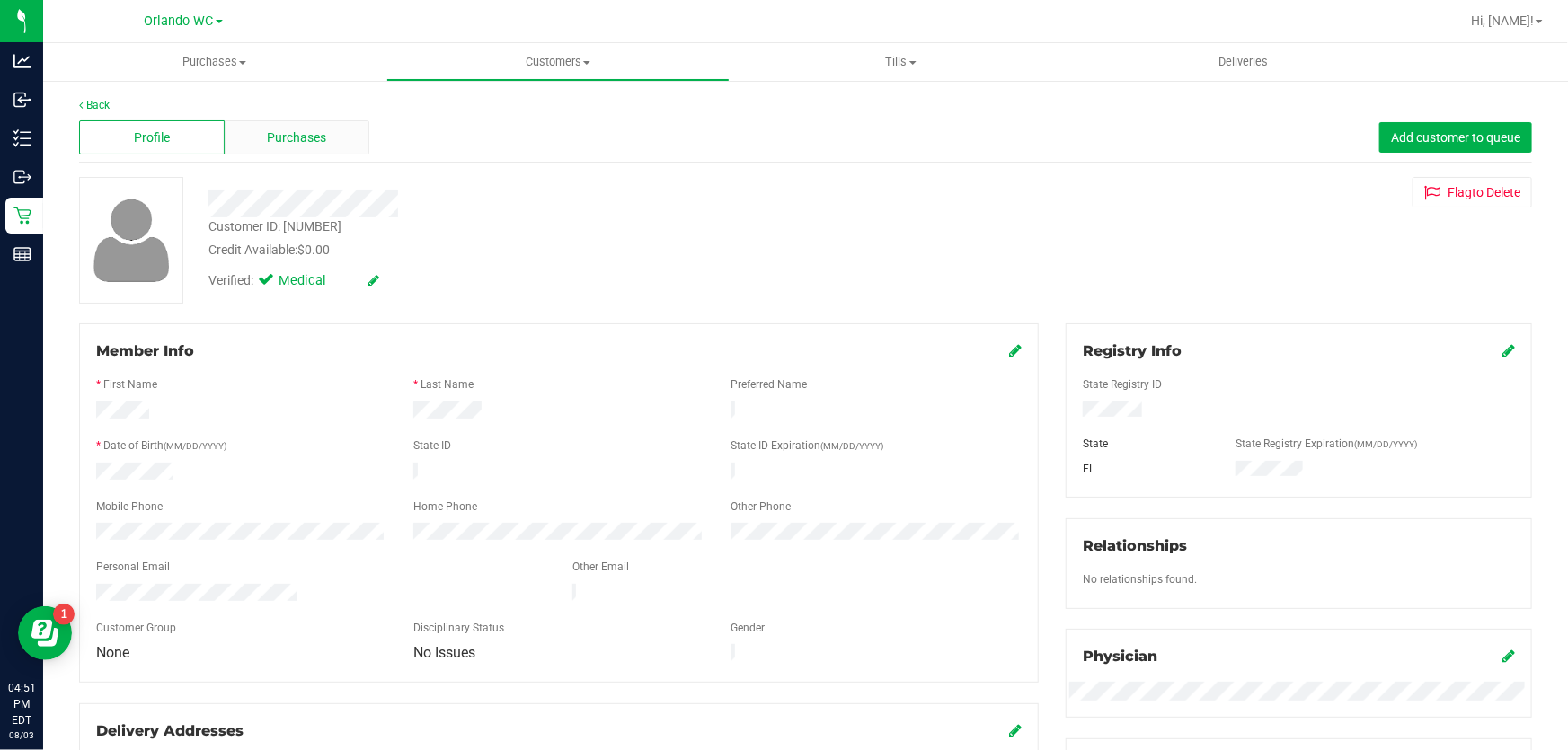 click on "Purchases" at bounding box center (297, 137) 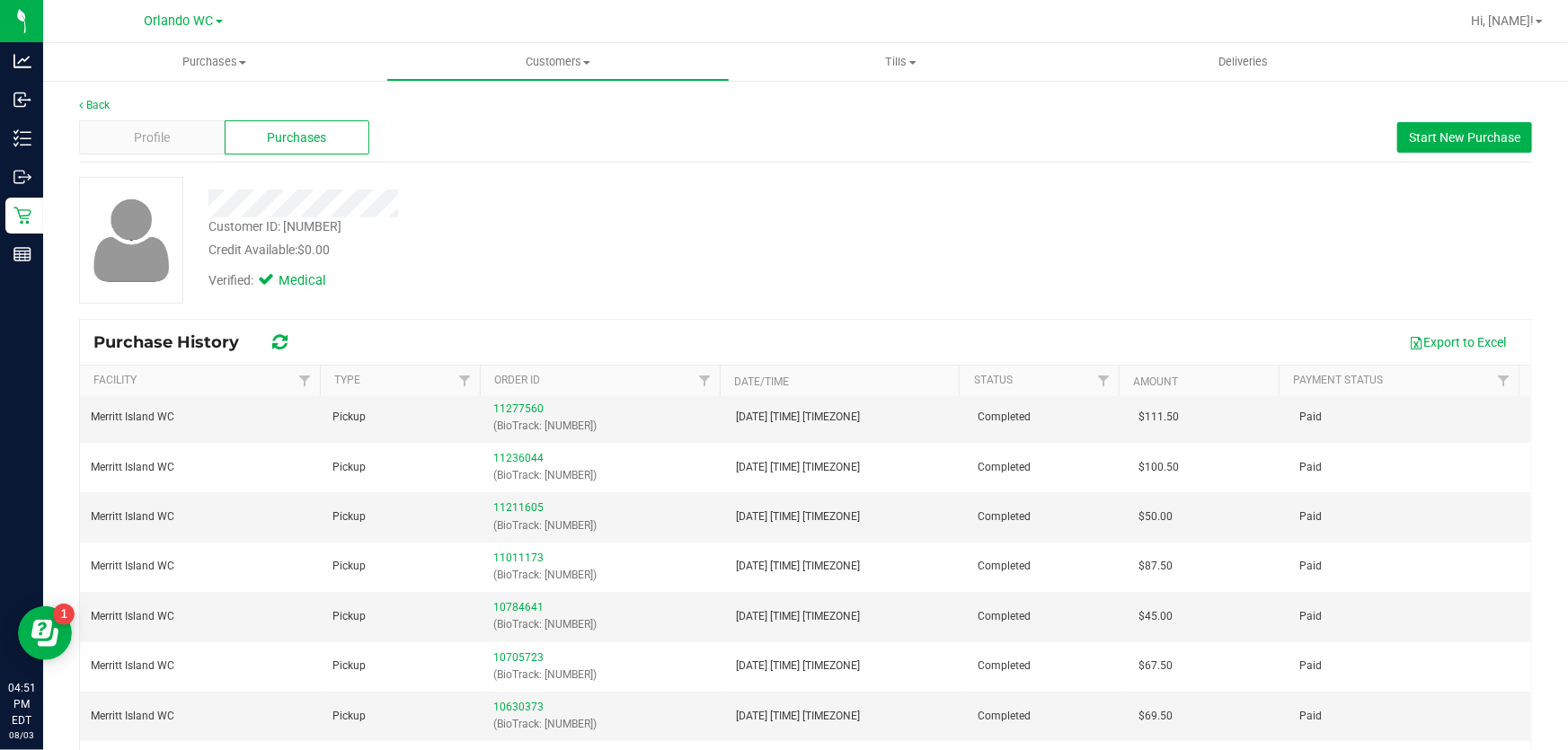 scroll, scrollTop: 0, scrollLeft: 0, axis: both 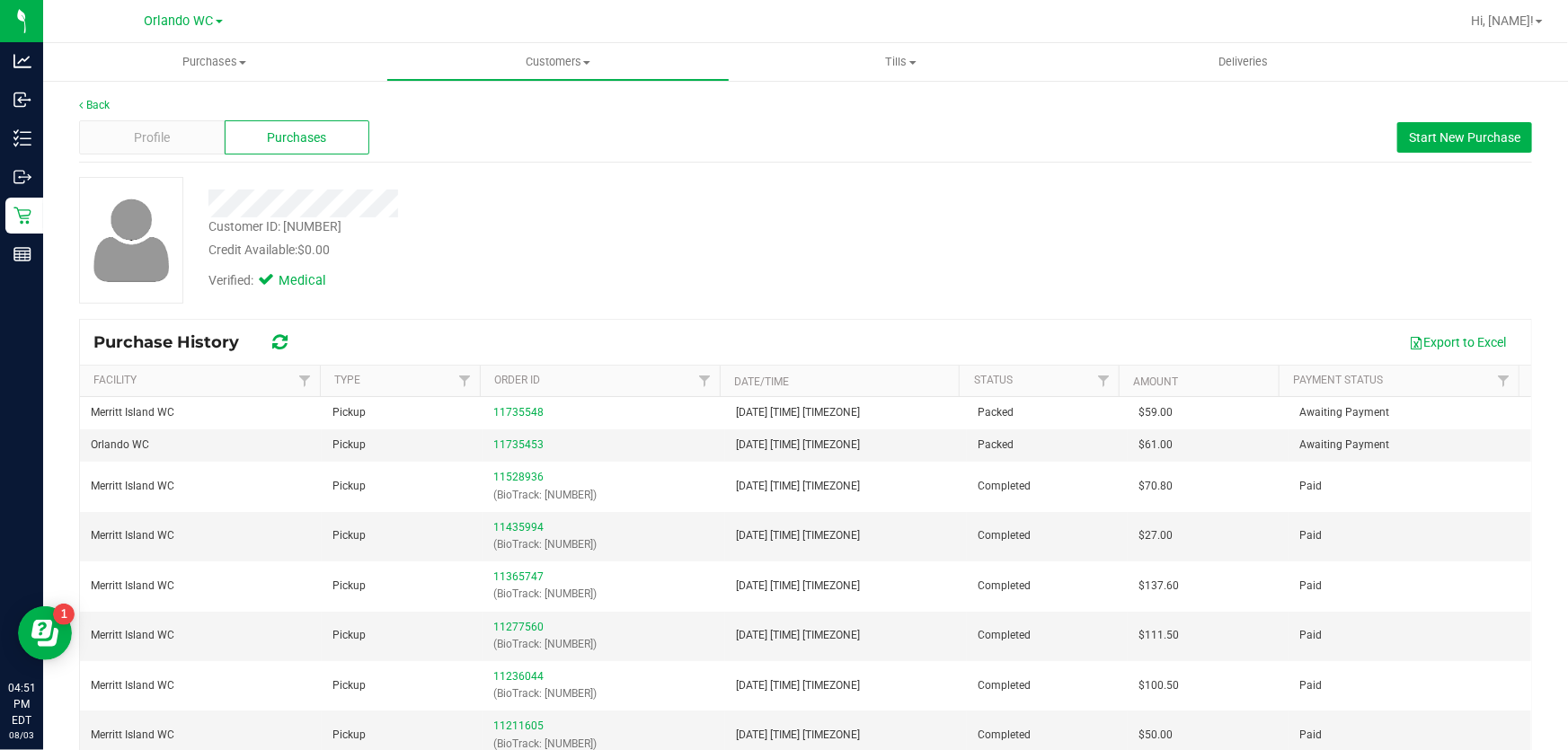 click on "Customer ID: 405665
Credit Available:
$0.00" at bounding box center (565, 238) 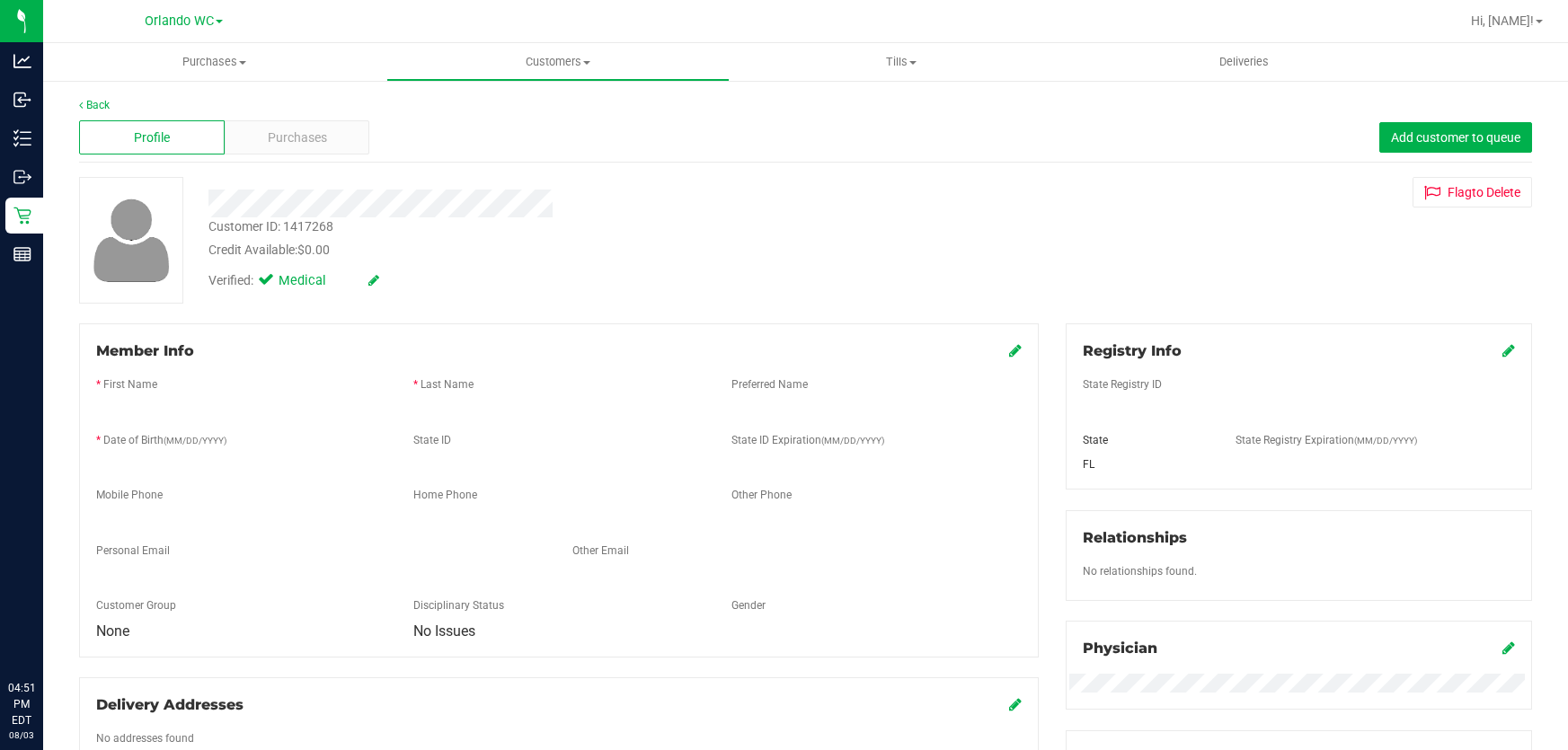 scroll, scrollTop: 0, scrollLeft: 0, axis: both 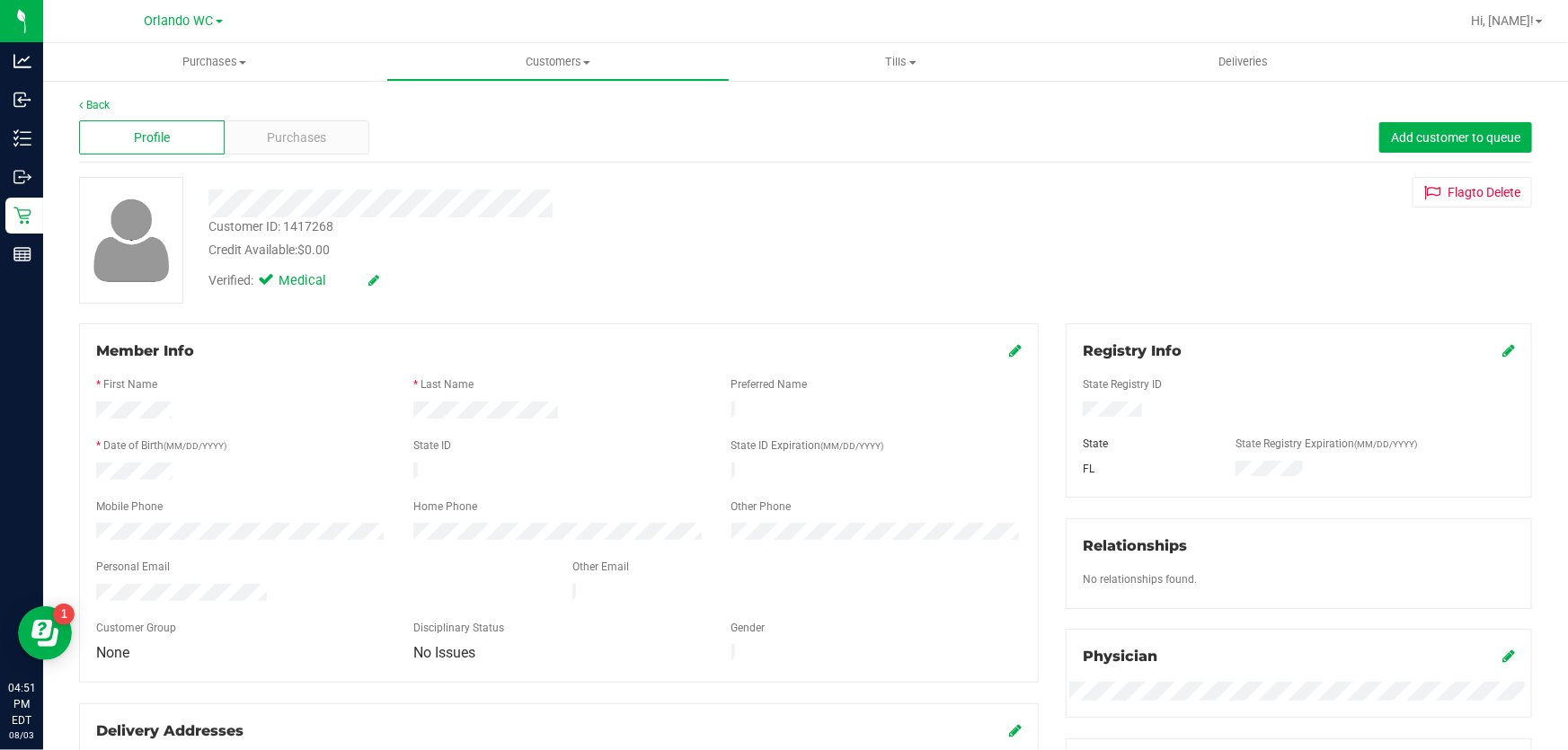 click on "Profile
Purchases
Add customer to queue" at bounding box center [805, 137] 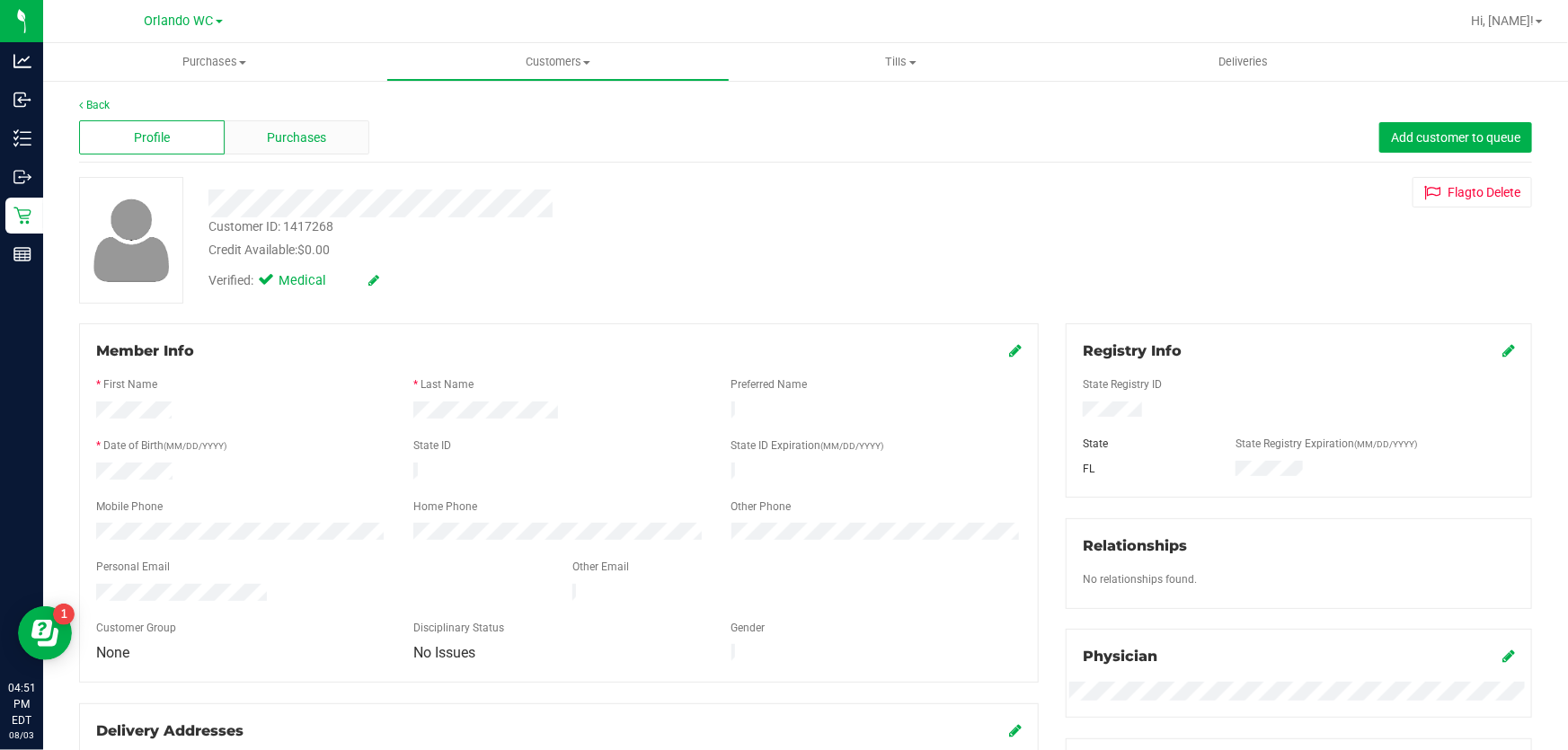 click on "Purchases" at bounding box center [297, 137] 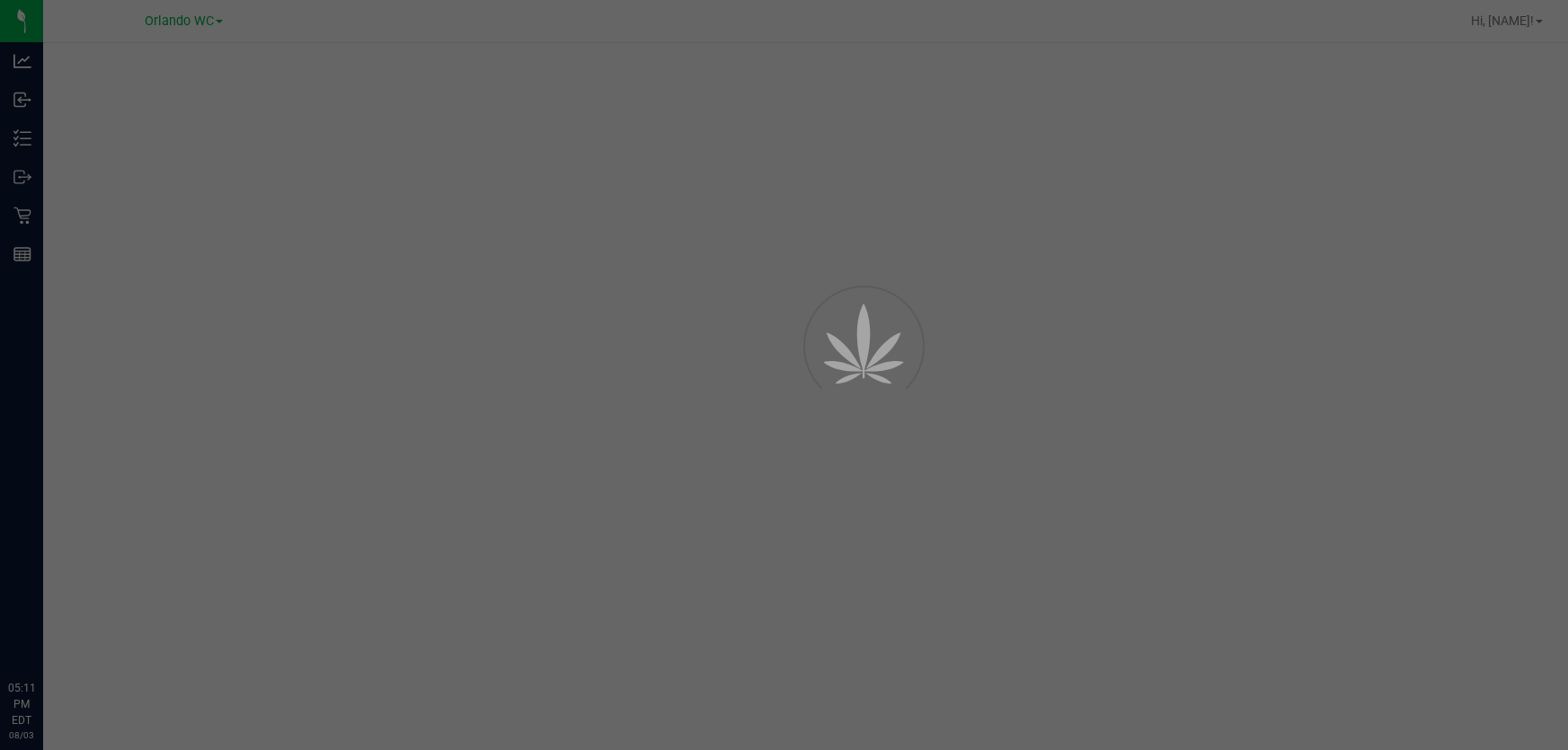 scroll, scrollTop: 0, scrollLeft: 0, axis: both 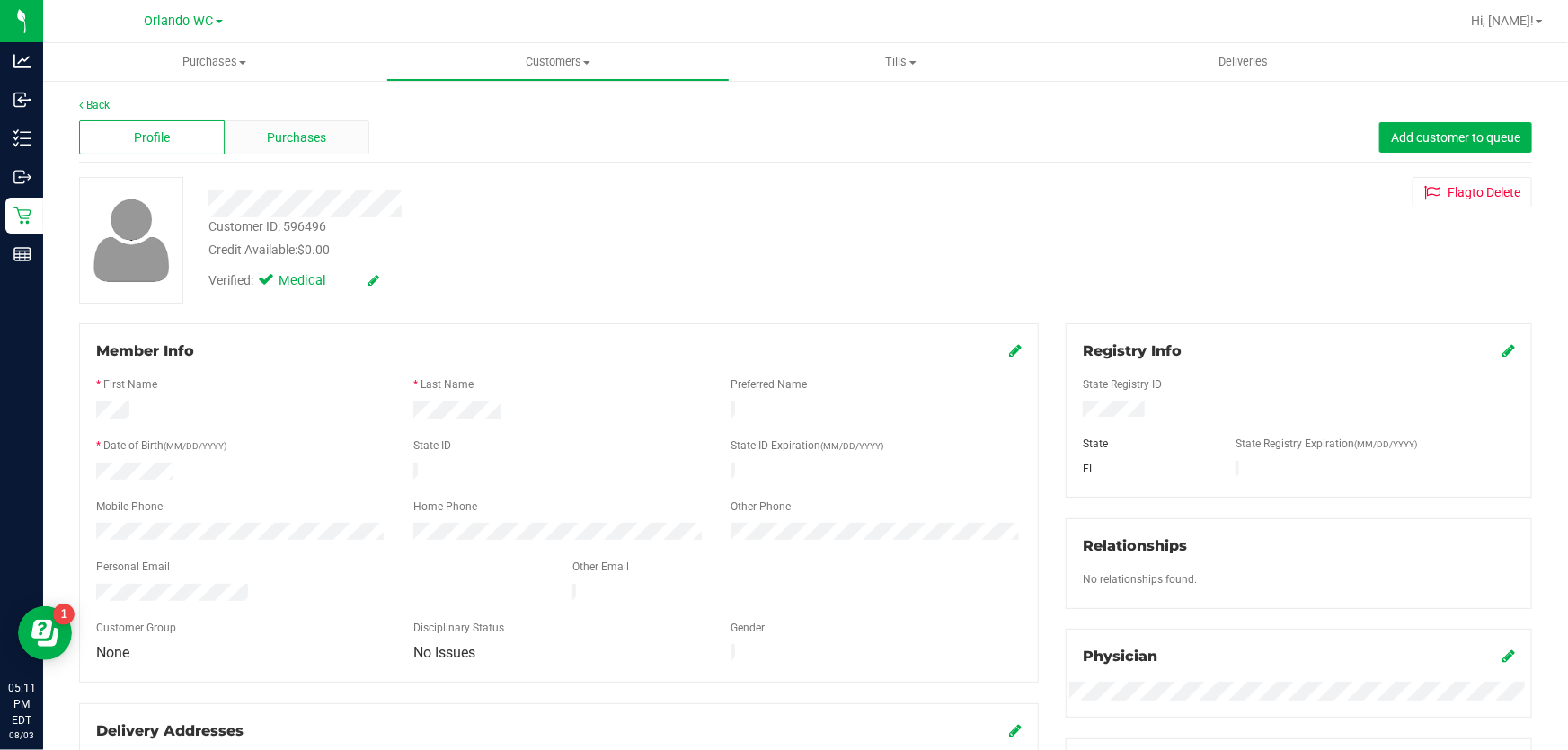 click on "Purchases" at bounding box center (297, 137) 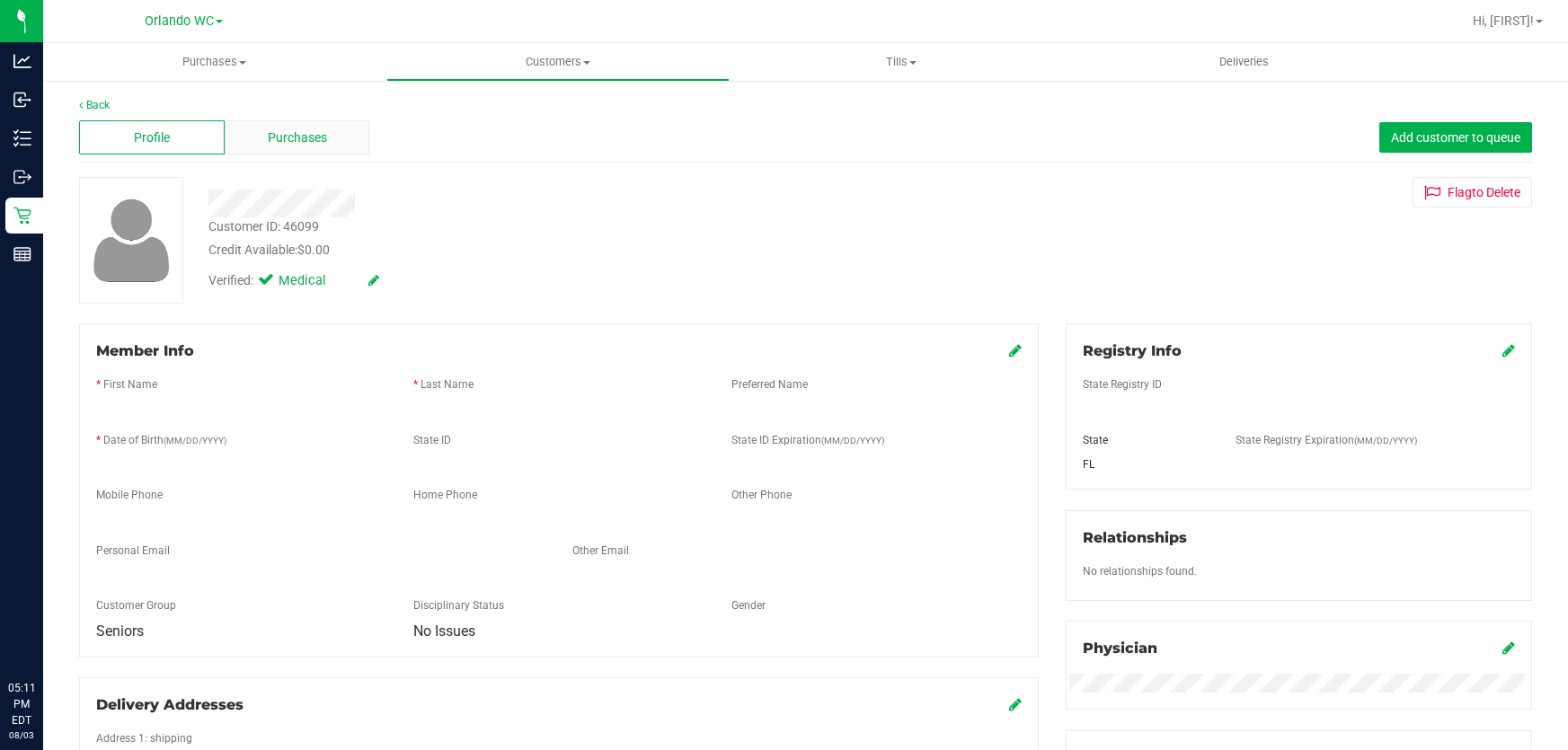 scroll, scrollTop: 0, scrollLeft: 0, axis: both 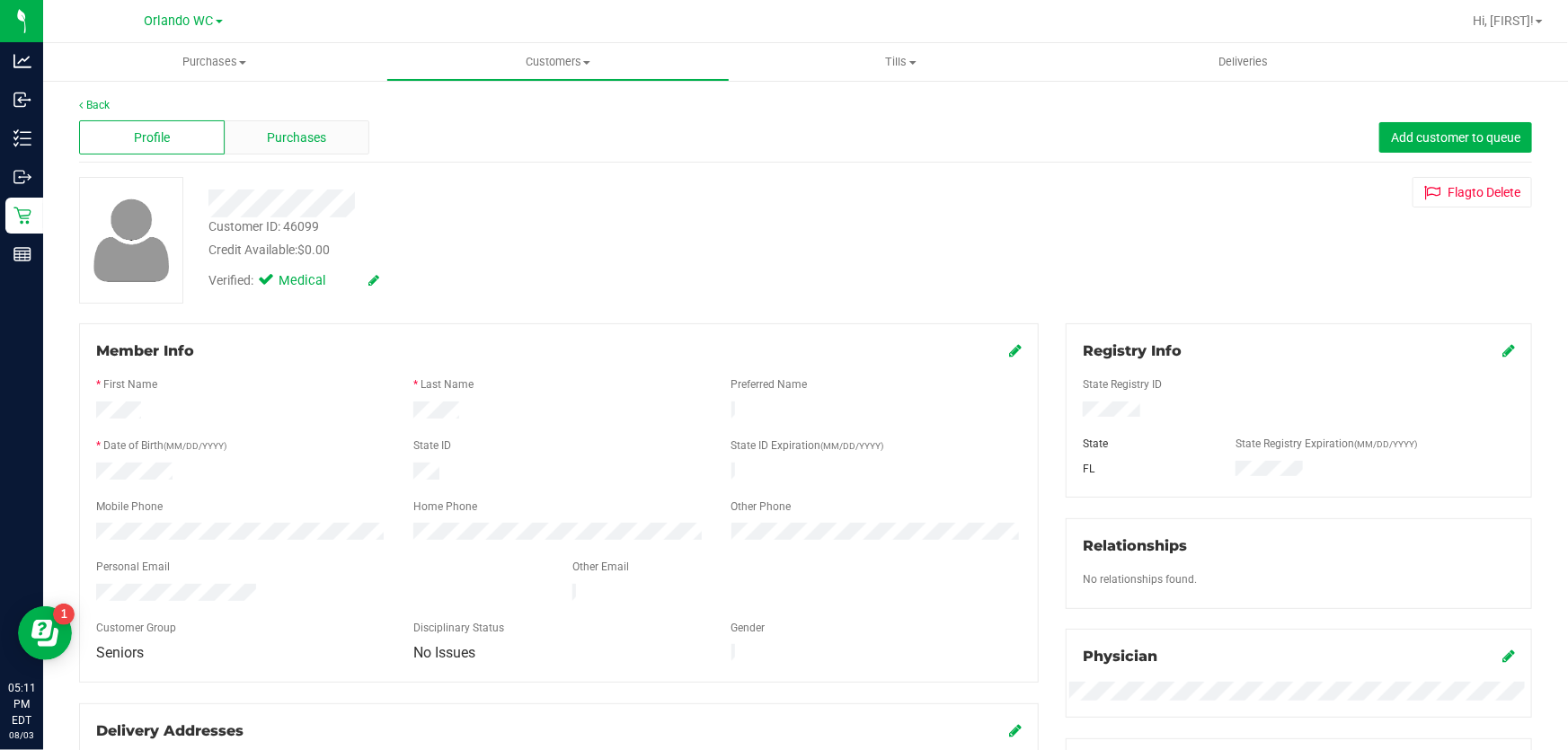 click on "Purchases" at bounding box center [297, 137] 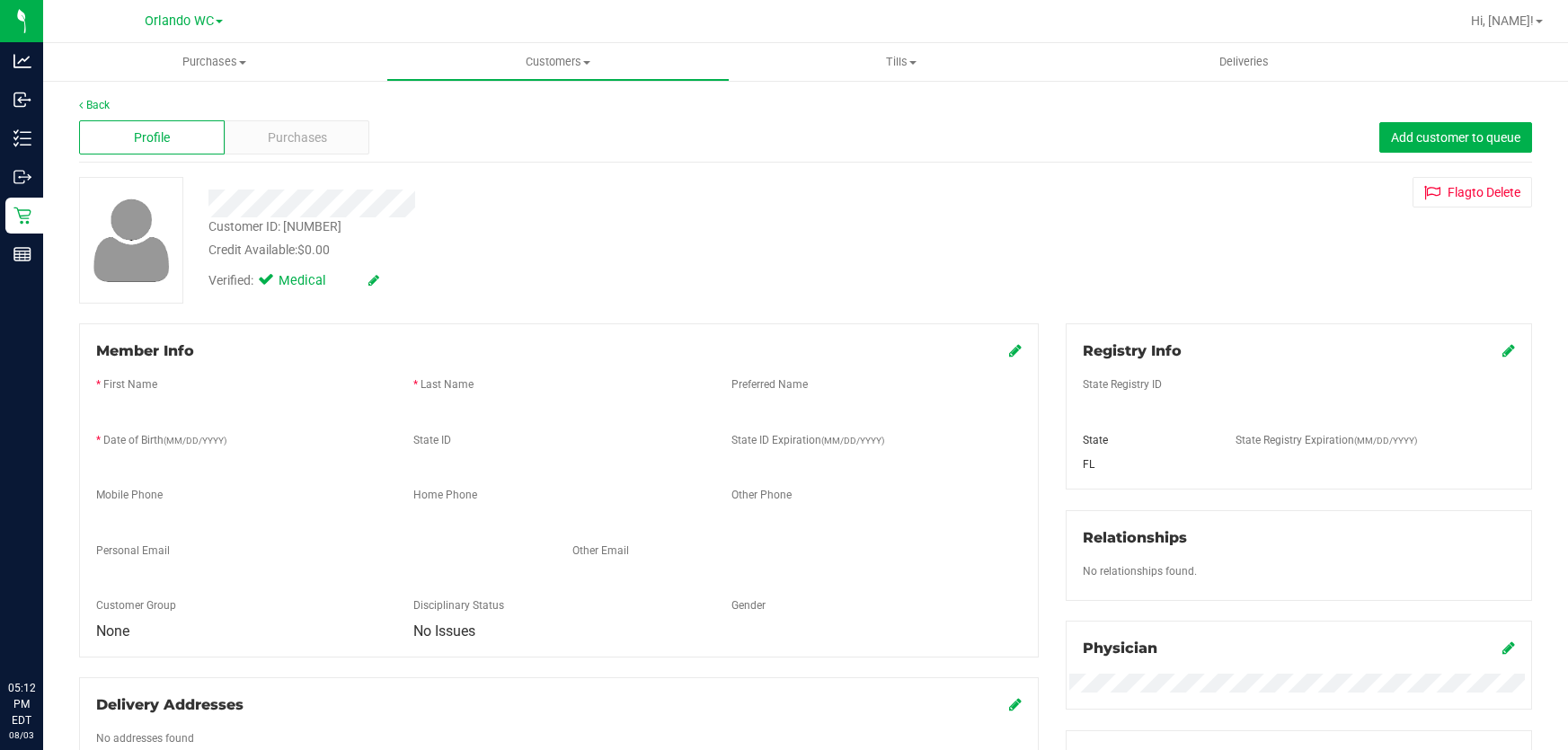 scroll, scrollTop: 0, scrollLeft: 0, axis: both 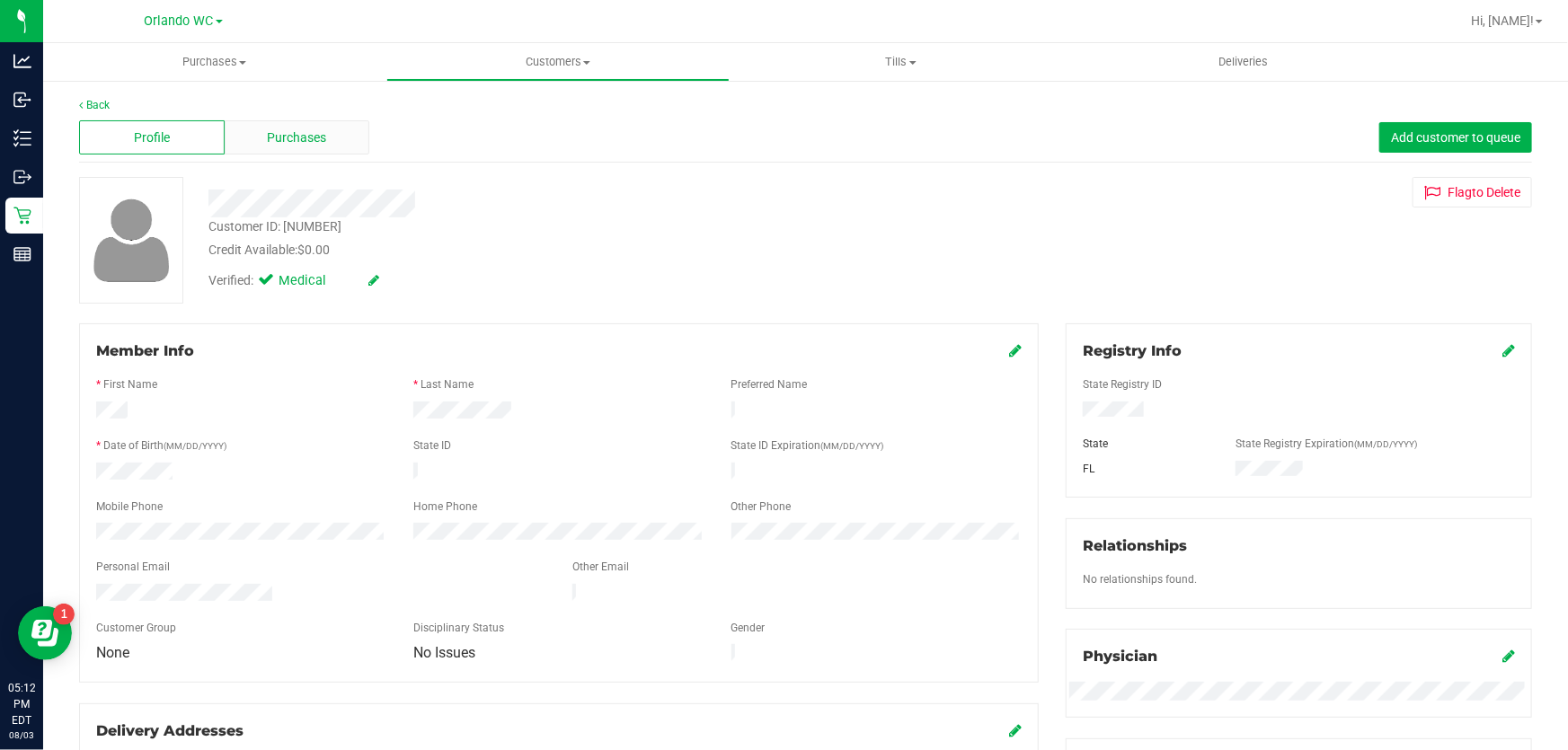 click on "Purchases" at bounding box center [297, 137] 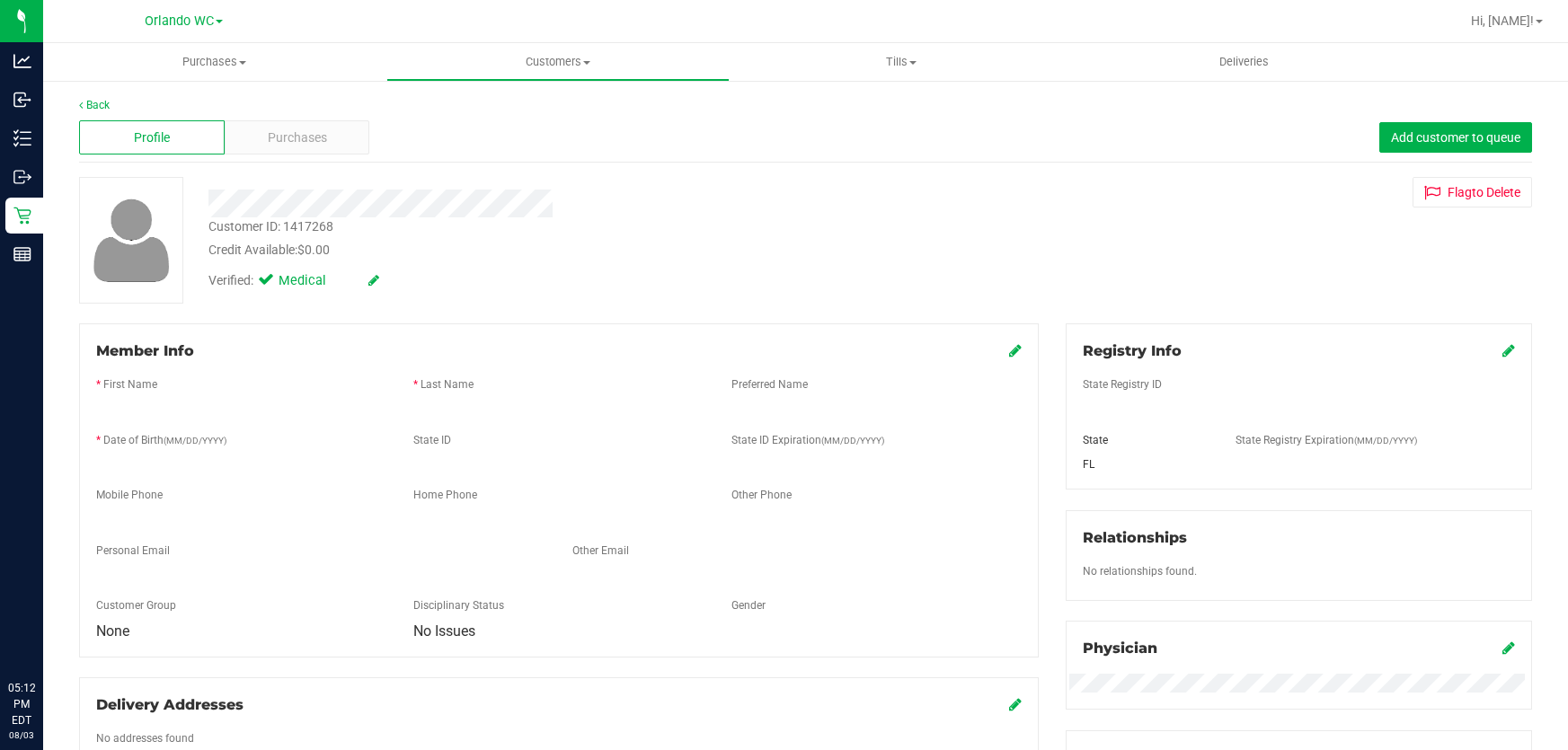 scroll, scrollTop: 0, scrollLeft: 0, axis: both 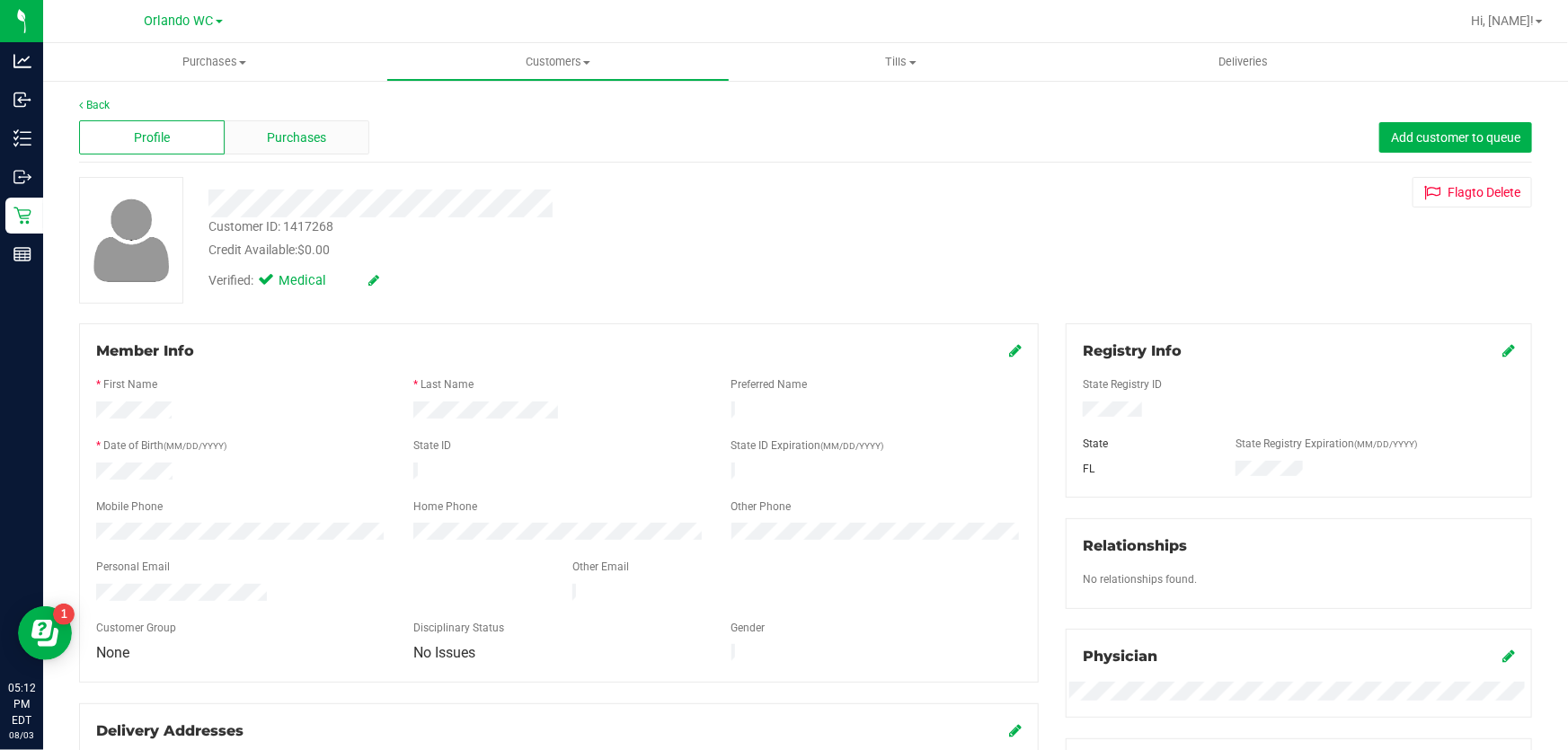 click on "Purchases" at bounding box center (297, 137) 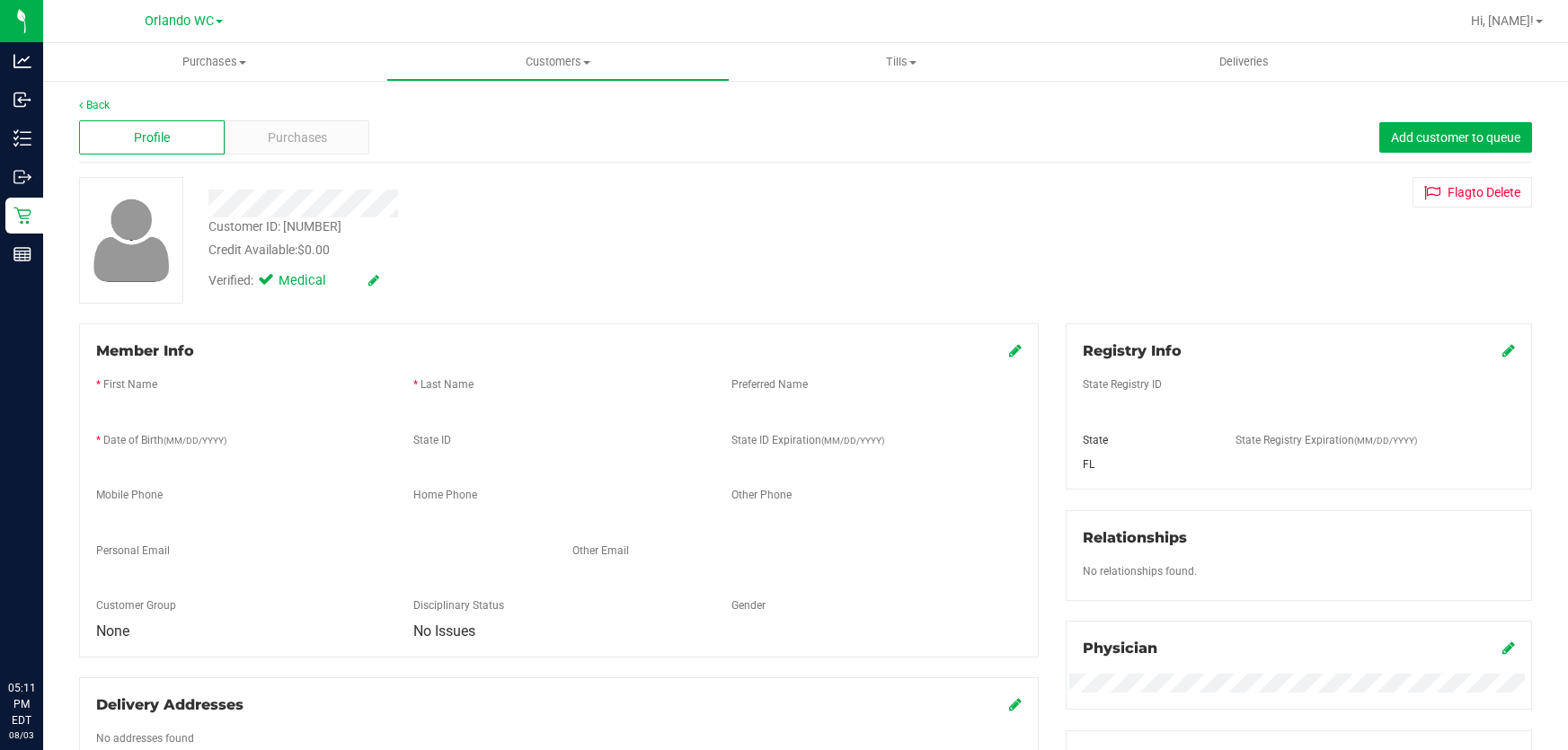 scroll, scrollTop: 0, scrollLeft: 0, axis: both 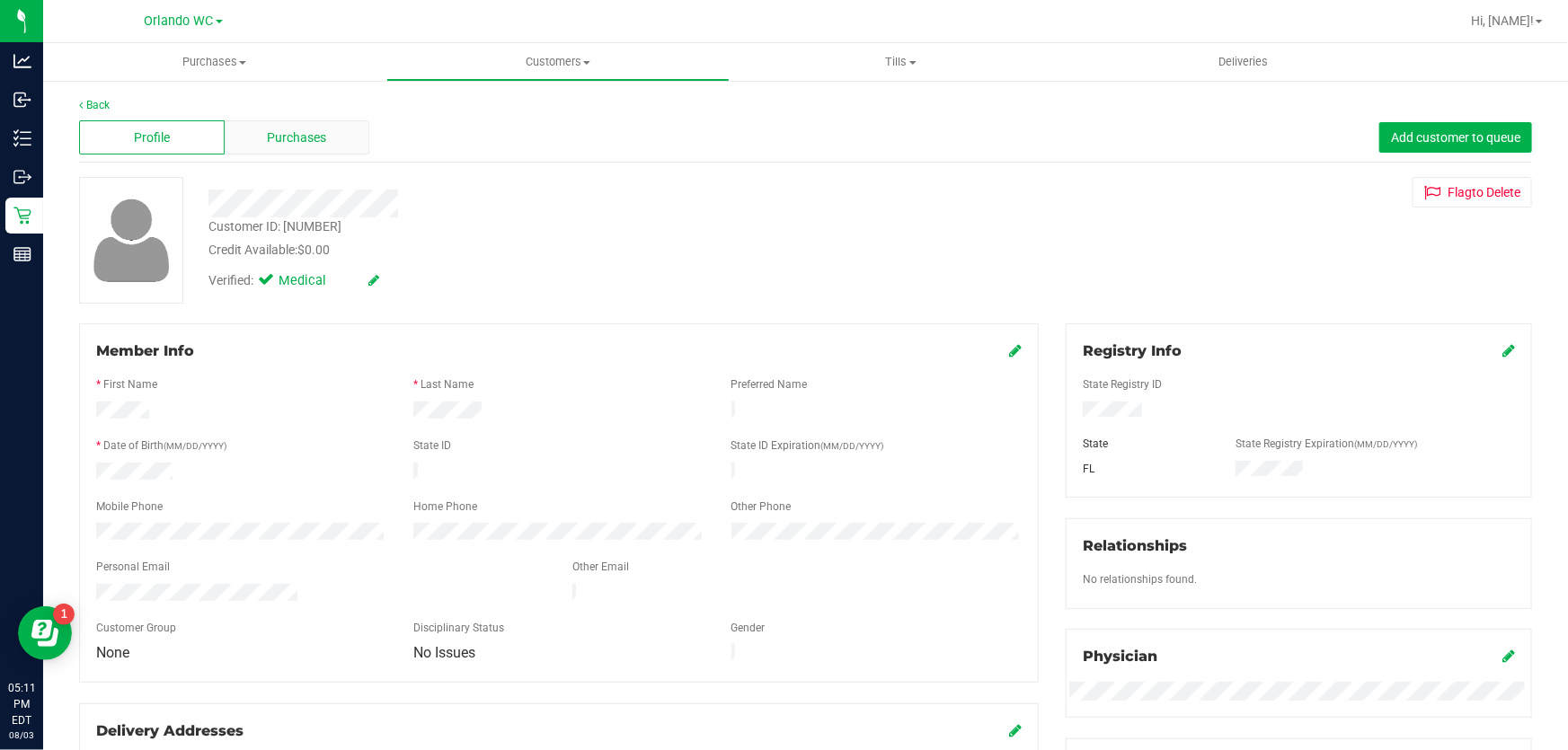 click on "Purchases" at bounding box center [297, 137] 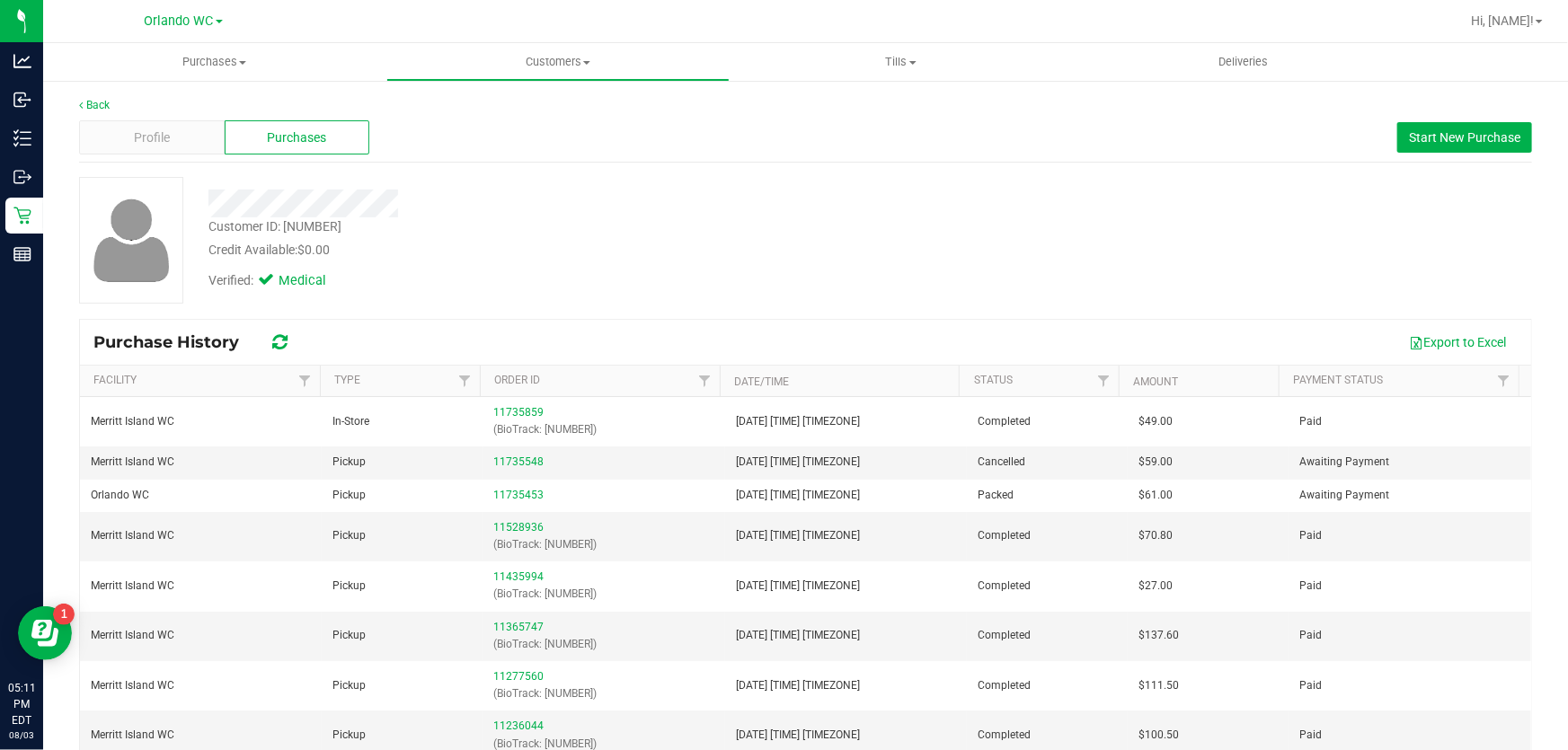 click on "Customer ID: 405665
Credit Available:
$0.00" at bounding box center (565, 238) 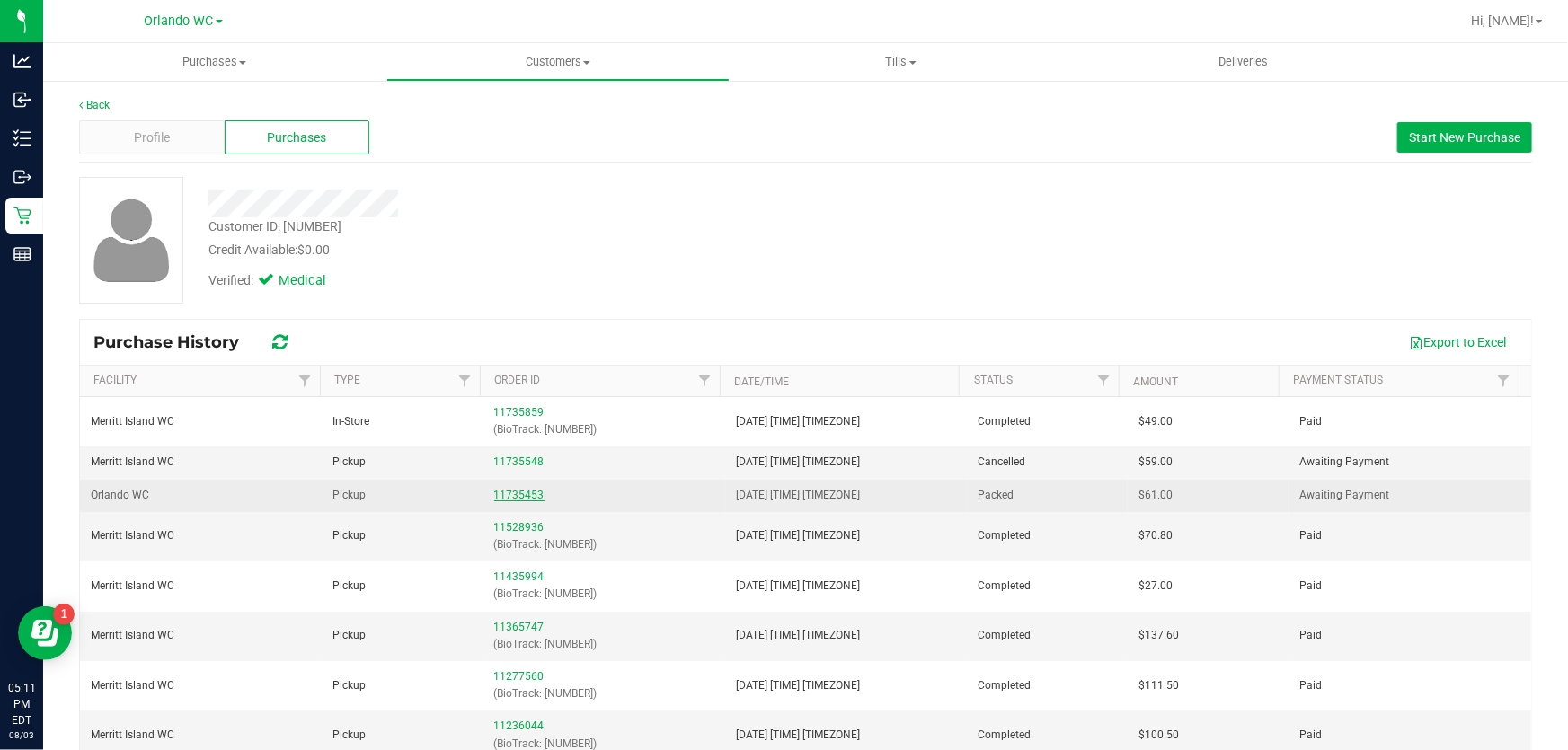 click on "11735453" at bounding box center (519, 495) 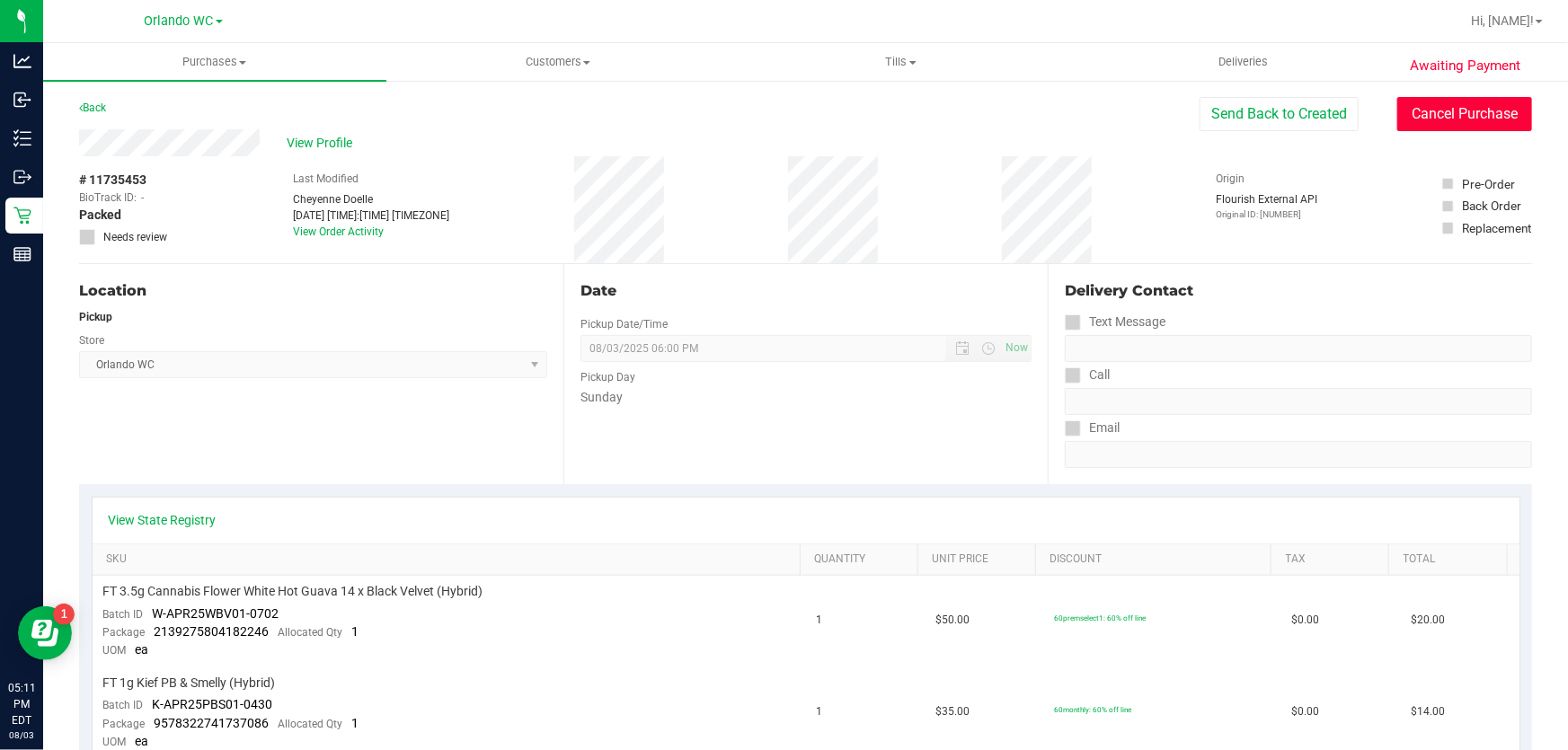 click on "Cancel Purchase" at bounding box center [1465, 114] 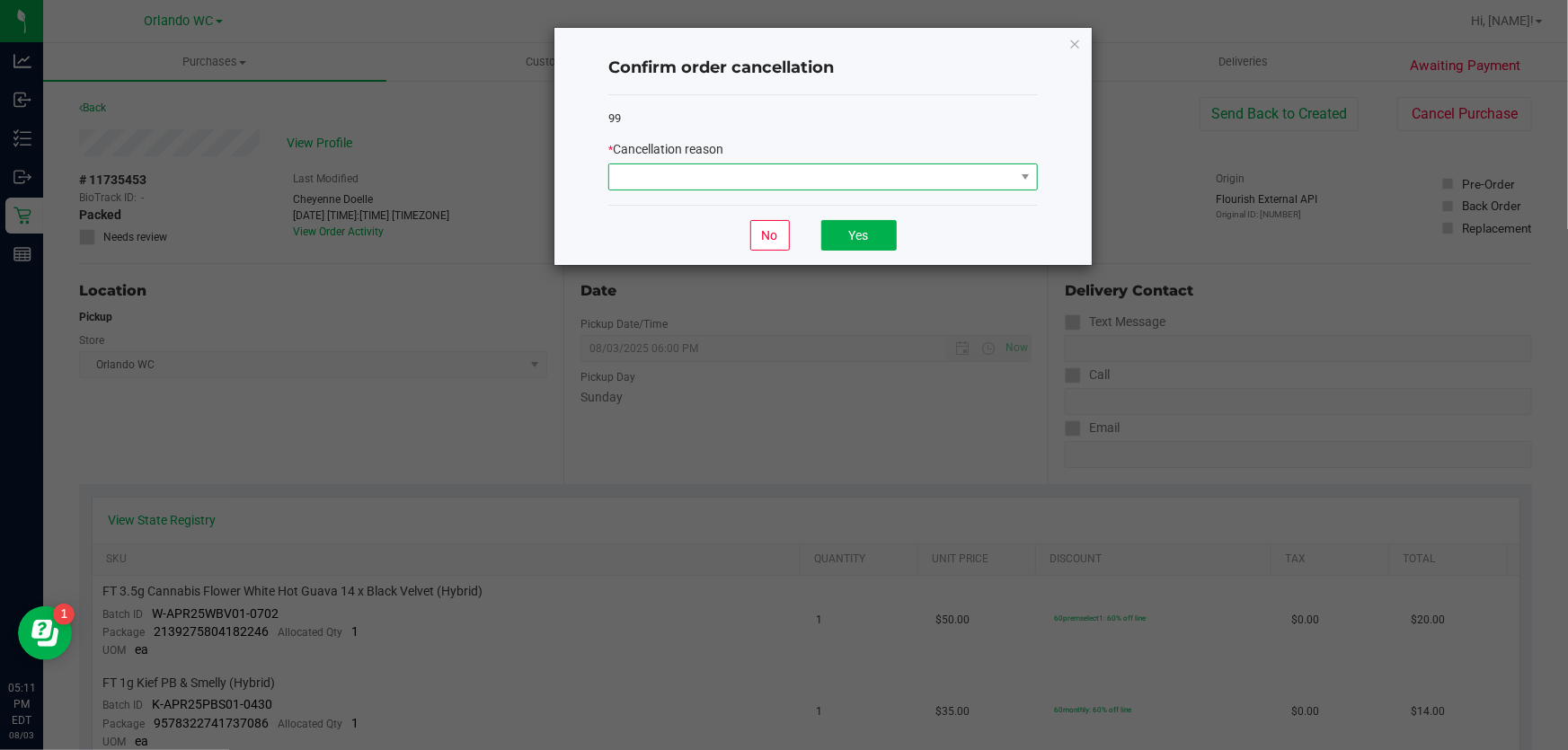 click at bounding box center (811, 177) 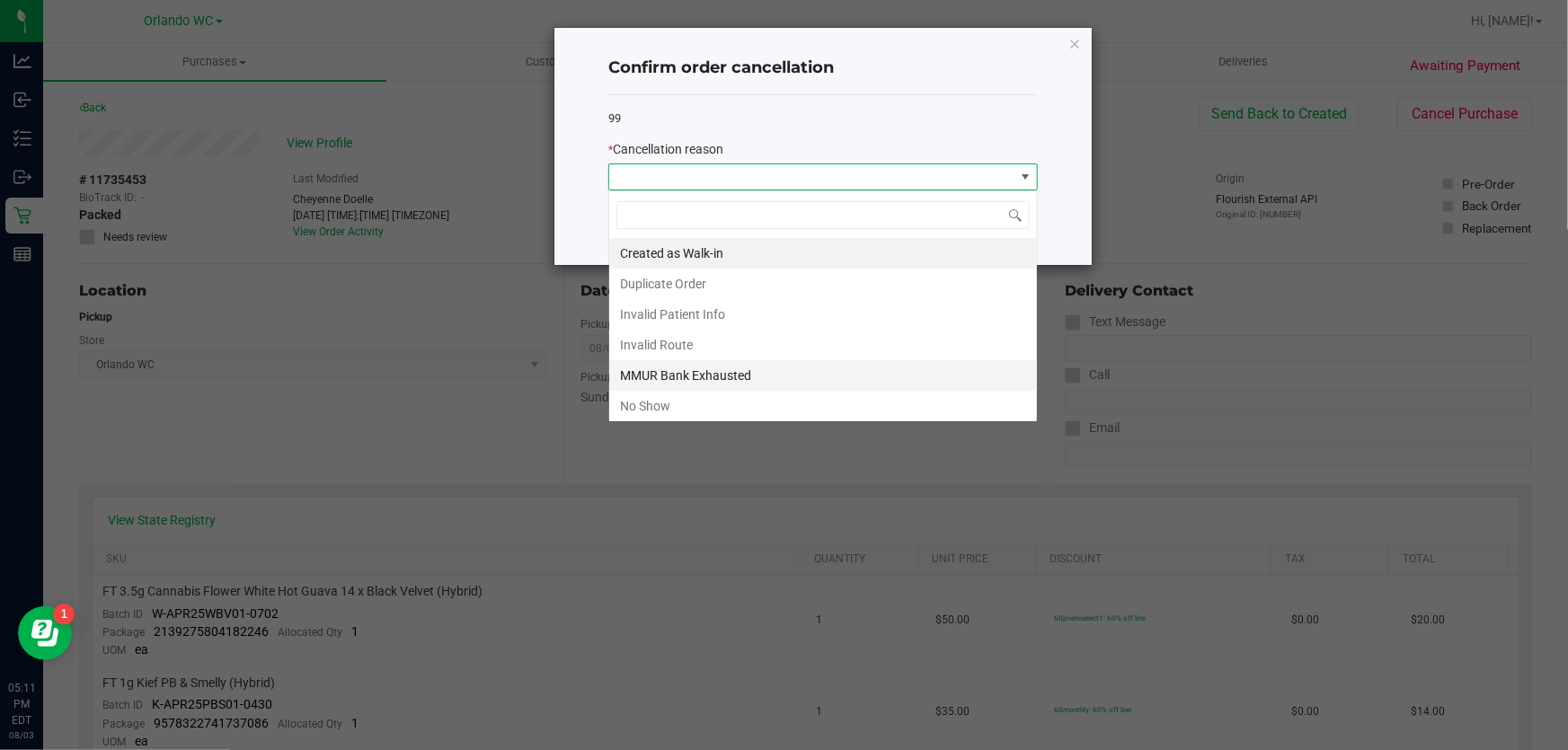 scroll, scrollTop: 89793, scrollLeft: 89426, axis: both 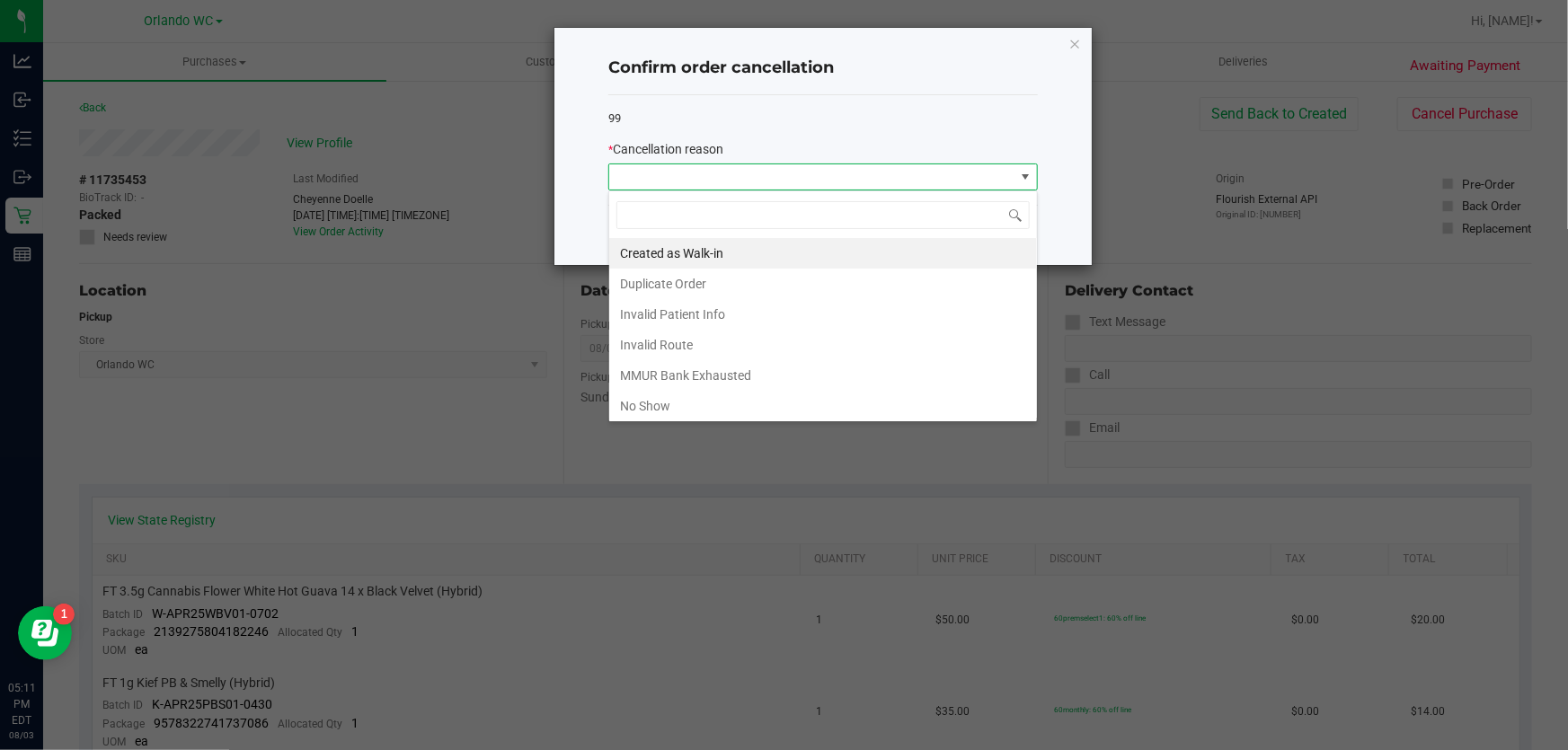 drag, startPoint x: 684, startPoint y: 408, endPoint x: 812, endPoint y: 312, distance: 160 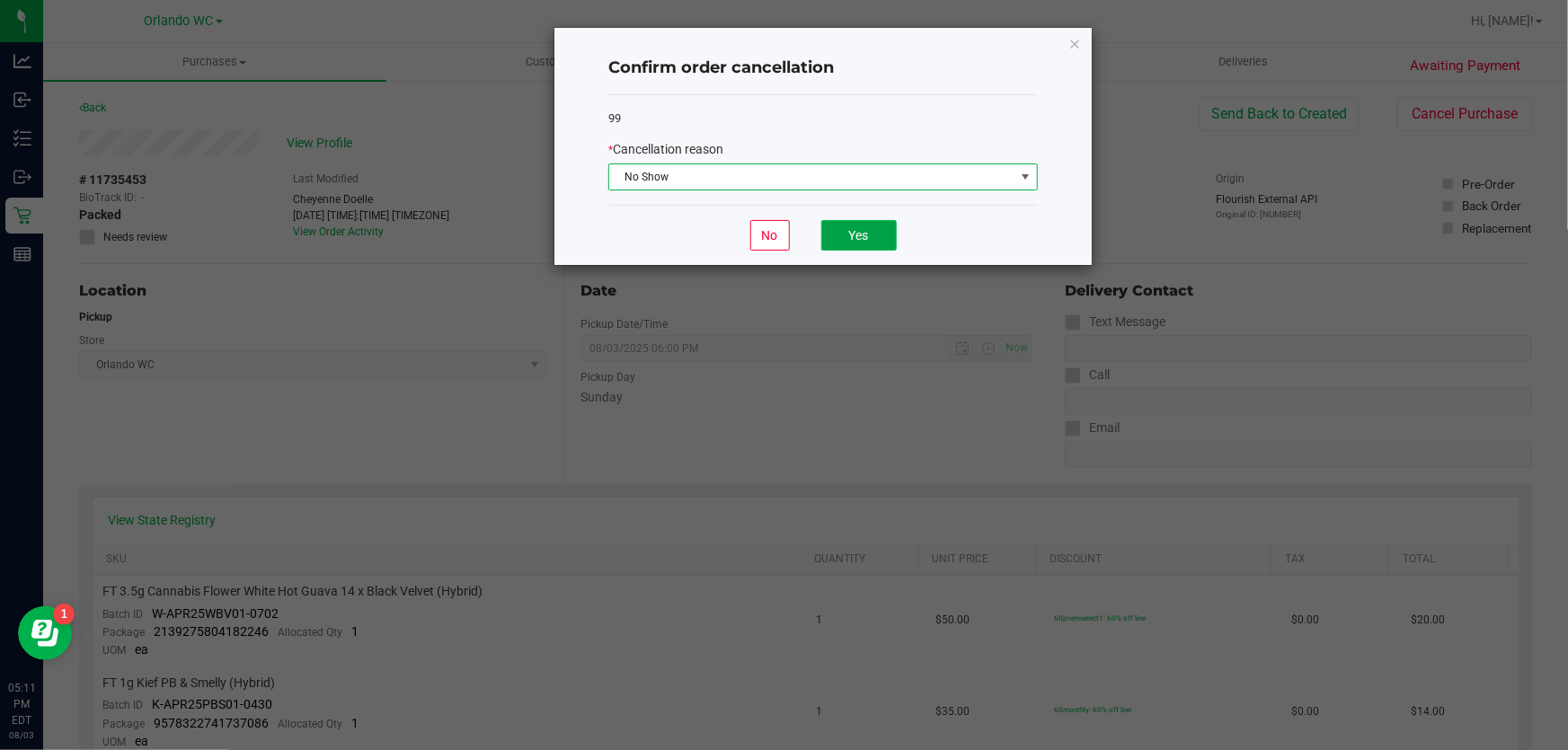 click on "Yes" 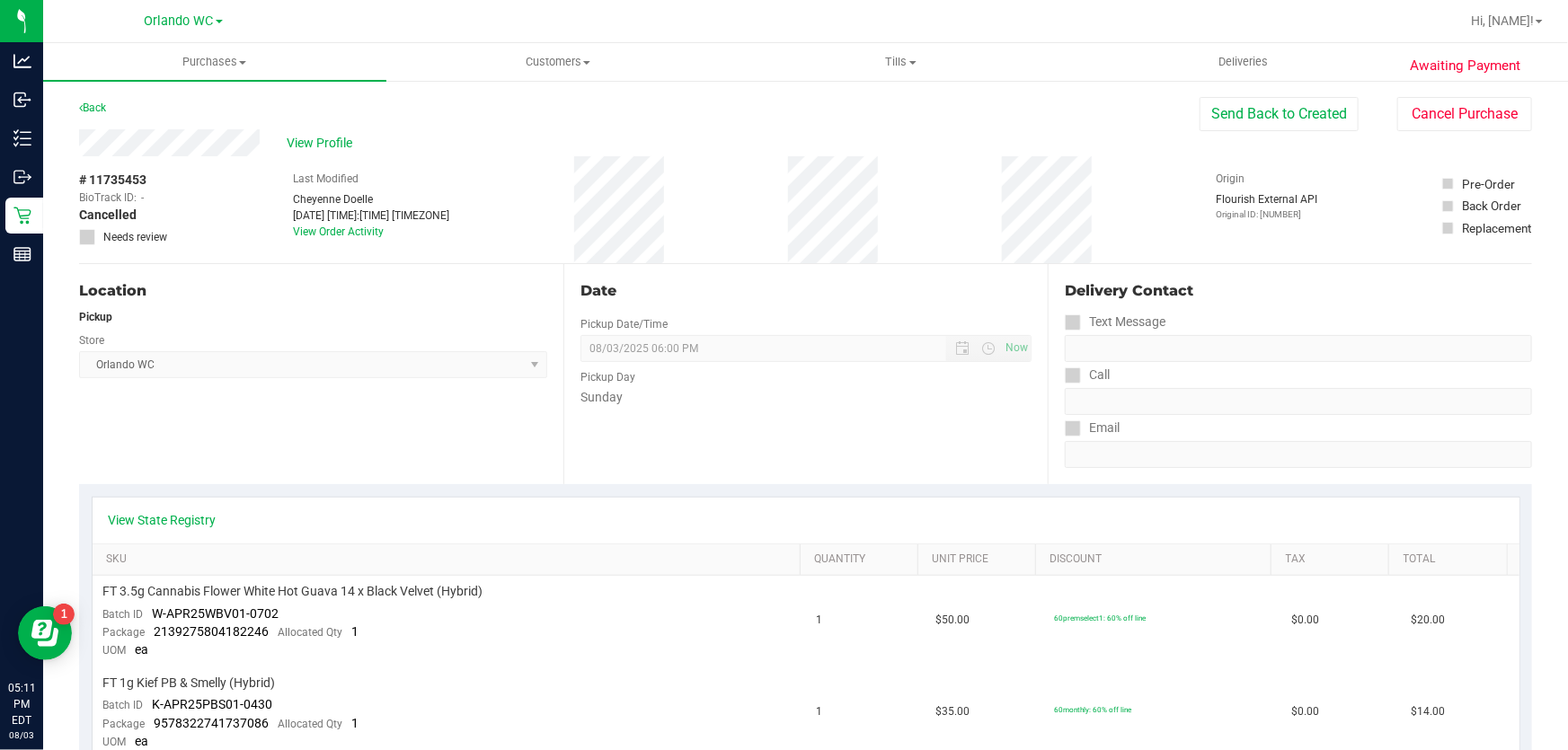 click on "Sunday" at bounding box center (806, 397) 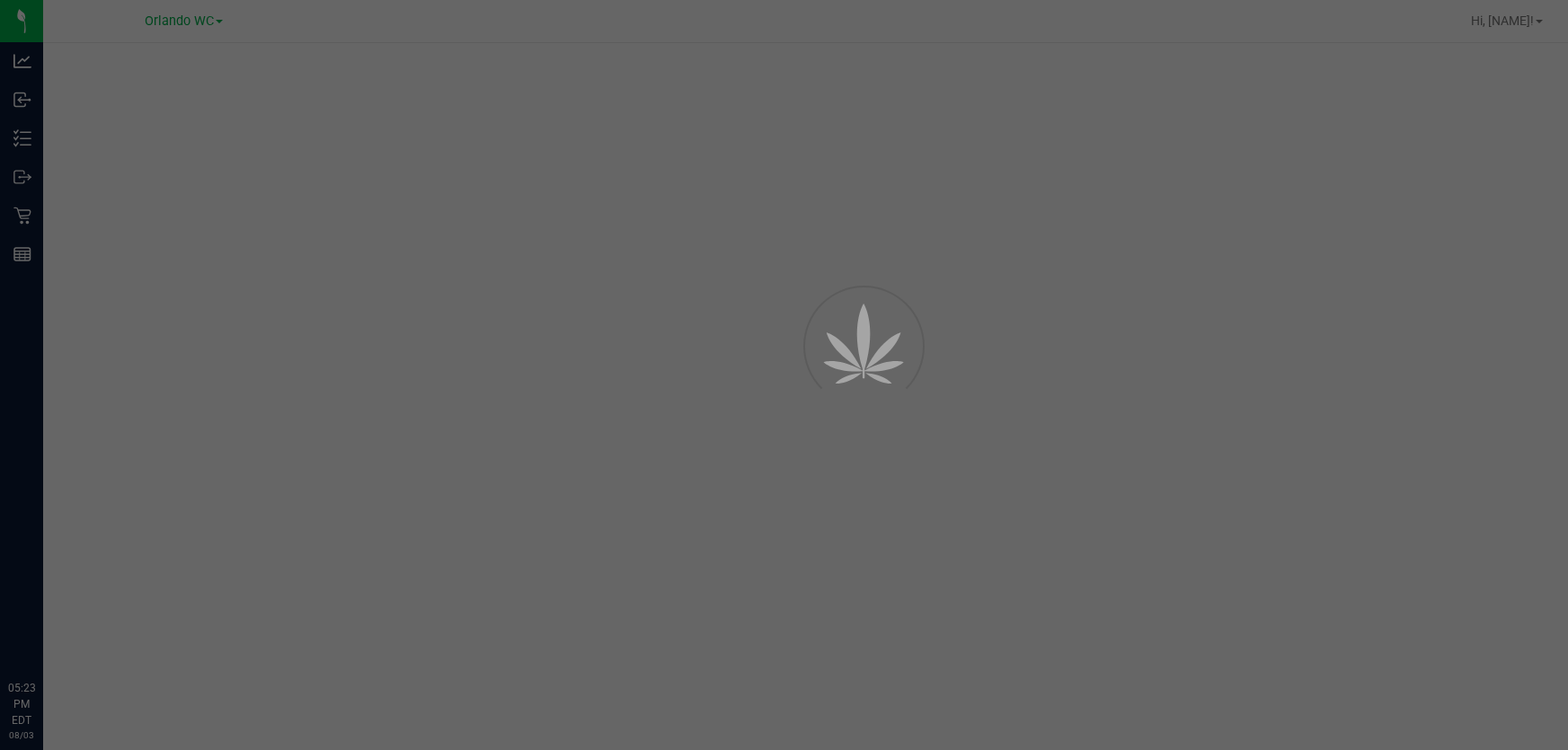 scroll, scrollTop: 0, scrollLeft: 0, axis: both 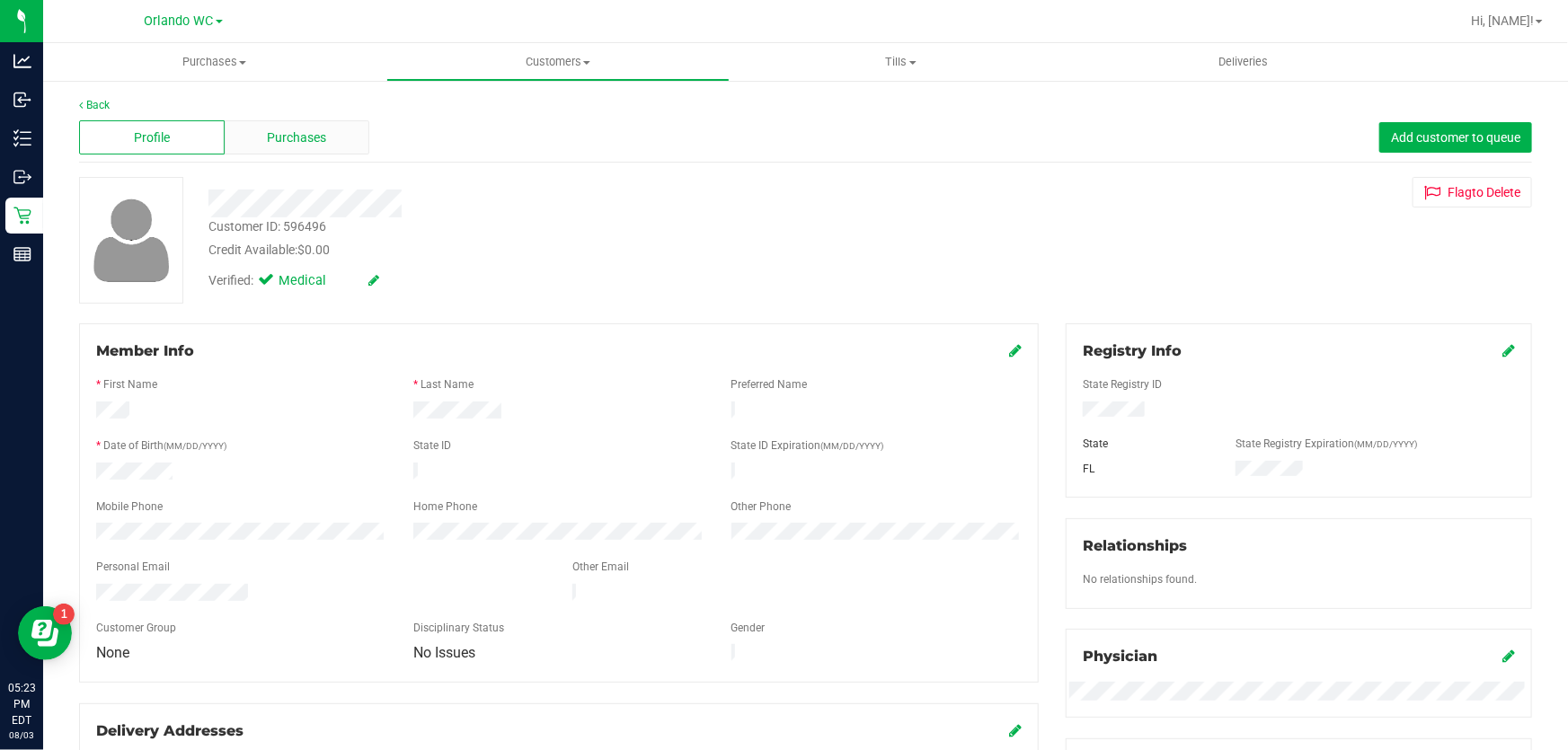 click on "Purchases" at bounding box center [297, 137] 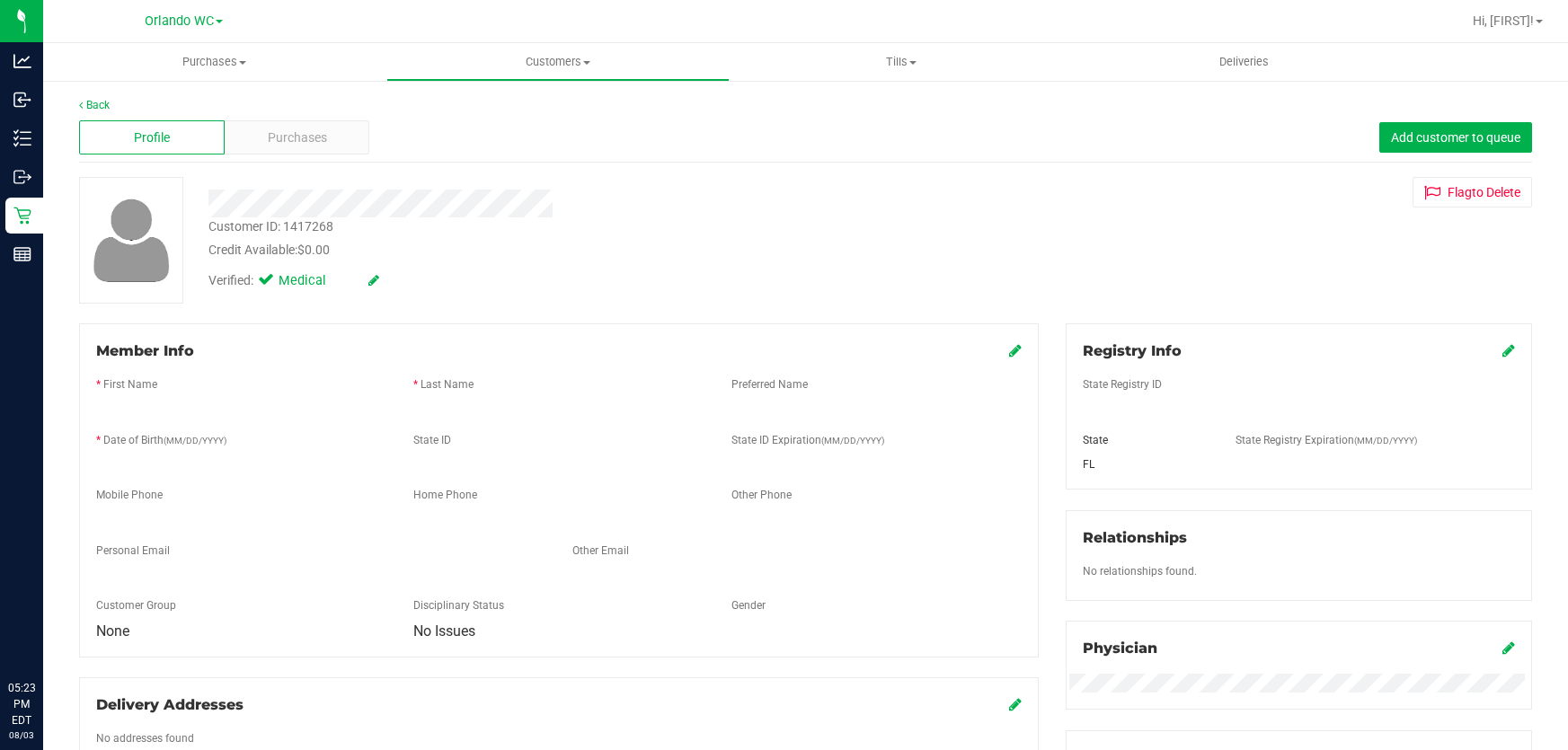 scroll, scrollTop: 0, scrollLeft: 0, axis: both 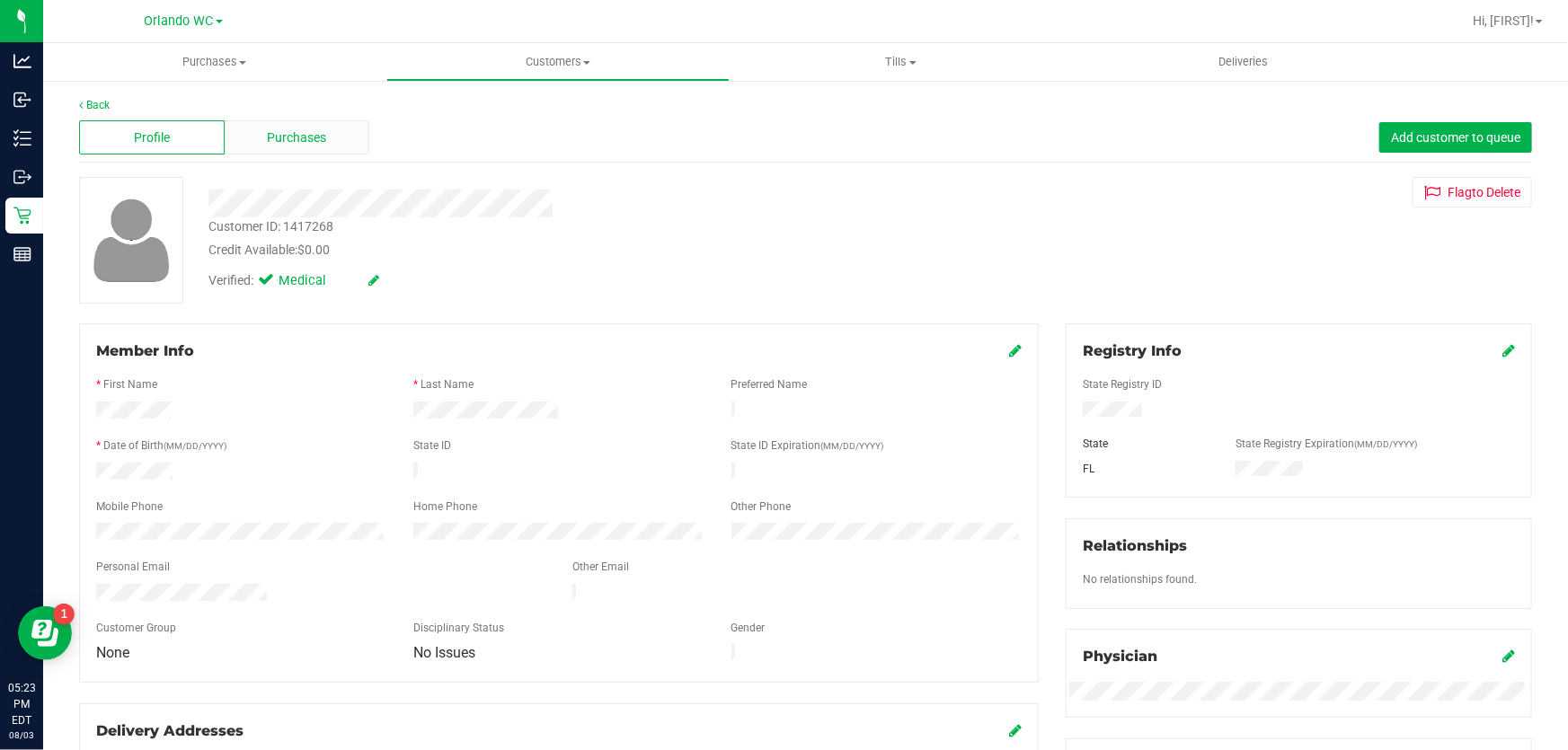 click on "Purchases" at bounding box center [297, 137] 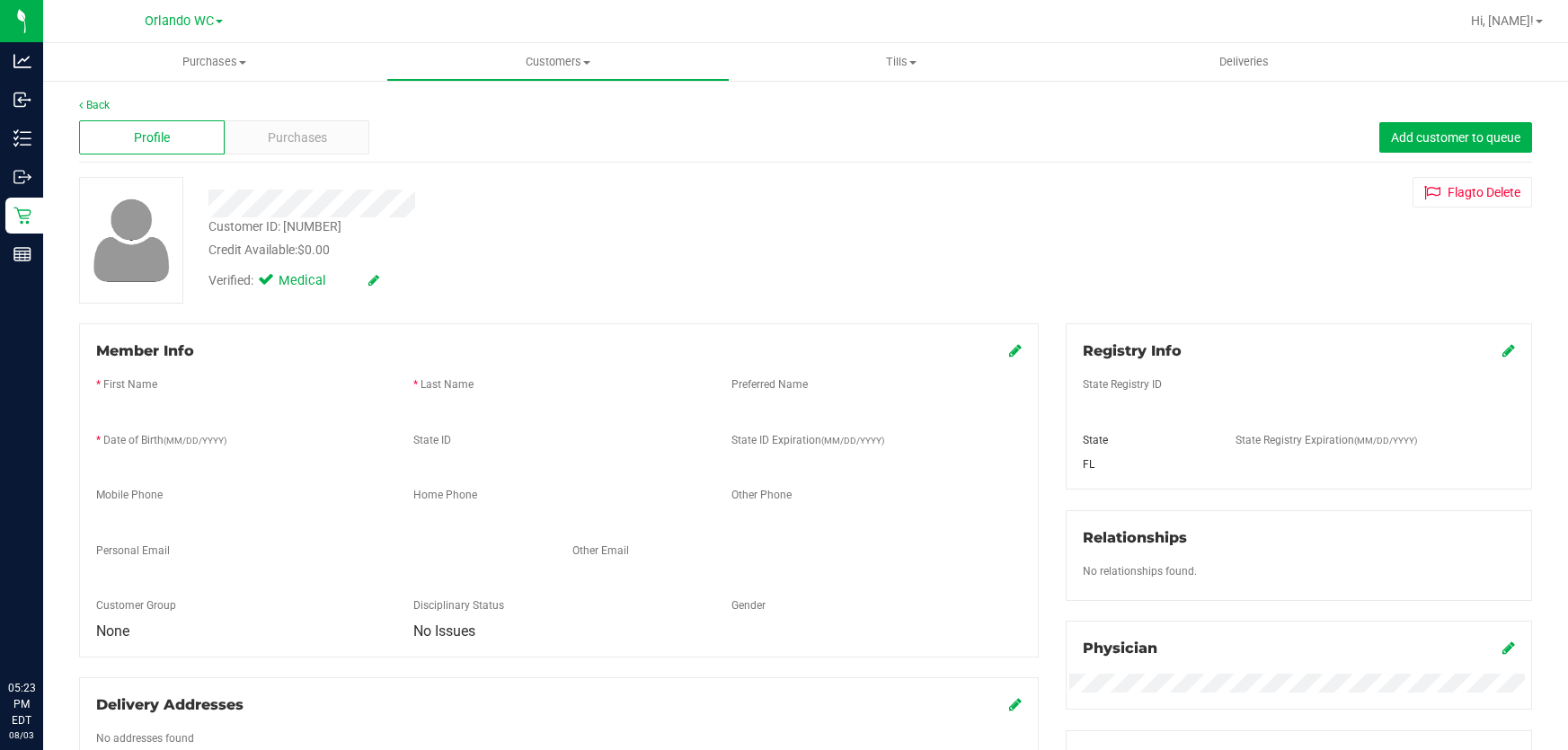 scroll, scrollTop: 0, scrollLeft: 0, axis: both 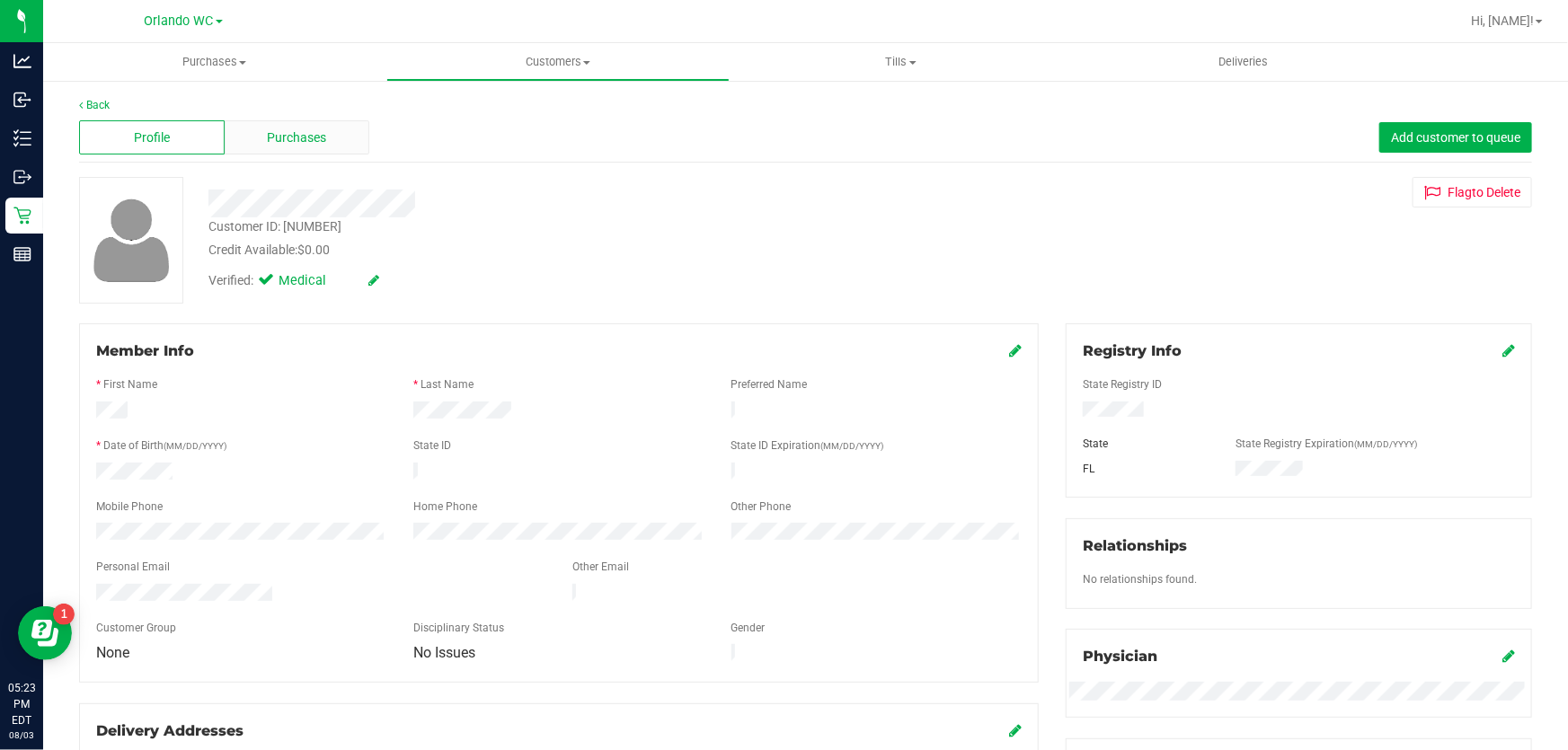 click on "Purchases" at bounding box center (297, 137) 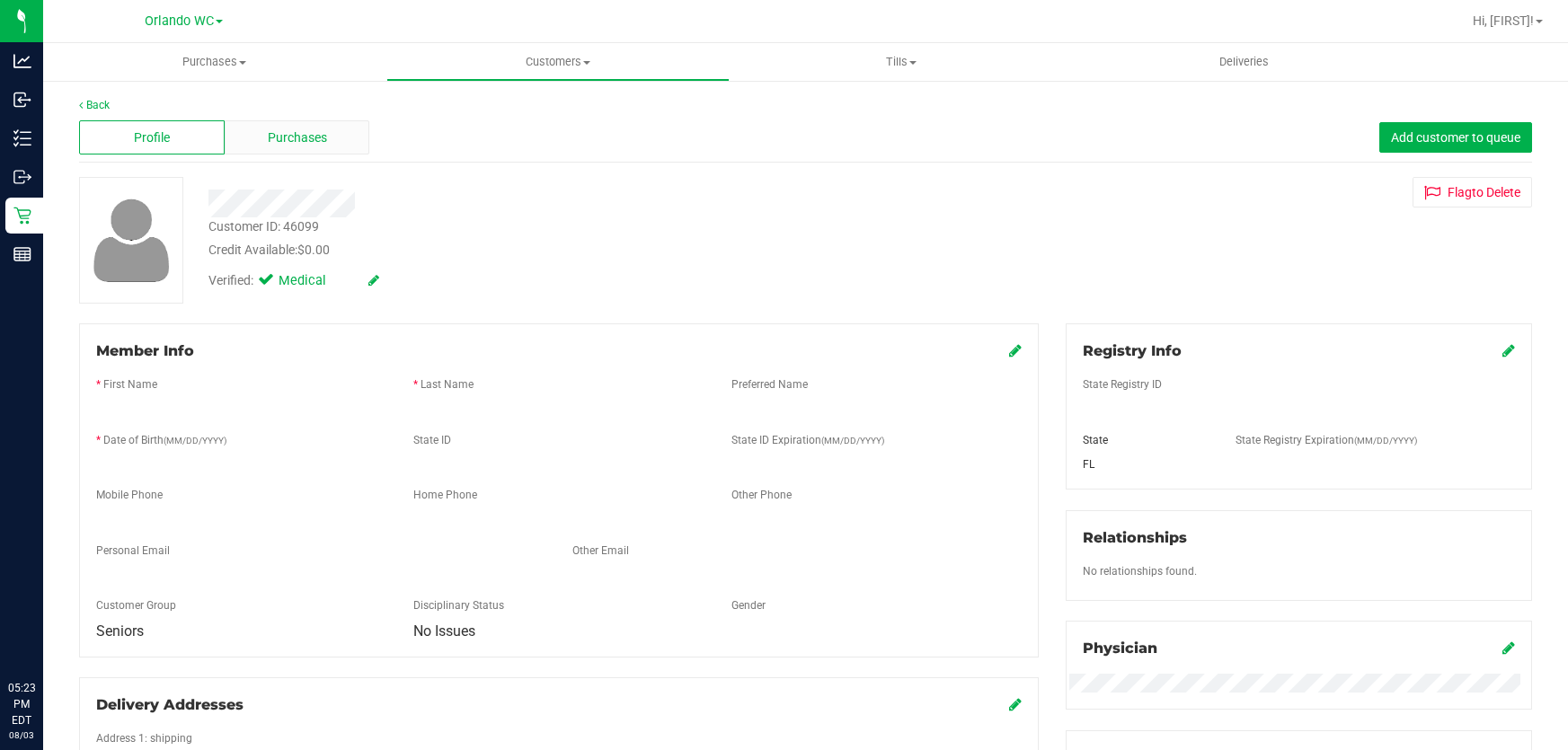 scroll, scrollTop: 0, scrollLeft: 0, axis: both 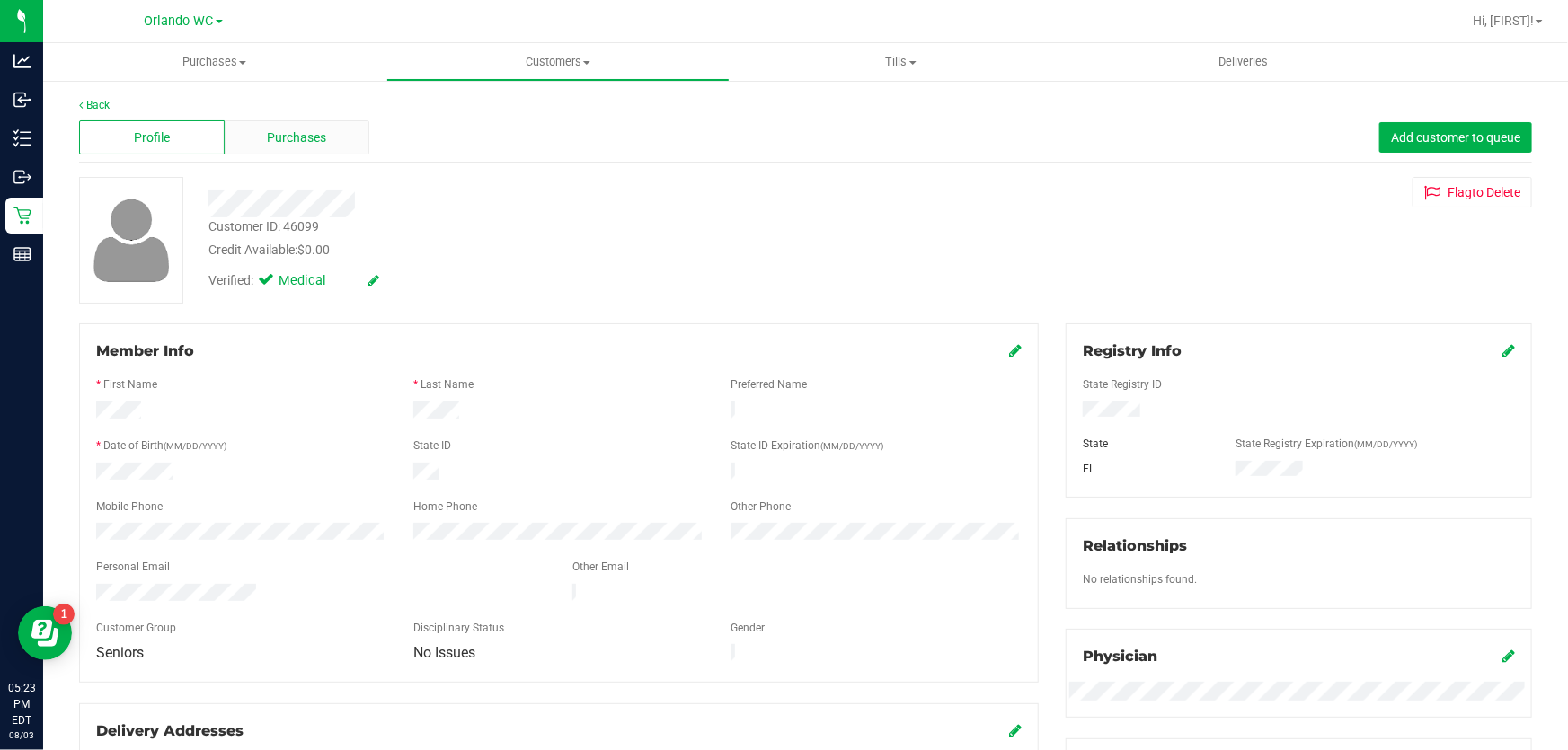 click on "Purchases" at bounding box center [297, 137] 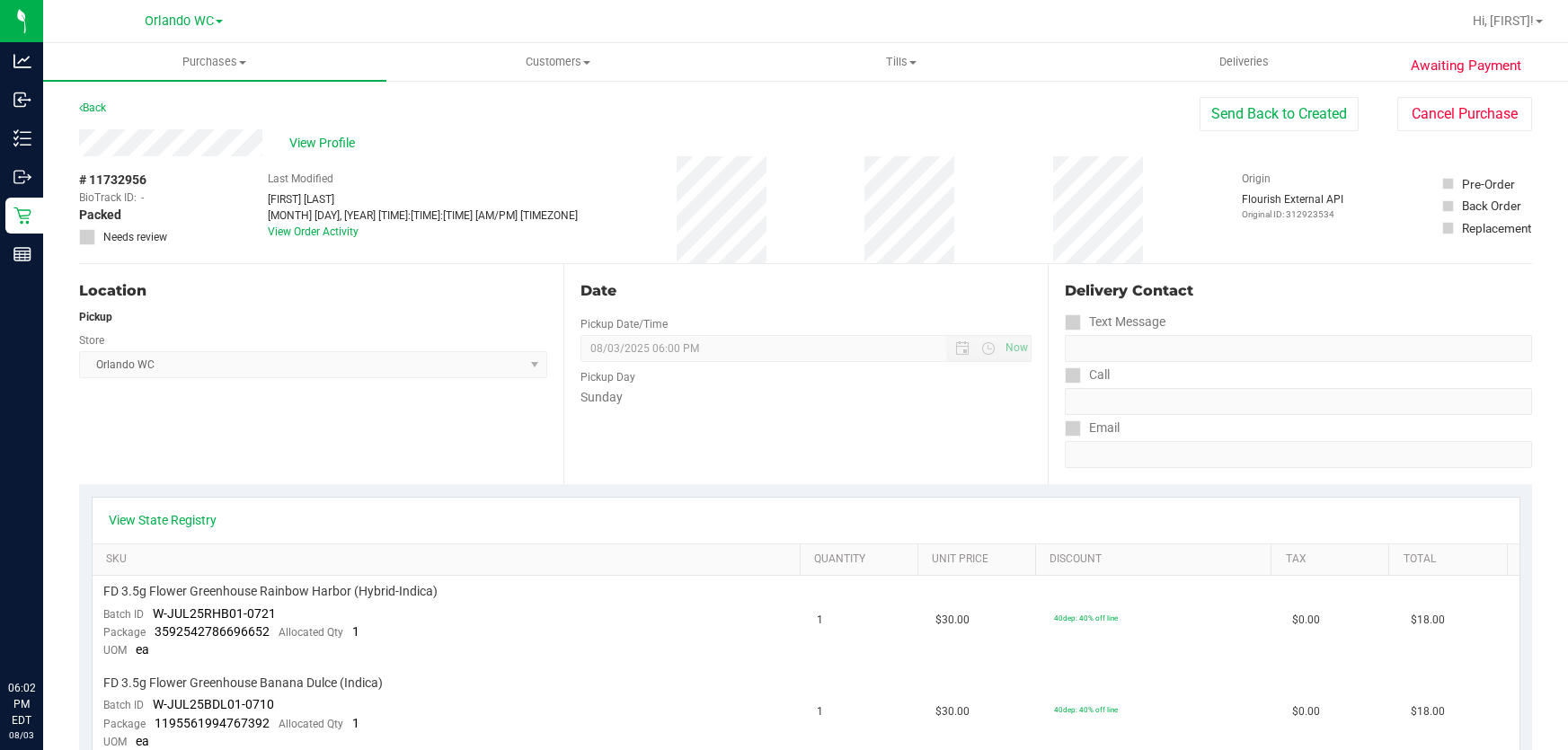 scroll, scrollTop: 0, scrollLeft: 0, axis: both 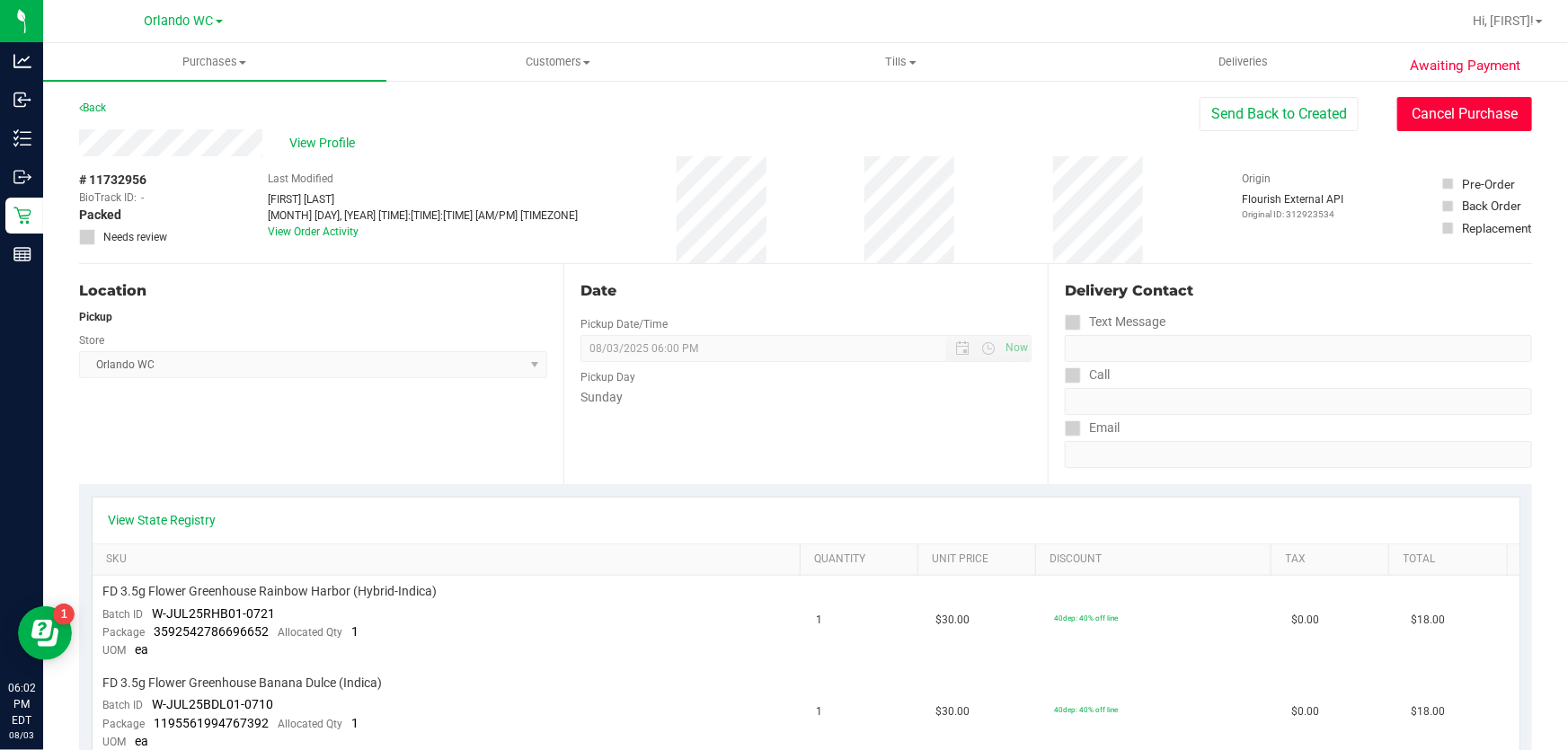 click on "Cancel Purchase" at bounding box center (1465, 114) 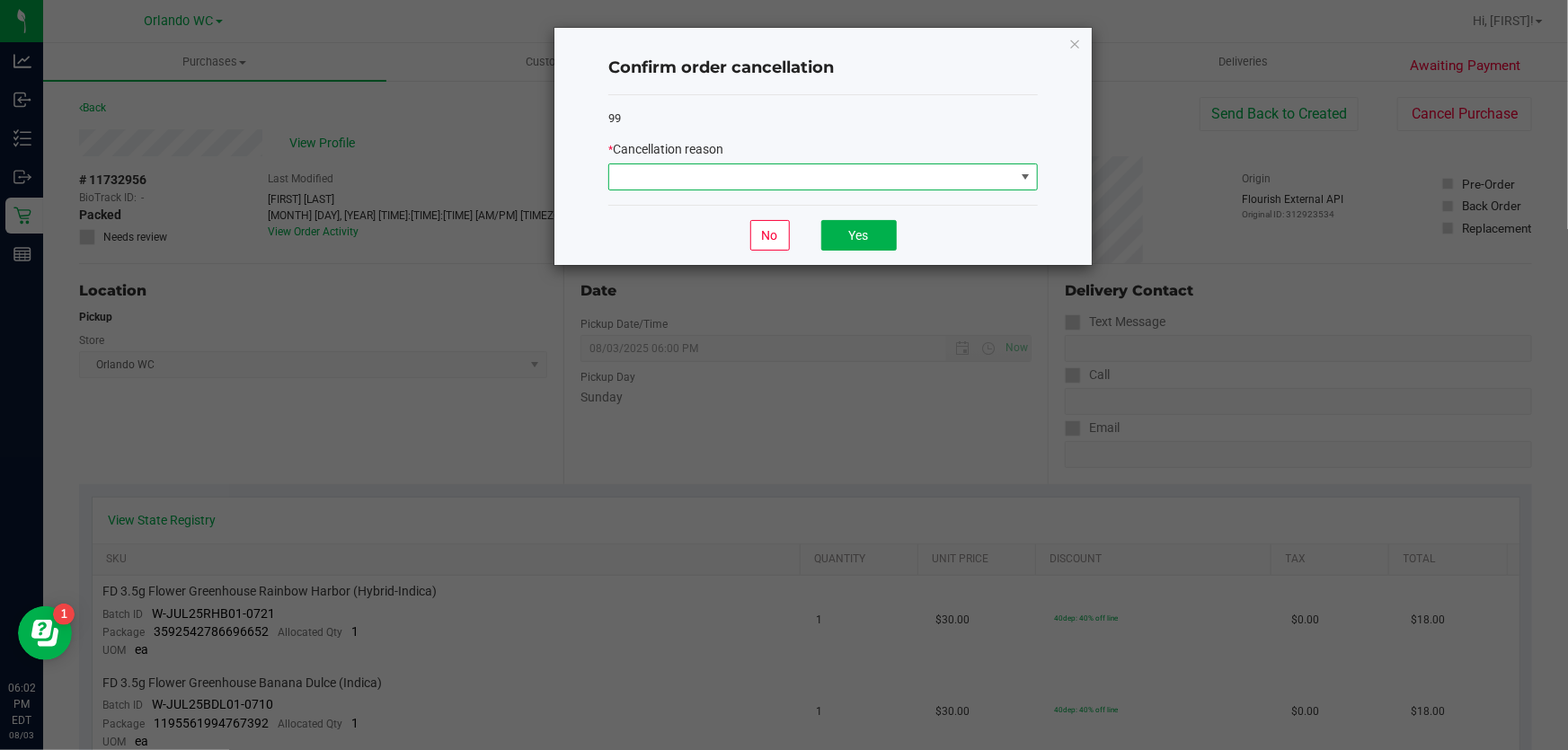 click at bounding box center (811, 177) 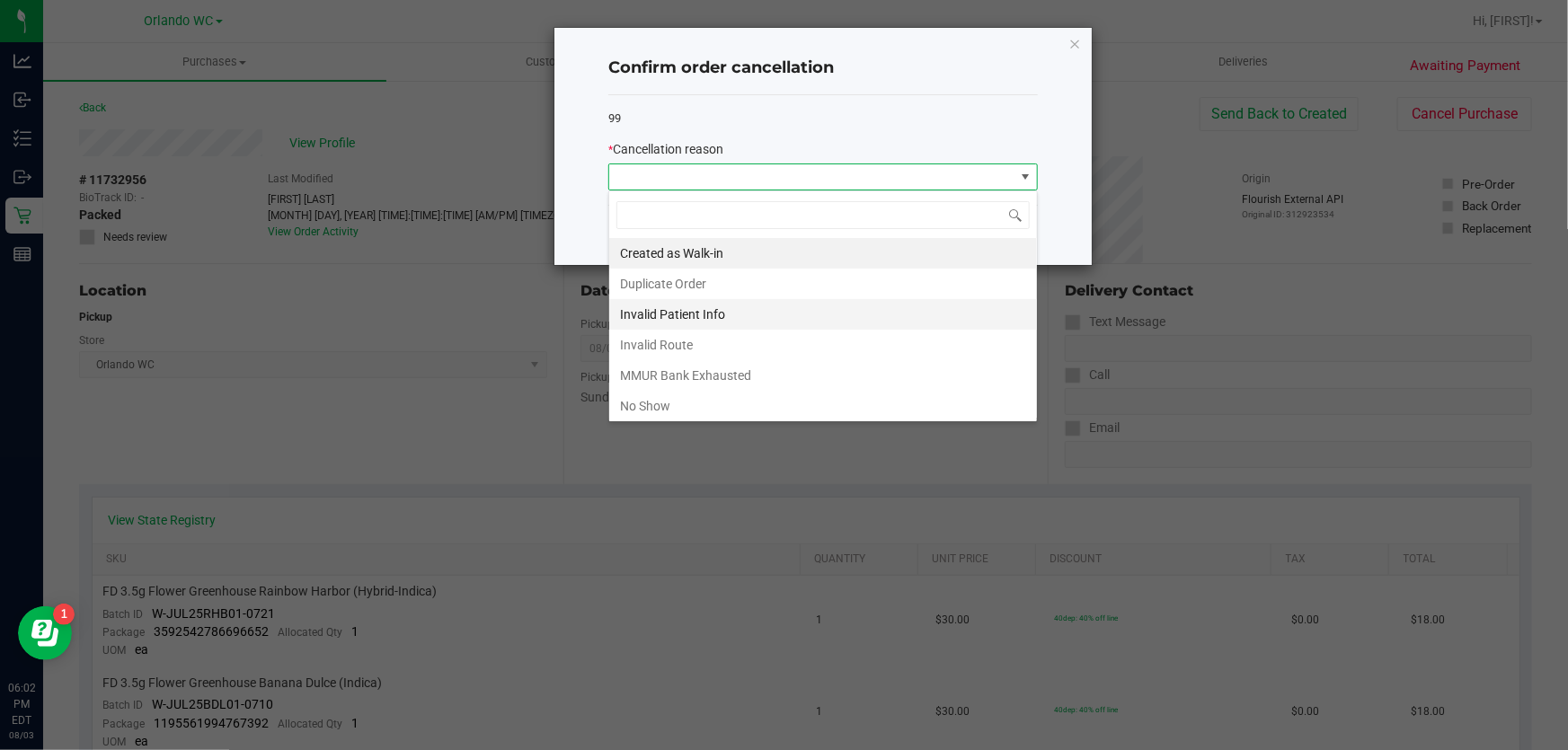 scroll, scrollTop: 89793, scrollLeft: 89426, axis: both 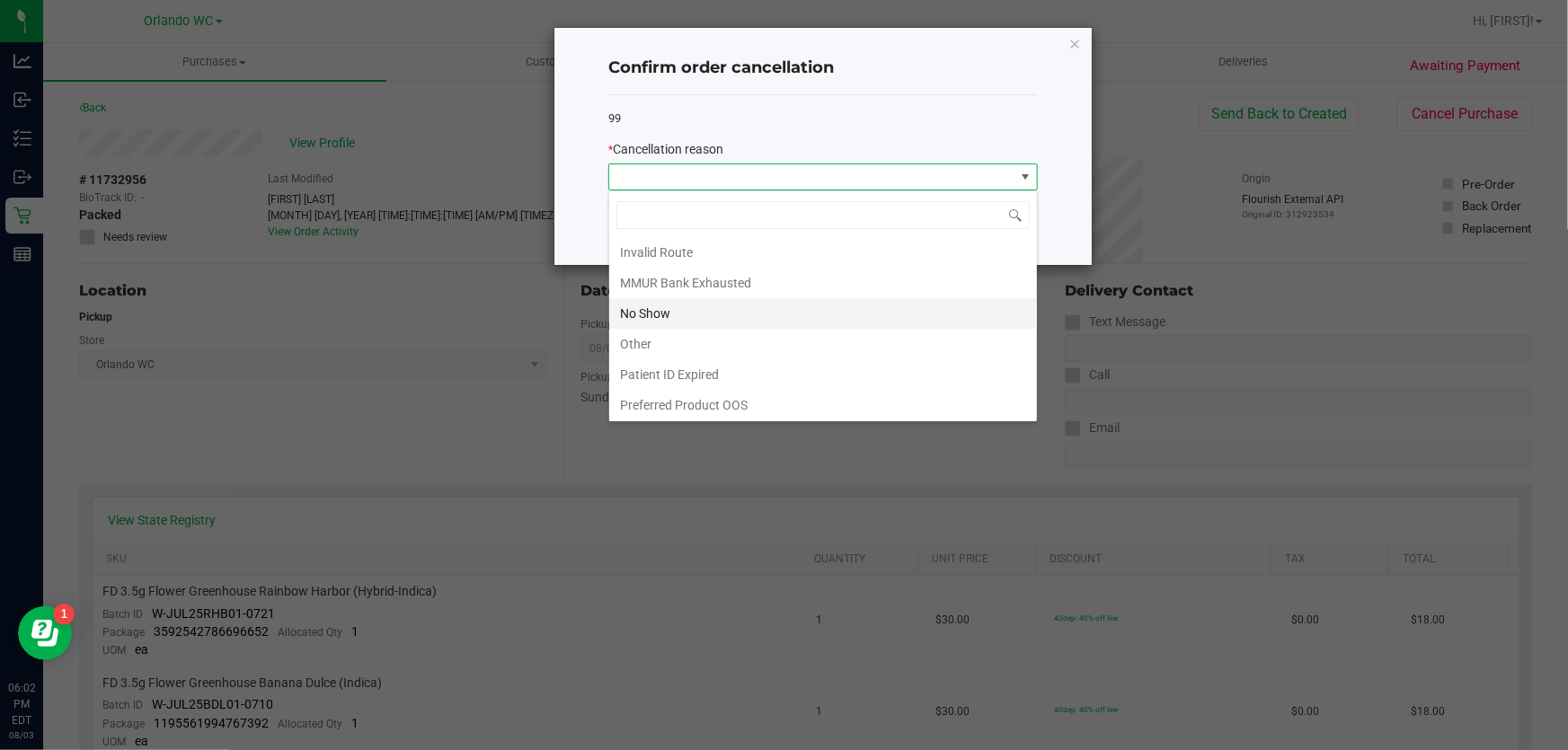click on "No Show" at bounding box center (823, 313) 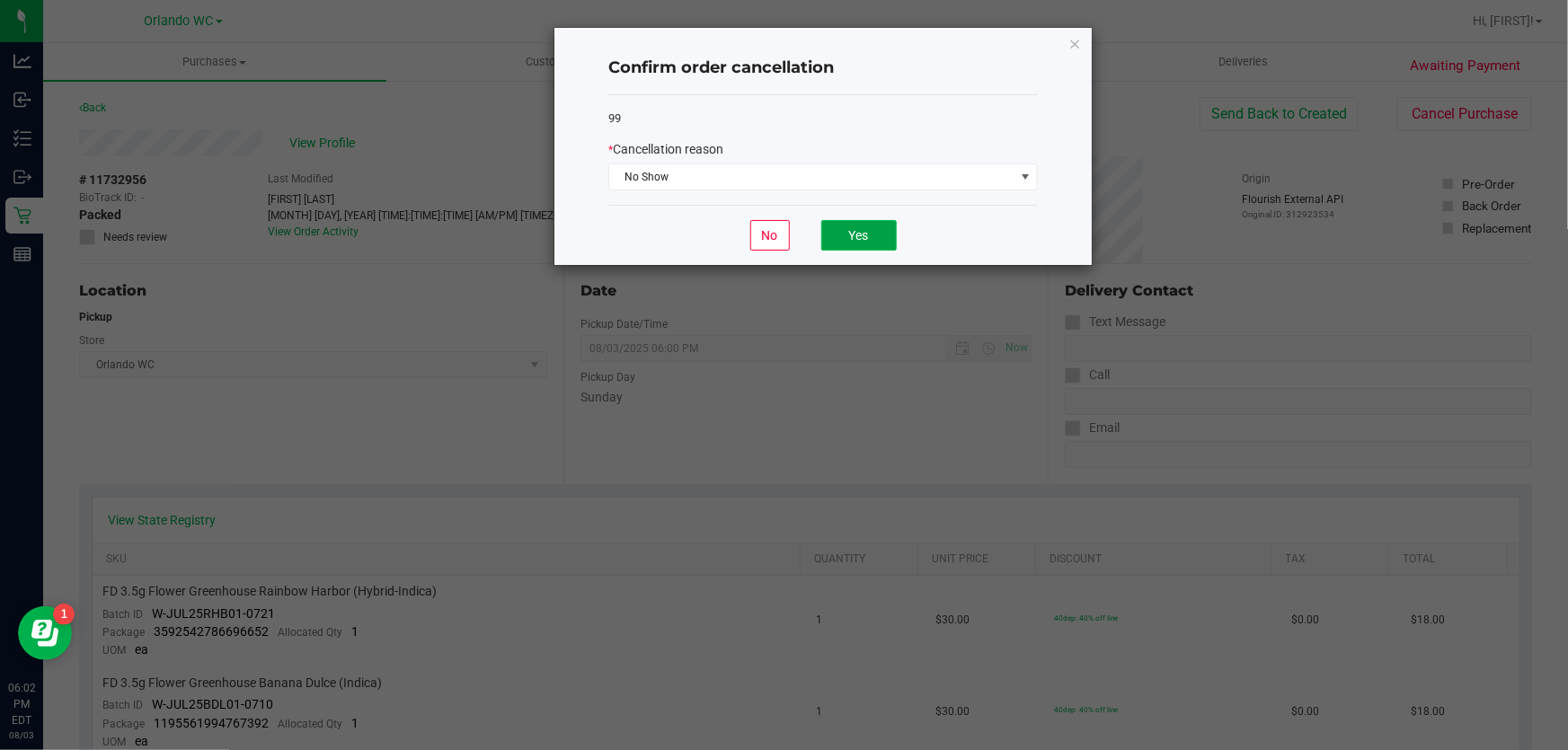 click on "Yes" 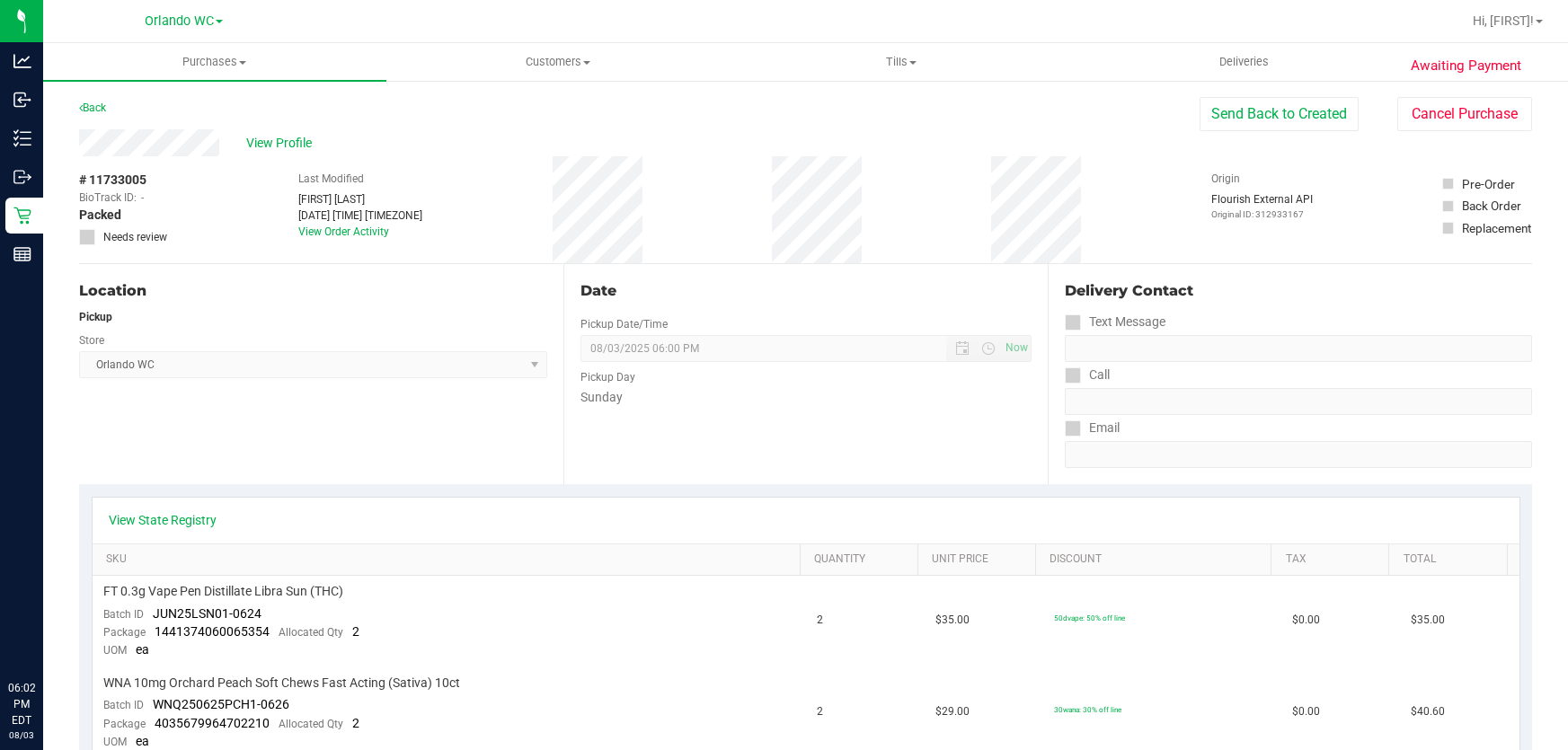 scroll, scrollTop: 0, scrollLeft: 0, axis: both 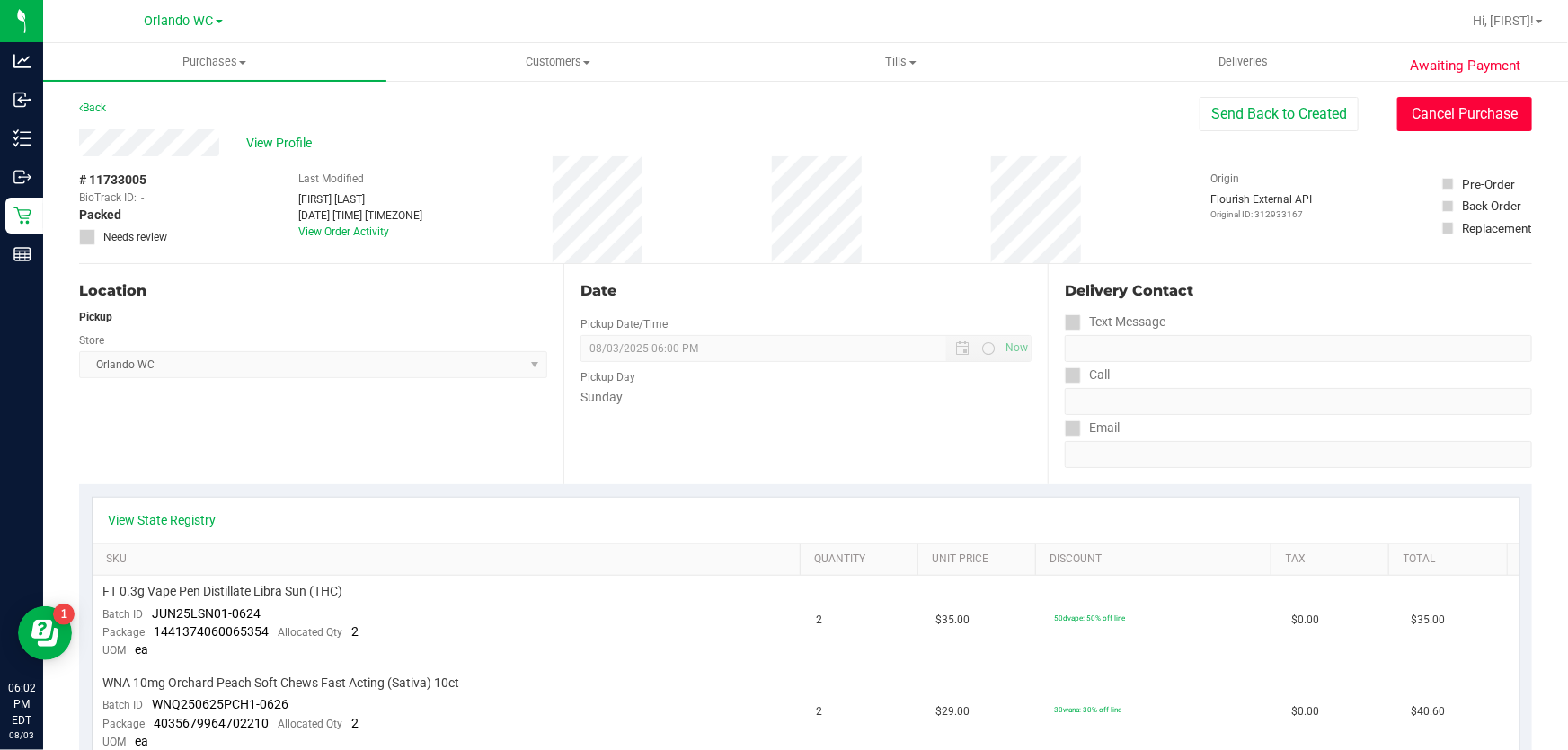 click on "Cancel Purchase" at bounding box center [1465, 114] 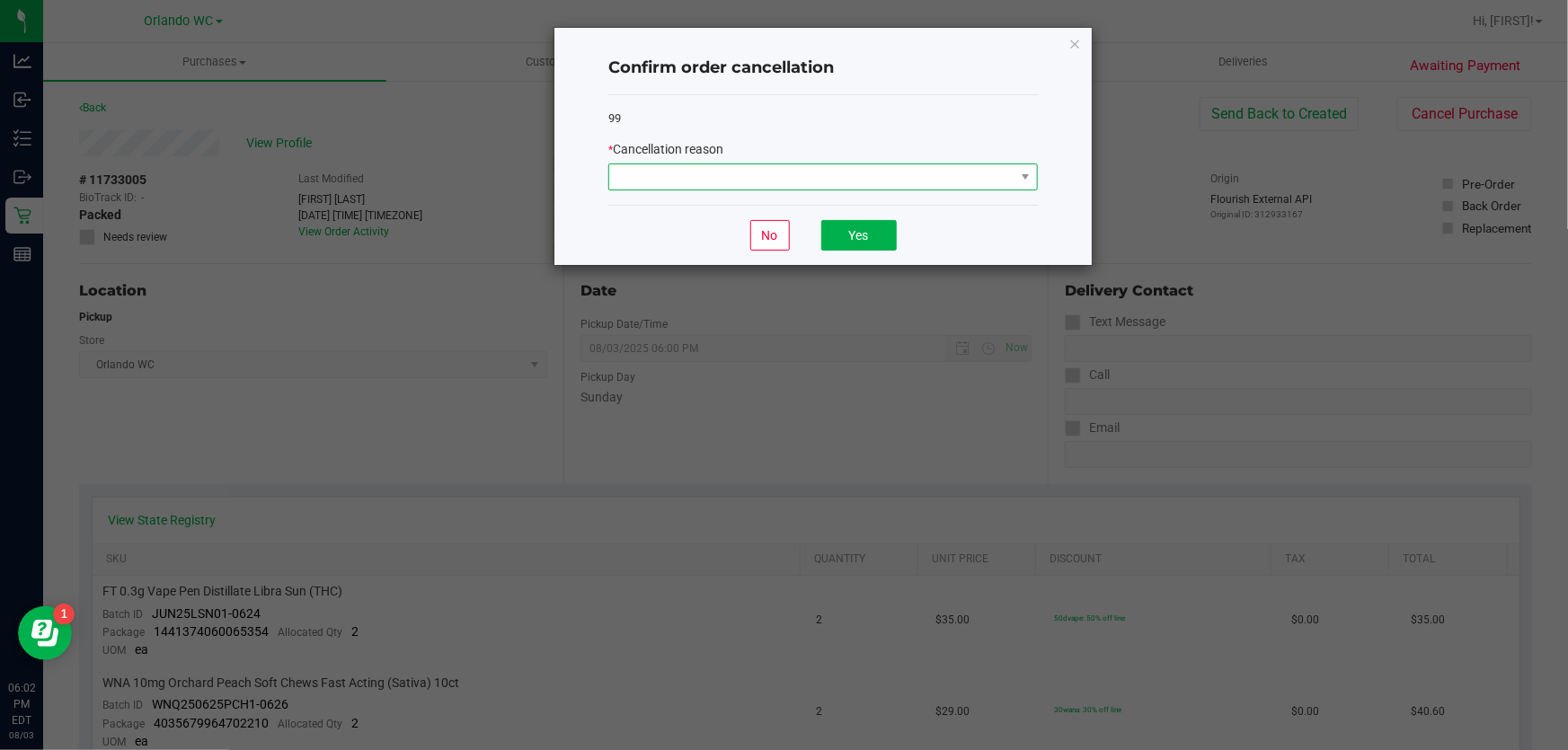 click at bounding box center (811, 177) 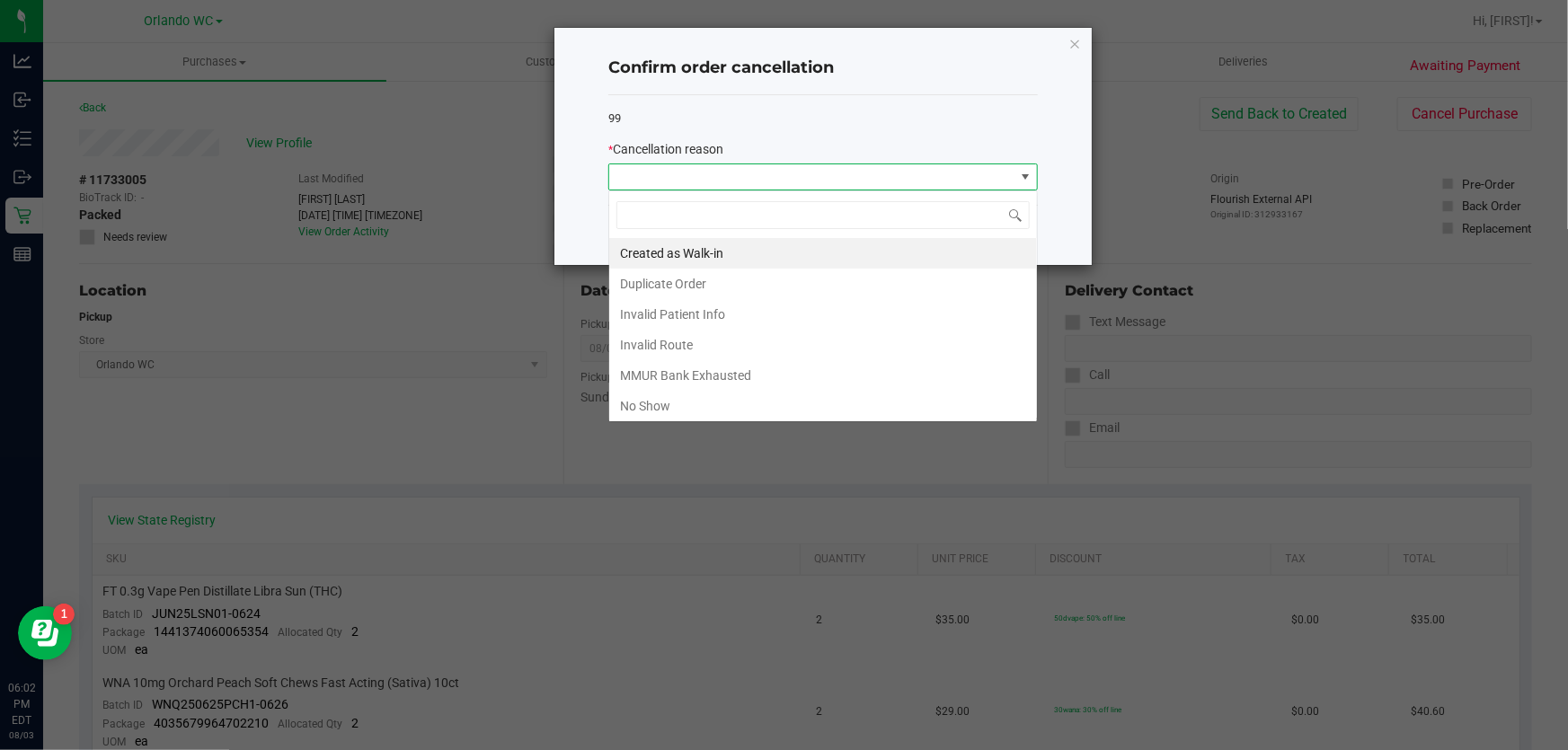 scroll, scrollTop: 89793, scrollLeft: 89426, axis: both 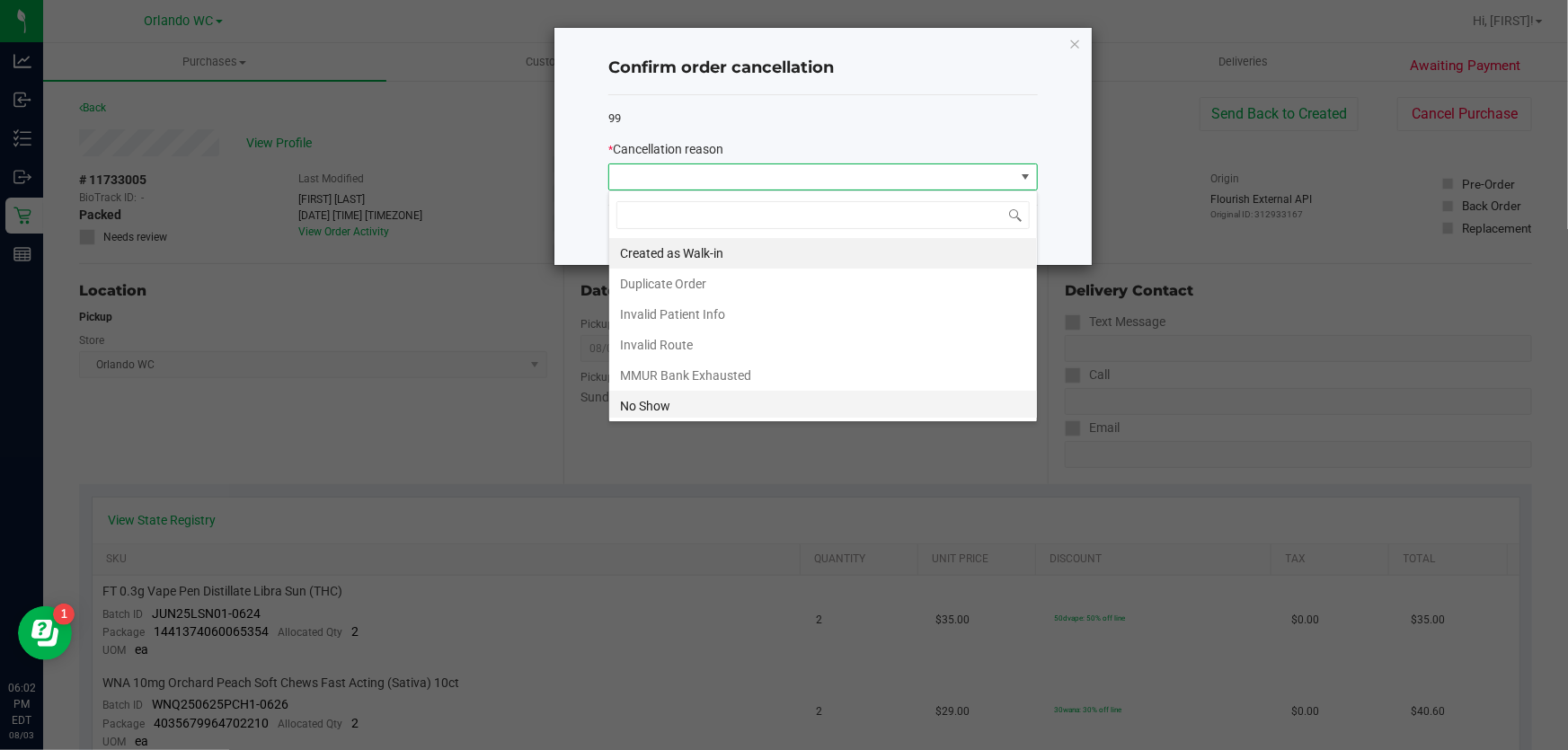click on "No Show" at bounding box center (823, 406) 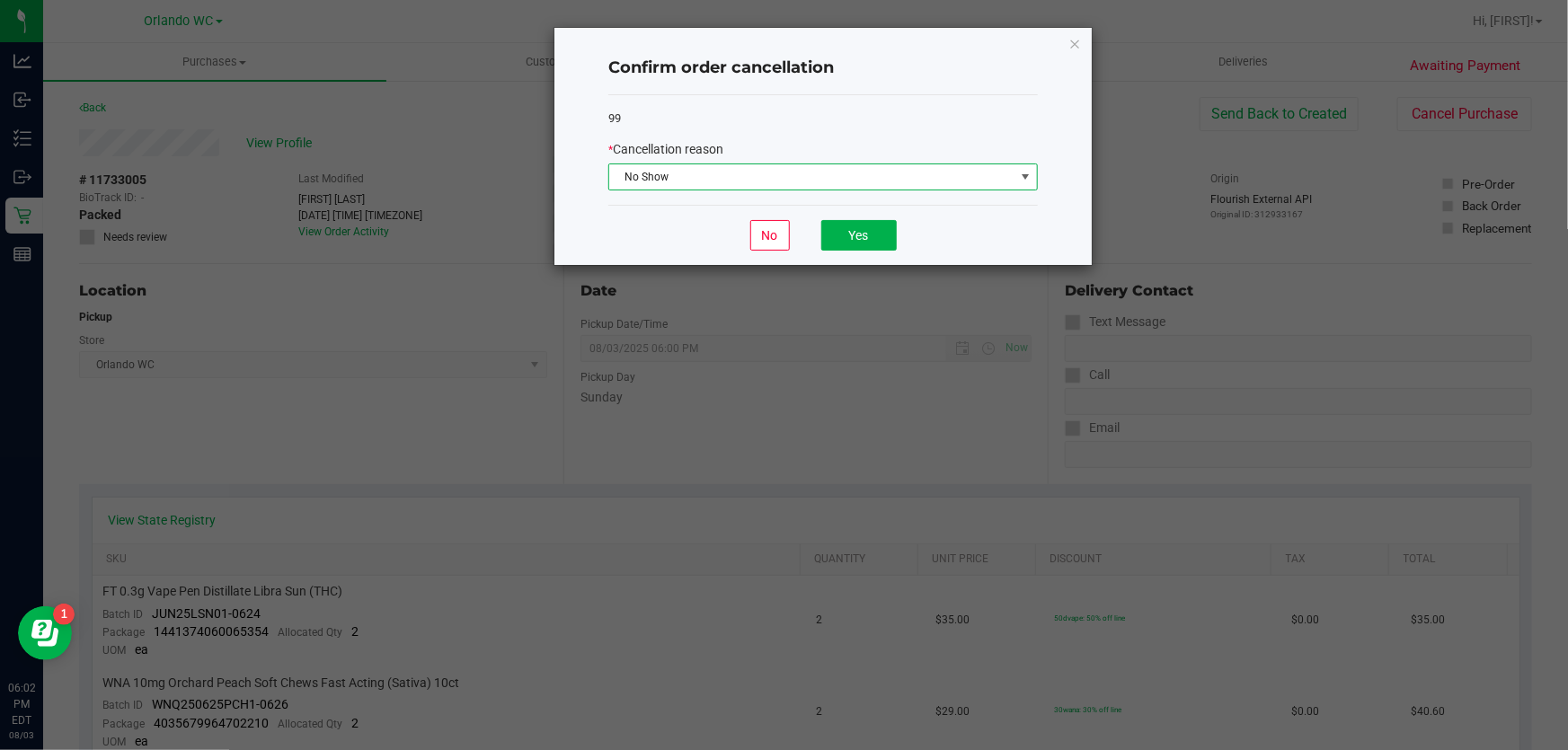 click on "No   Yes" 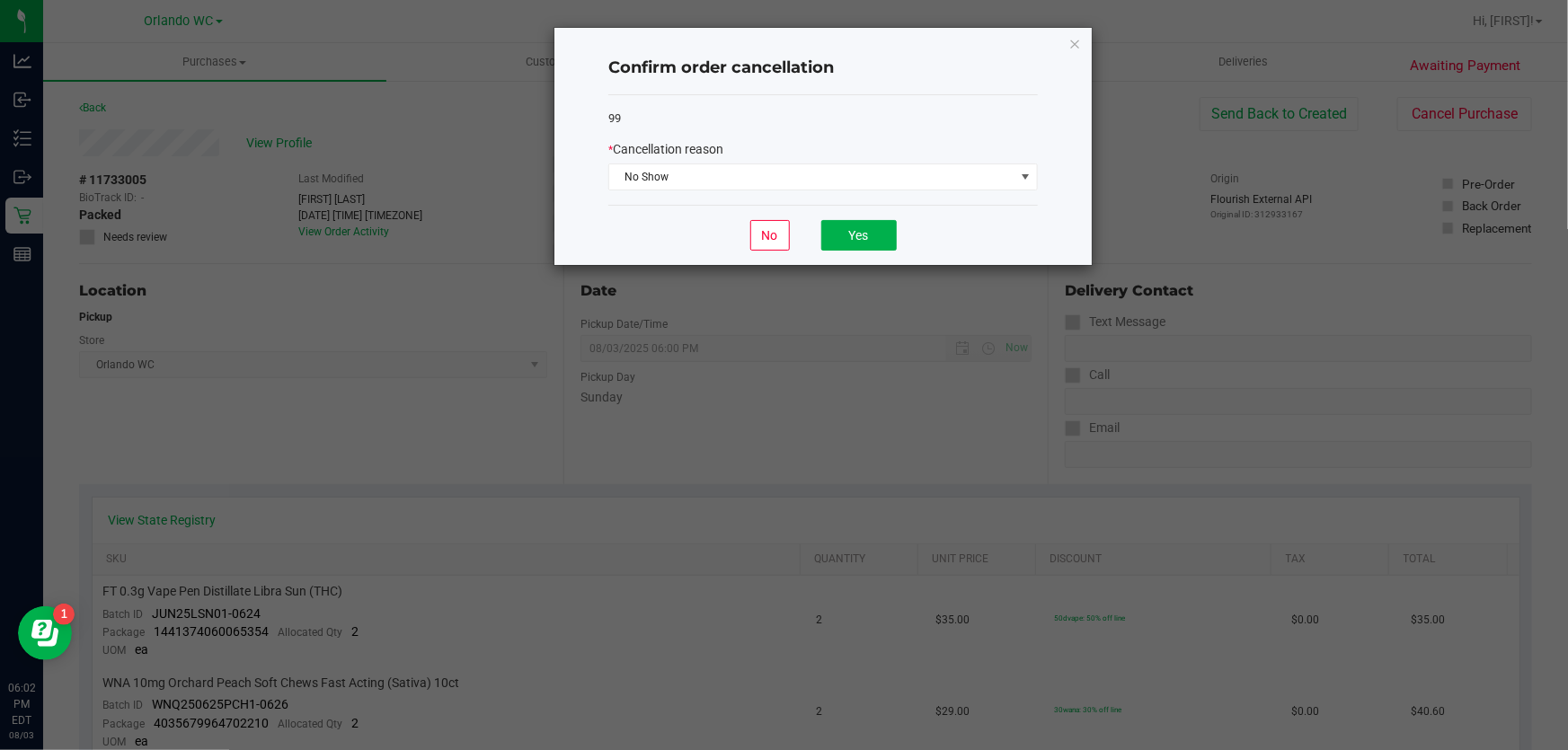 click on "No   Yes" 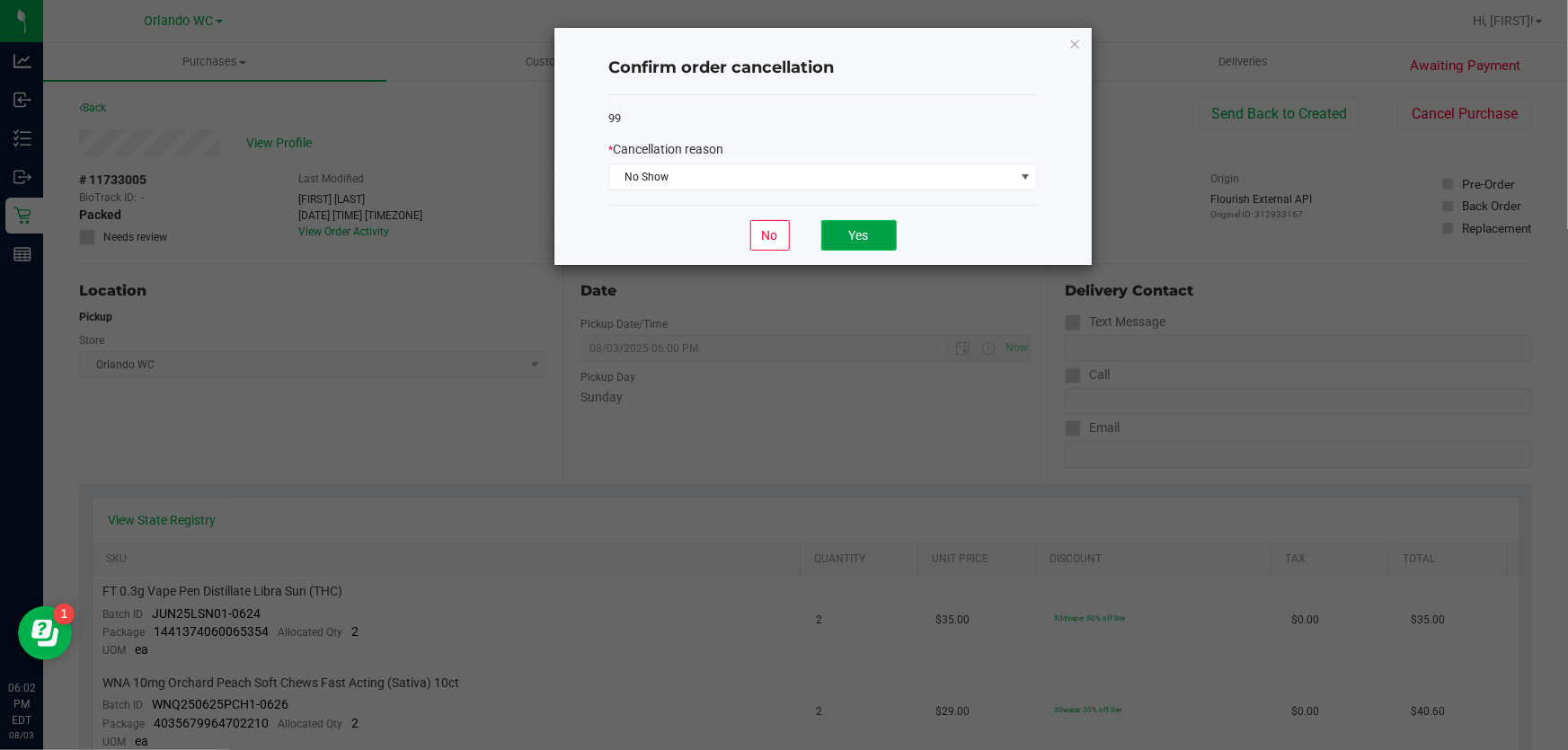click on "Yes" 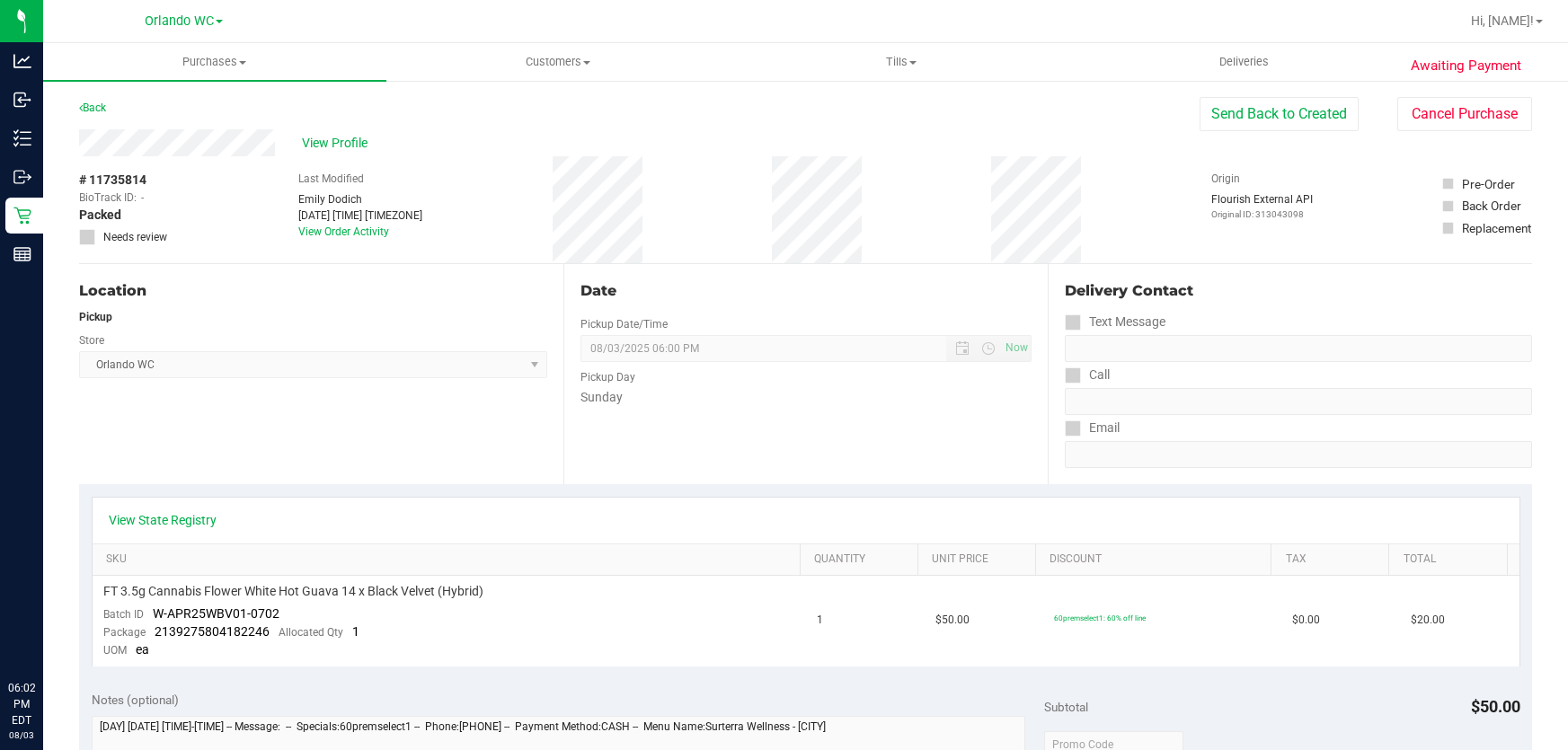 scroll, scrollTop: 0, scrollLeft: 0, axis: both 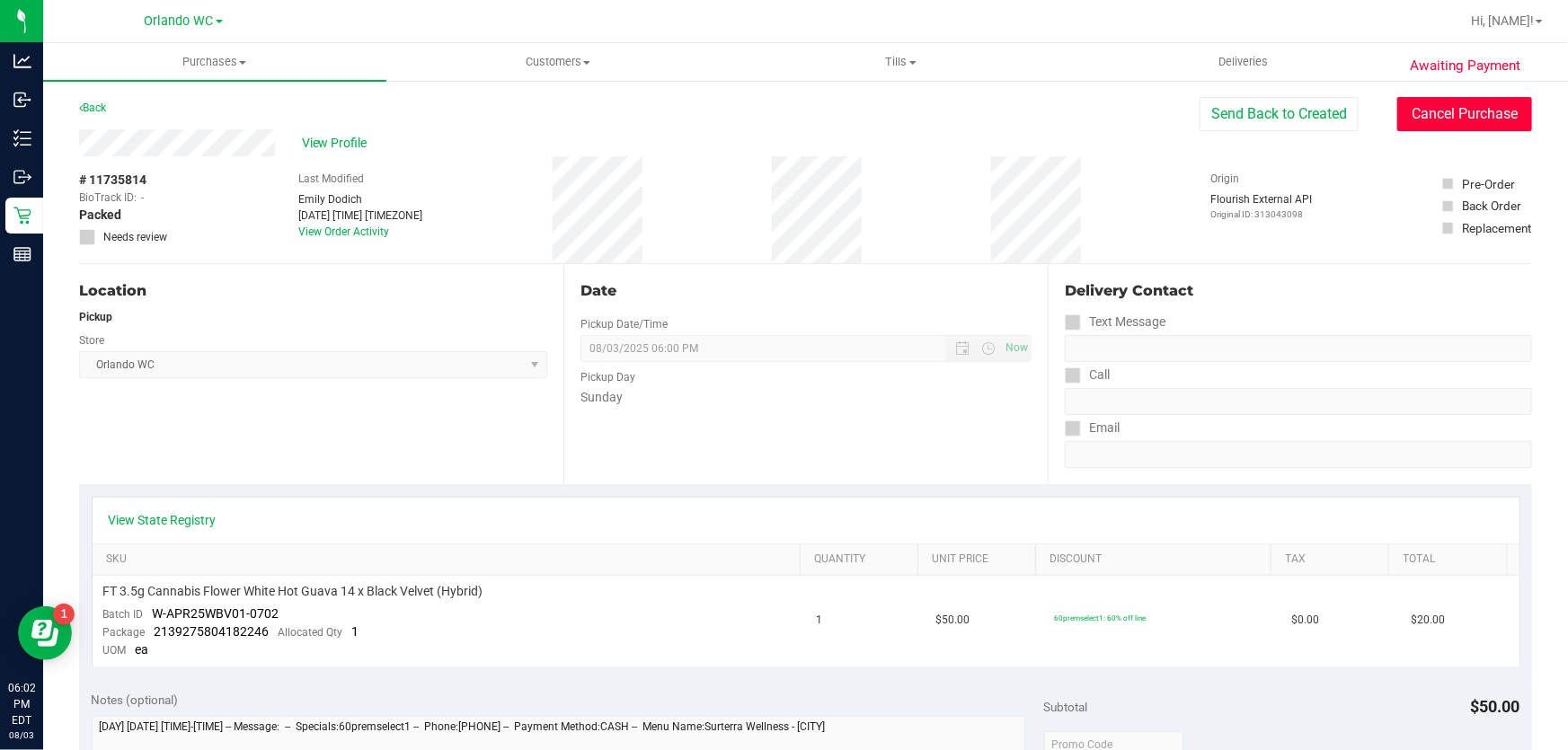 click on "Cancel Purchase" at bounding box center (1465, 114) 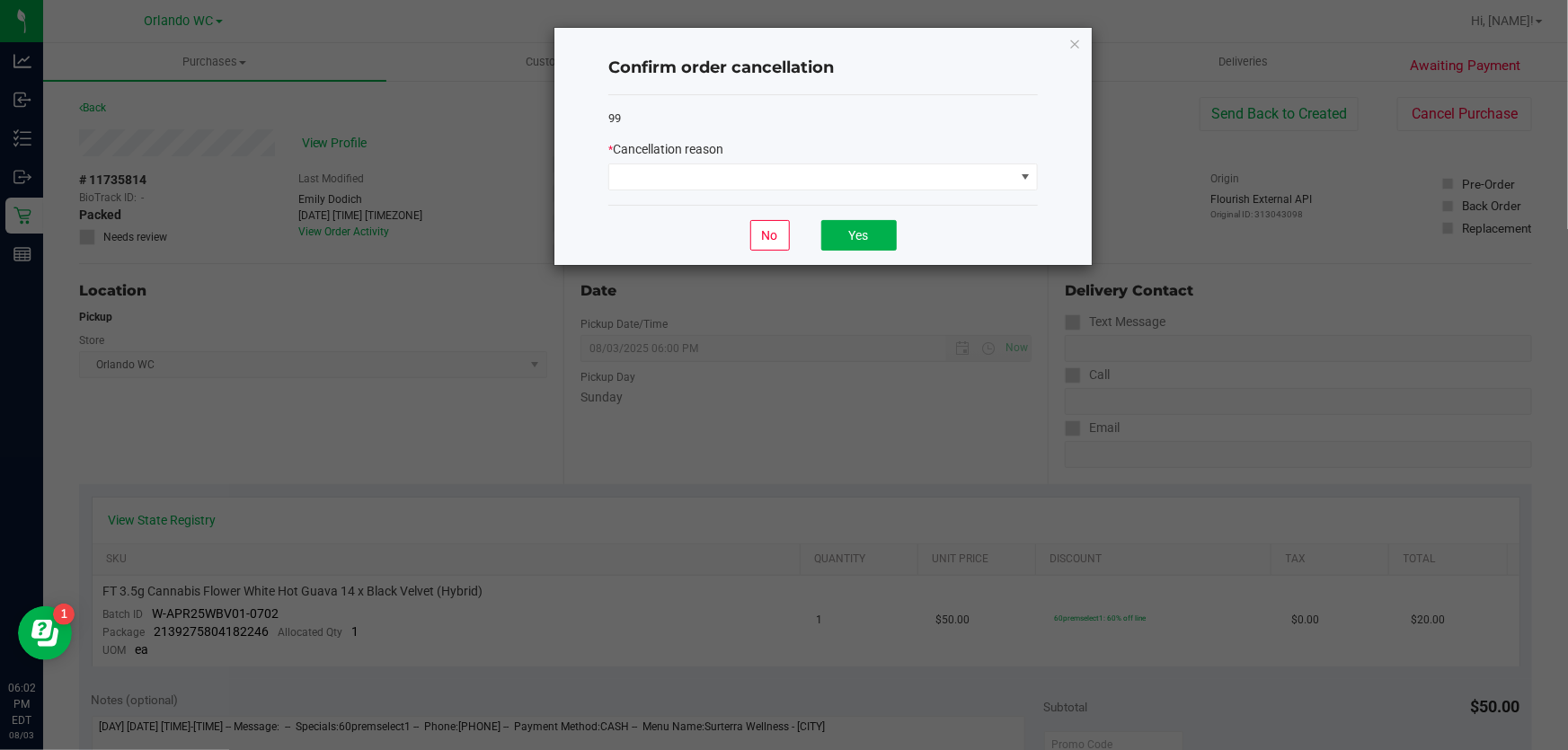 click on "99   *   Cancellation reason" 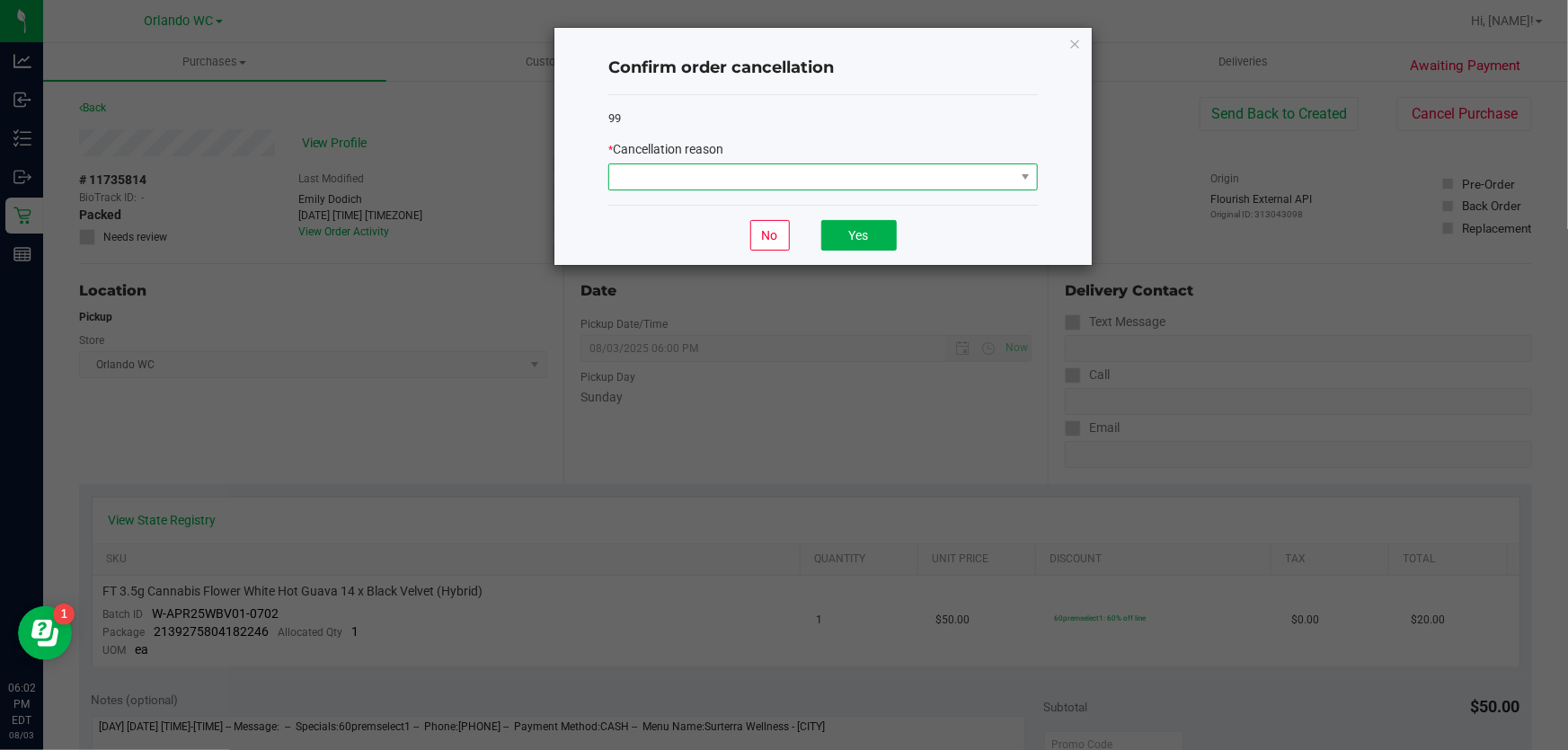 click at bounding box center [811, 177] 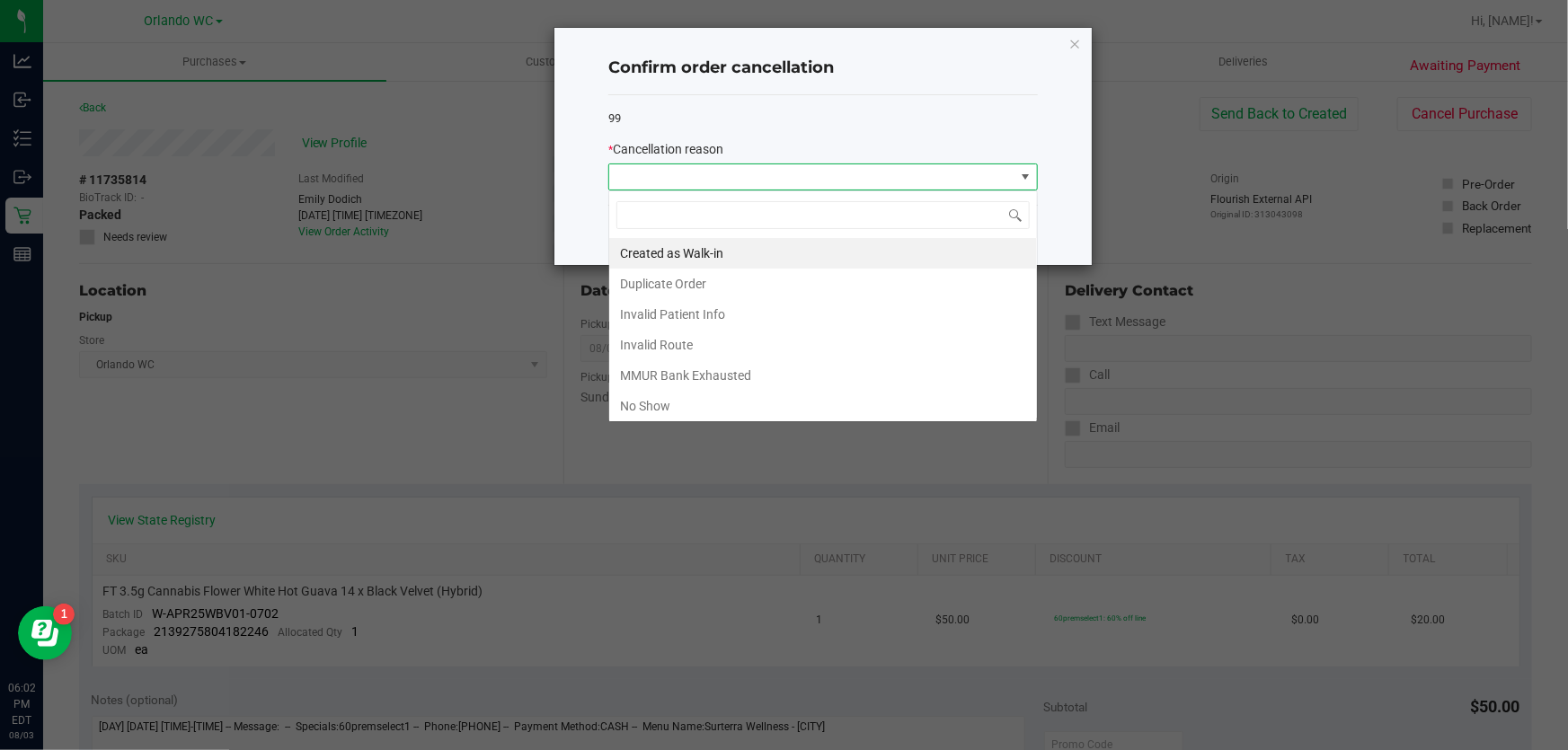 scroll, scrollTop: 89793, scrollLeft: 89426, axis: both 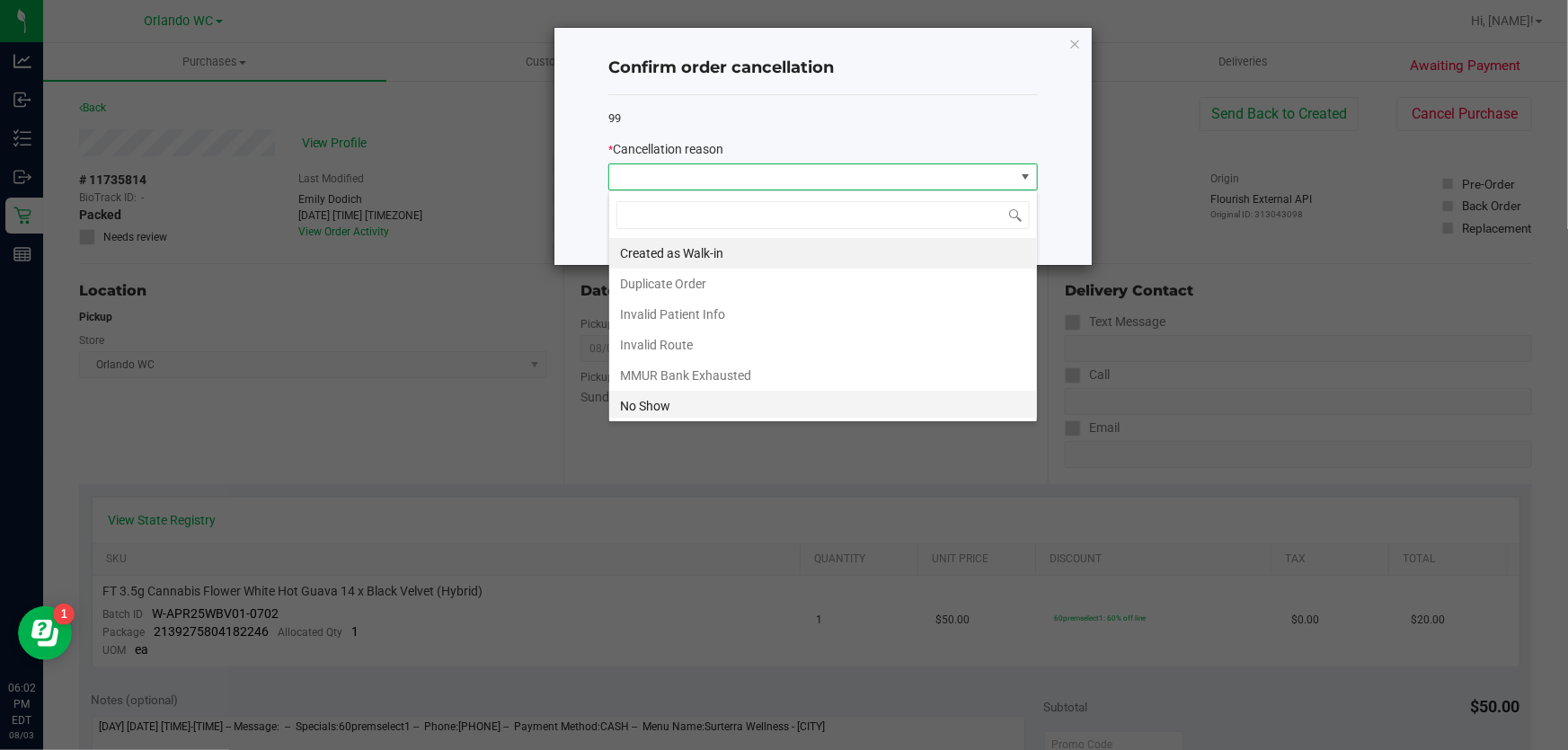 click on "No Show" at bounding box center [823, 406] 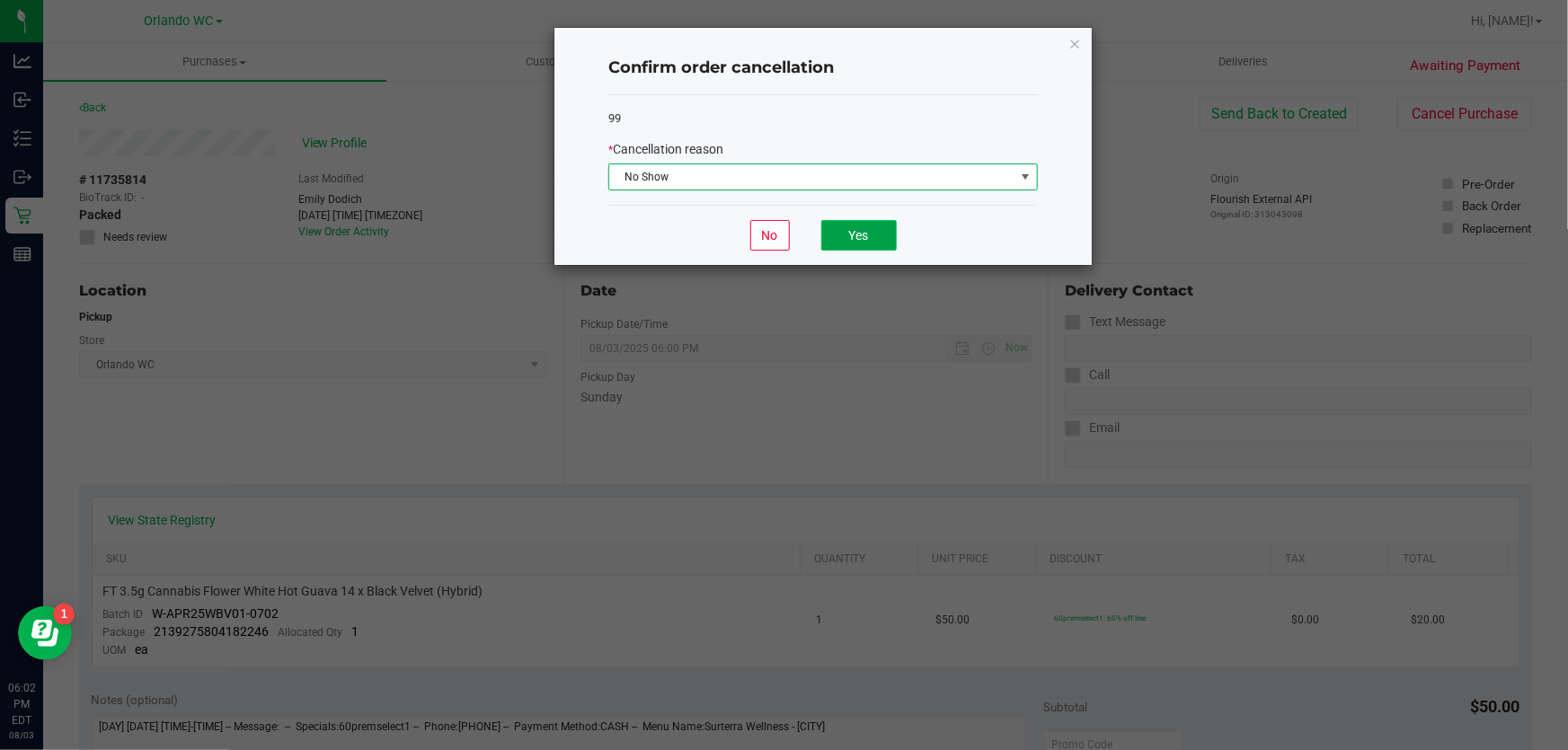 click on "Yes" 